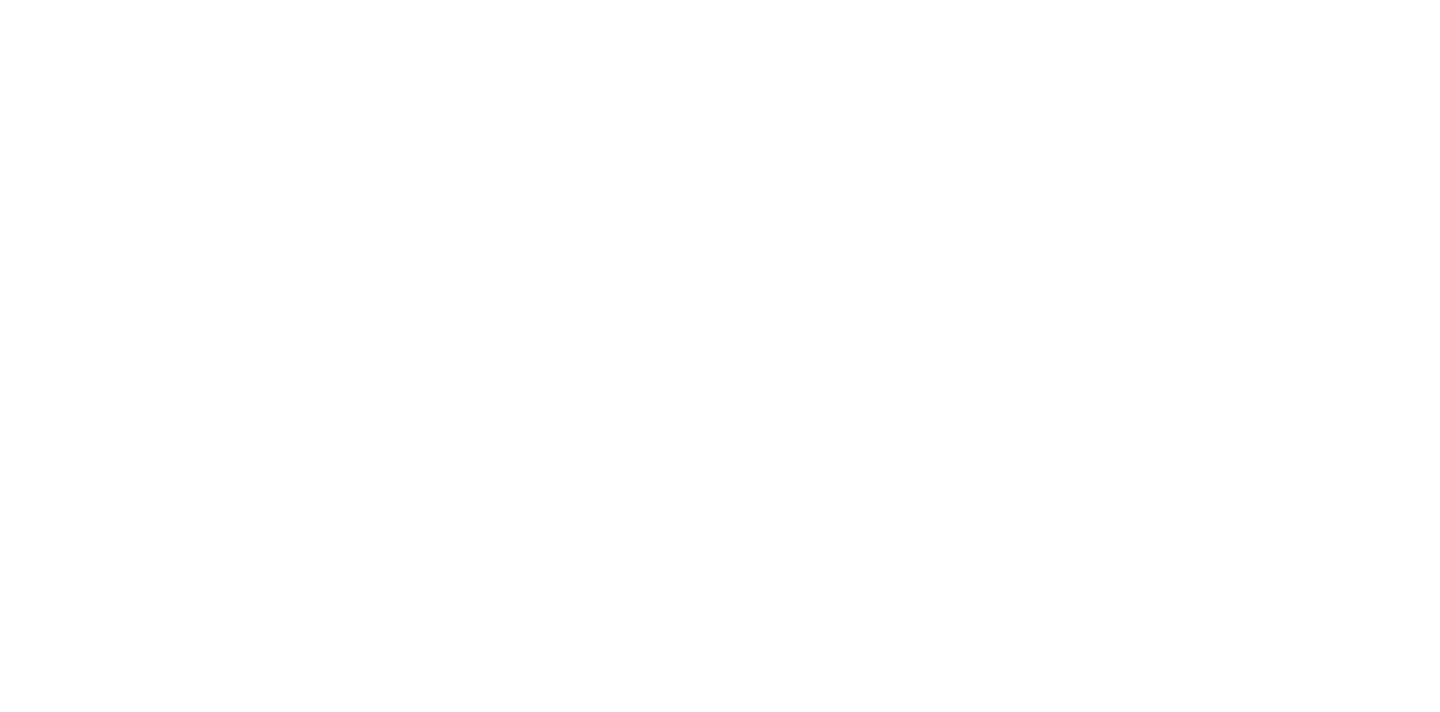 scroll, scrollTop: 0, scrollLeft: 0, axis: both 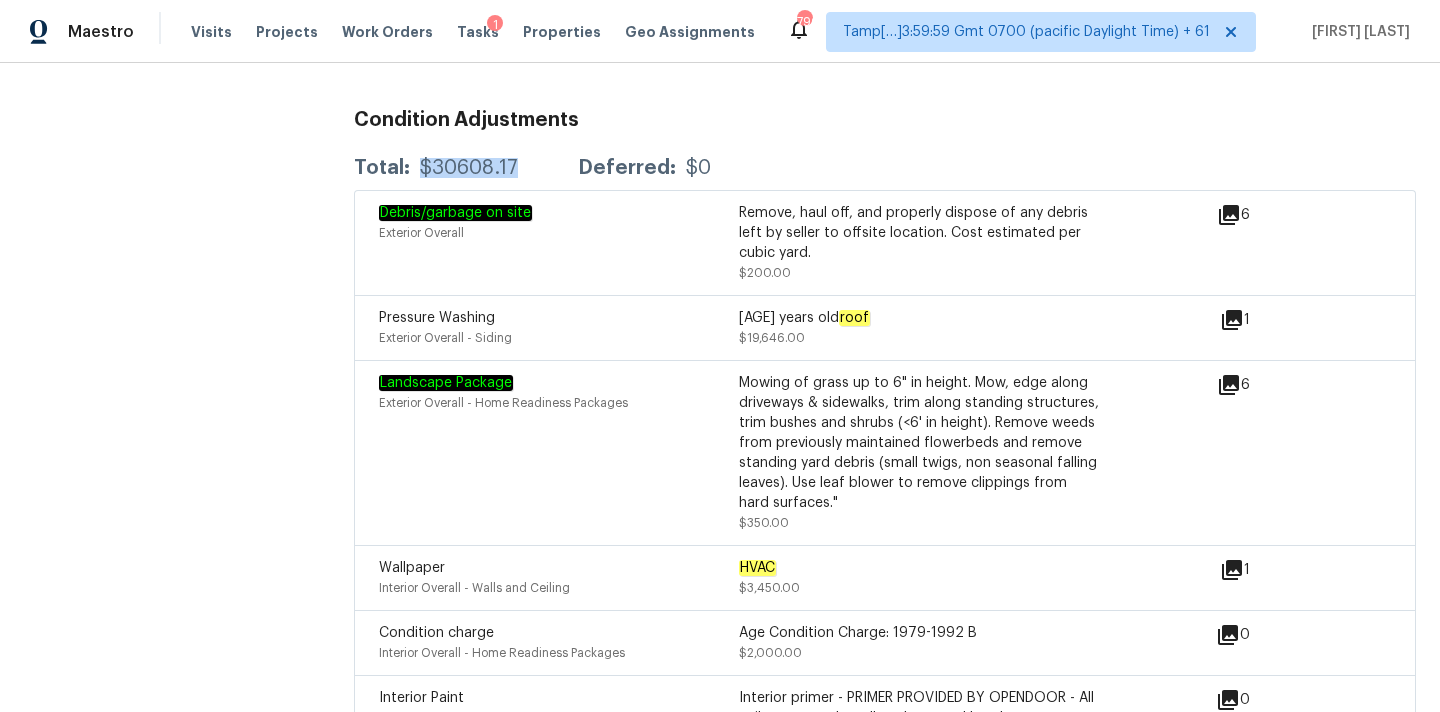 copy on "$30608.17" 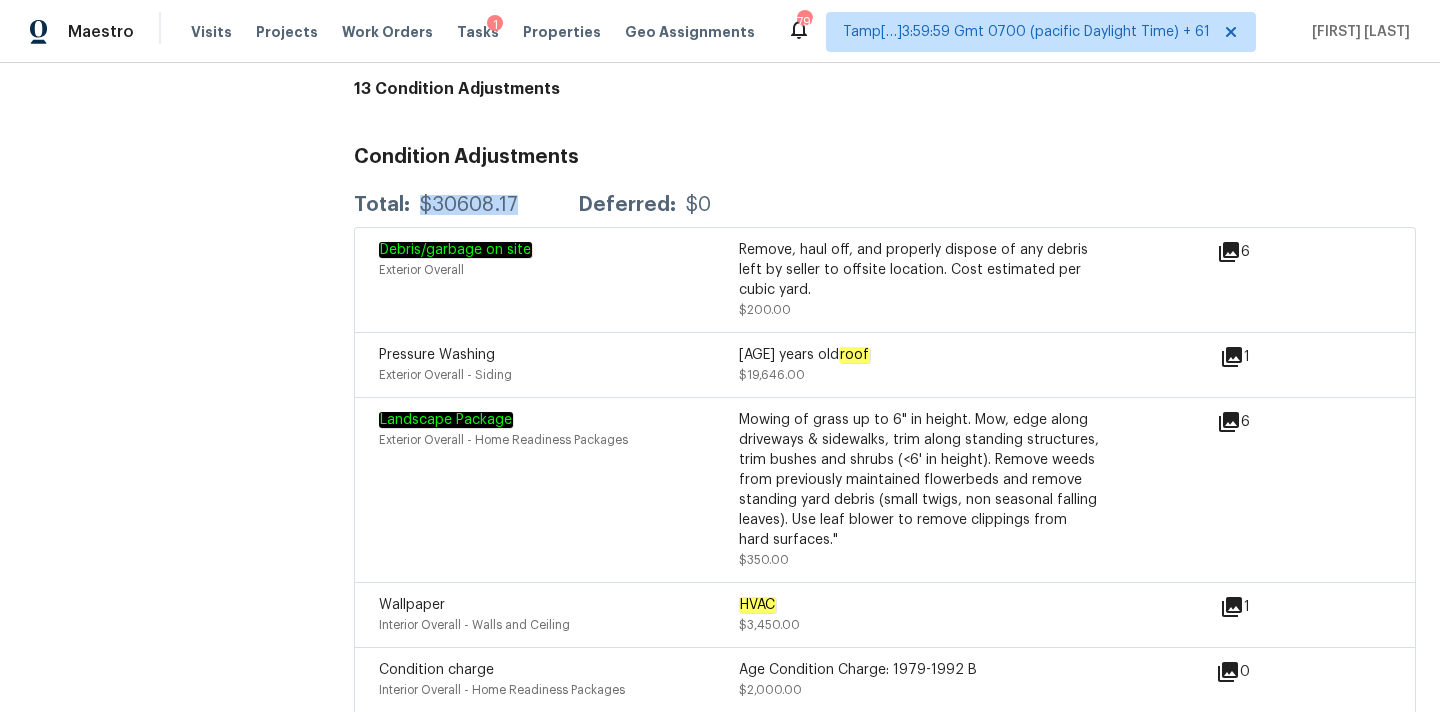 scroll, scrollTop: 2591, scrollLeft: 0, axis: vertical 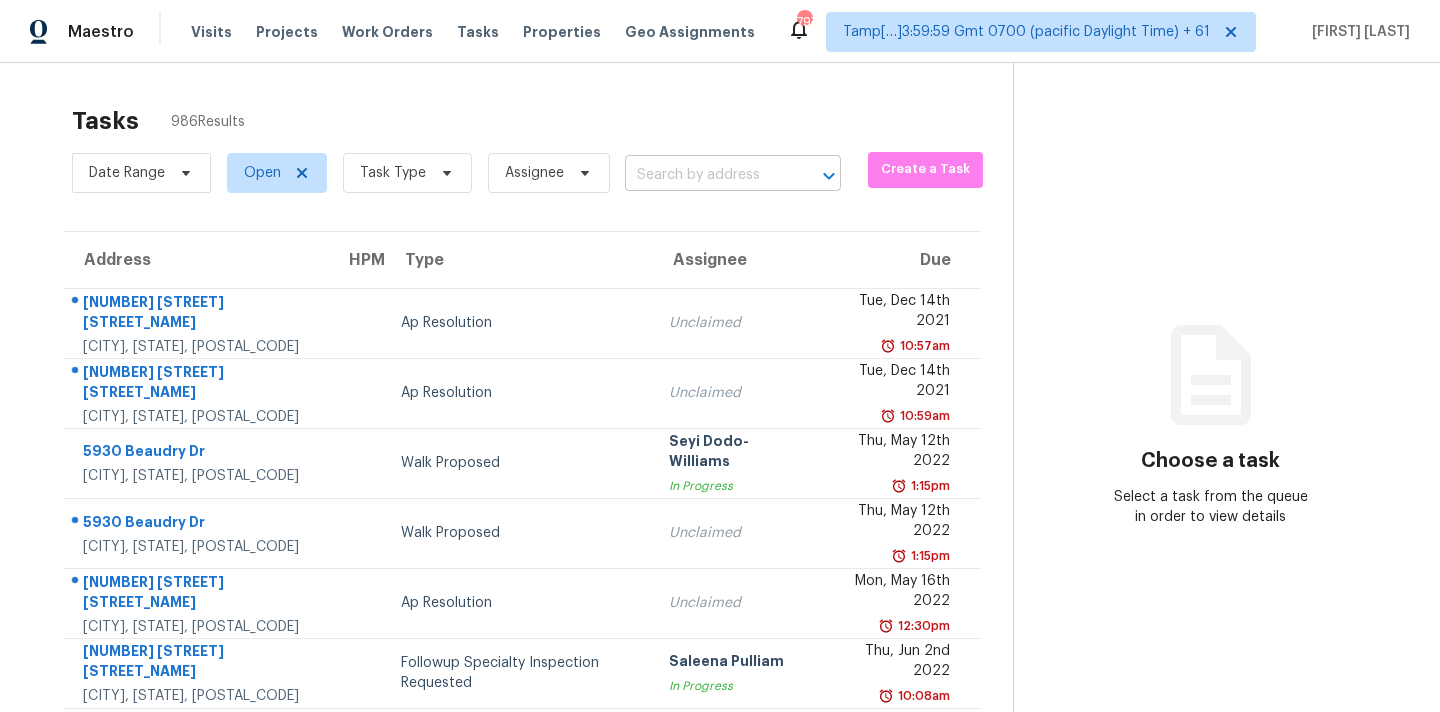 click at bounding box center (705, 175) 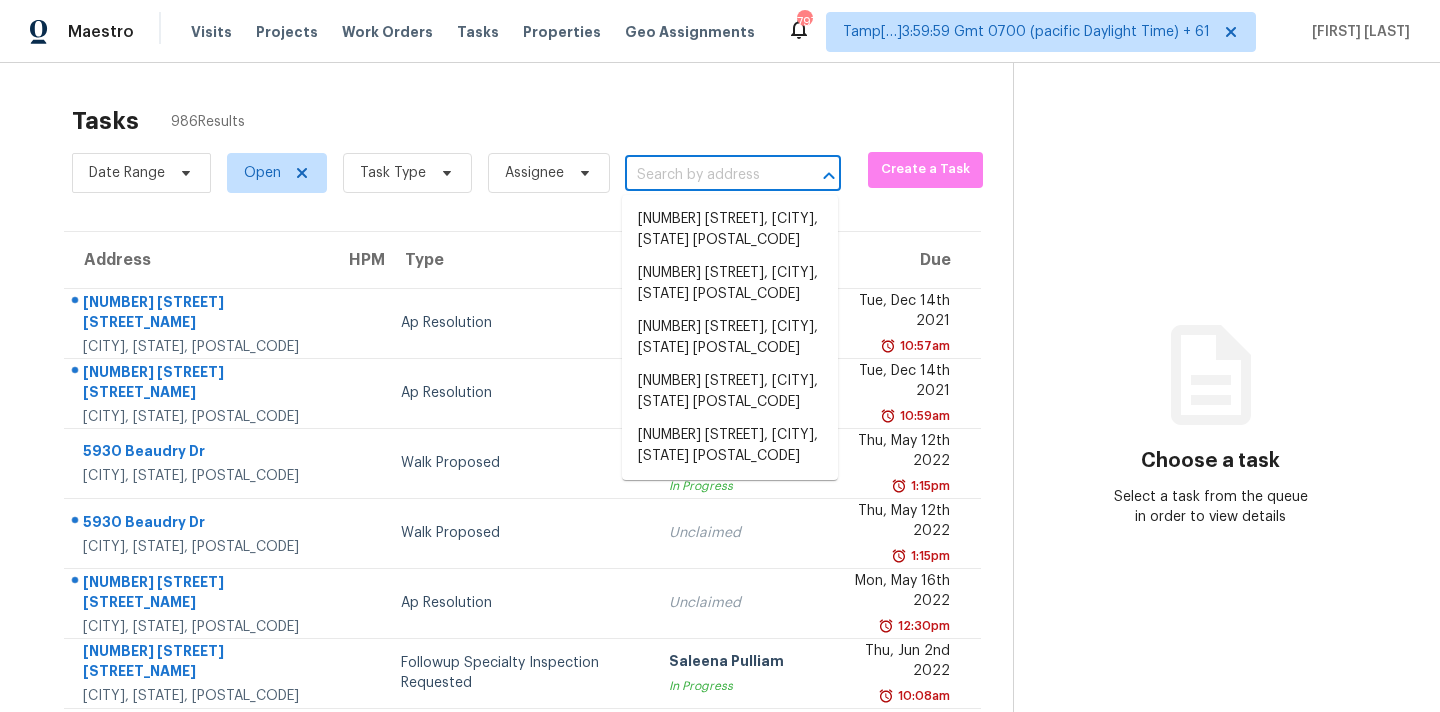 paste on "[NUMBER] [STREET], [CITY], [STATE], [POSTAL_CODE]" 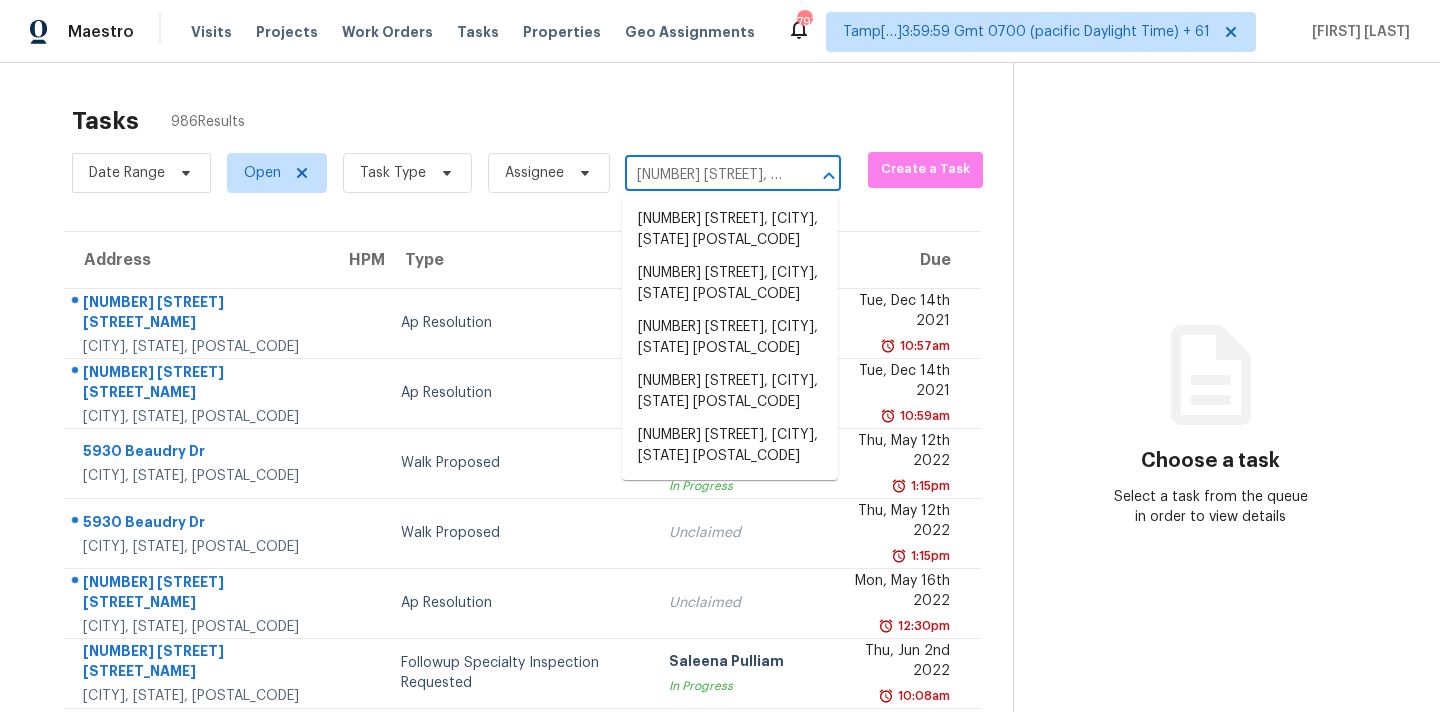 scroll, scrollTop: 0, scrollLeft: 140, axis: horizontal 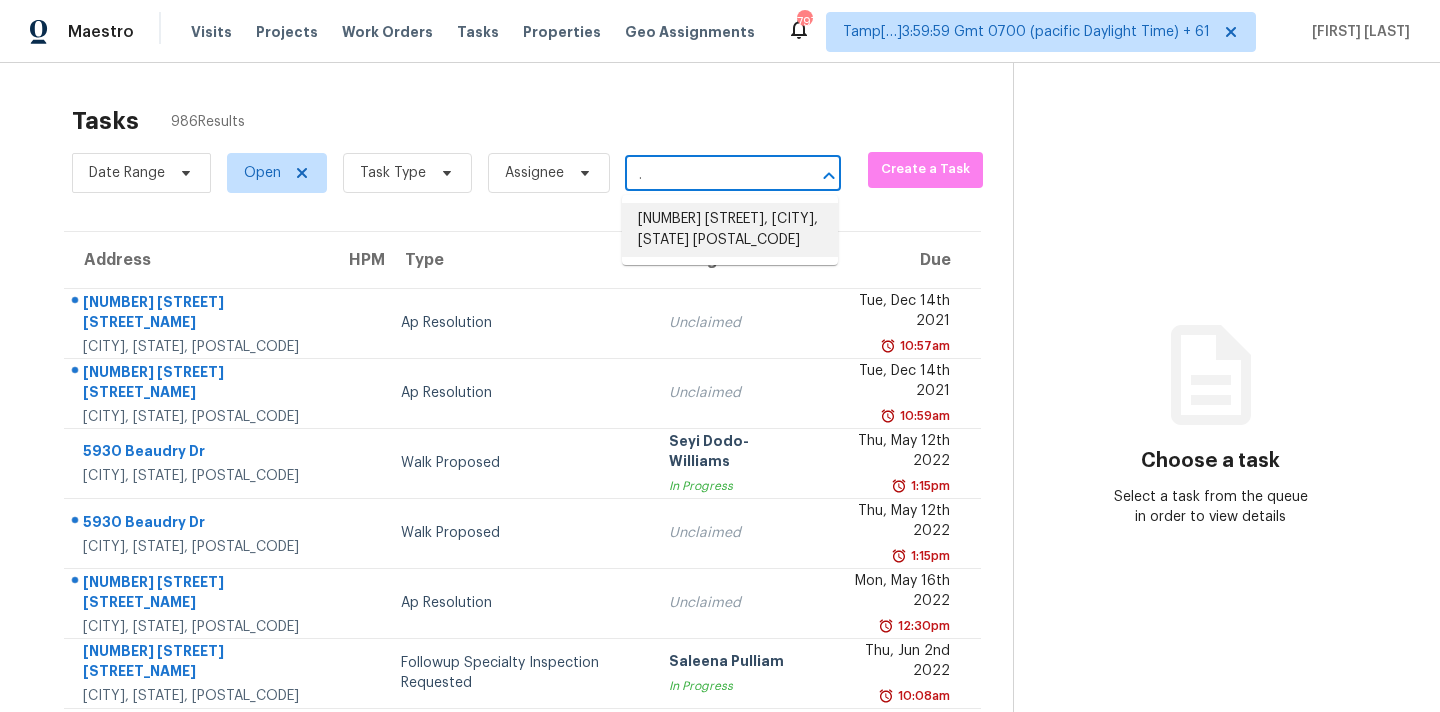click on "[NUMBER] [STREET], [CITY], [STATE] [POSTAL_CODE]" at bounding box center (730, 230) 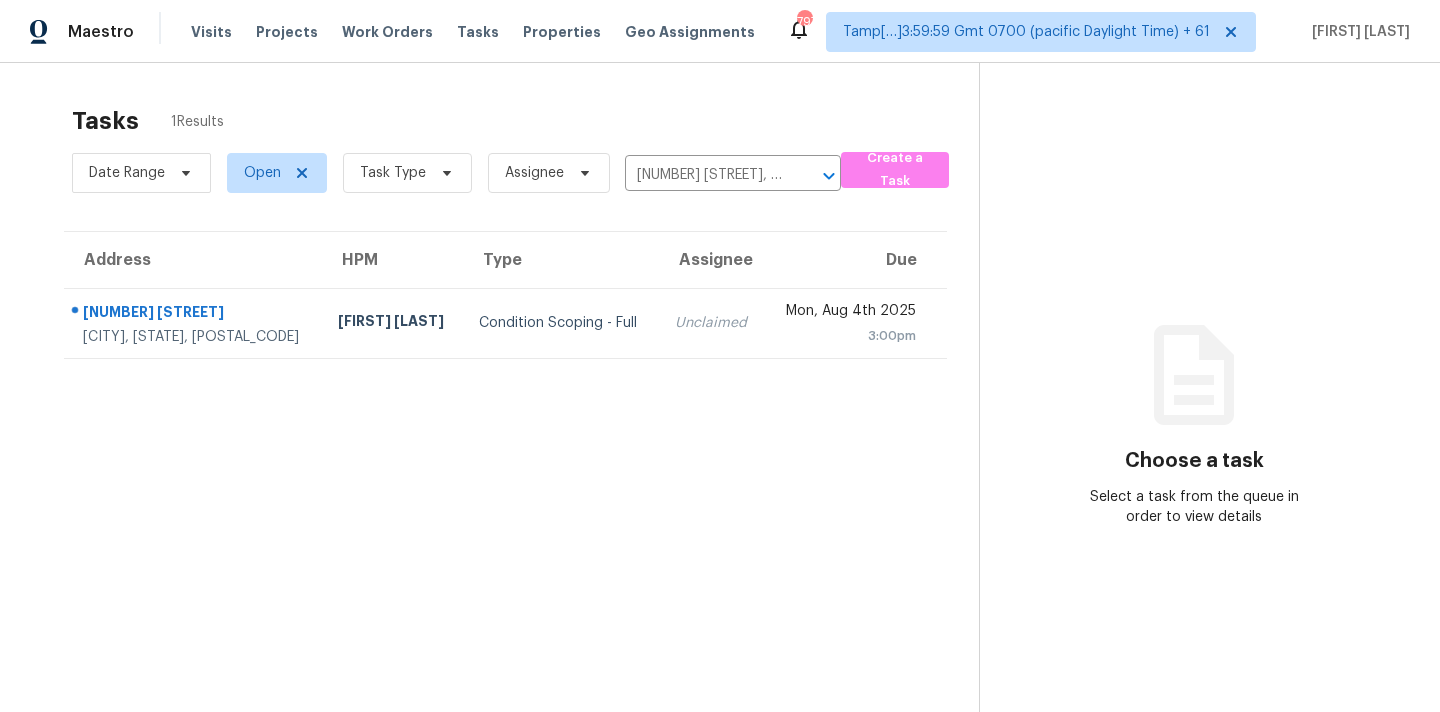 click on "Unclaimed" at bounding box center (712, 323) 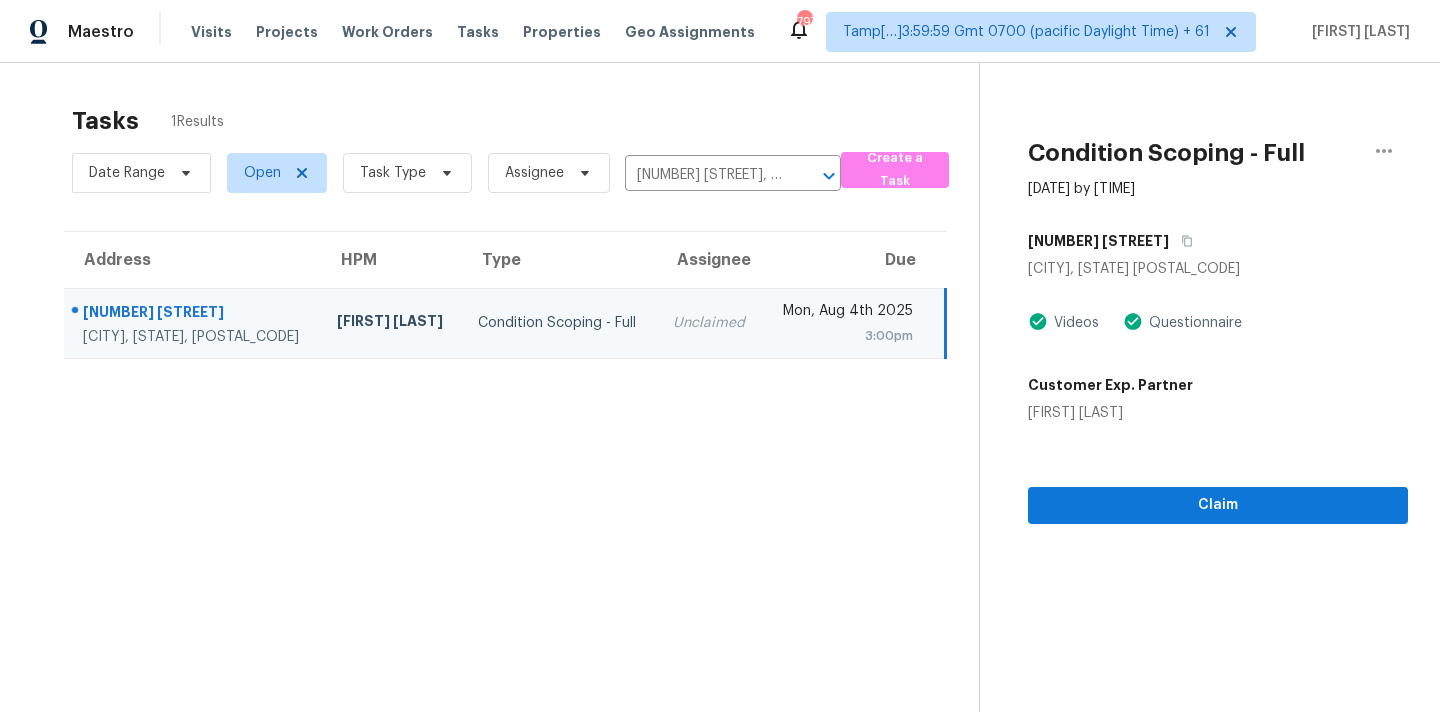 click on "Condition Scoping - Full [DATE] by [TIME] [NUMBER] [STREET] [CITY], [STATE] [POSTAL_CODE] Videos Questionnaire Customer Exp. Partner [FIRST] [LAST] Claim" at bounding box center (1193, 419) 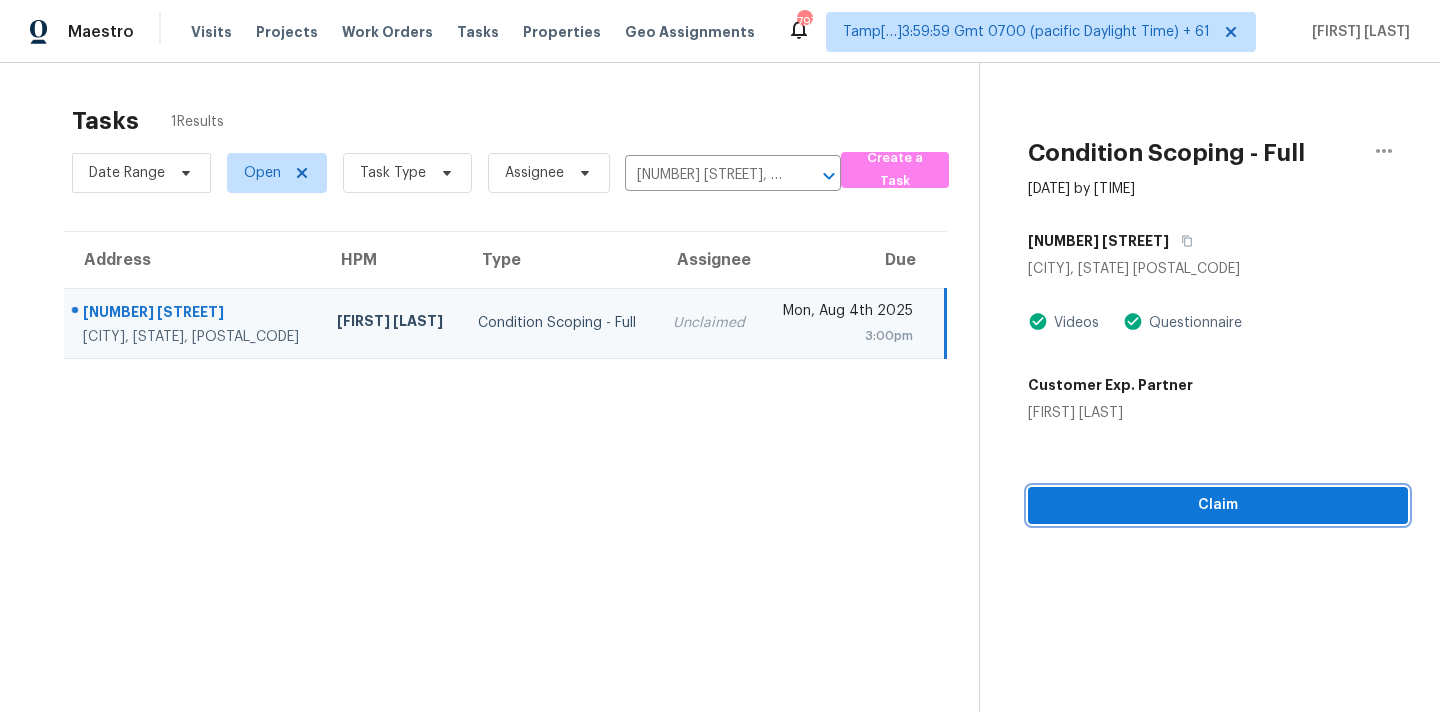 click on "Claim" at bounding box center [1218, 505] 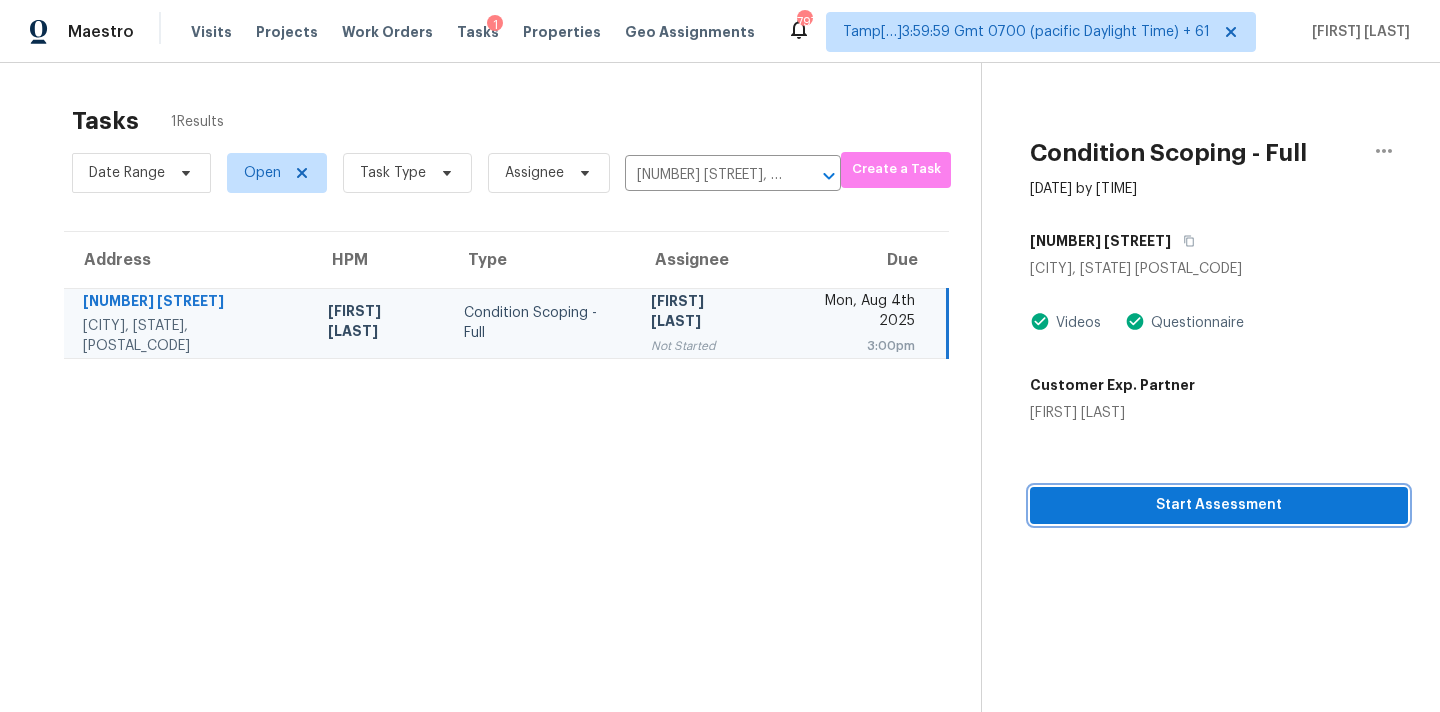 click on "Start Assessment" at bounding box center (1219, 505) 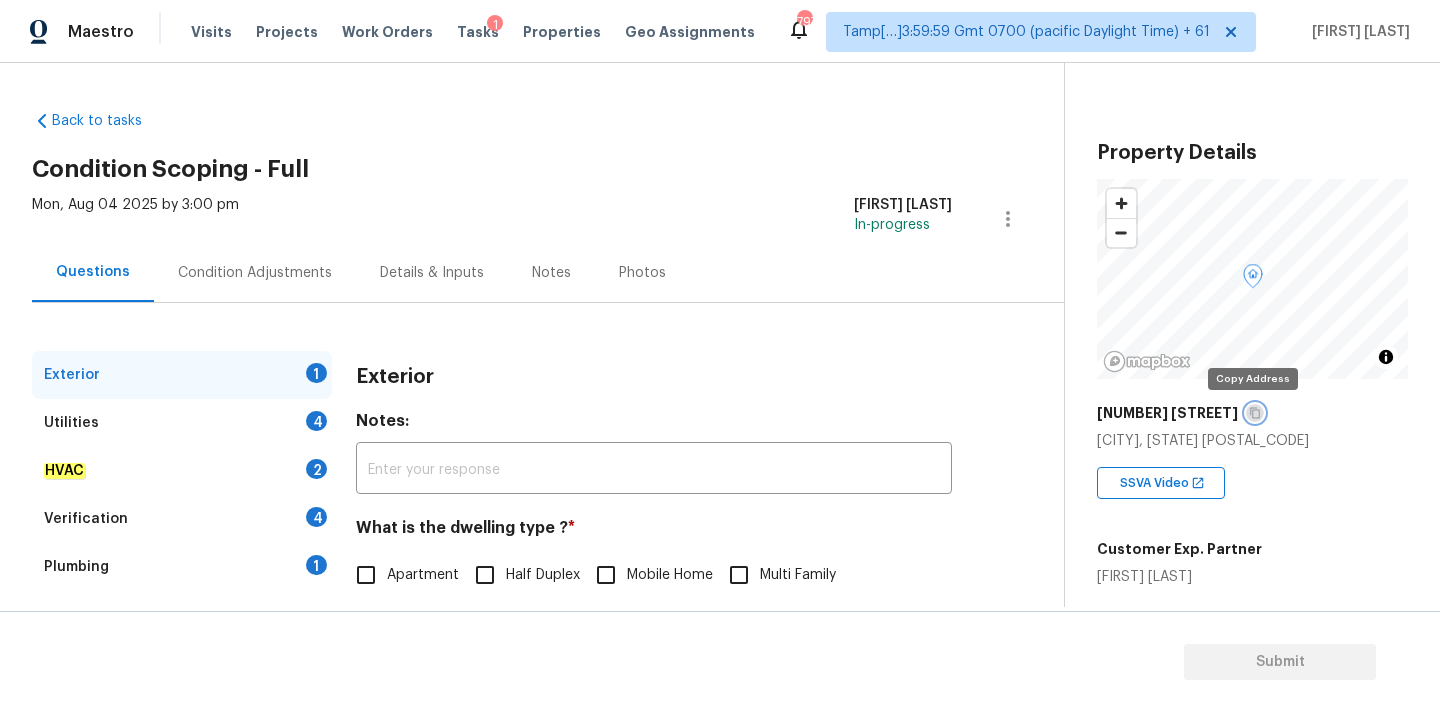 click 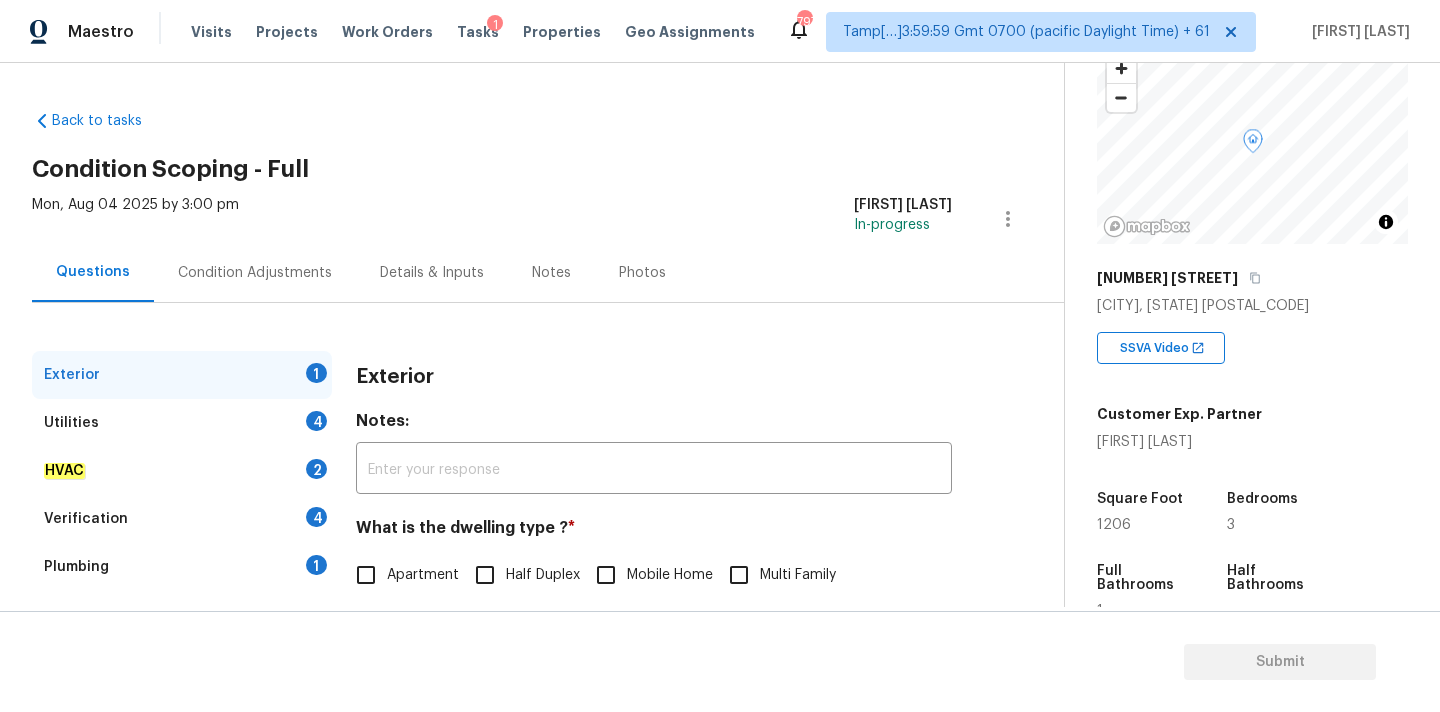 scroll, scrollTop: 492, scrollLeft: 0, axis: vertical 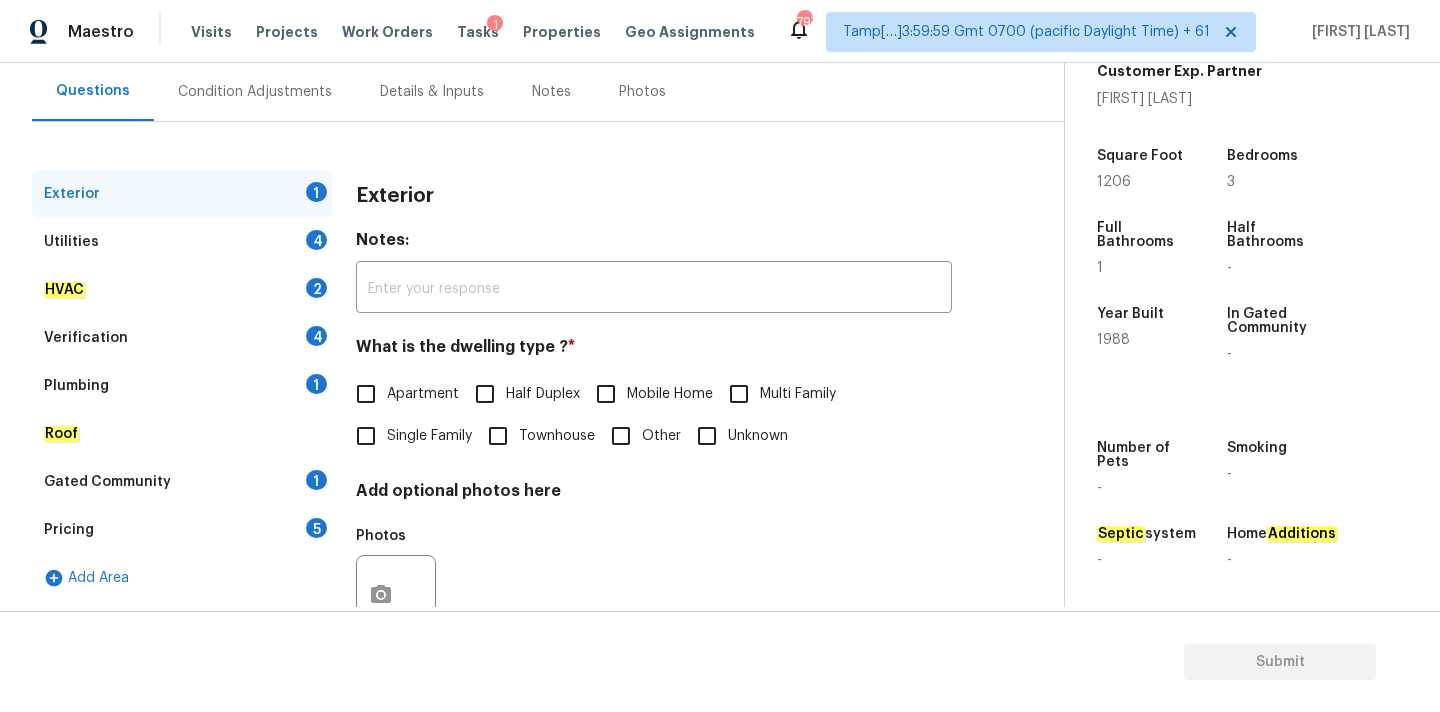 click on "Single Family" at bounding box center [429, 436] 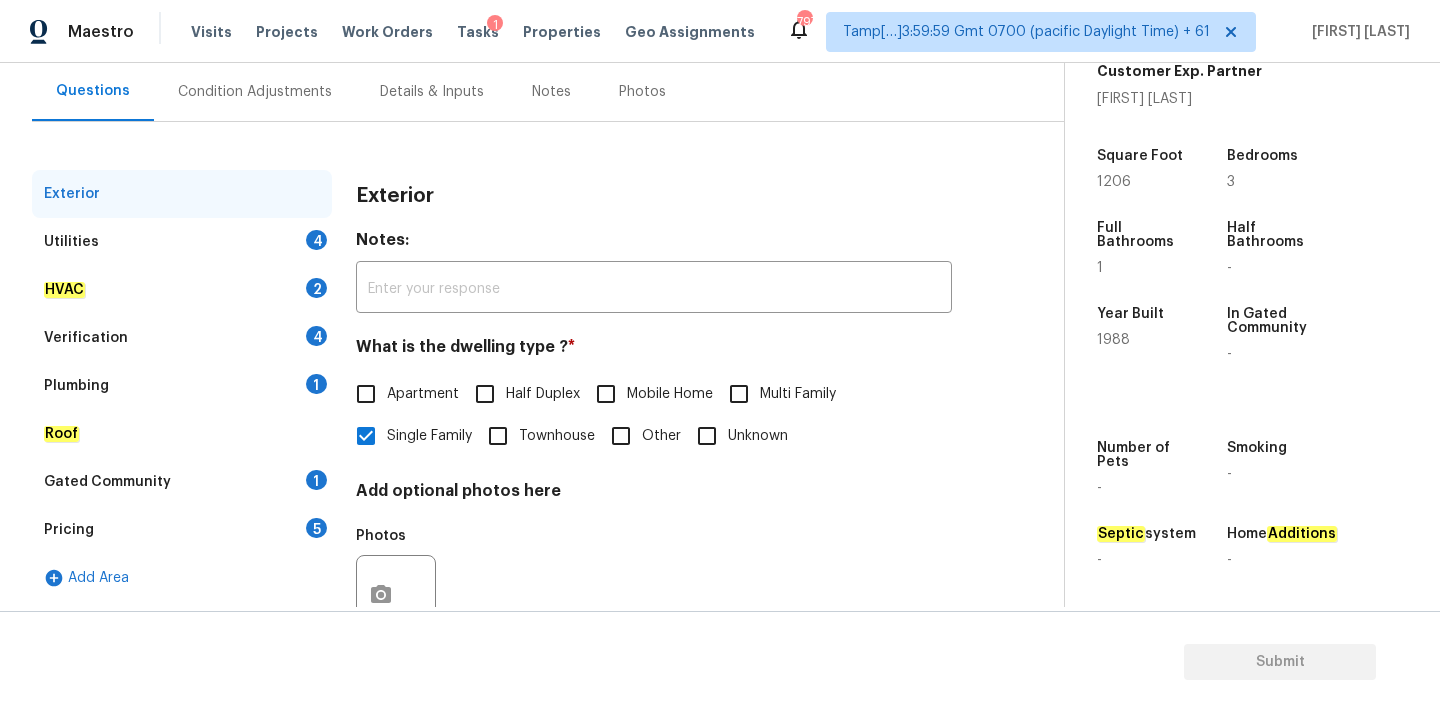 click on "Utilities 4" at bounding box center (182, 242) 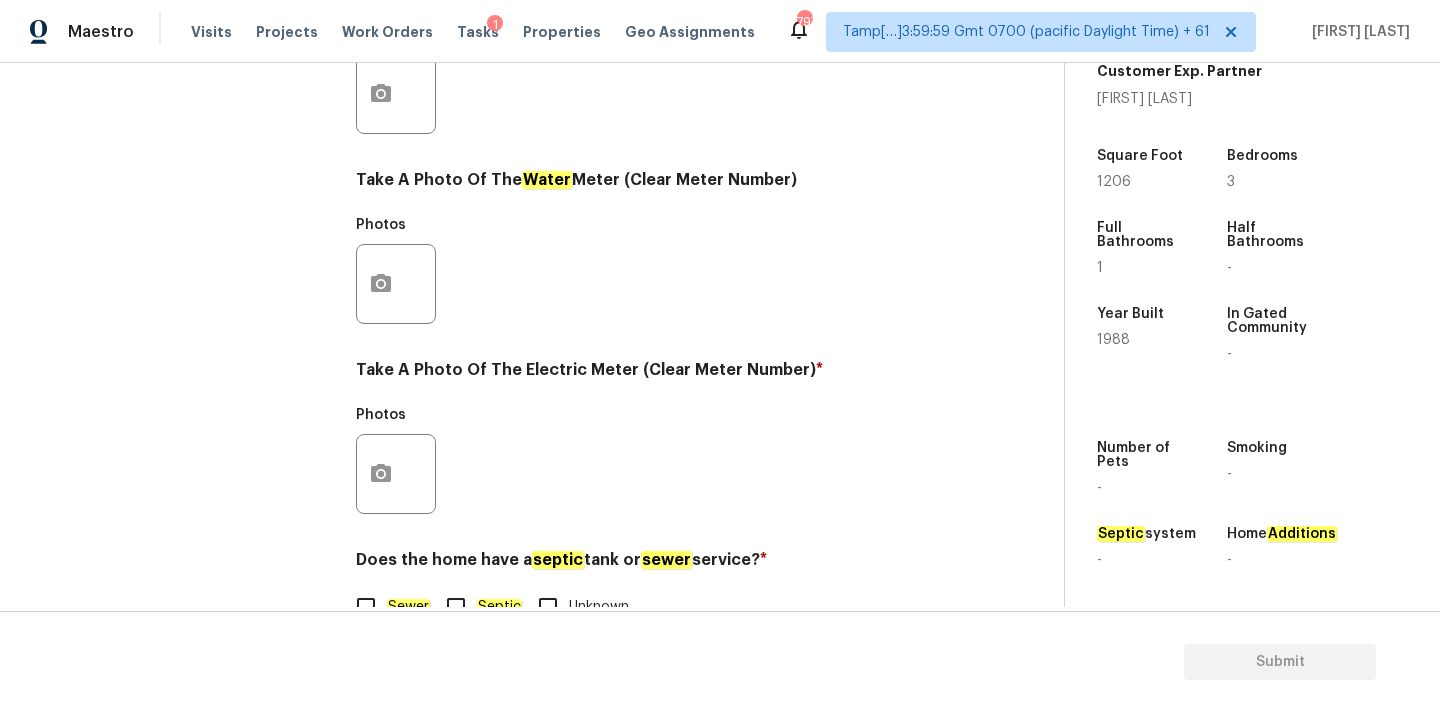 scroll, scrollTop: 793, scrollLeft: 0, axis: vertical 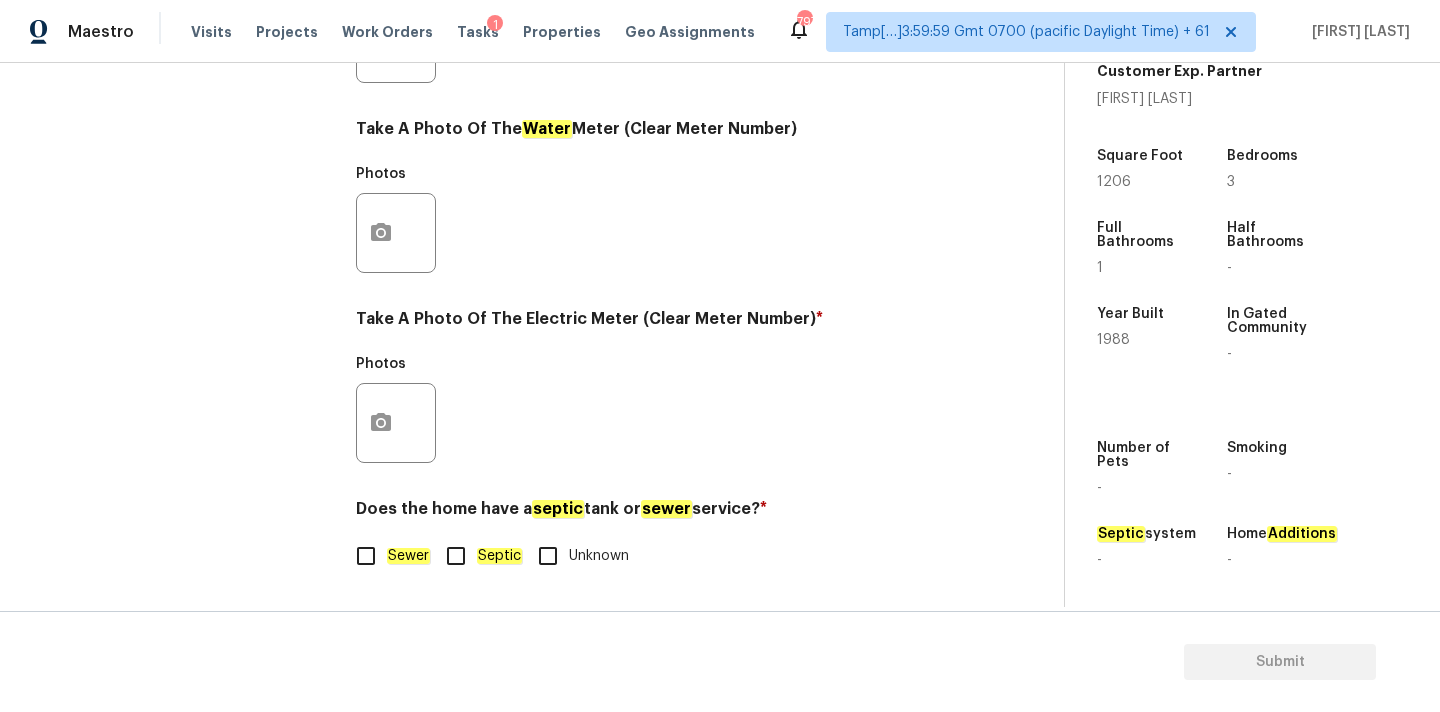 click on "Septic" at bounding box center [478, 556] 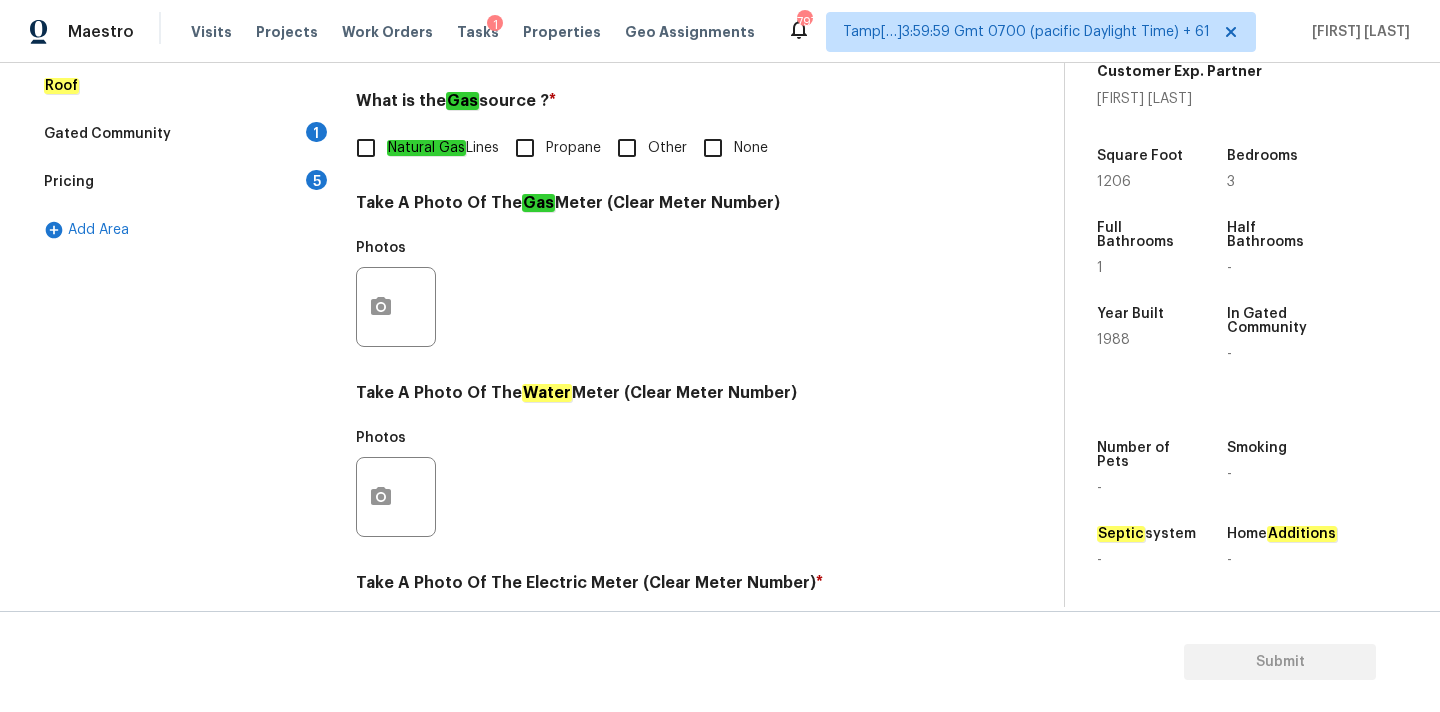 scroll, scrollTop: 499, scrollLeft: 0, axis: vertical 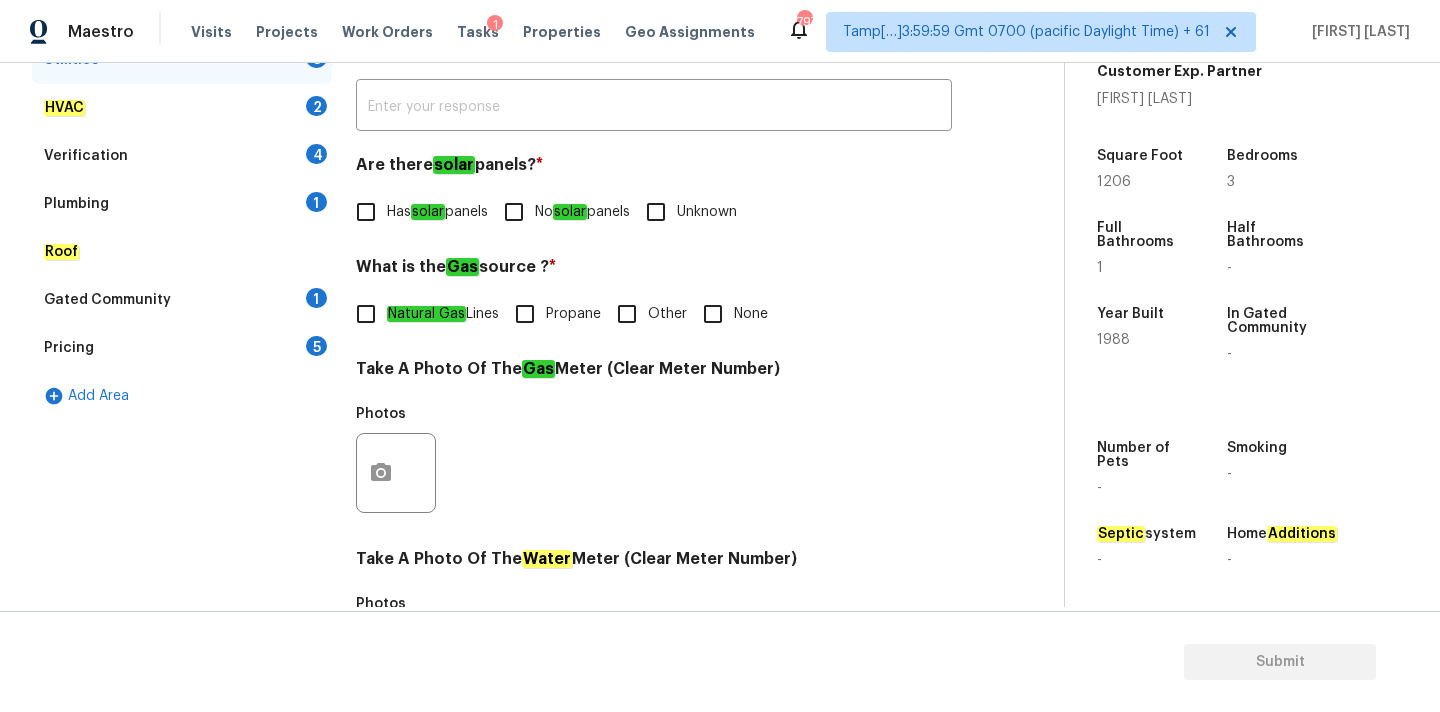 click on "Plumbing 1" at bounding box center [182, 204] 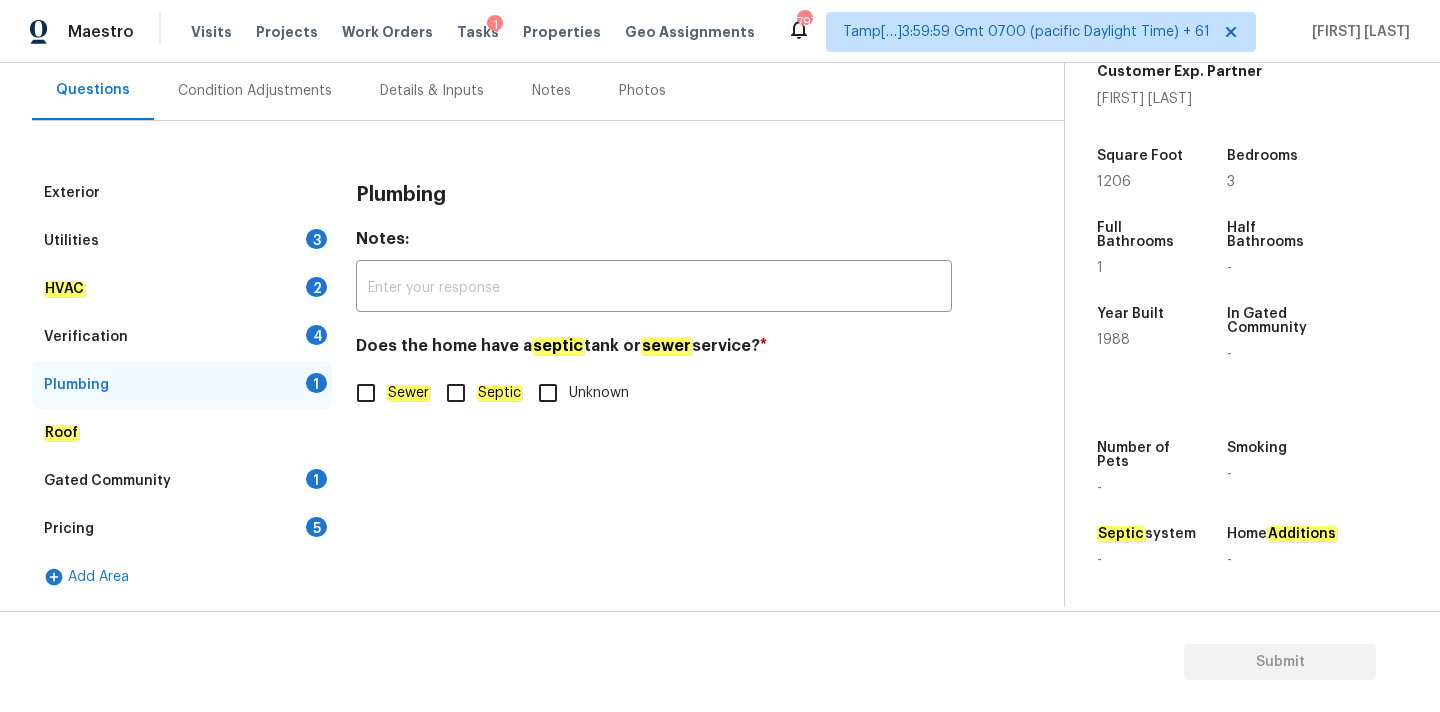 click on "Septic" at bounding box center [456, 393] 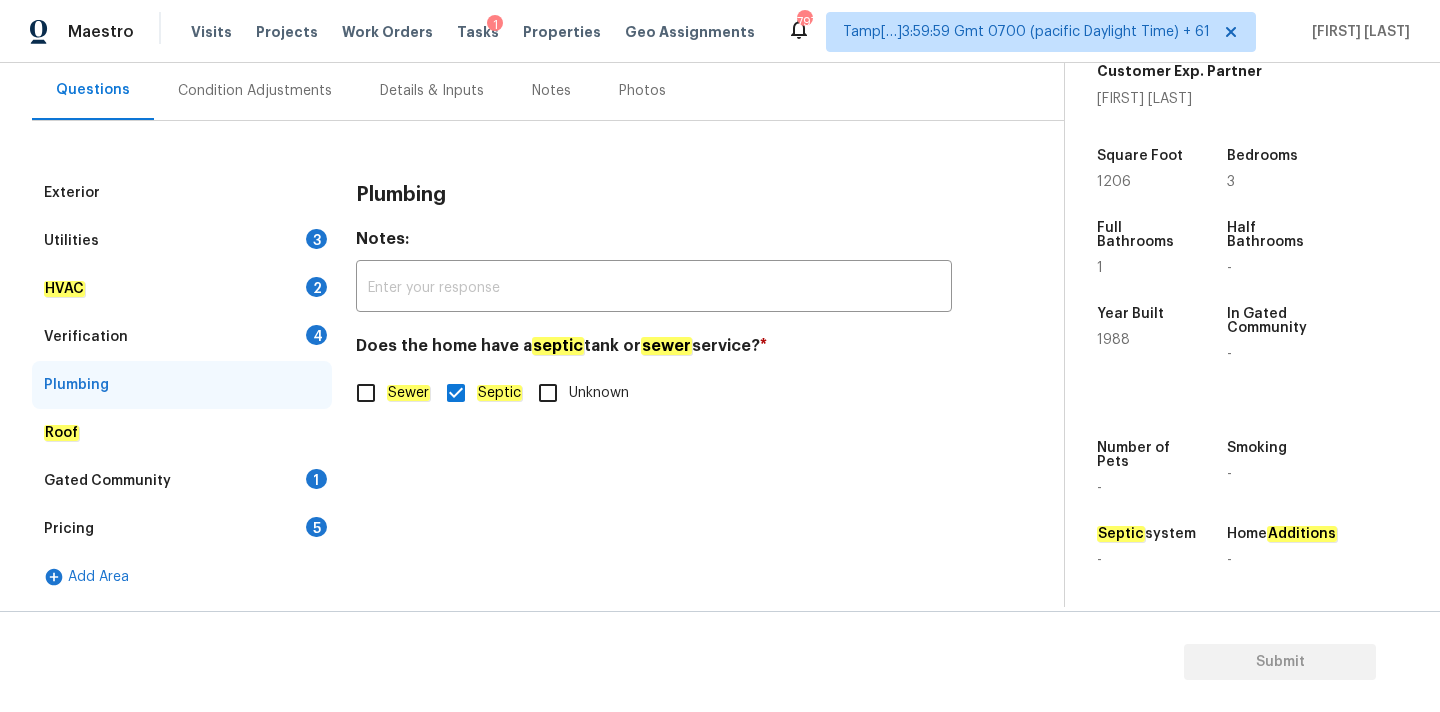 scroll, scrollTop: 61, scrollLeft: 0, axis: vertical 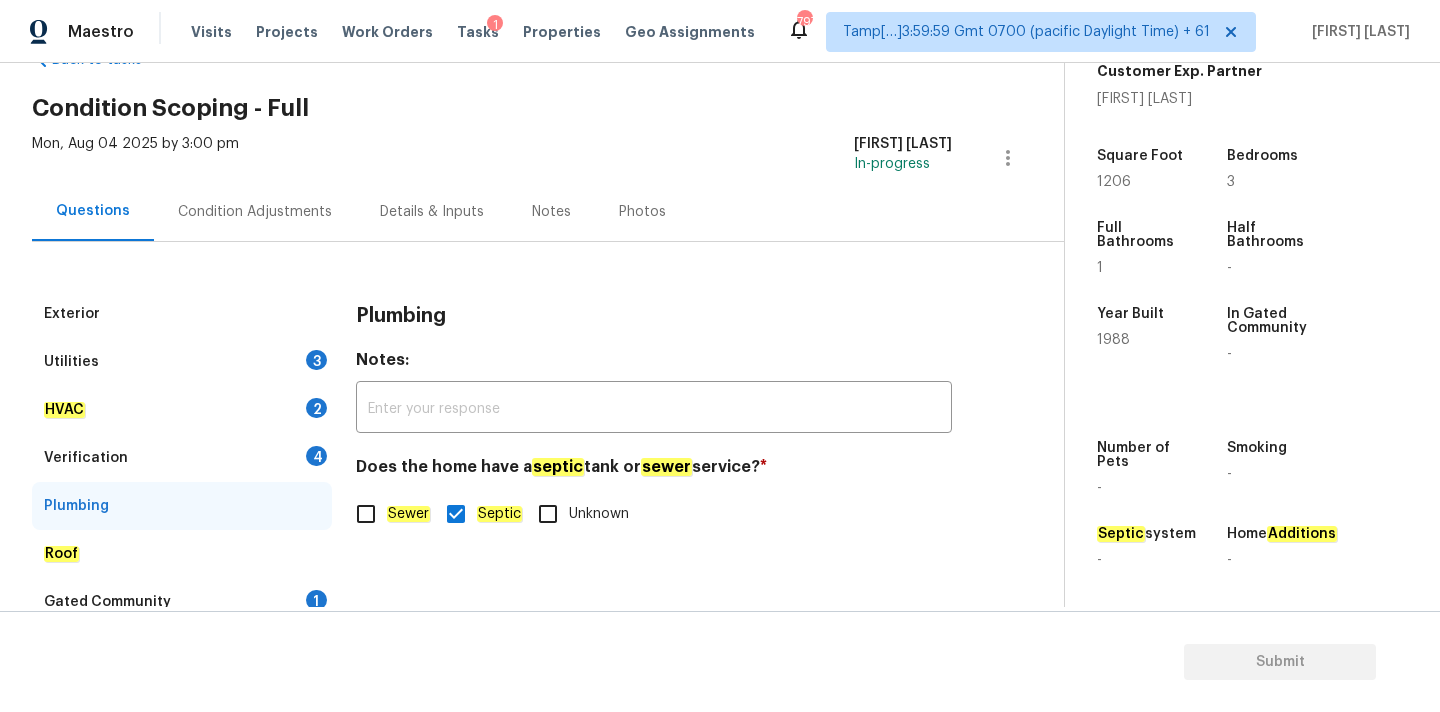 click on "Condition Adjustments" at bounding box center (255, 212) 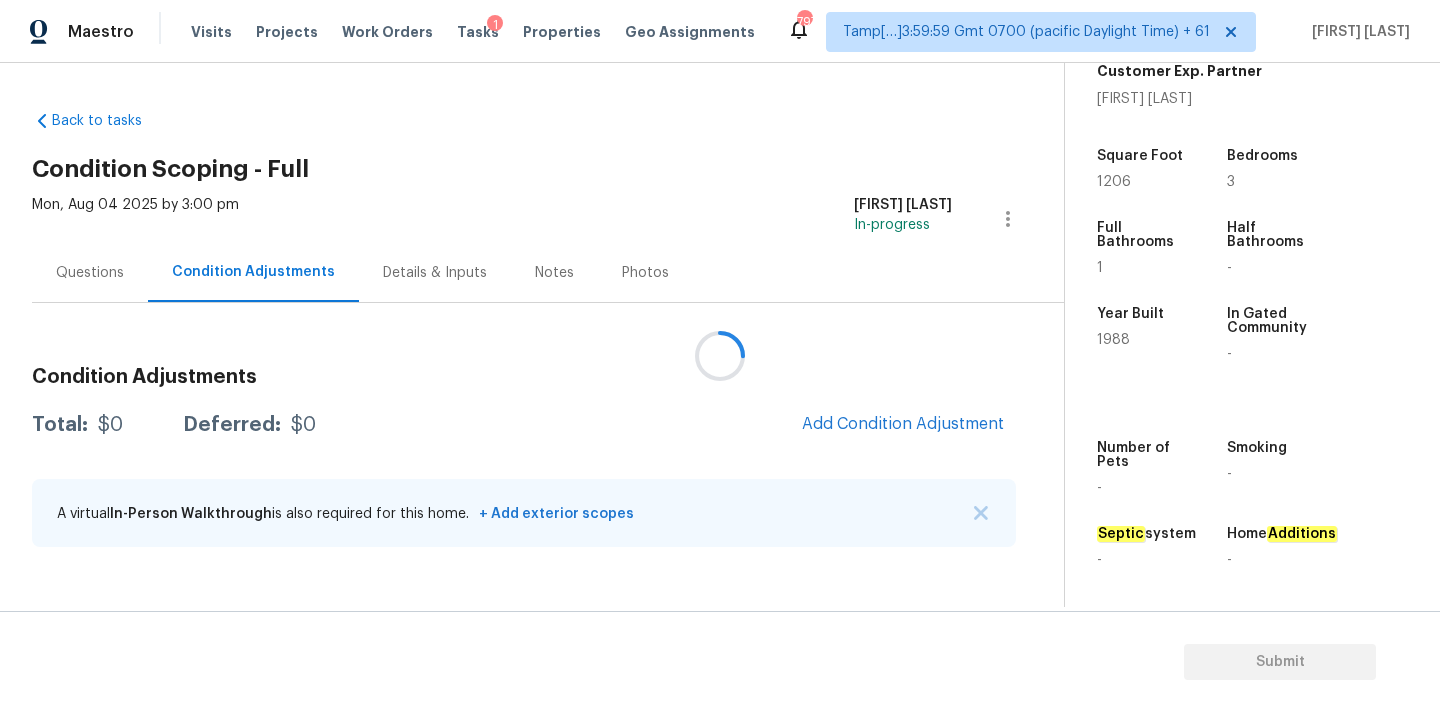 scroll, scrollTop: 0, scrollLeft: 0, axis: both 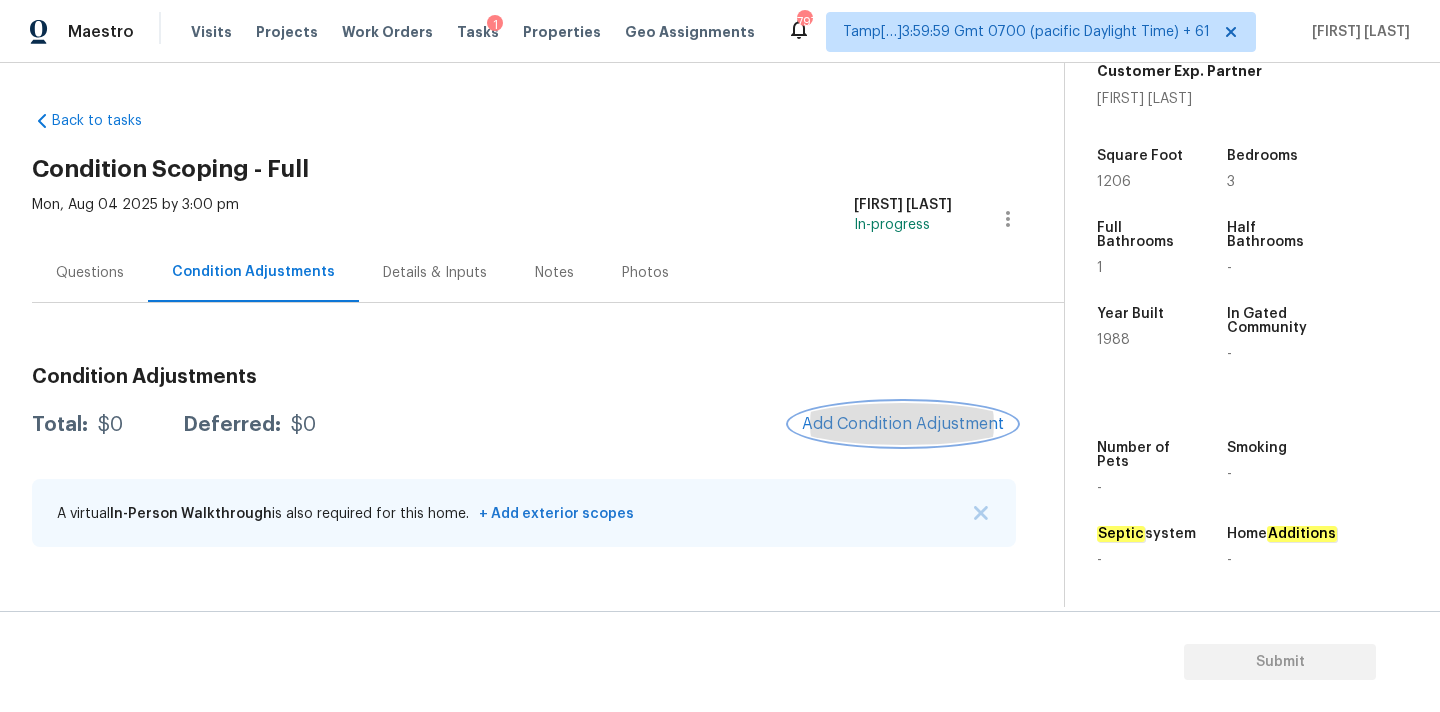 click on "Add Condition Adjustment" at bounding box center [903, 424] 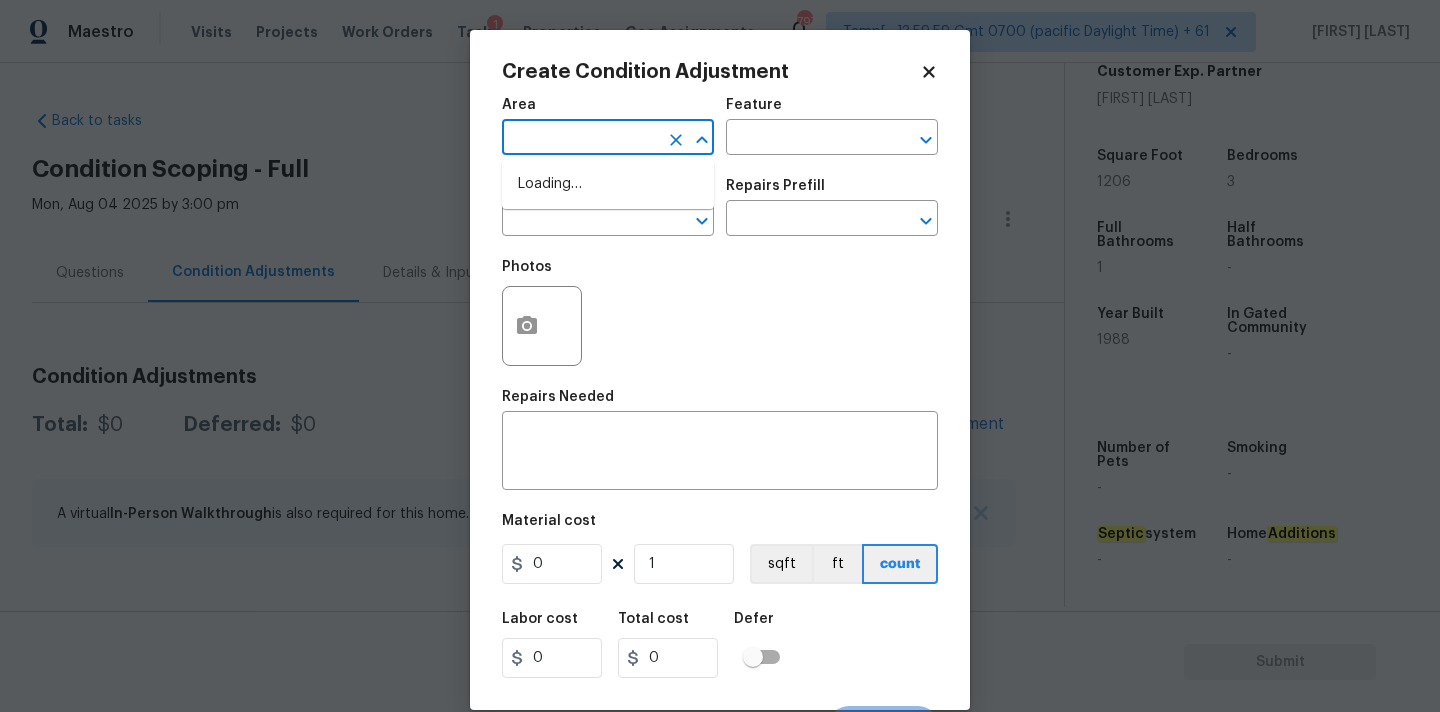 click at bounding box center (580, 139) 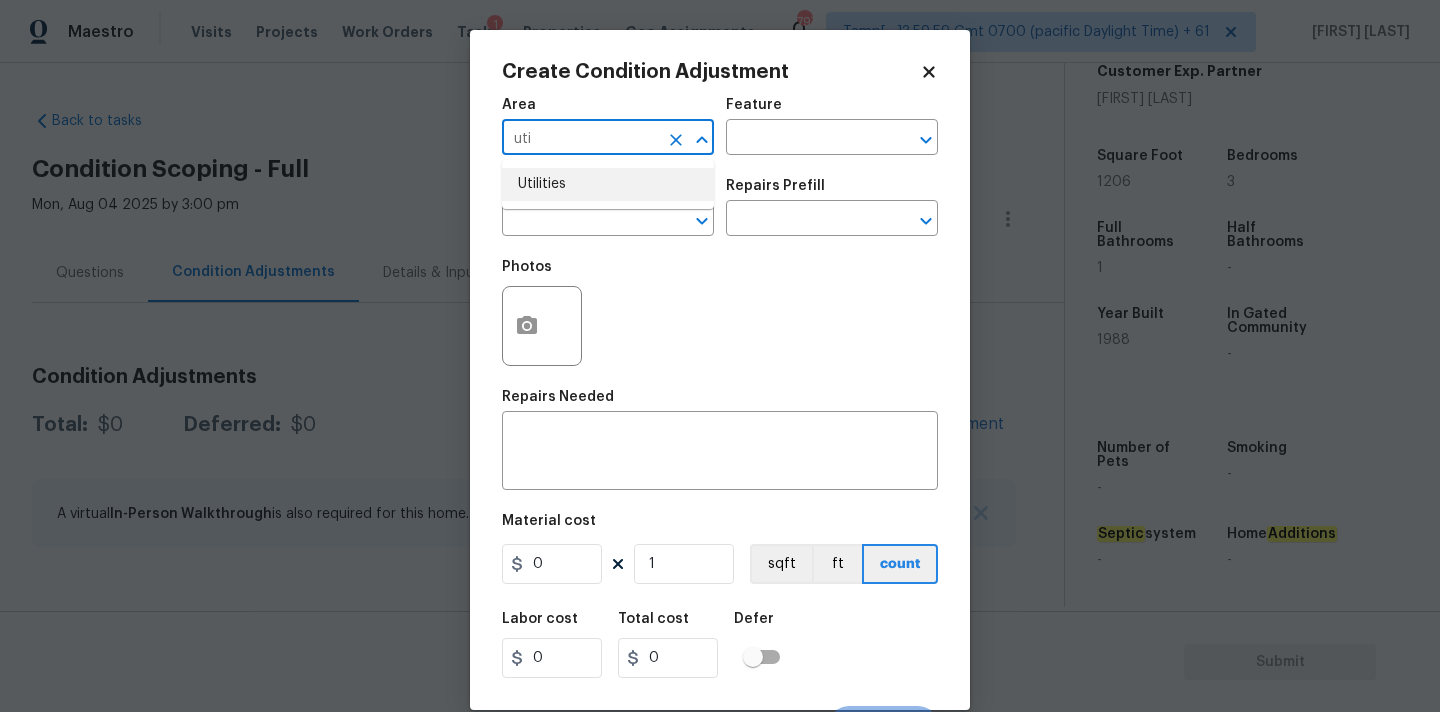 click on "Utilities" at bounding box center (608, 184) 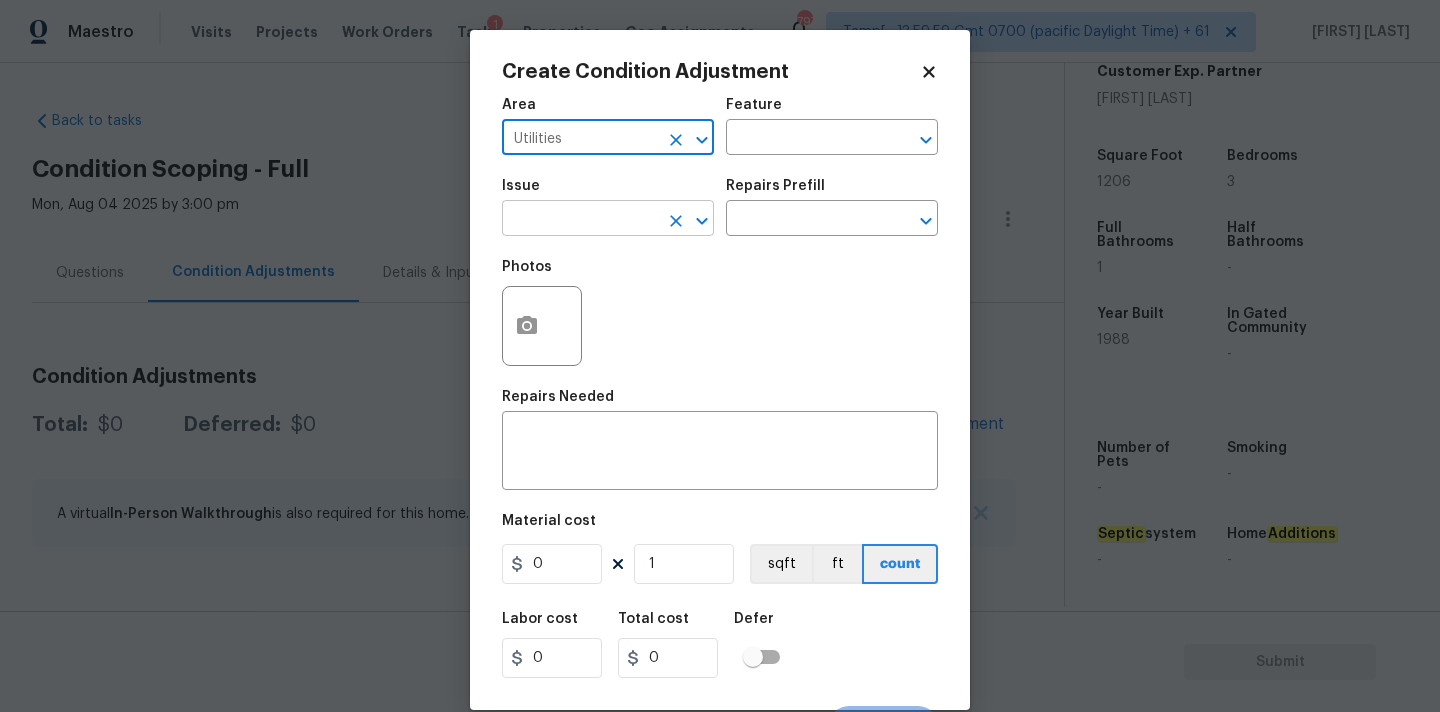 type on "Utilities" 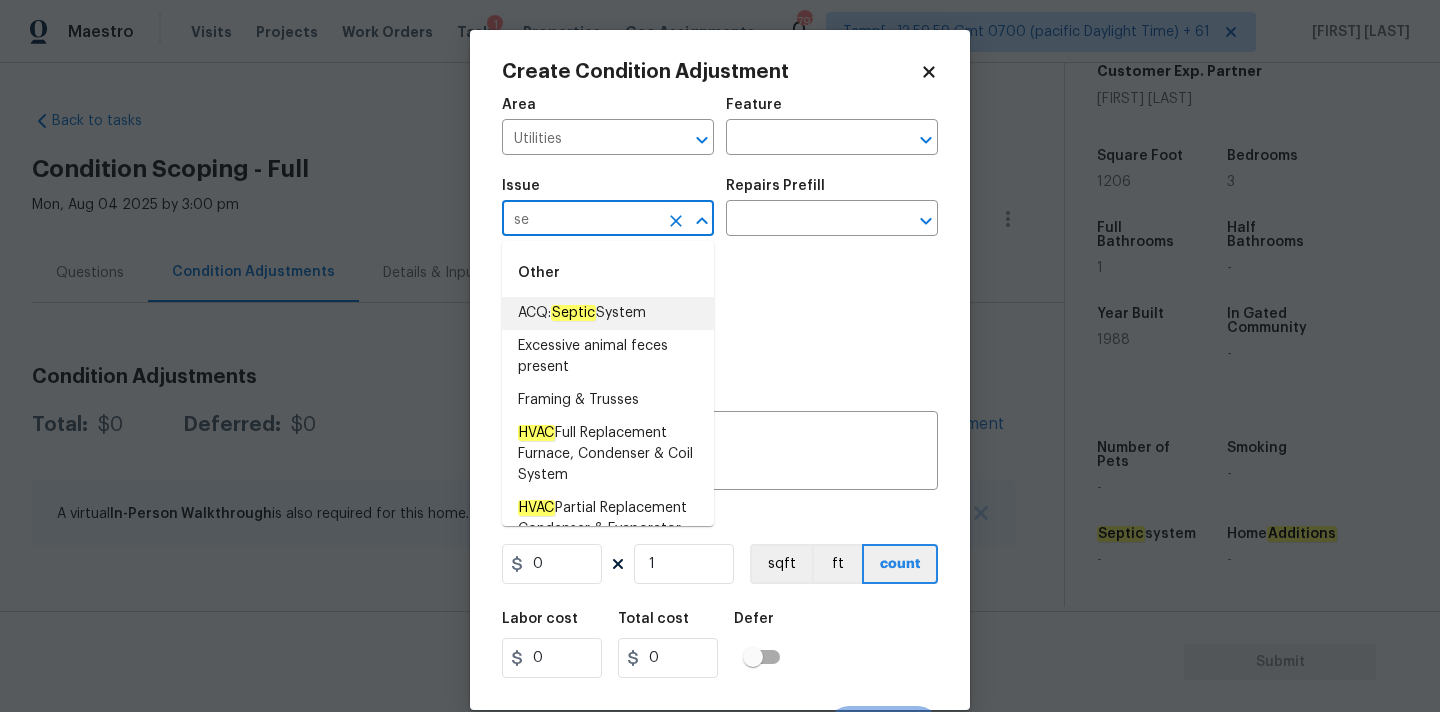 click on "ACQ:  Septic  System" at bounding box center (582, 313) 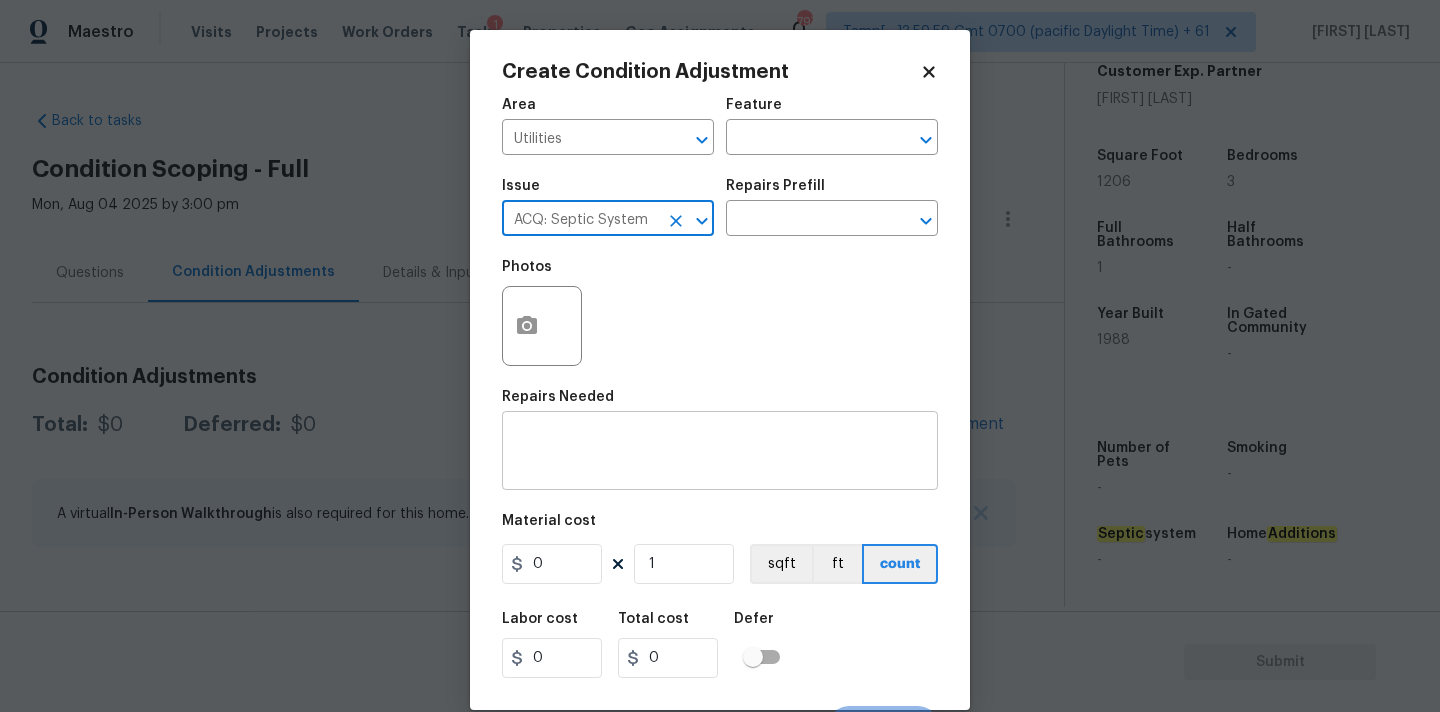 type on "ACQ: Septic System" 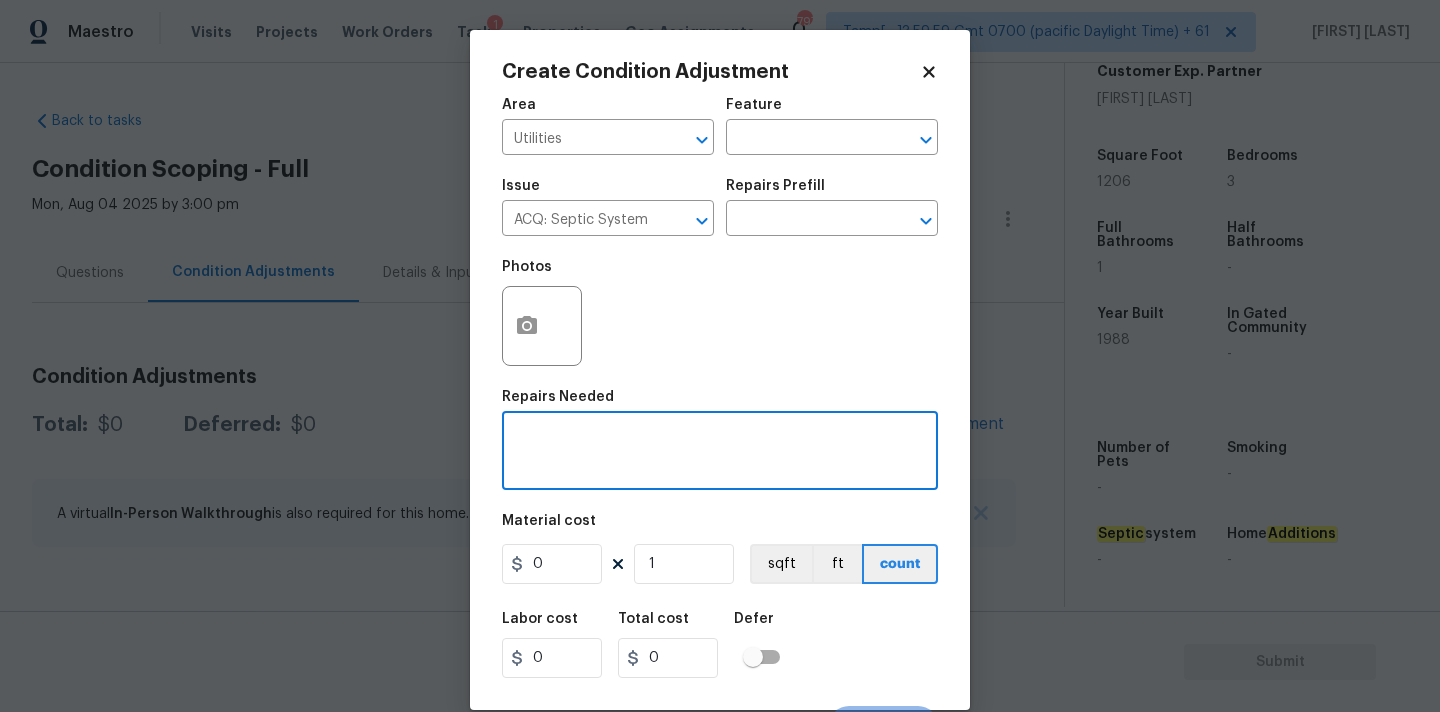 paste on "ACQ: Septic System" 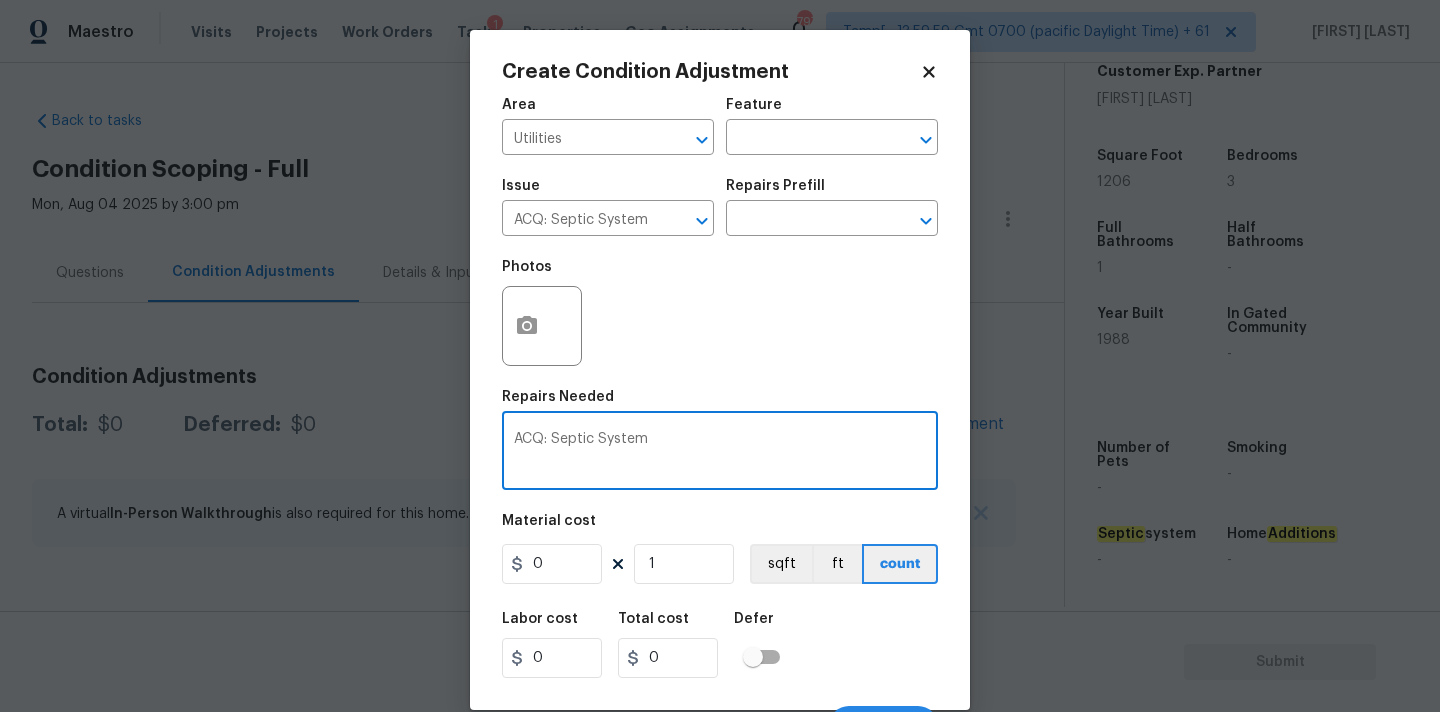 type on "ACQ: Septic System" 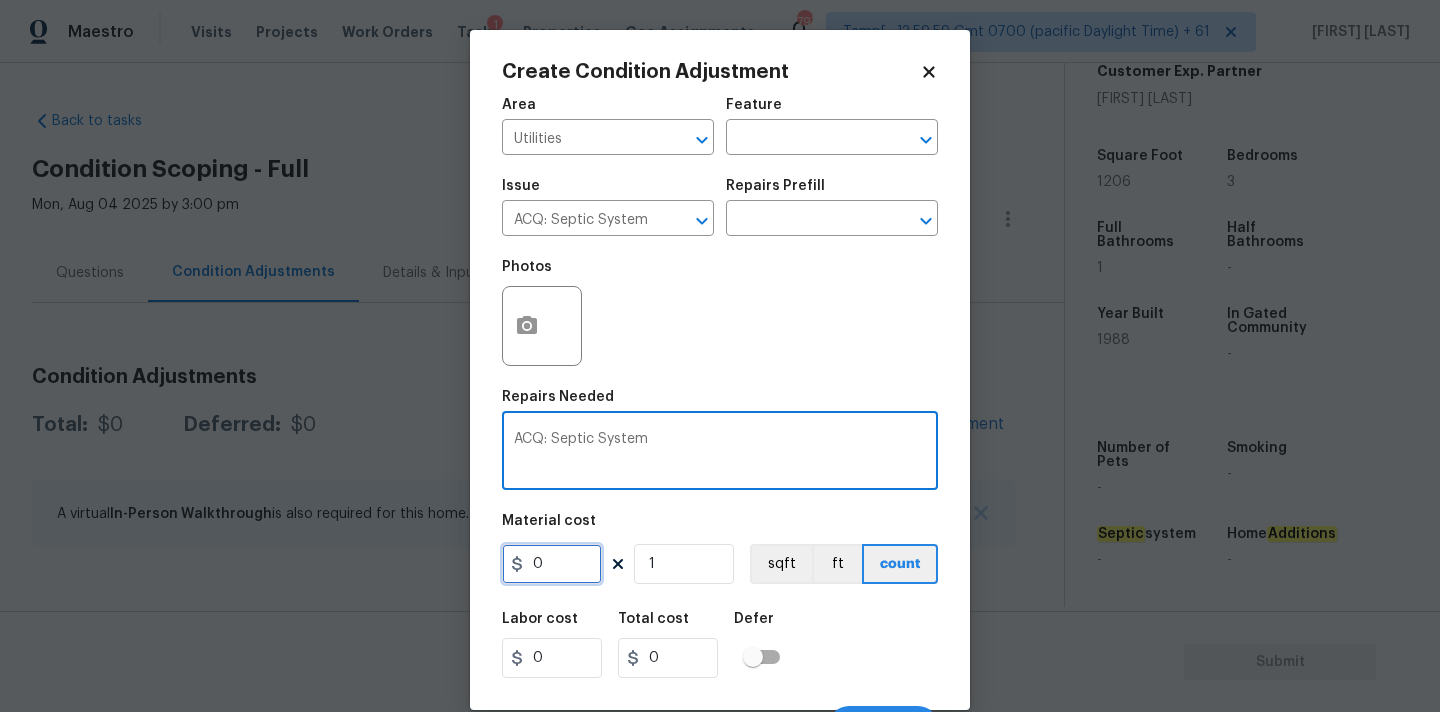click on "0" at bounding box center (552, 564) 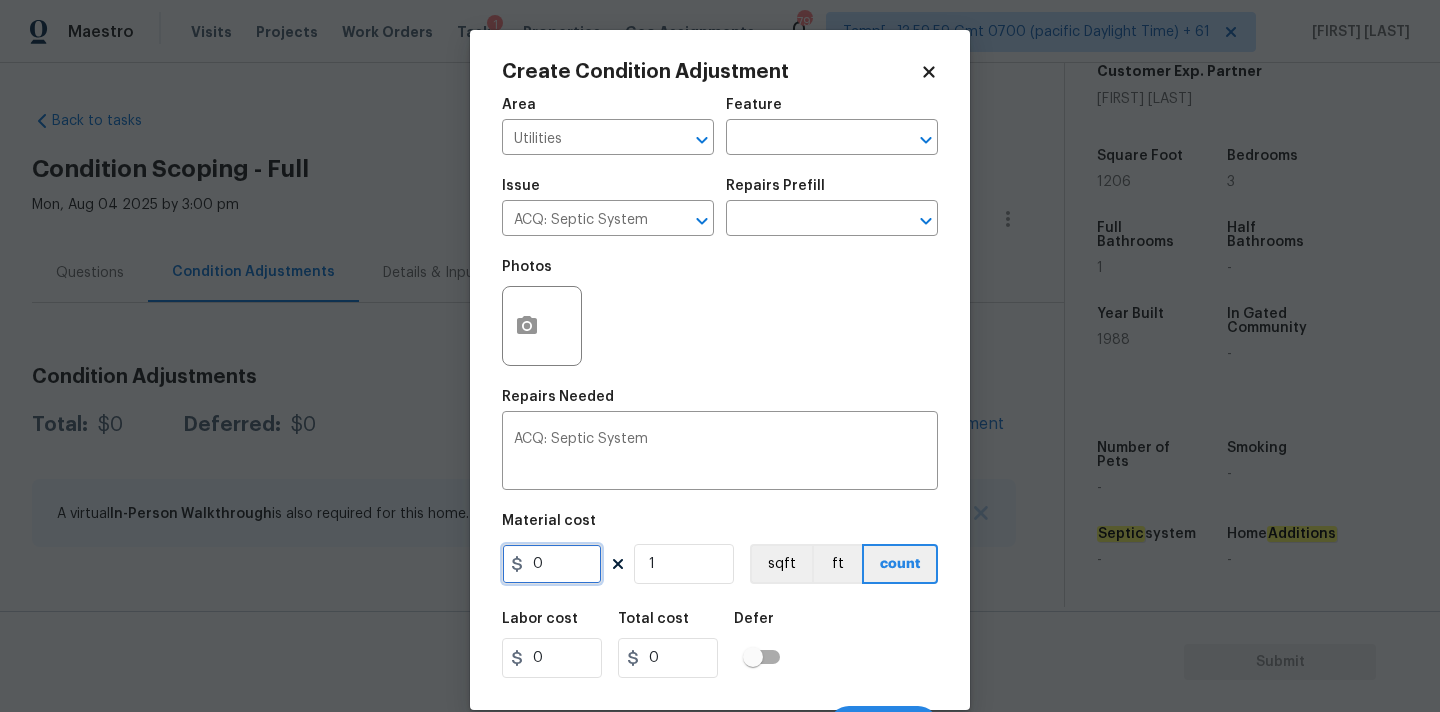 click on "0" at bounding box center [552, 564] 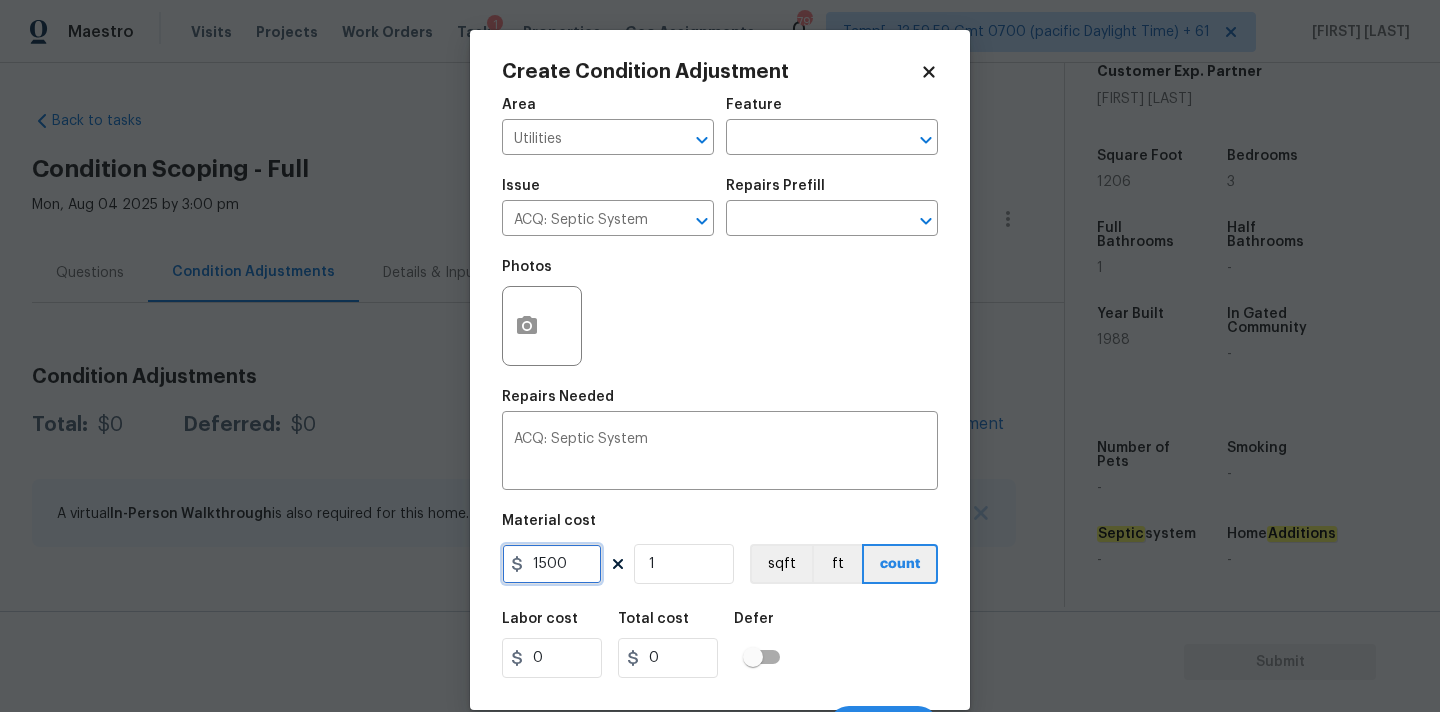 type on "1500" 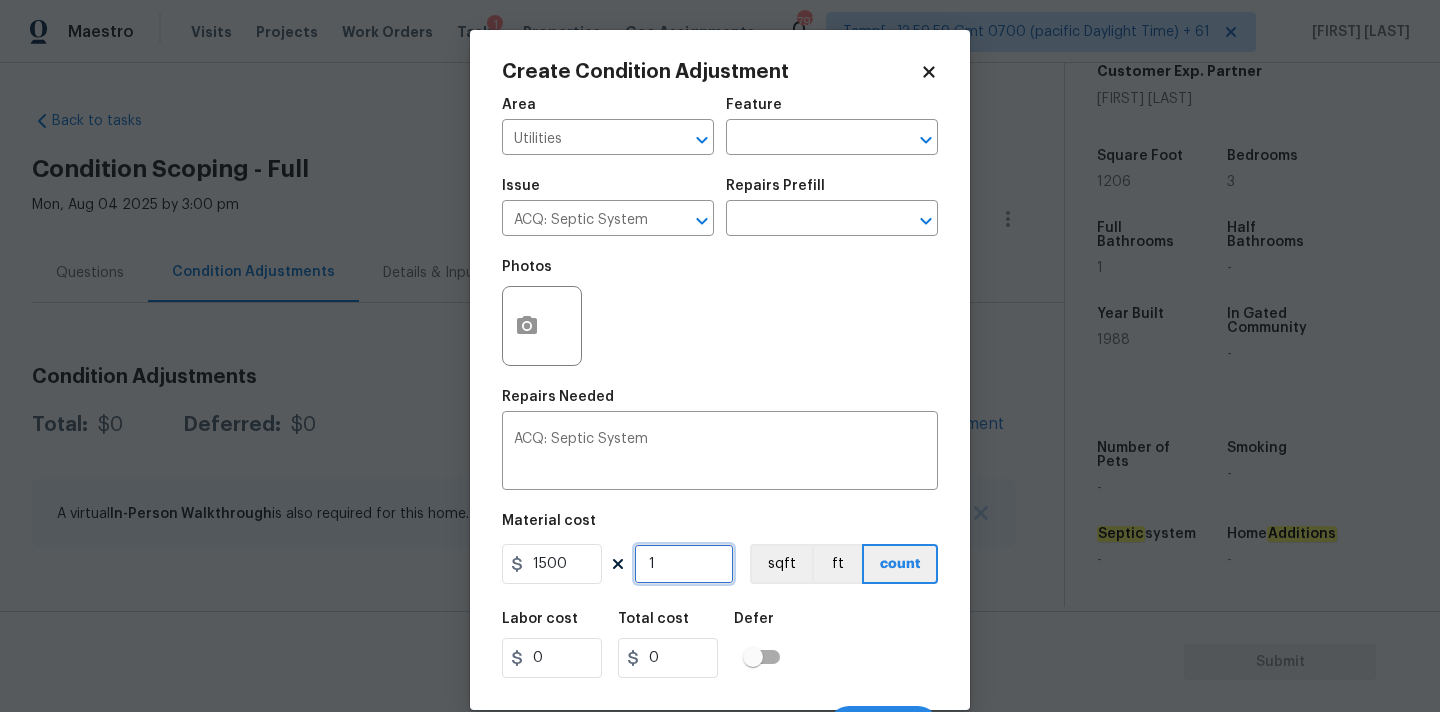 type on "1500" 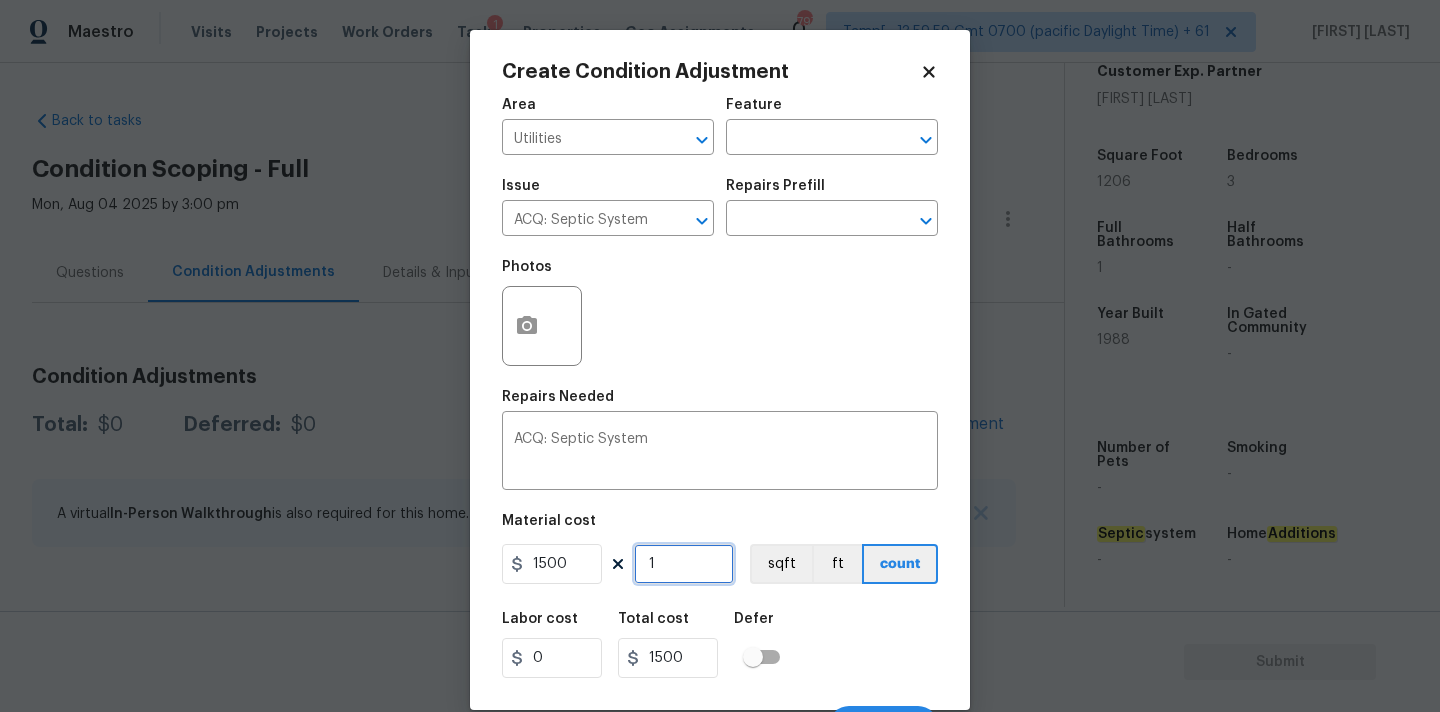 scroll, scrollTop: 35, scrollLeft: 0, axis: vertical 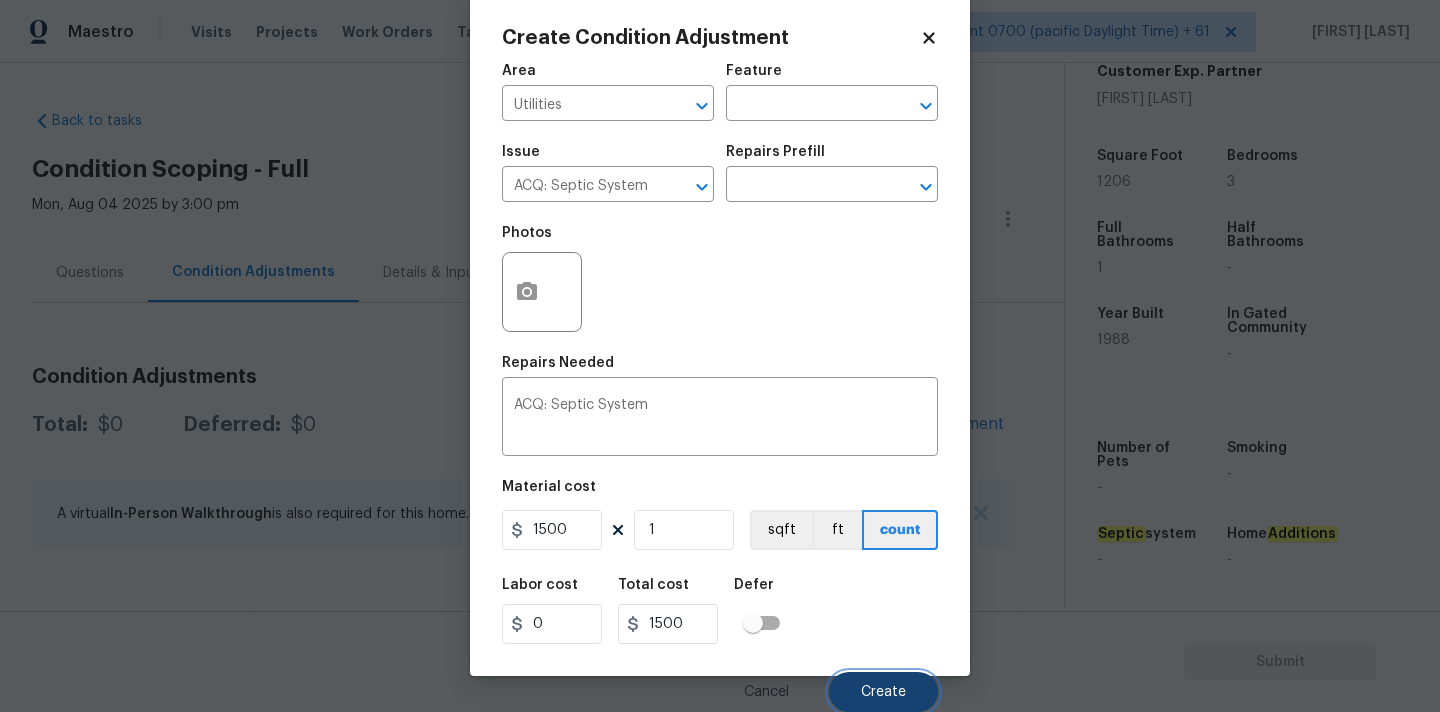 click on "Create" at bounding box center [883, 692] 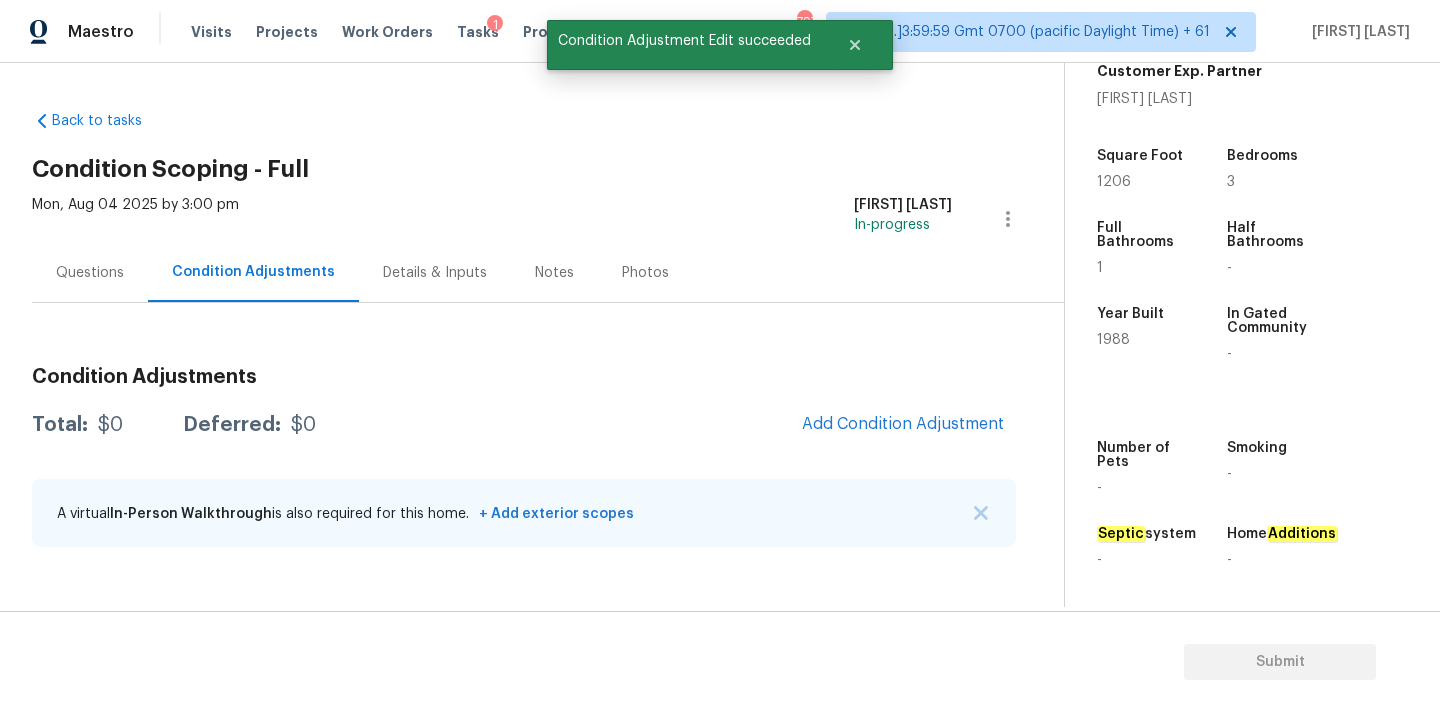 scroll, scrollTop: 28, scrollLeft: 0, axis: vertical 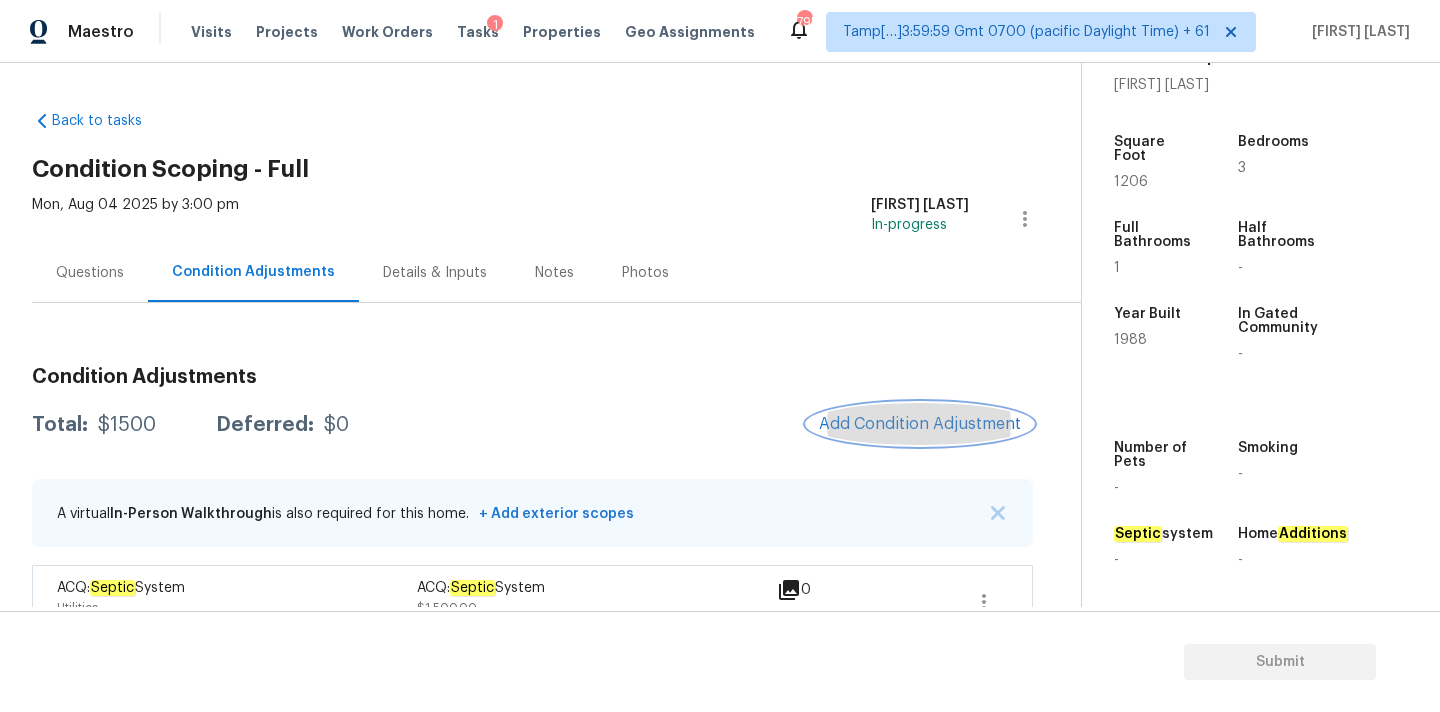 click on "Add Condition Adjustment" at bounding box center [920, 424] 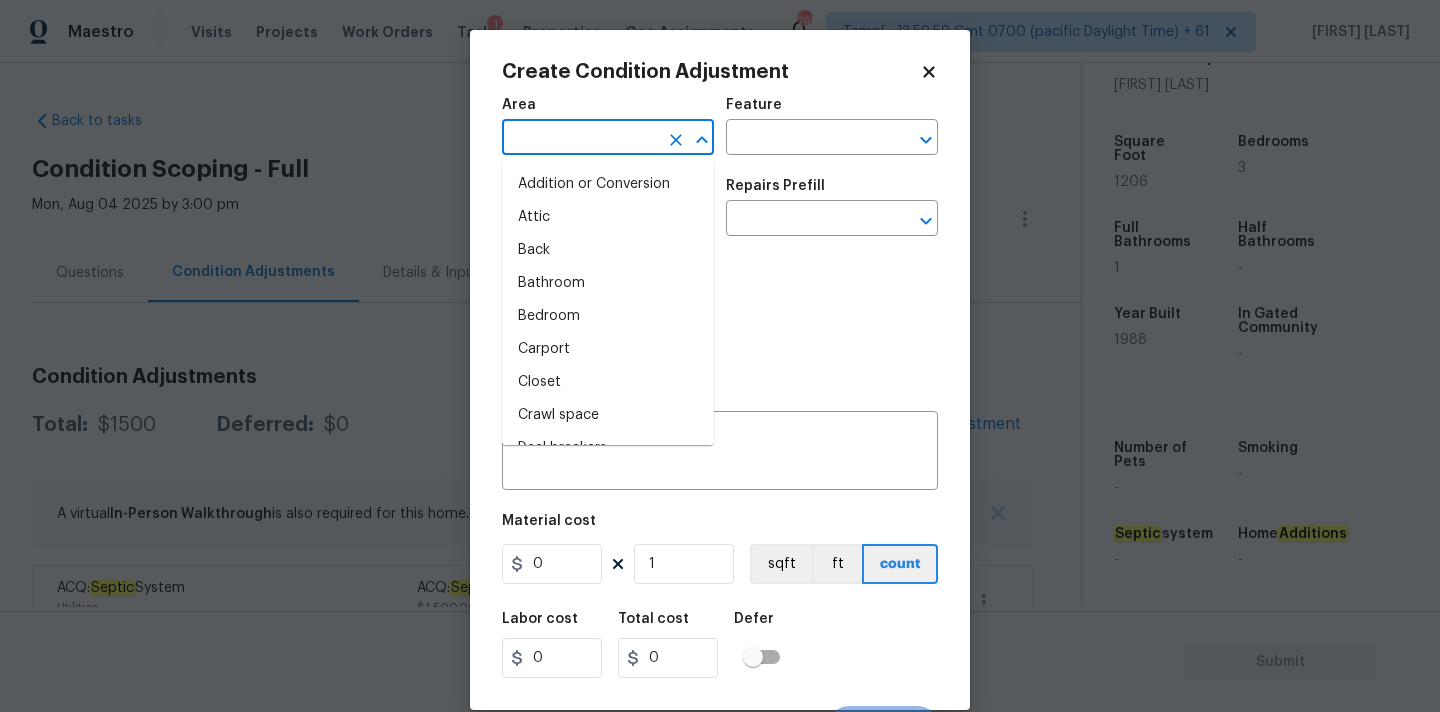 click at bounding box center (580, 139) 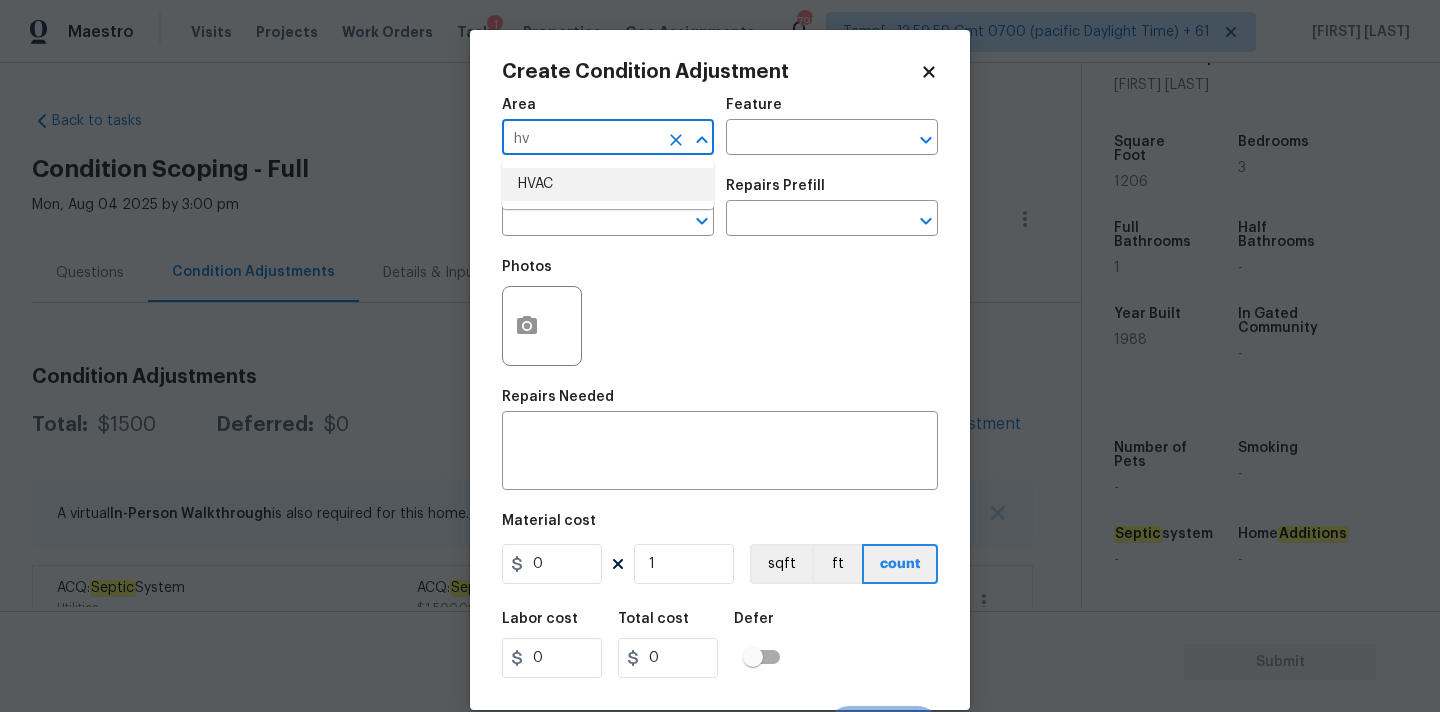 click on "HVAC" at bounding box center [608, 184] 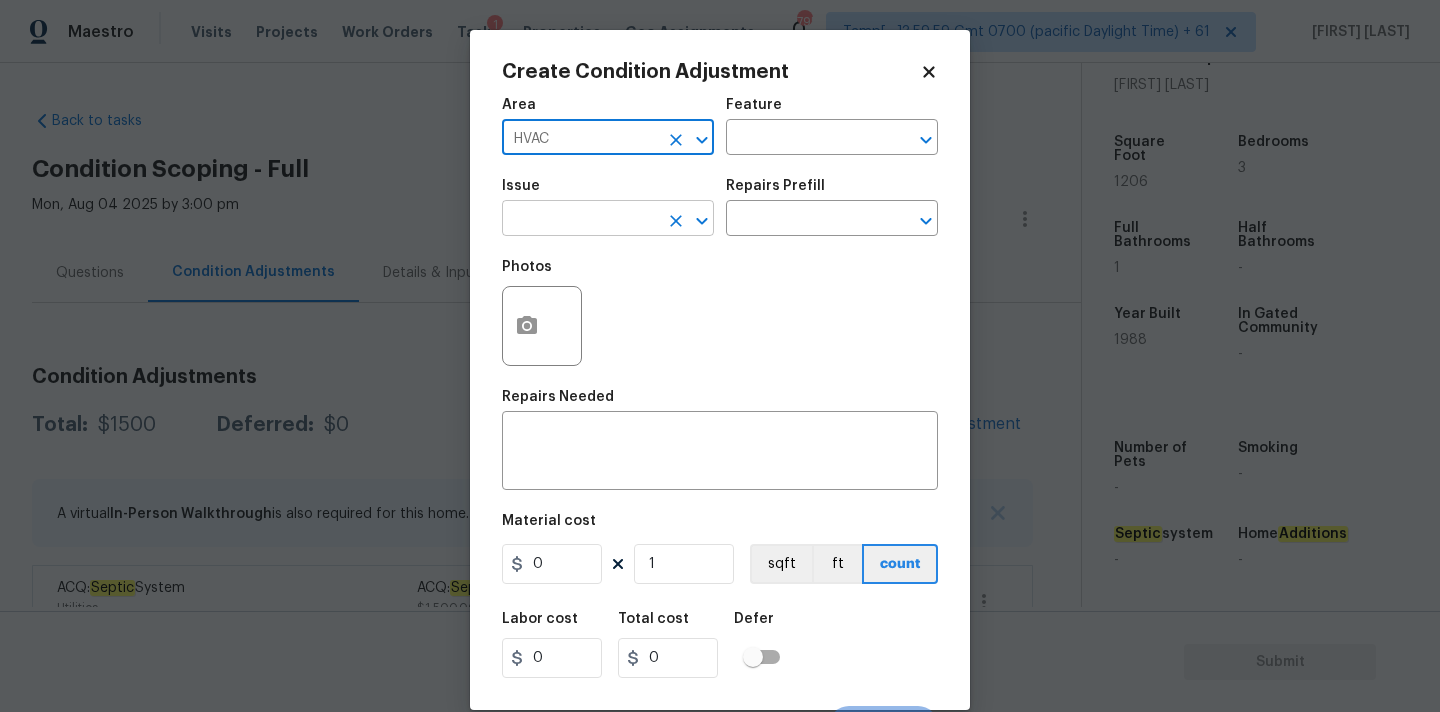 type on "HVAC" 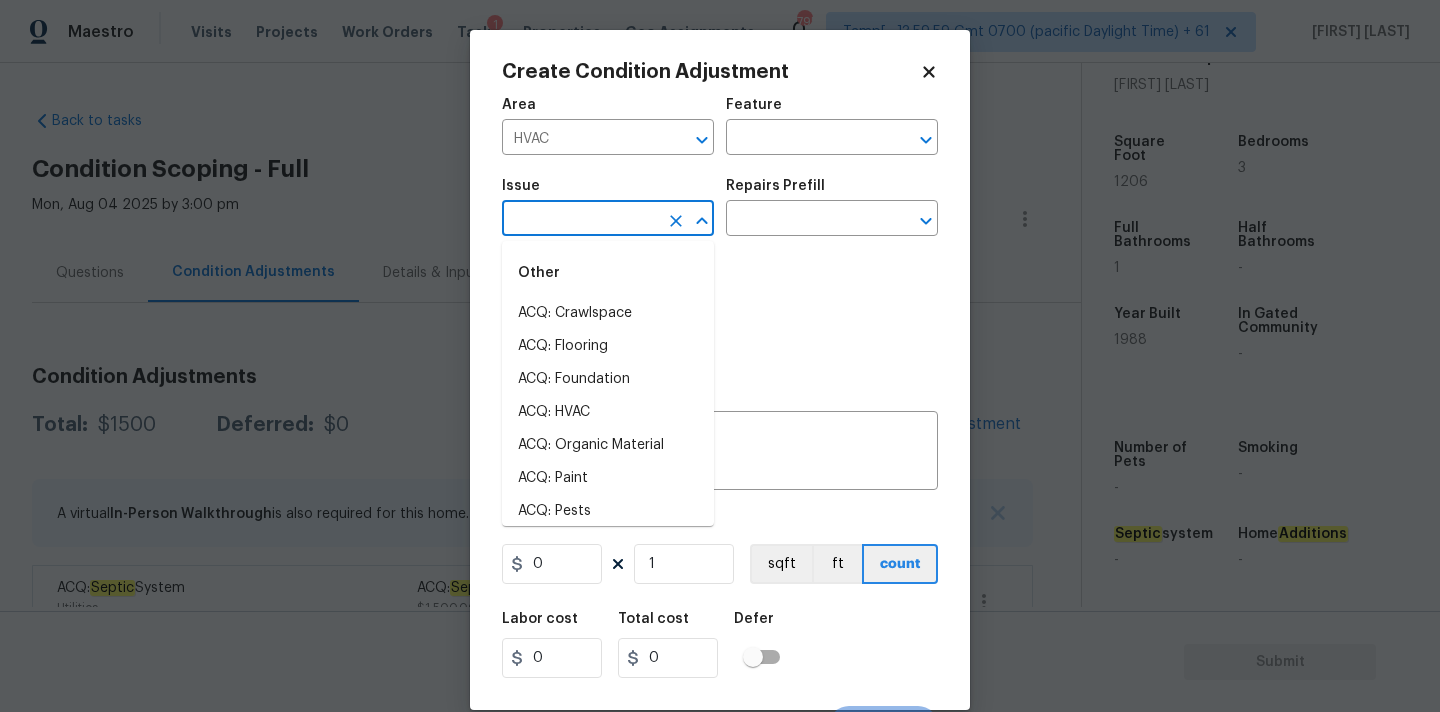 click at bounding box center (580, 220) 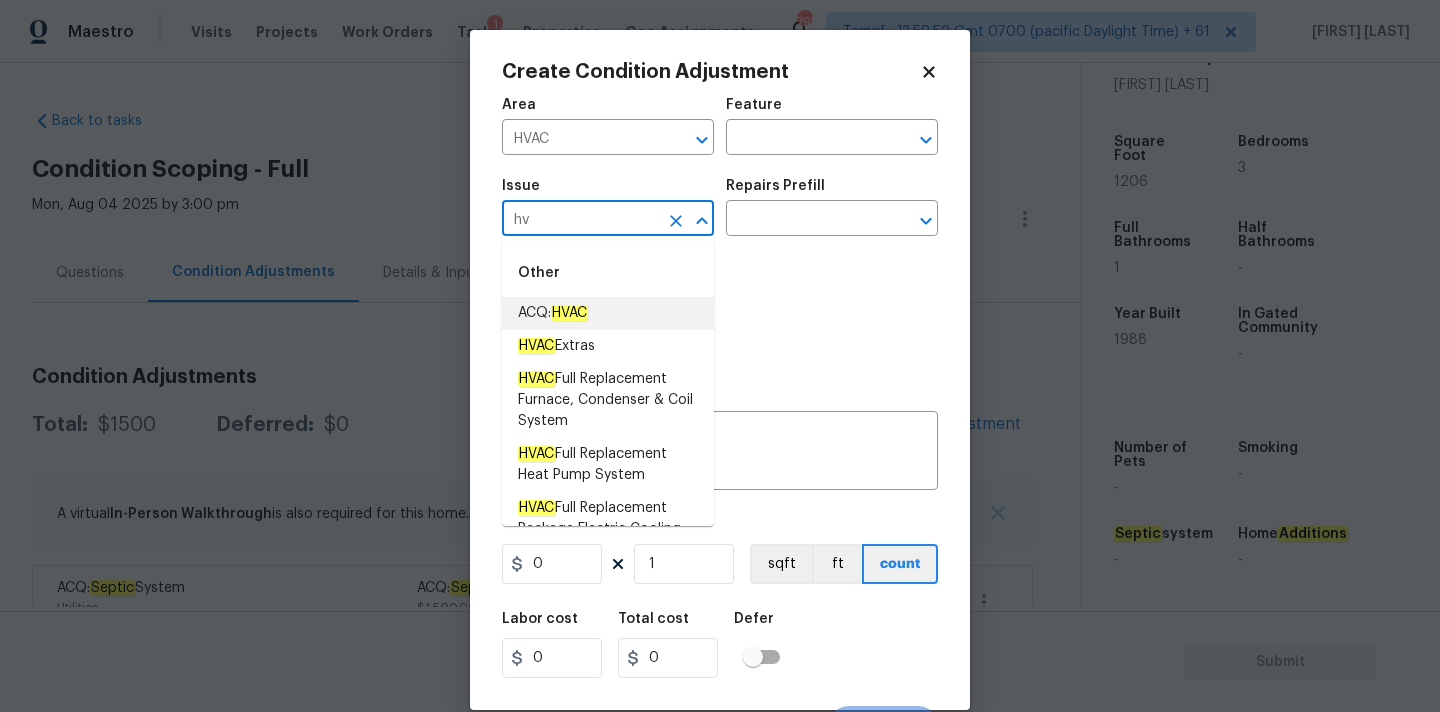 click on "ACQ:  HVAC" at bounding box center (608, 313) 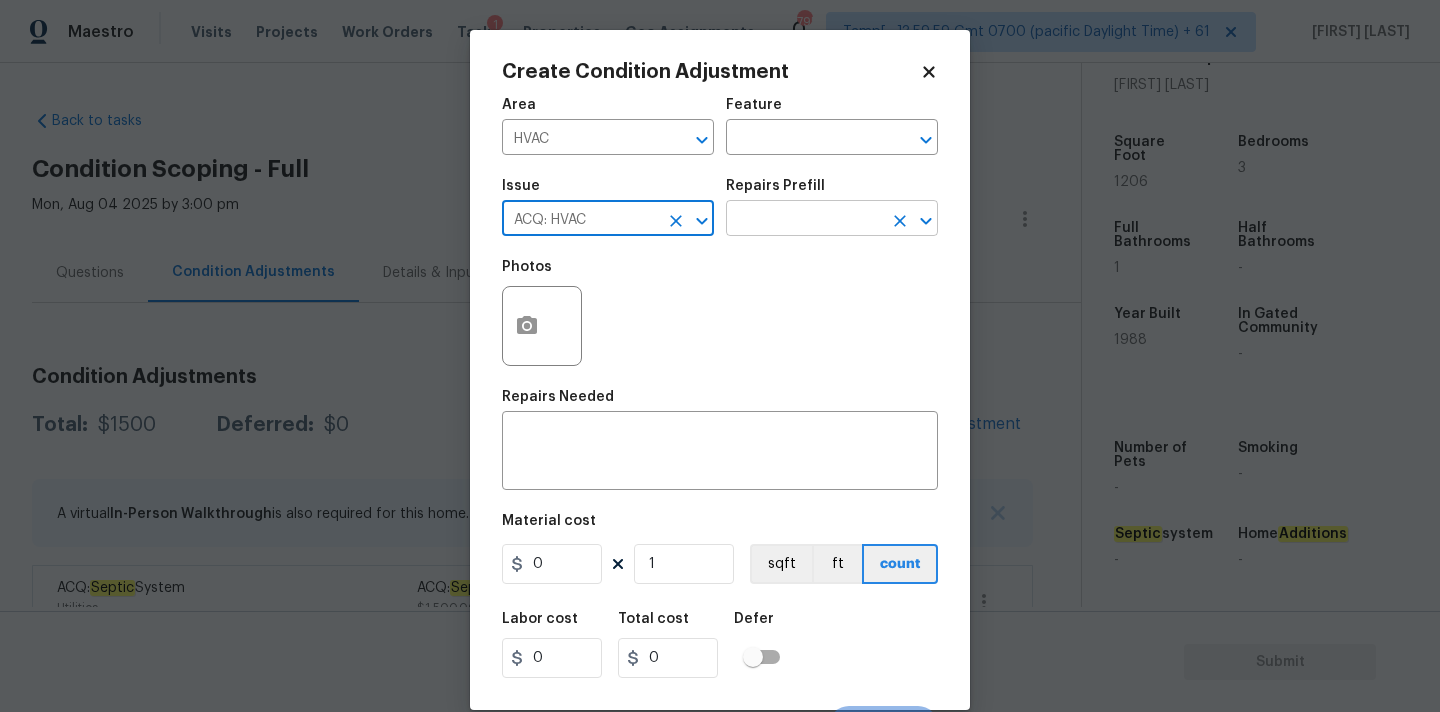type on "ACQ: HVAC" 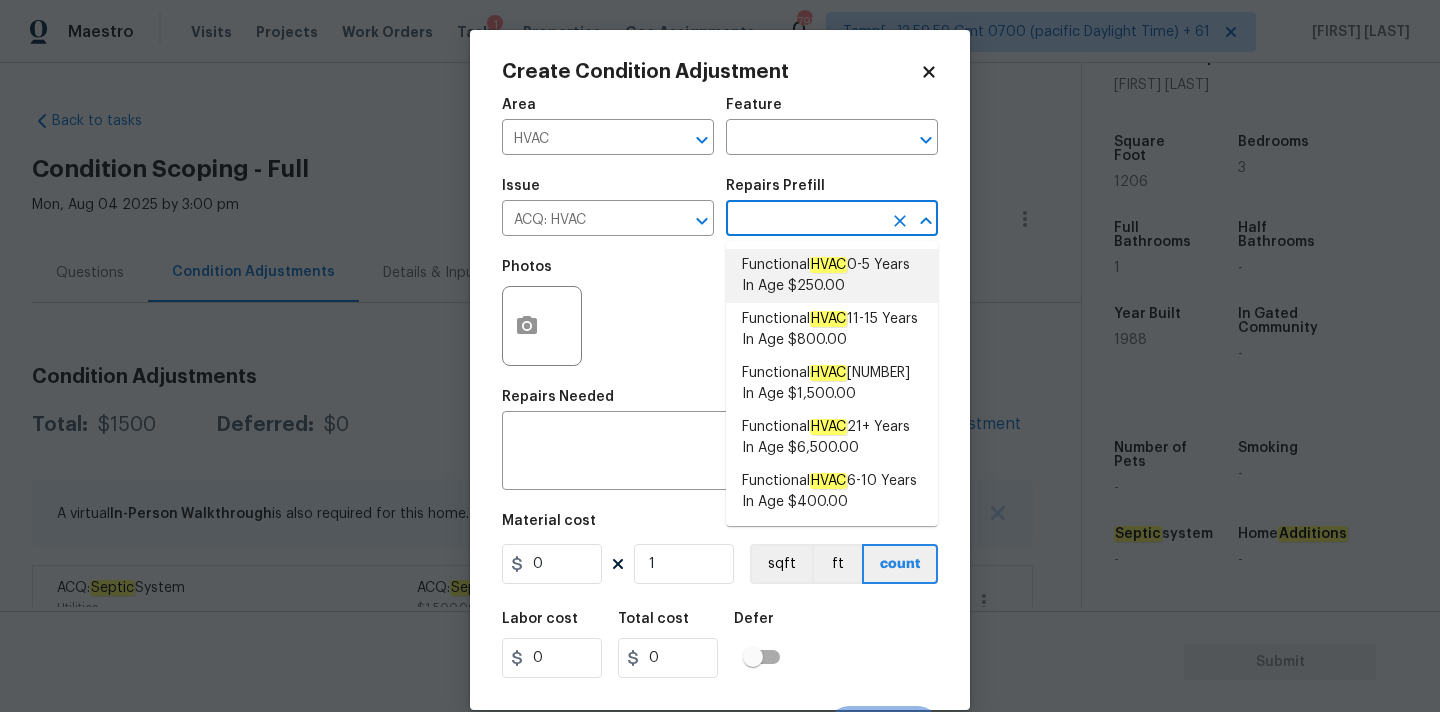 click on "Functional  HVAC  0-5 Years In Age $250.00" at bounding box center (832, 276) 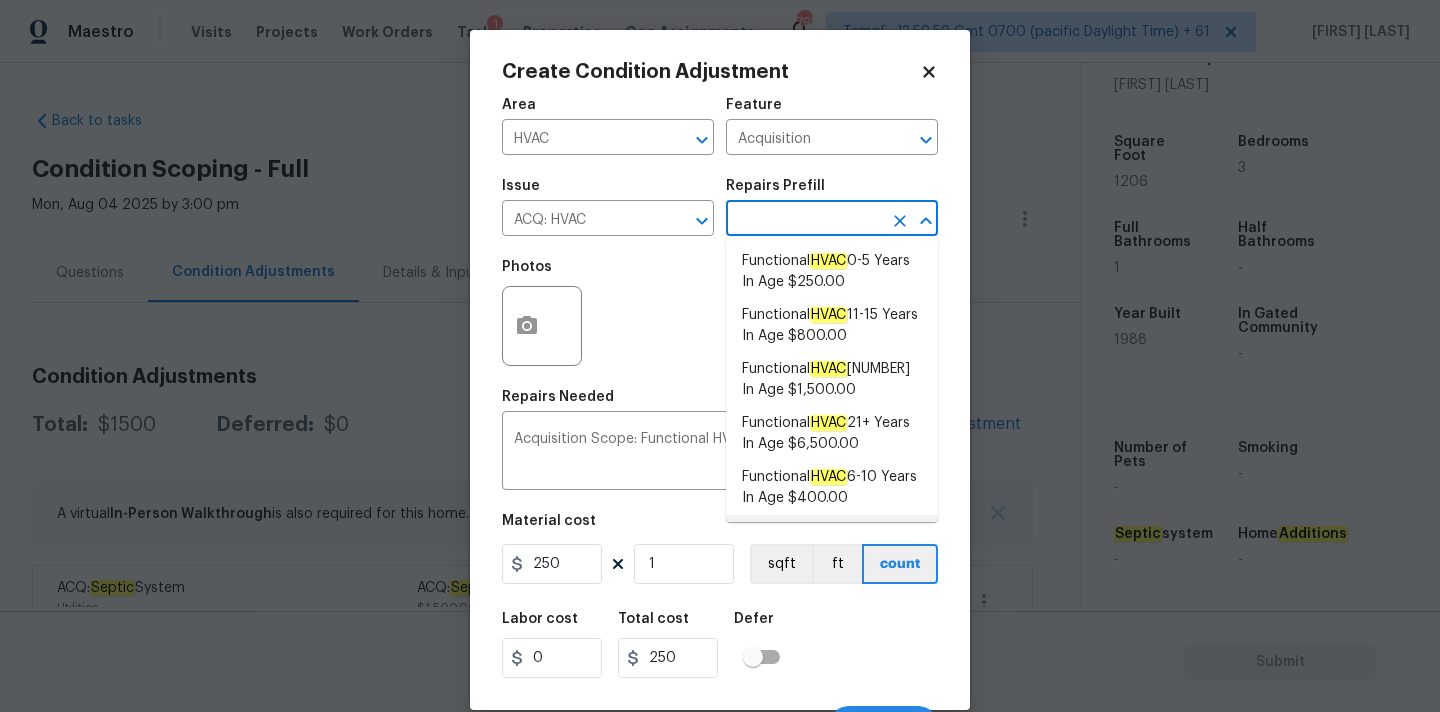scroll, scrollTop: 35, scrollLeft: 0, axis: vertical 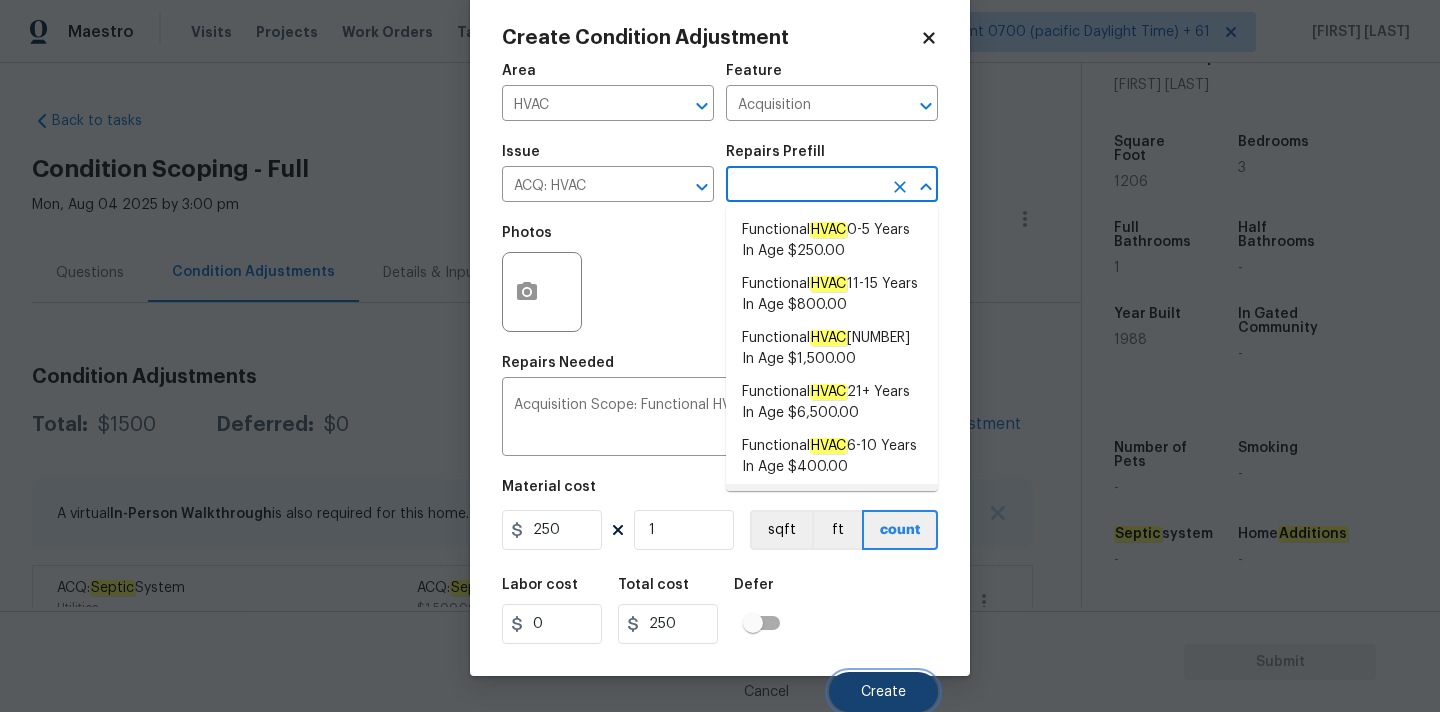 click on "Create" at bounding box center (883, 692) 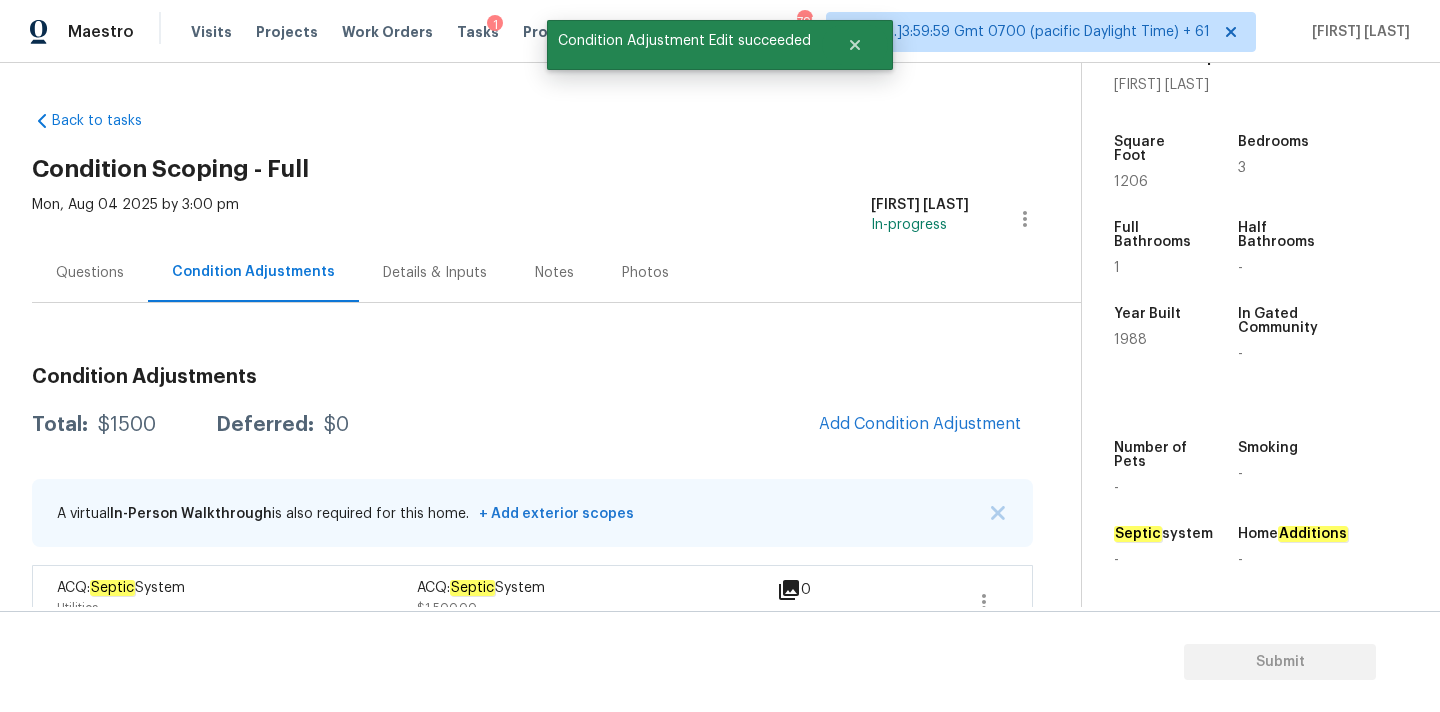scroll, scrollTop: 28, scrollLeft: 0, axis: vertical 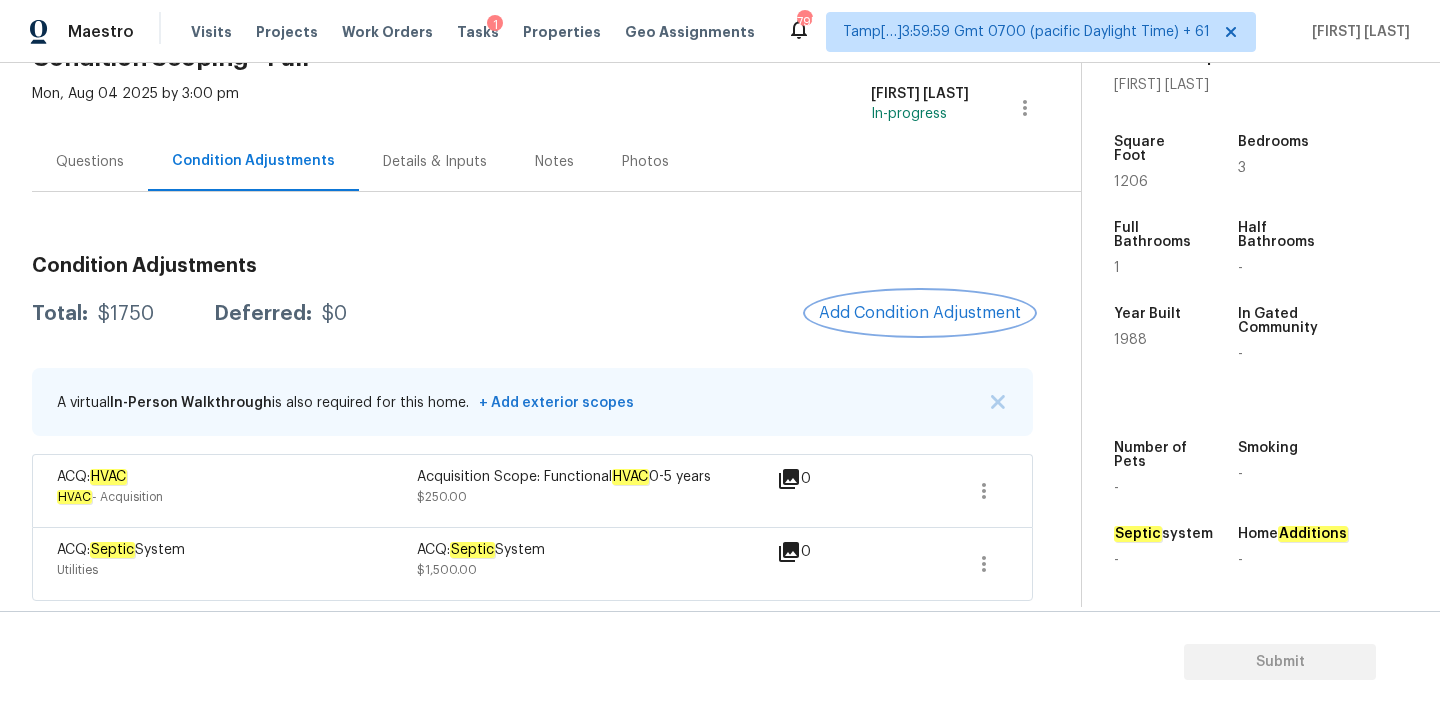 click on "Add Condition Adjustment" at bounding box center [920, 313] 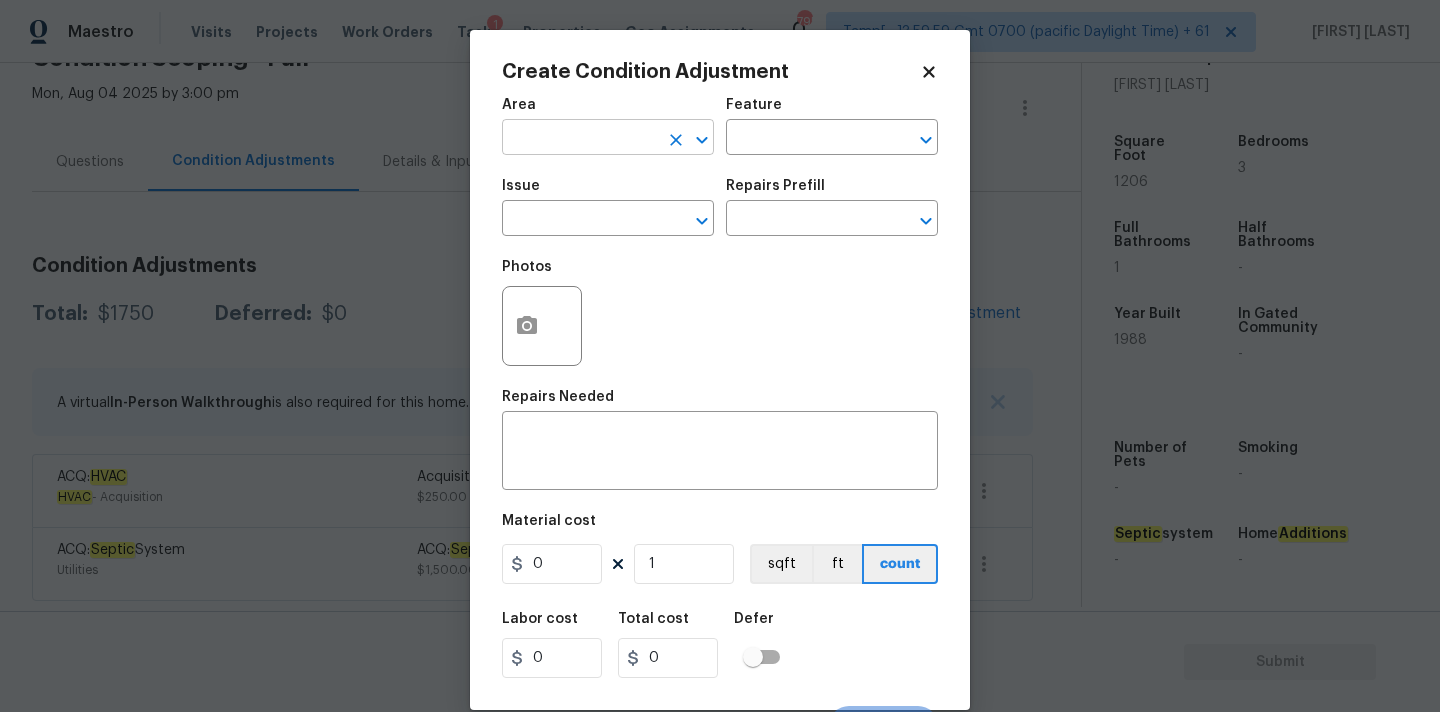 click at bounding box center [580, 139] 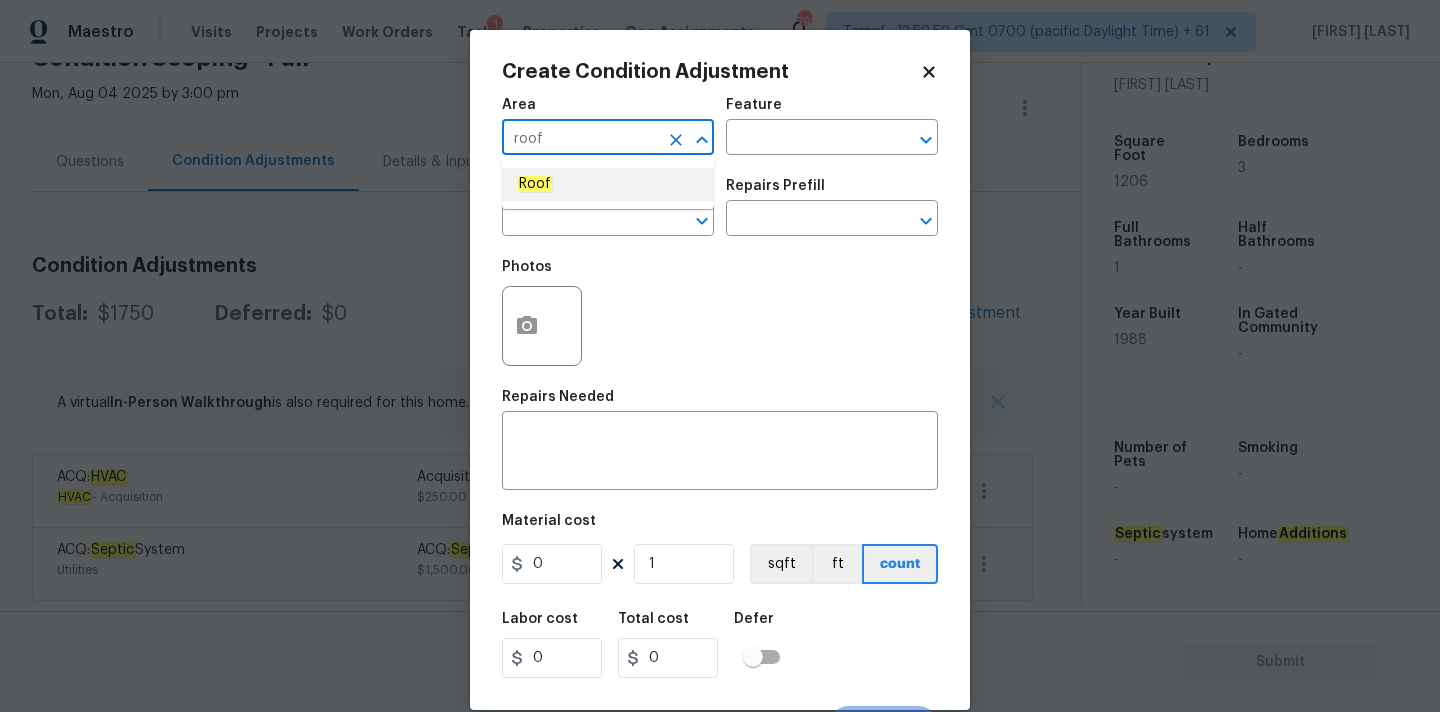 click on "Roof" at bounding box center (608, 184) 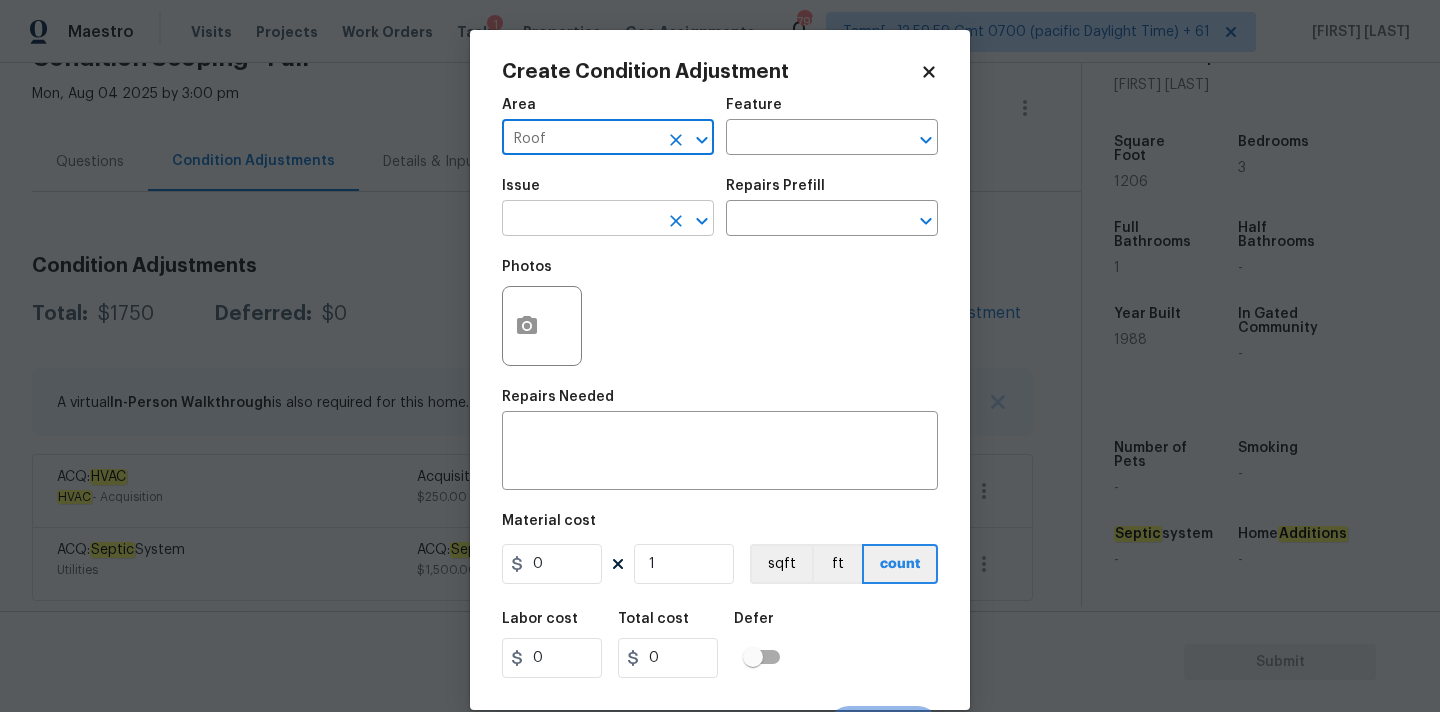 type on "Roof" 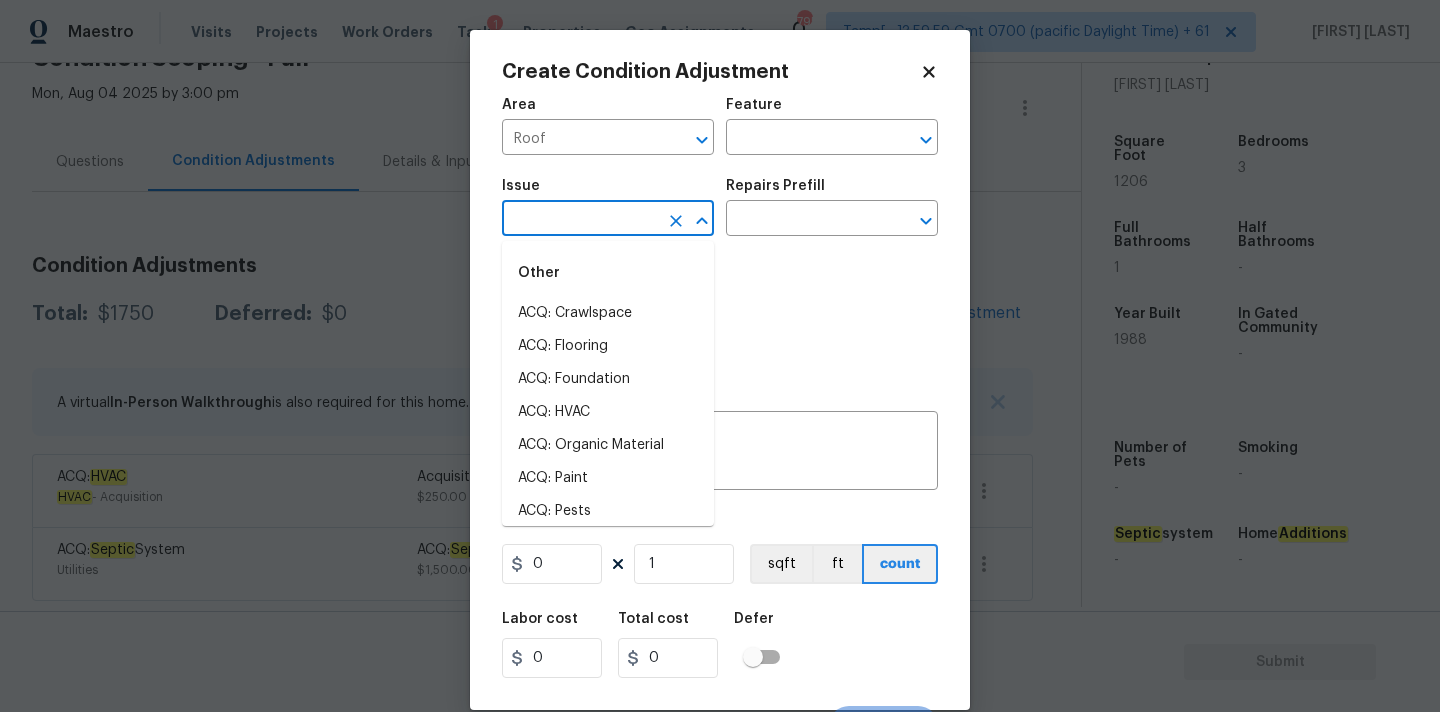 click at bounding box center (580, 220) 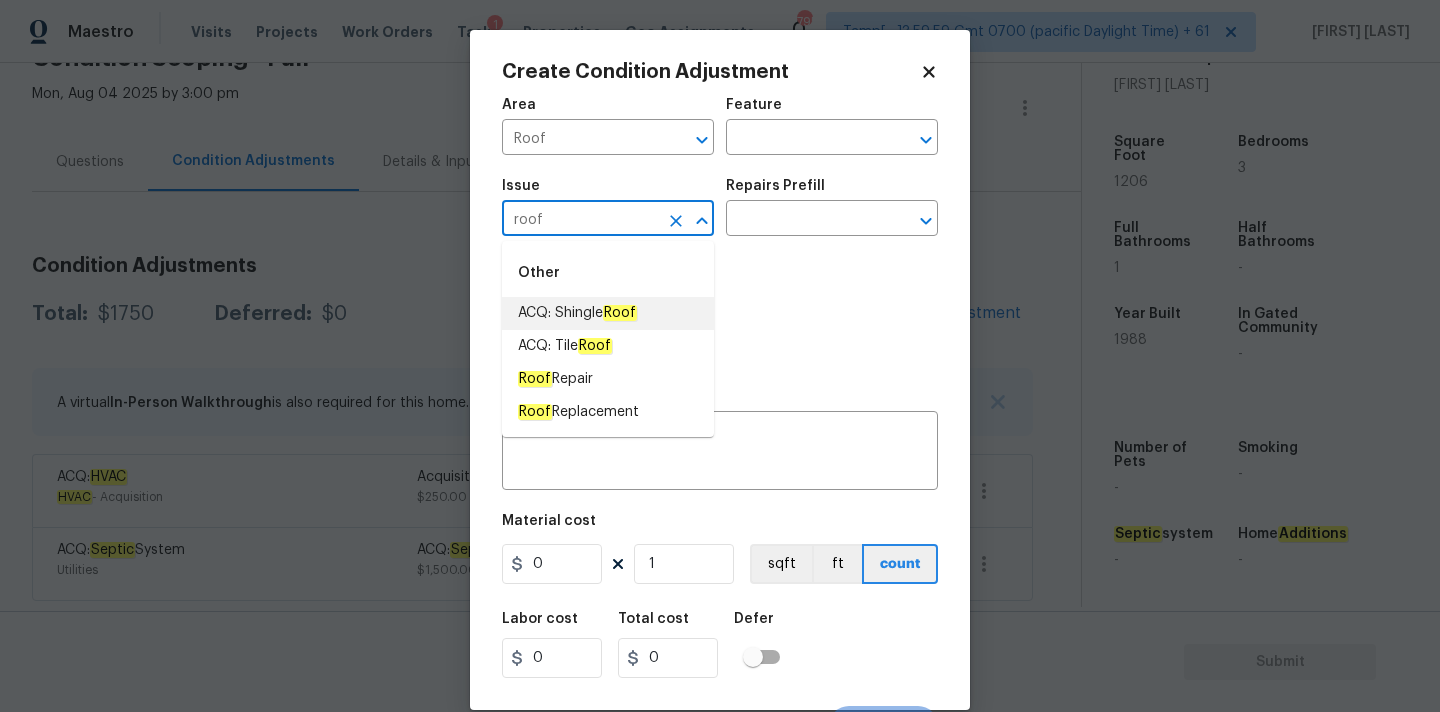 click on "ACQ: Shingle  Roof" at bounding box center [608, 313] 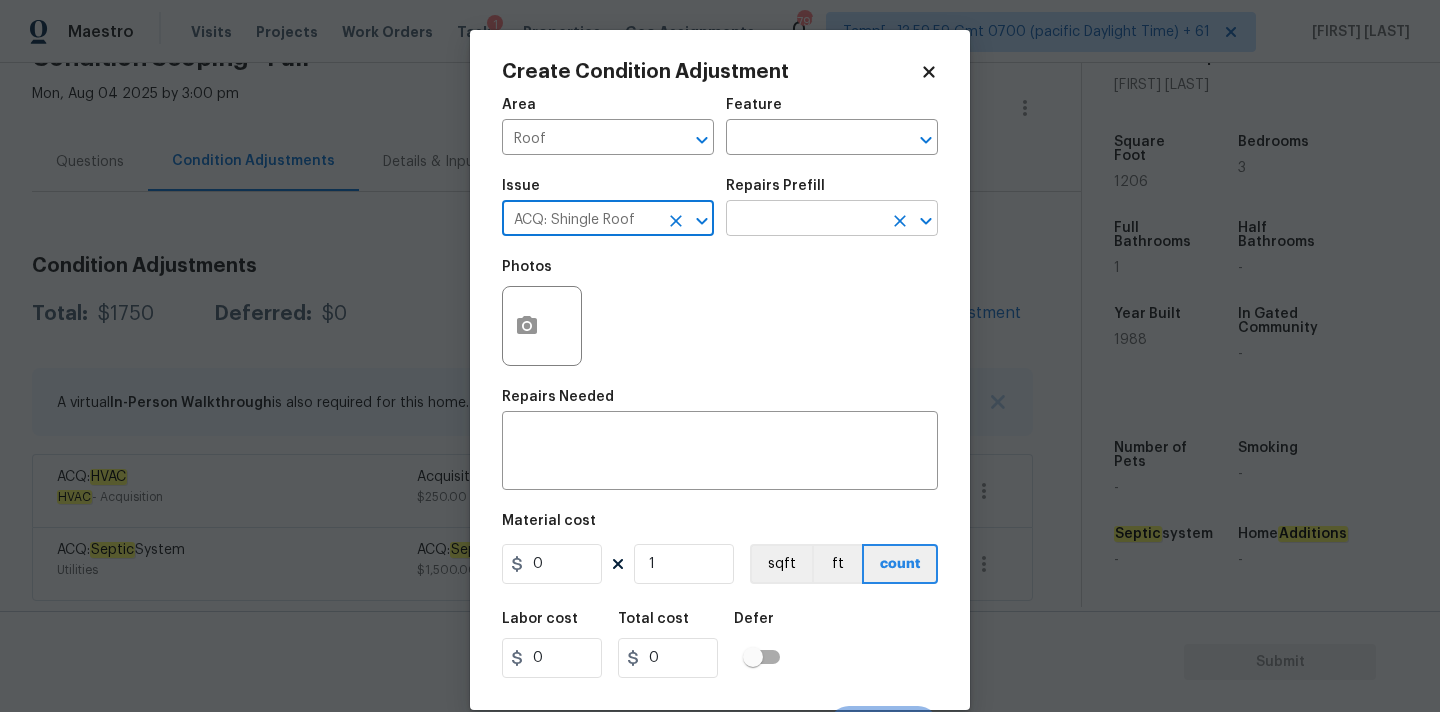 type on "ACQ: Shingle Roof" 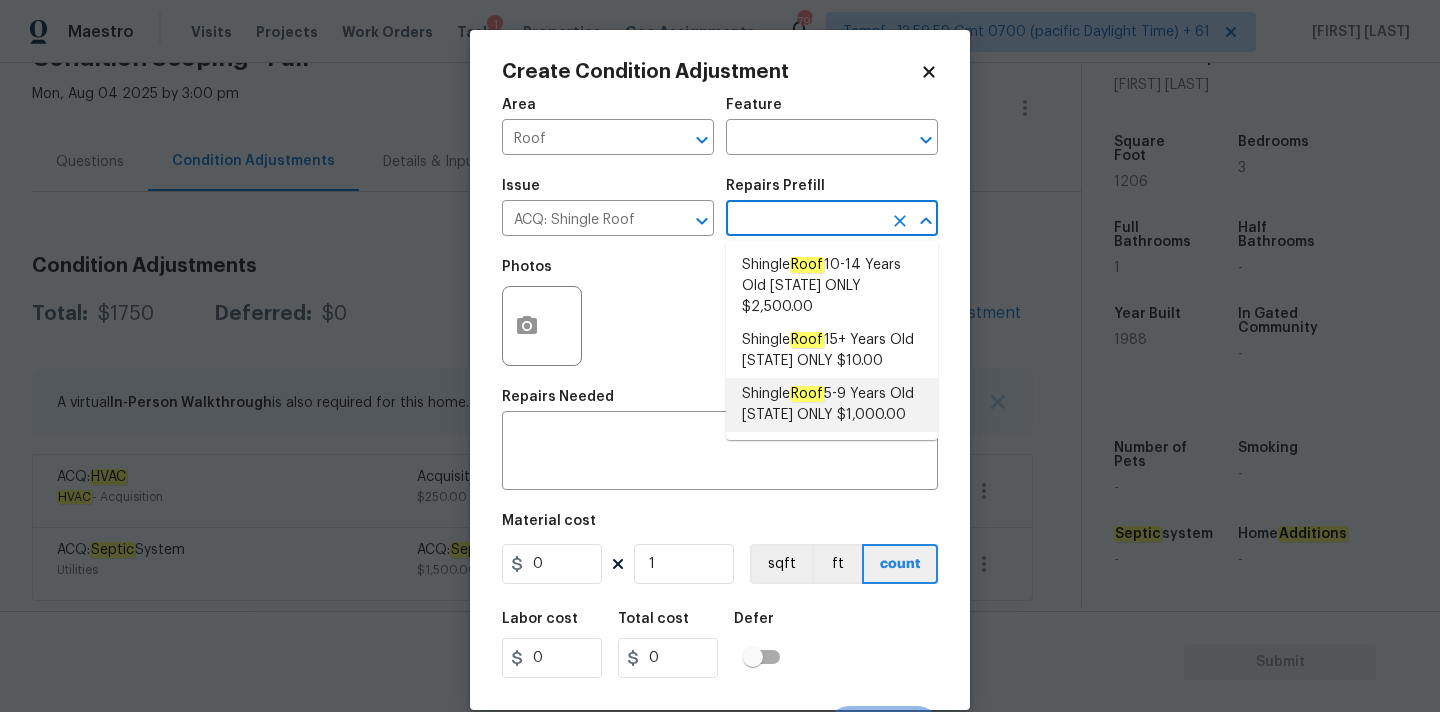 click on "Shingle  Roof  5-9 Years Old FL ONLY $1,000.00" at bounding box center [832, 405] 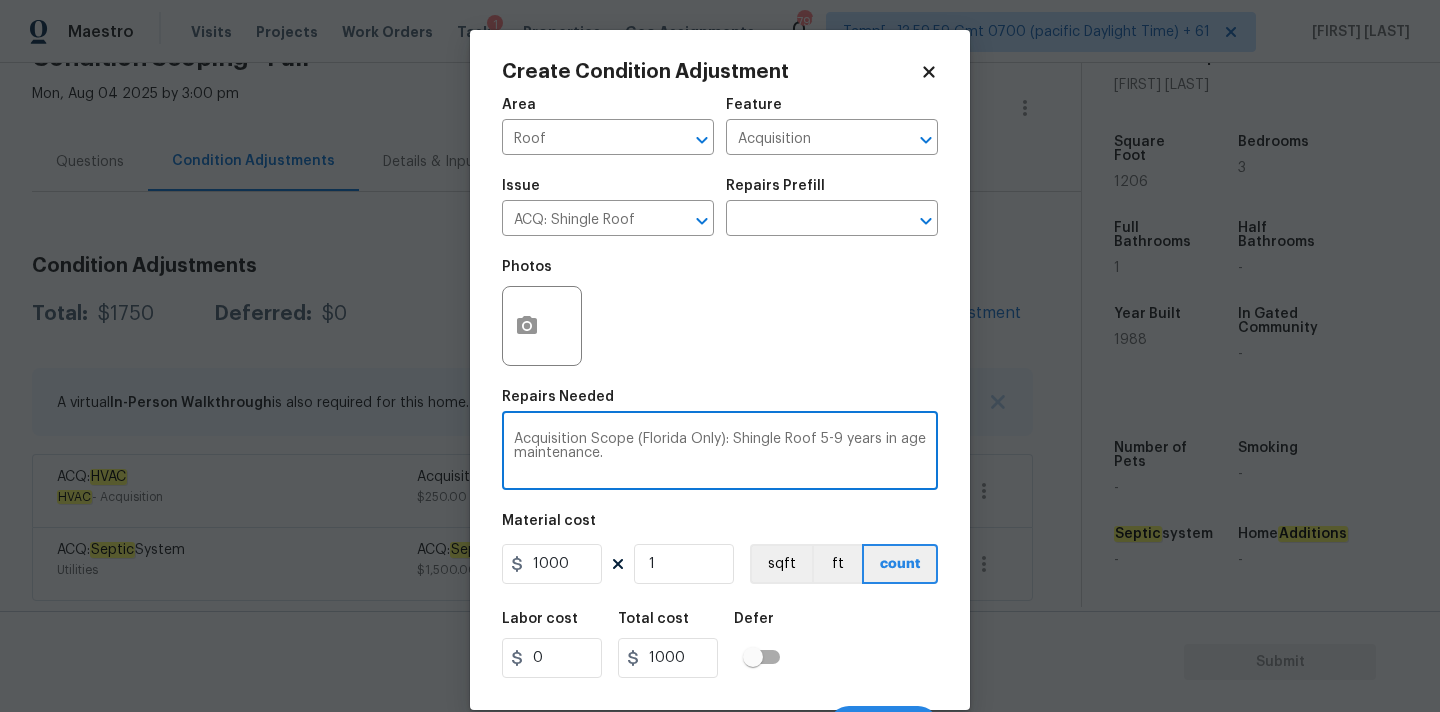 click on "Acquisition Scope (Florida Only): Shingle Roof 5-9 years in age maintenance." at bounding box center (720, 453) 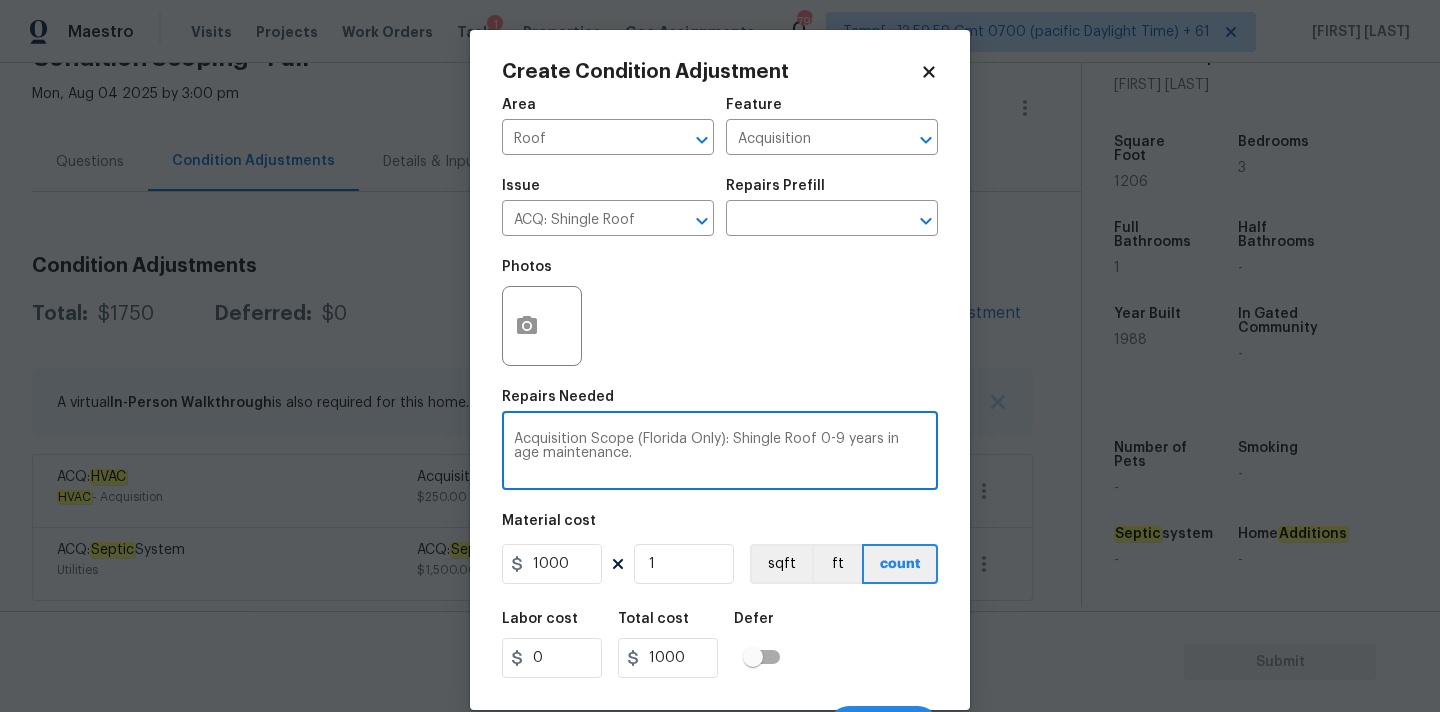 type on "Acquisition Scope (Florida Only): Shingle Roof 0-9 years in age maintenance." 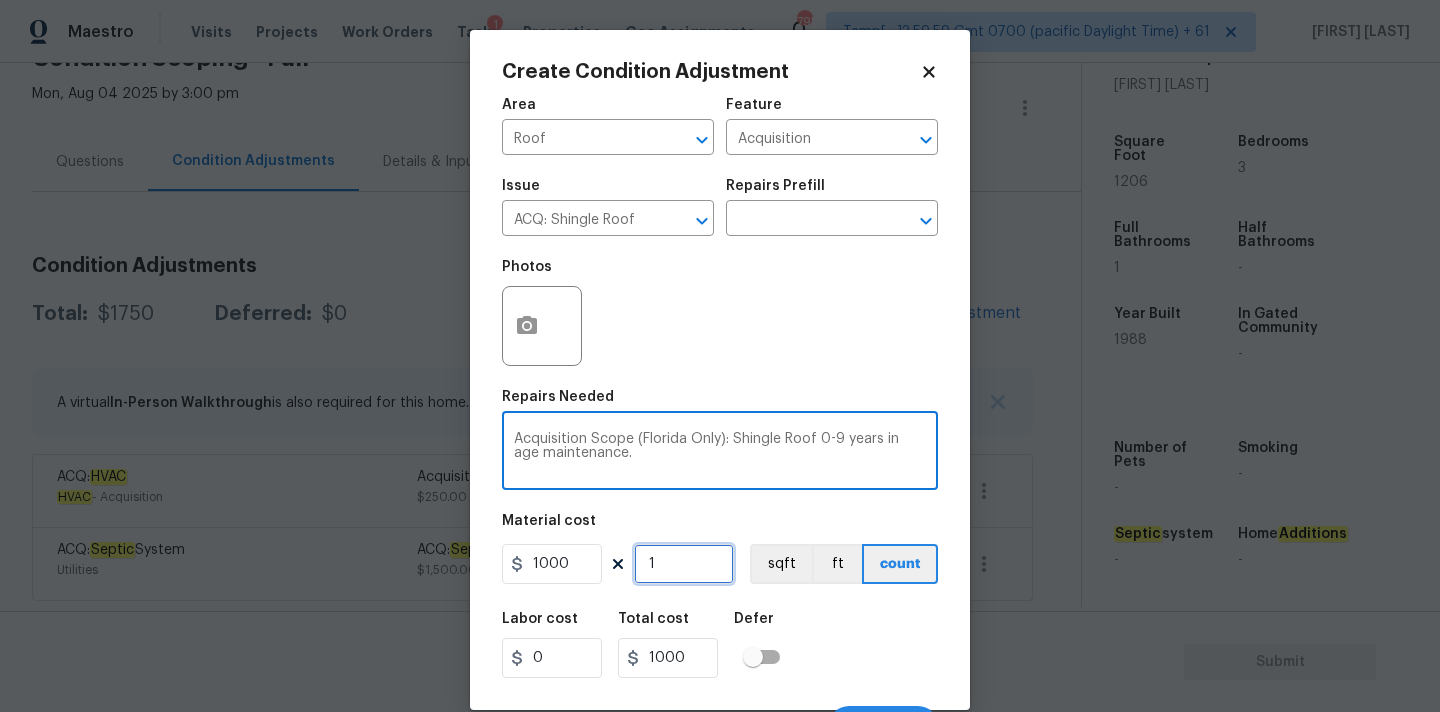 click on "1" at bounding box center [684, 564] 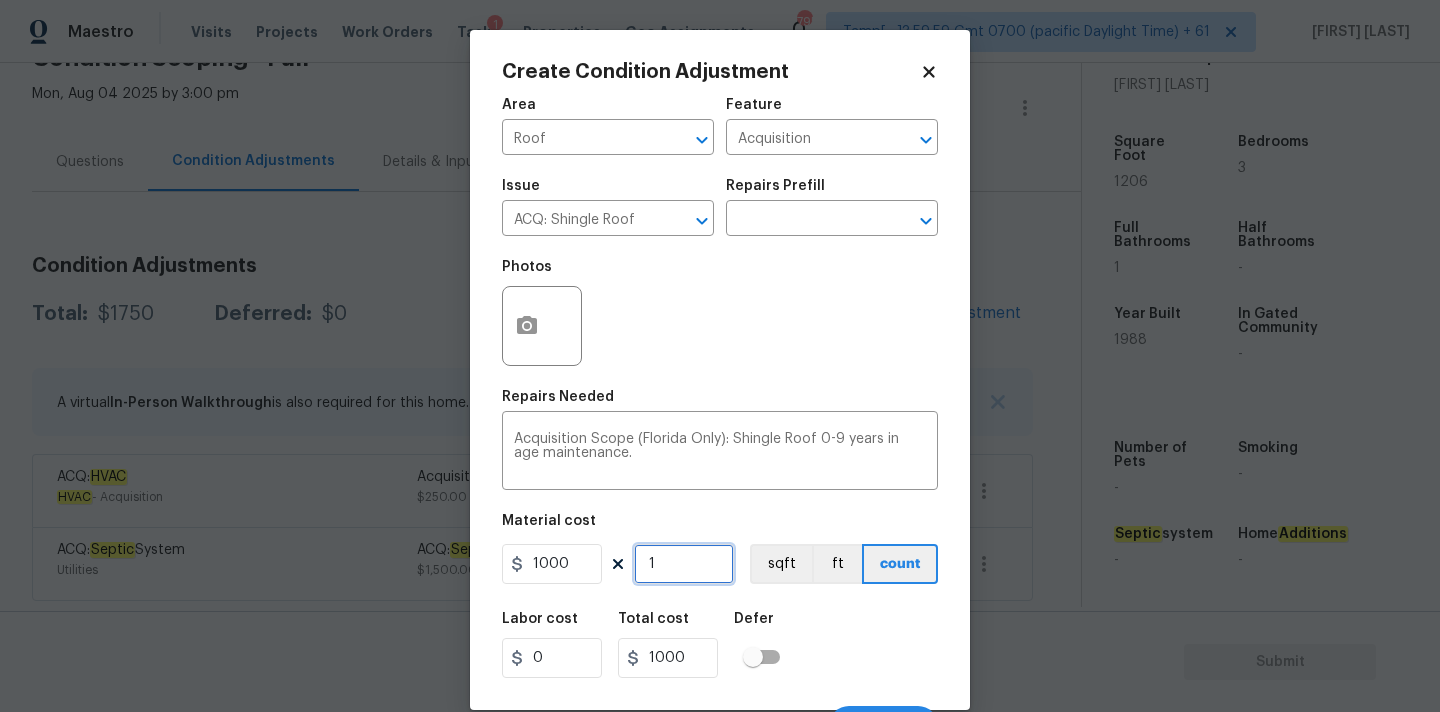 scroll, scrollTop: 35, scrollLeft: 0, axis: vertical 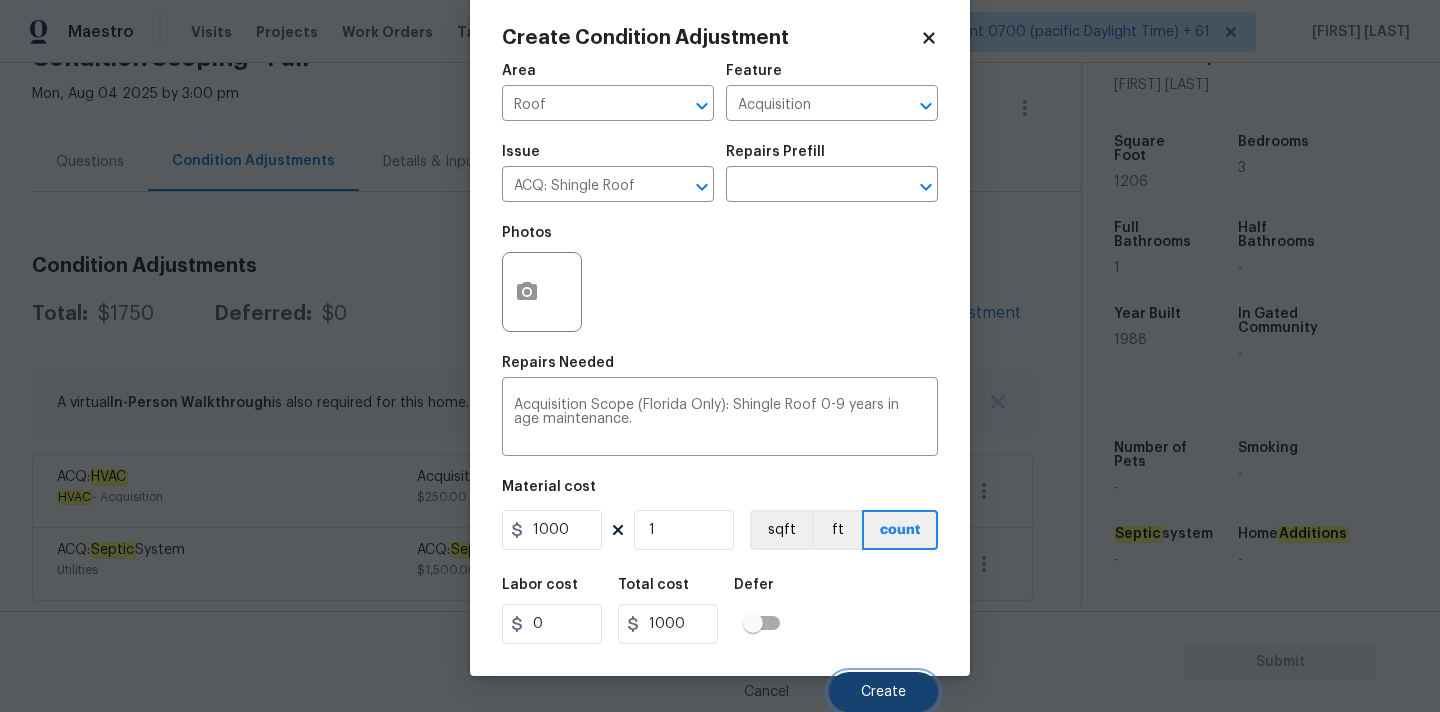 click on "Create" at bounding box center [883, 692] 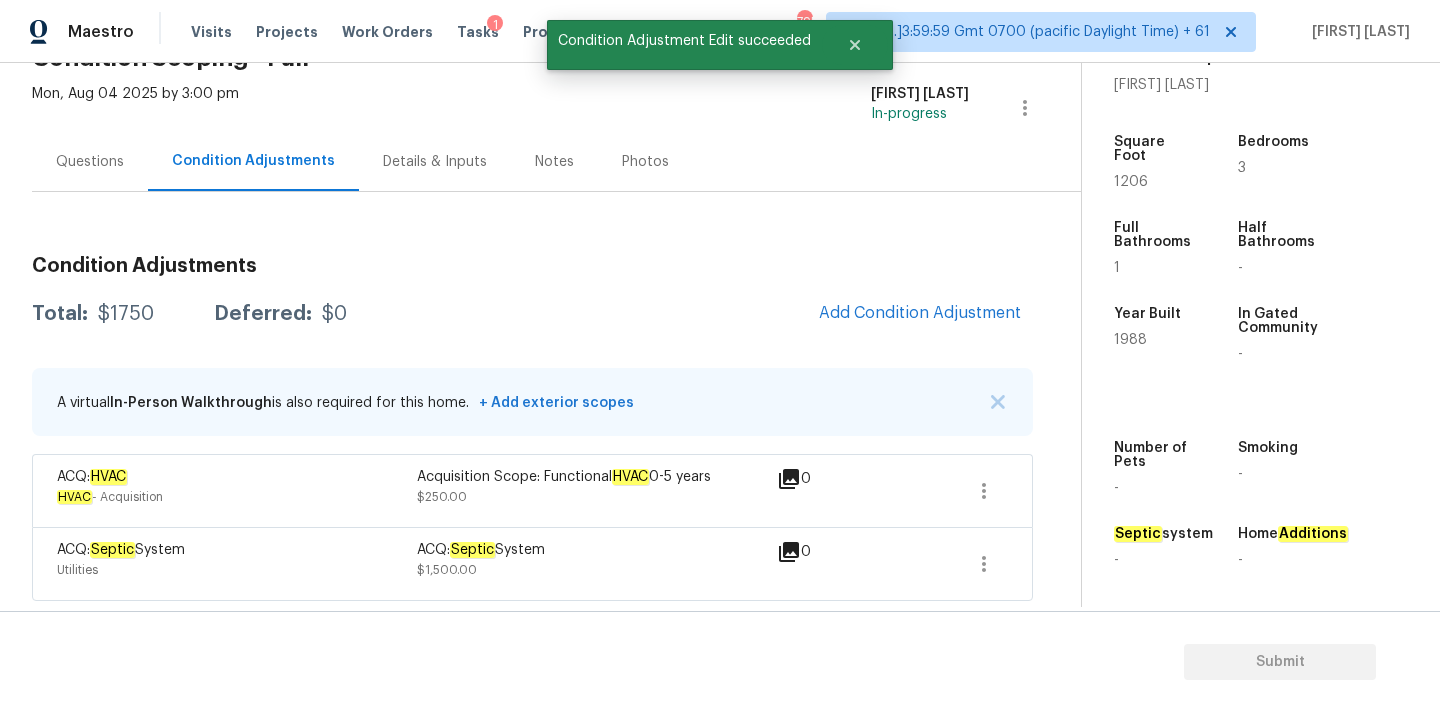 scroll, scrollTop: 28, scrollLeft: 0, axis: vertical 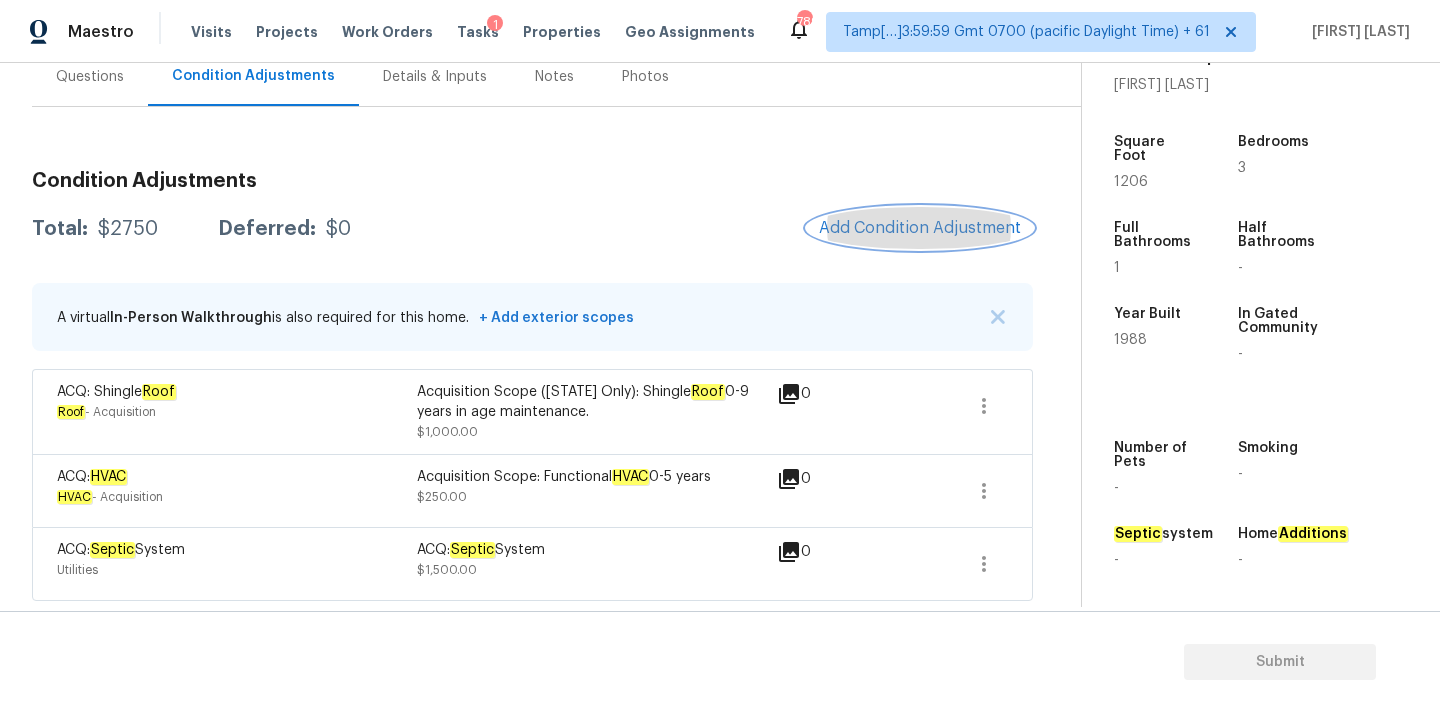 click on "Add Condition Adjustment" at bounding box center (920, 228) 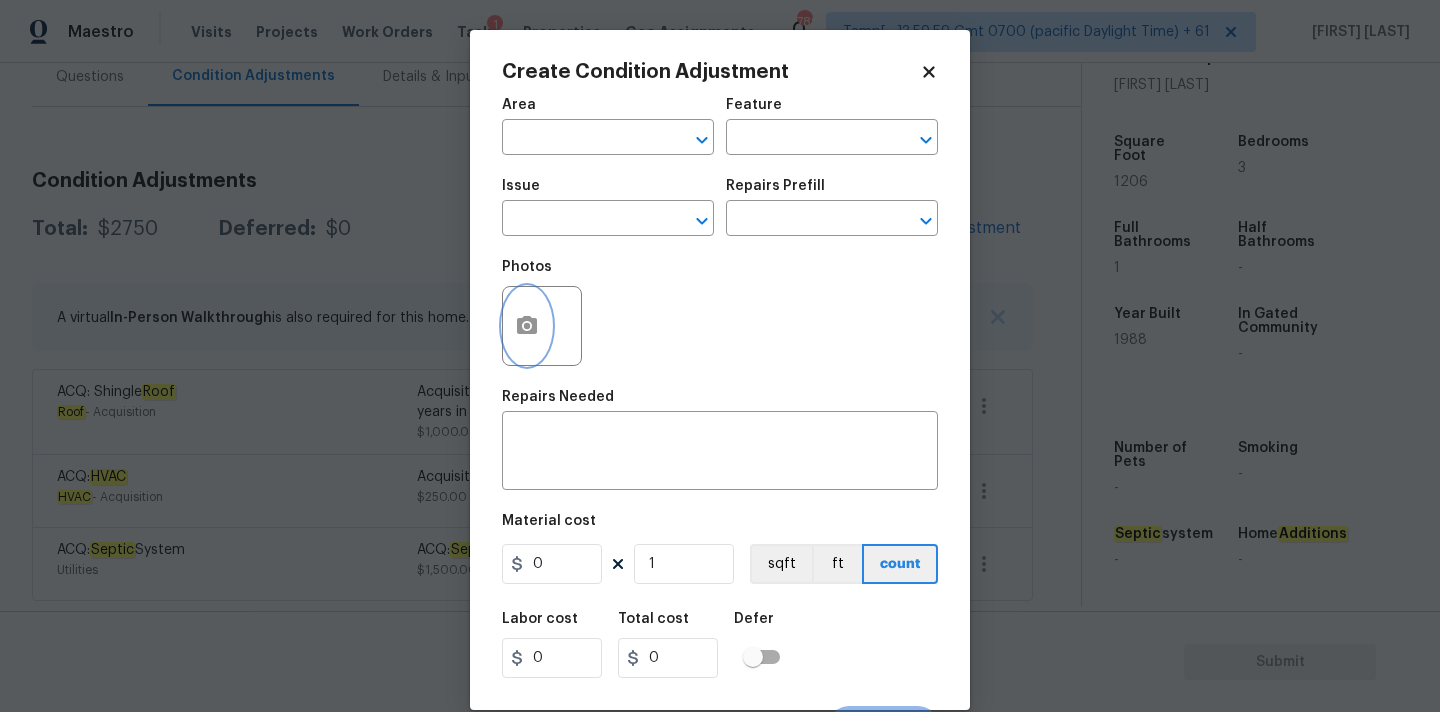 click 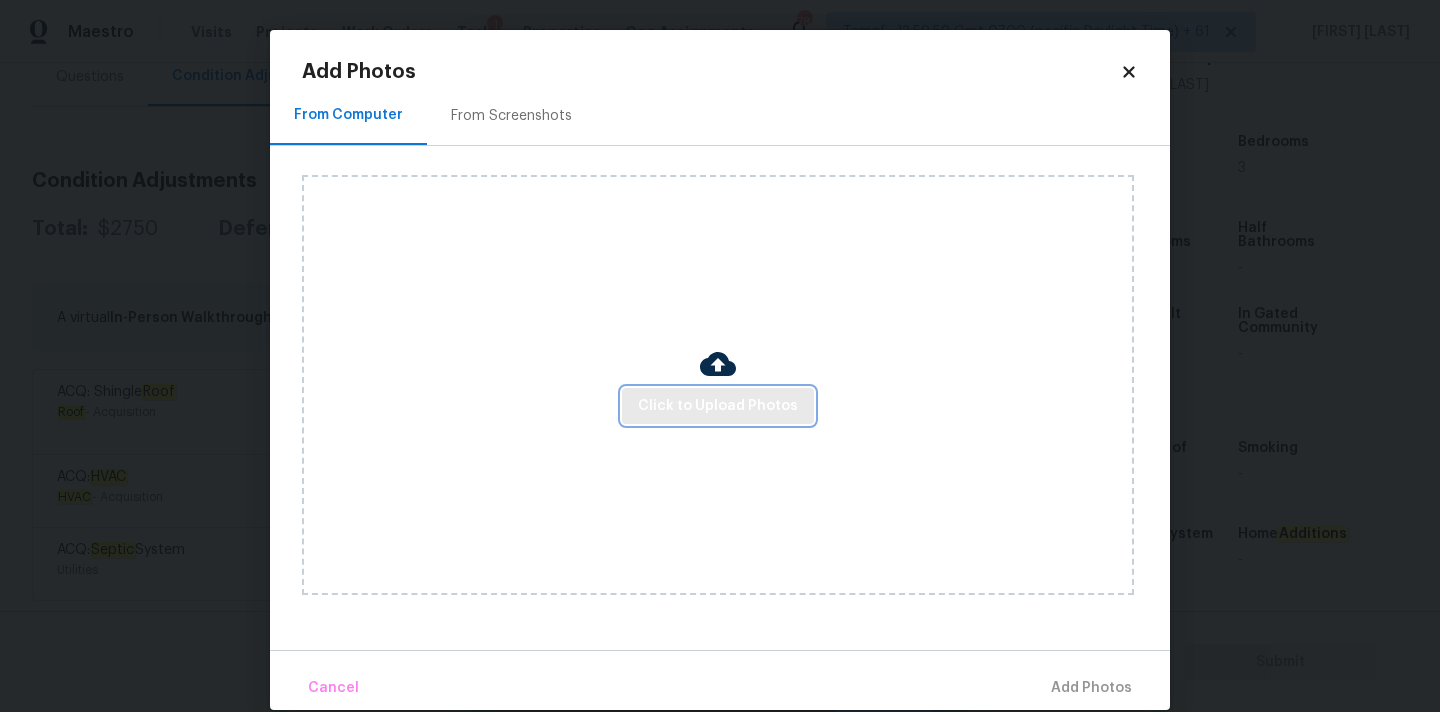 click on "Click to Upload Photos" at bounding box center [718, 406] 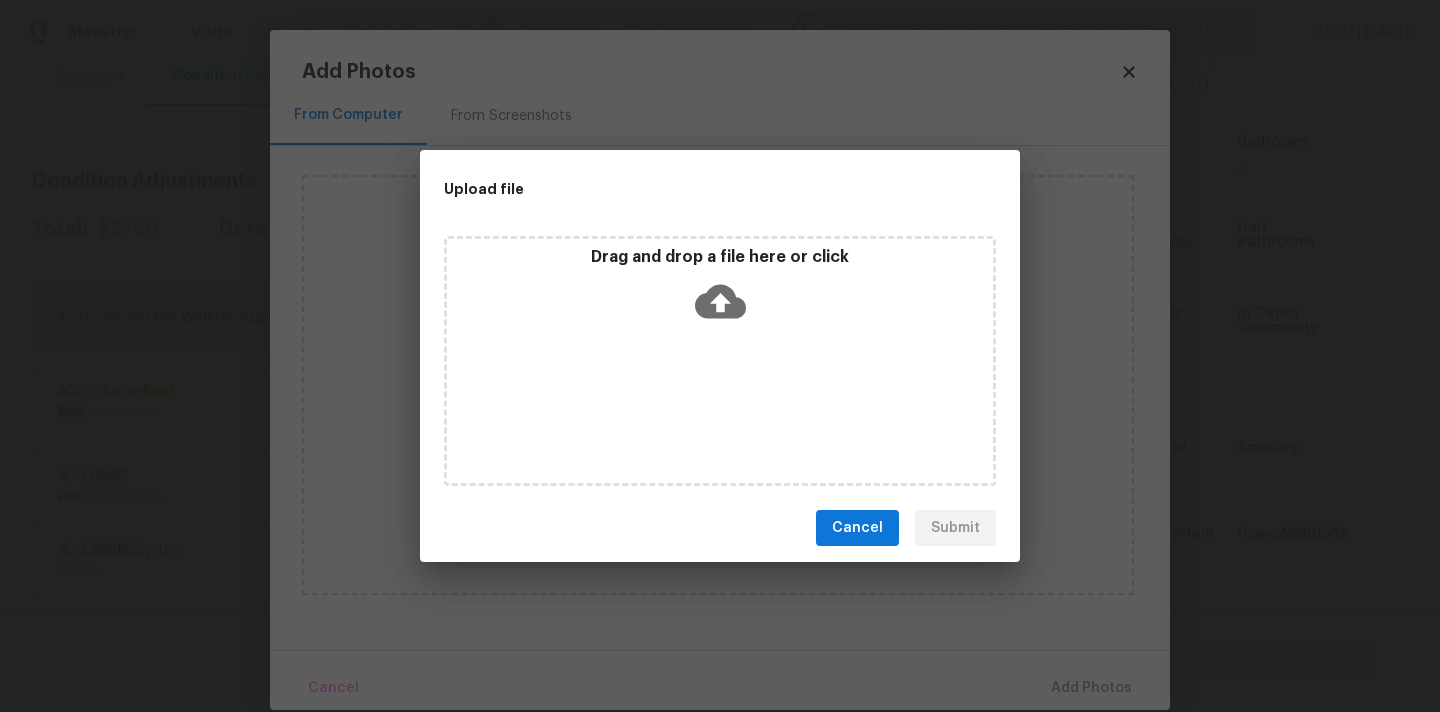 click on "Drag and drop a file here or click" at bounding box center (720, 257) 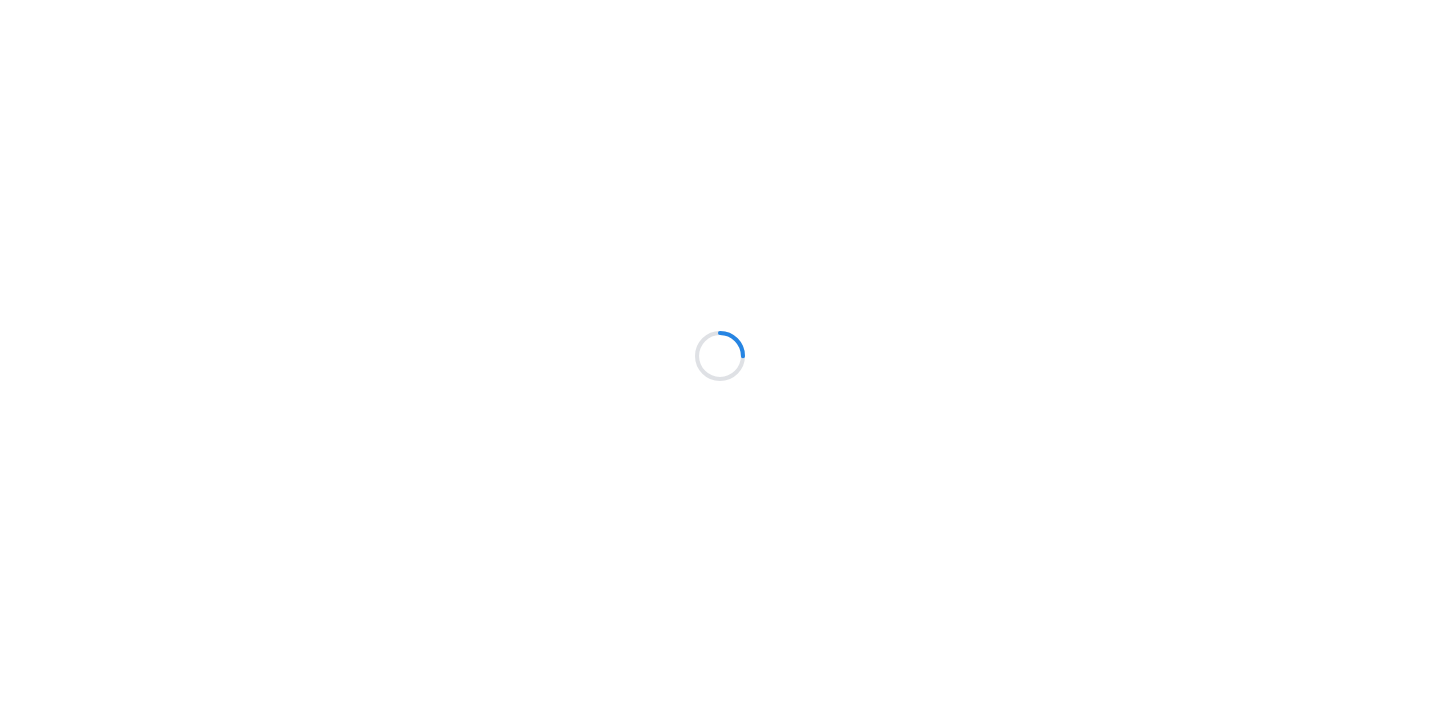 scroll, scrollTop: 0, scrollLeft: 0, axis: both 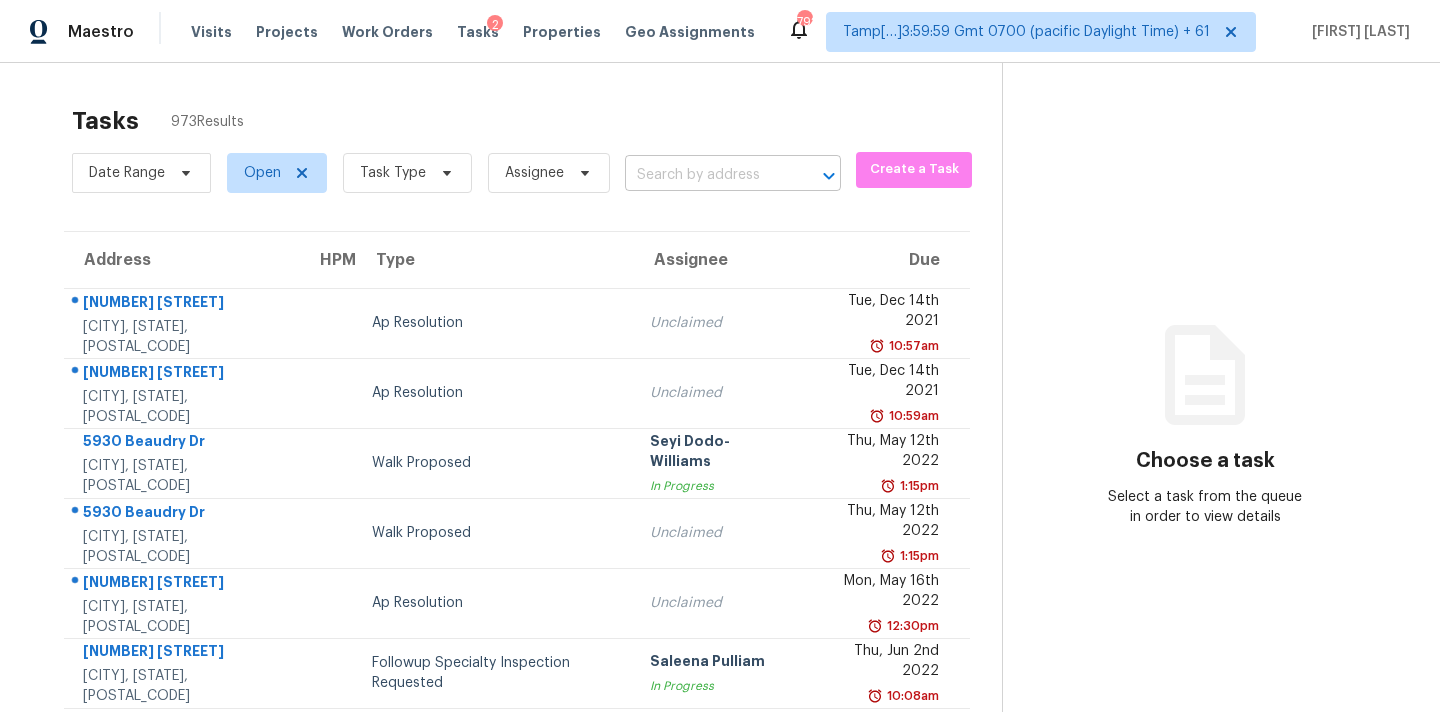 click at bounding box center [705, 175] 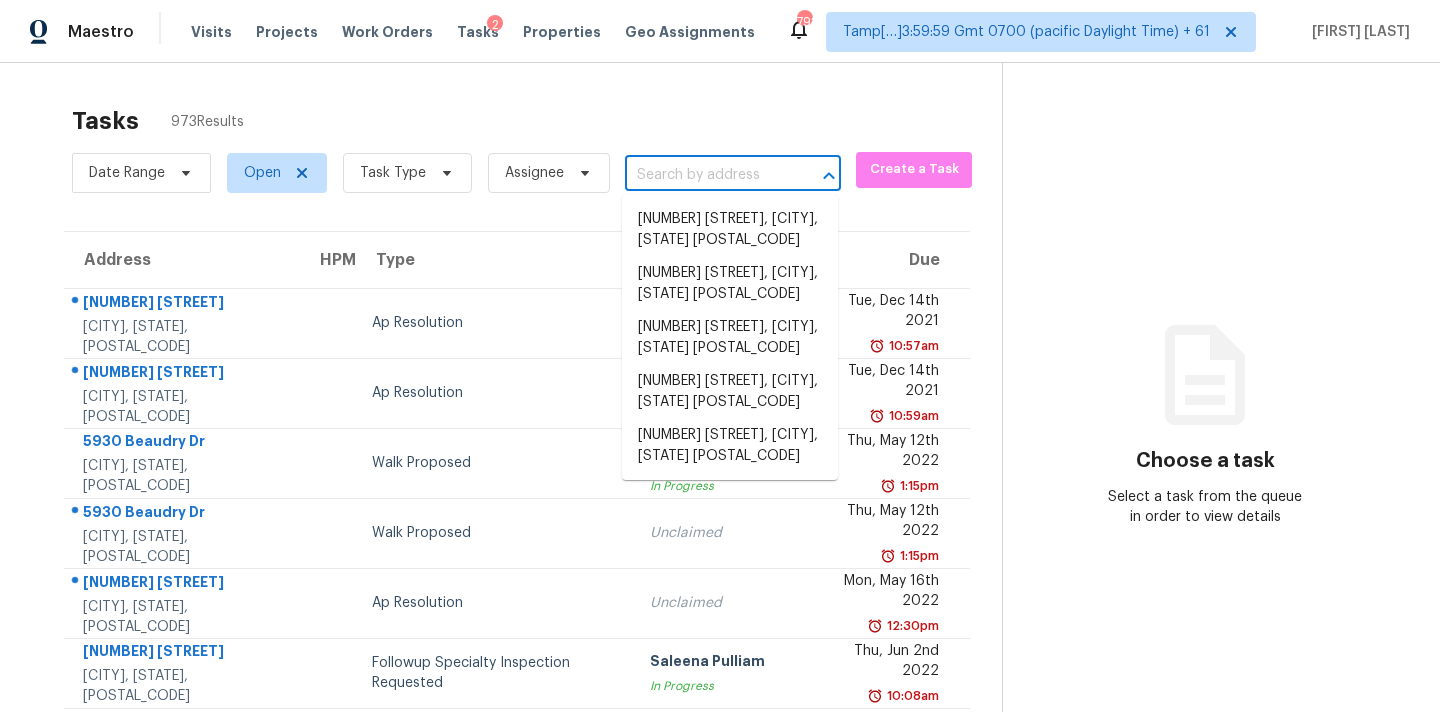 click at bounding box center (705, 175) 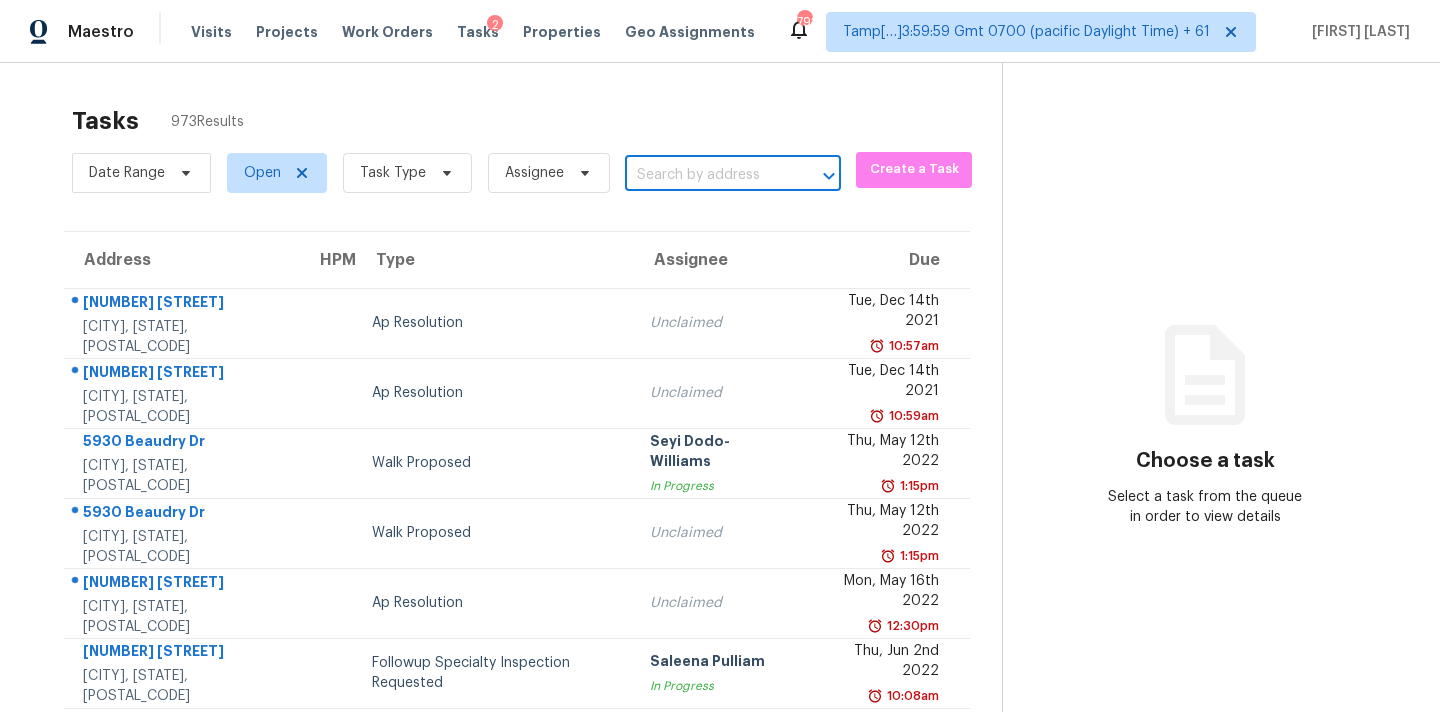 paste on "175 Promise Heights Dr, Ringgold, GA 30736" 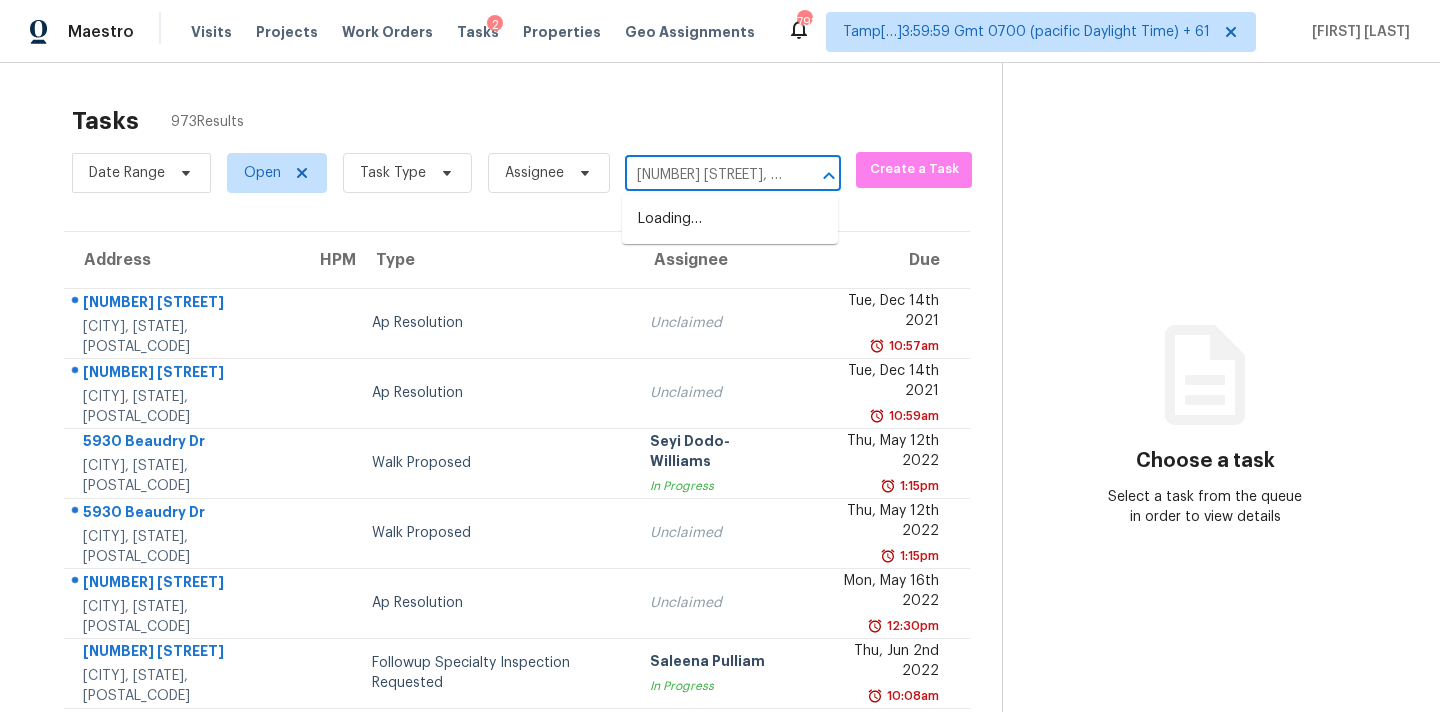 scroll, scrollTop: 0, scrollLeft: 141, axis: horizontal 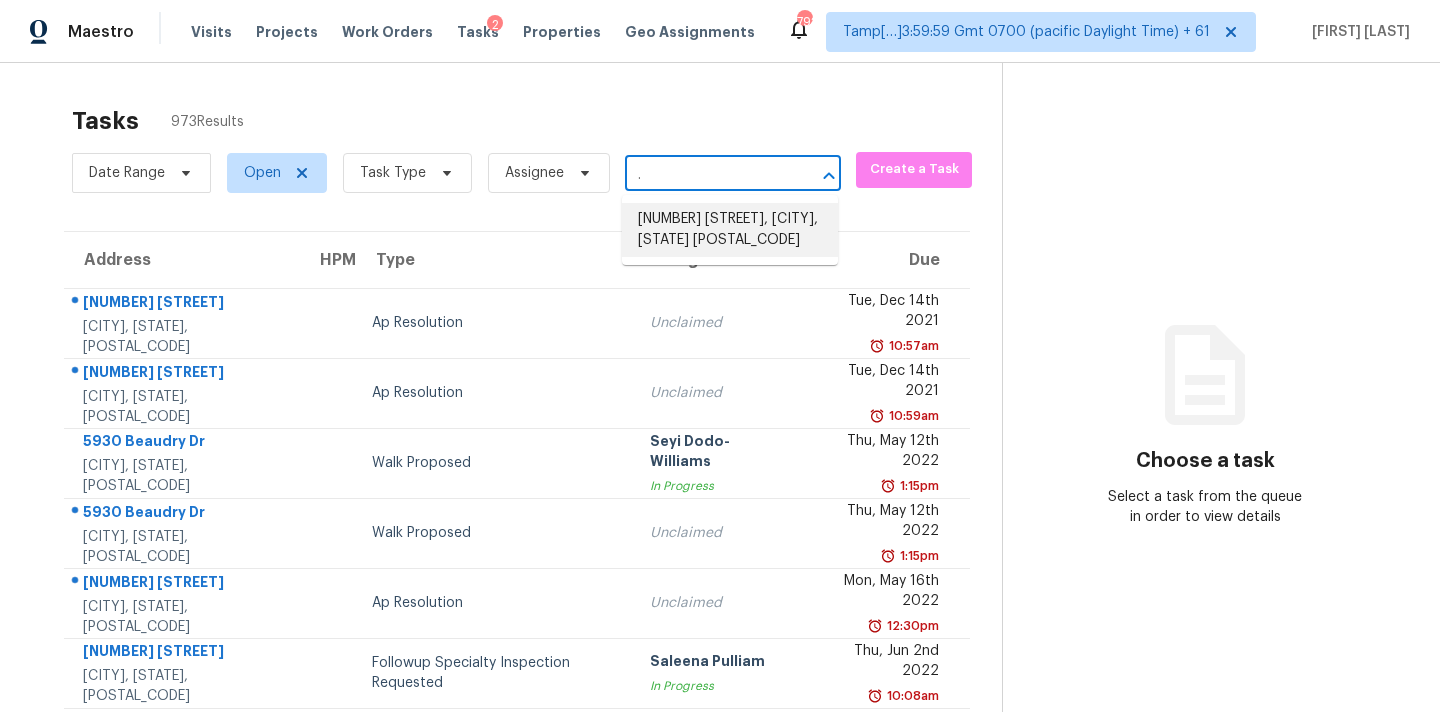 click on "175 Promise Heights Dr, Ringgold, GA 30736" at bounding box center [730, 230] 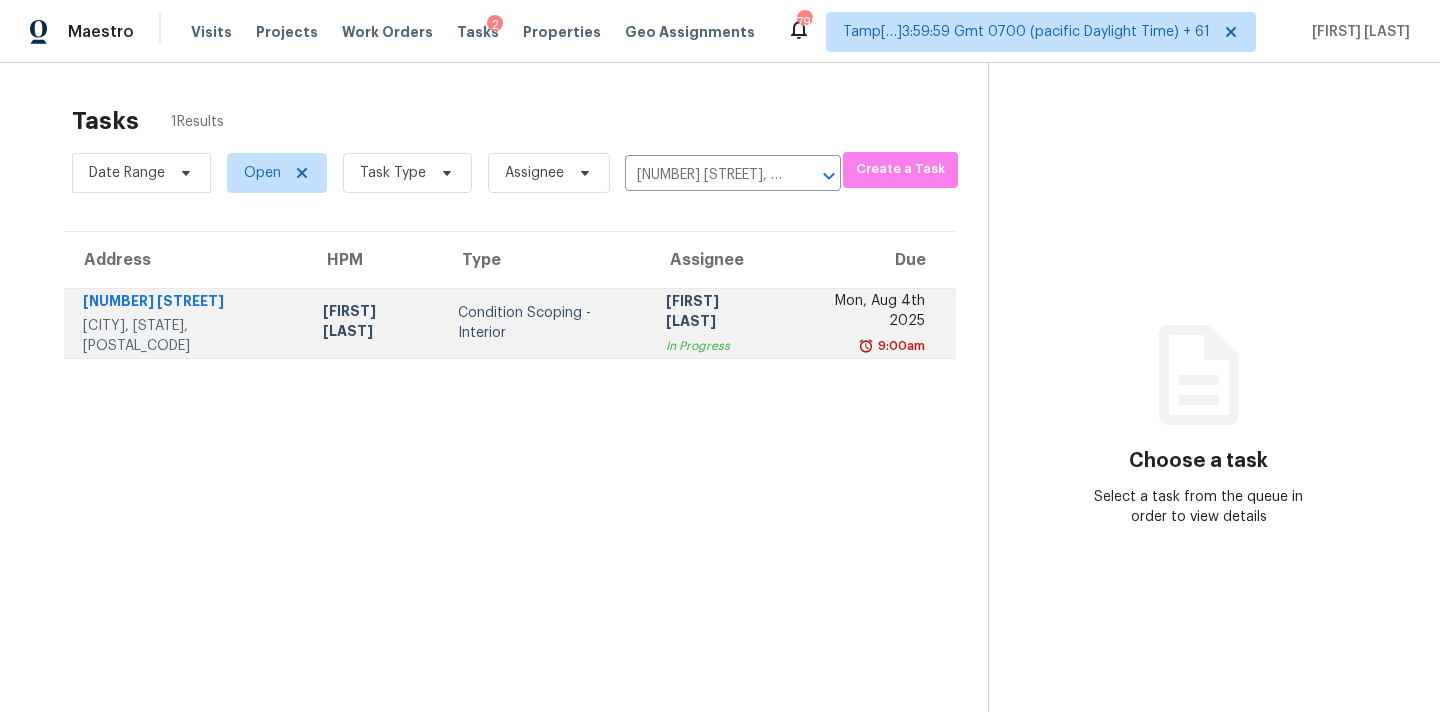click on "[FIRST] [LAST]" at bounding box center (717, 313) 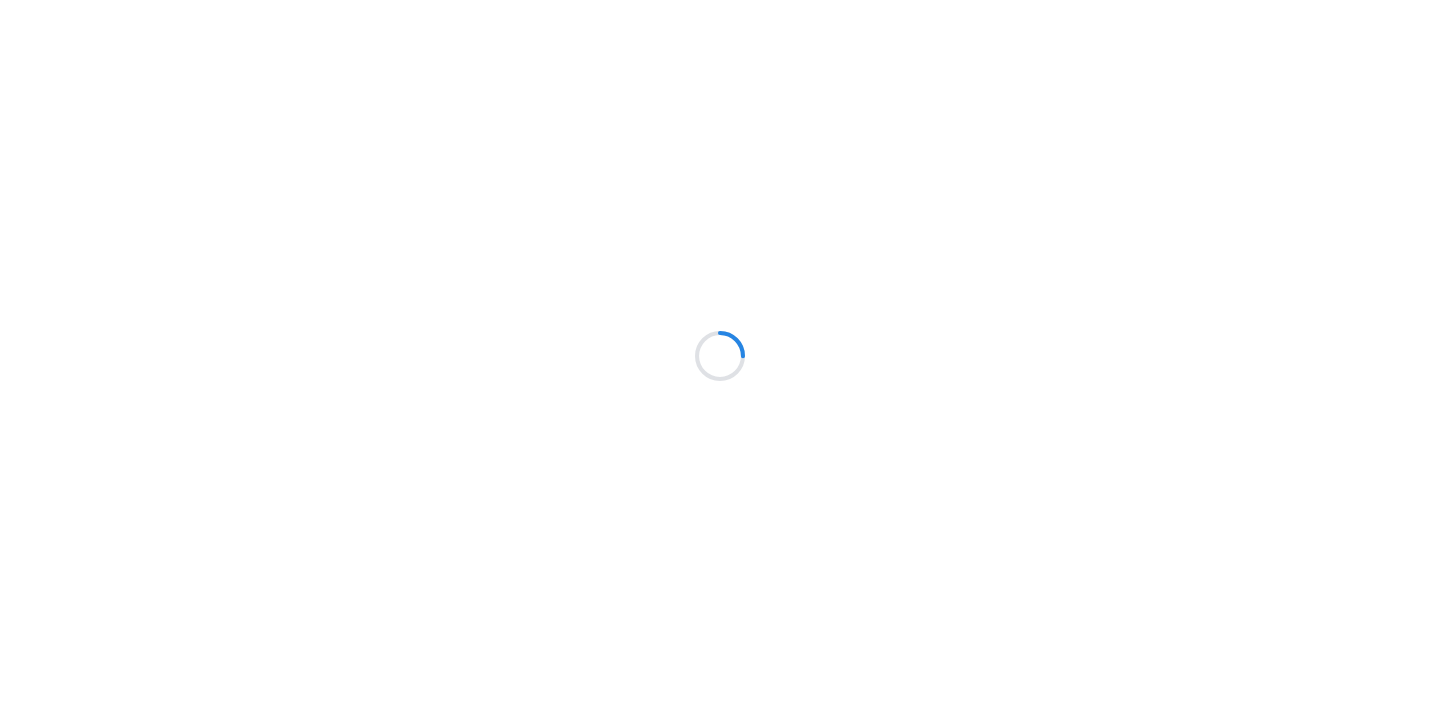 scroll, scrollTop: 0, scrollLeft: 0, axis: both 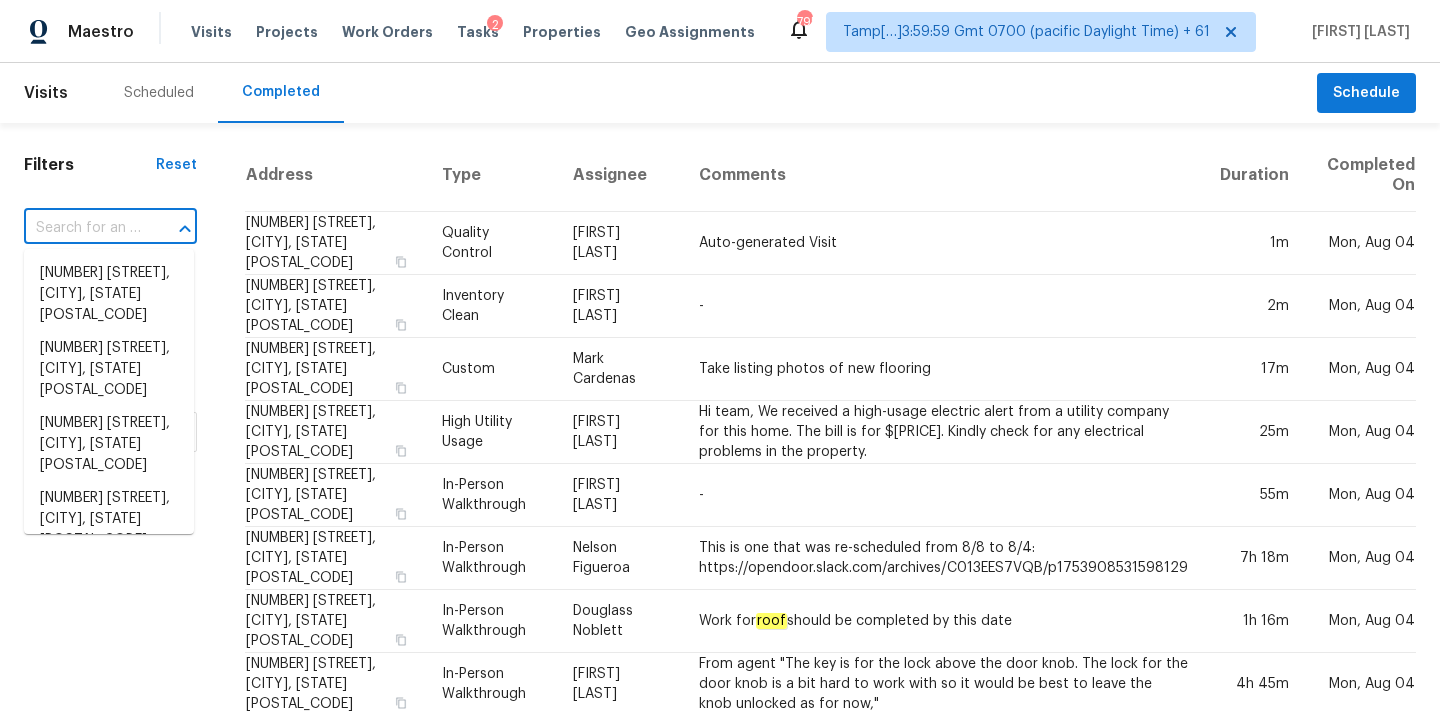 click at bounding box center [82, 228] 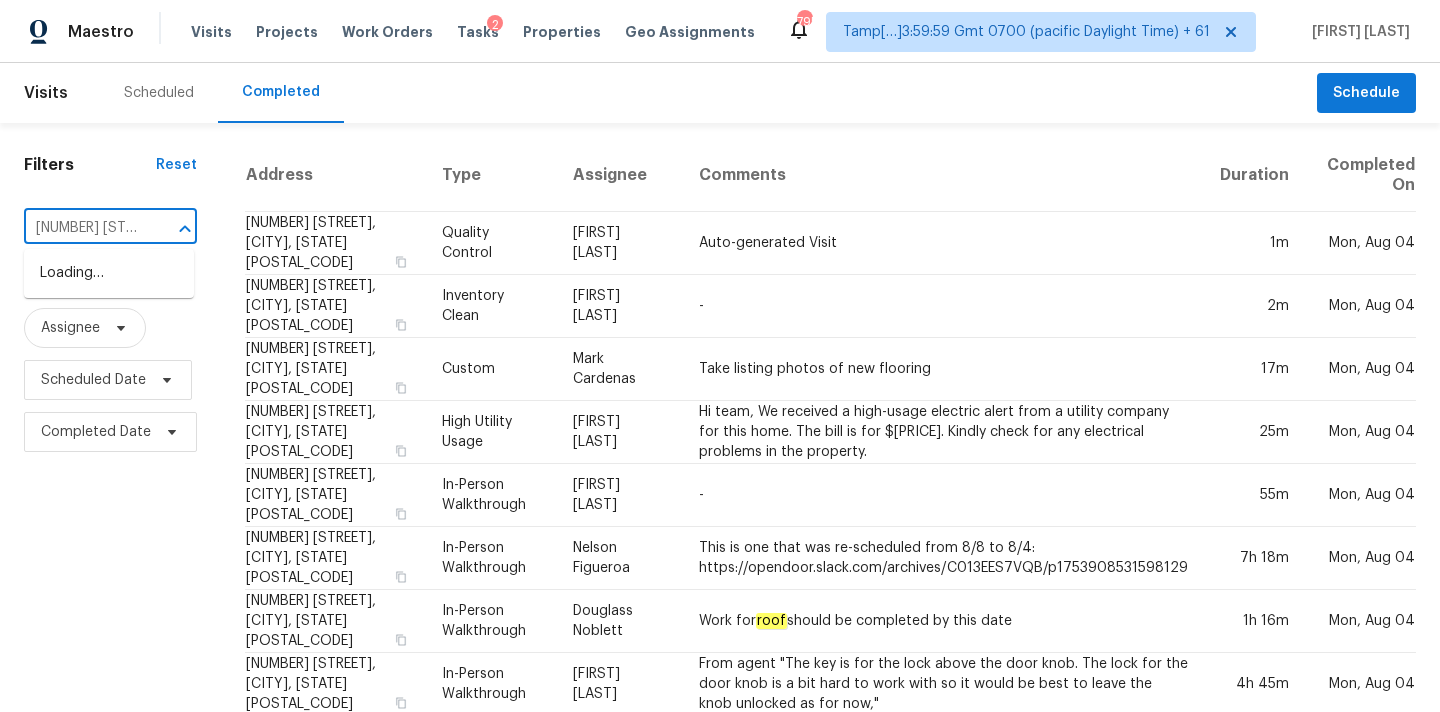 scroll, scrollTop: 0, scrollLeft: 186, axis: horizontal 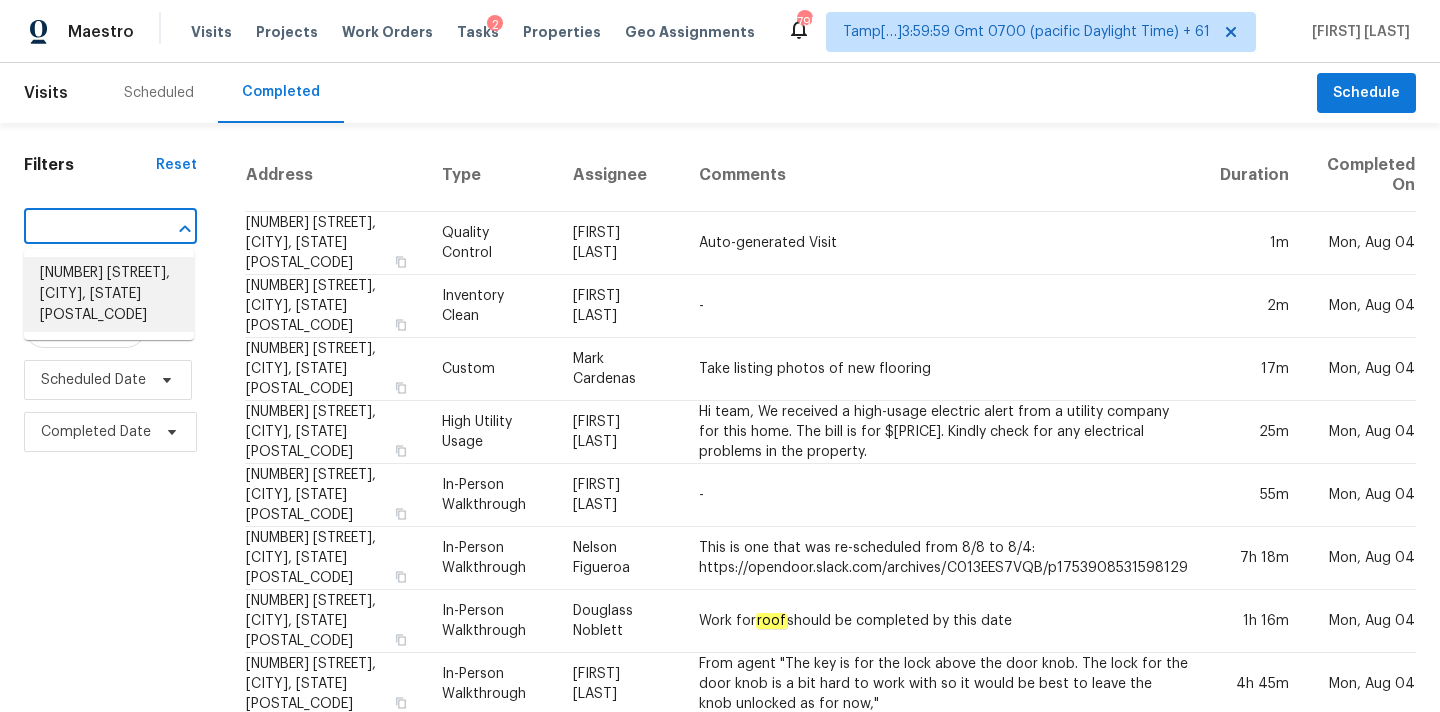 click on "[NUMBER] [STREET], [CITY], [STATE] [POSTAL_CODE]" at bounding box center (109, 294) 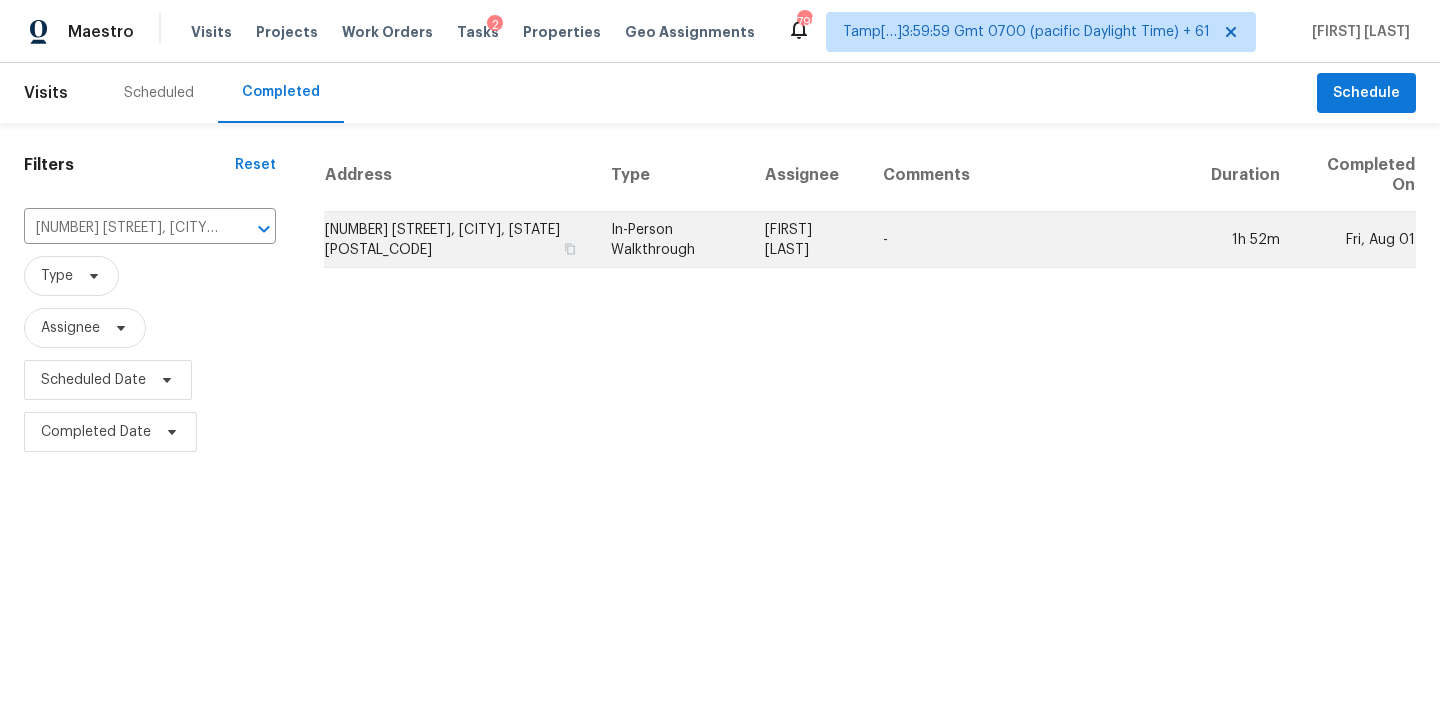 click on "In-Person Walkthrough" at bounding box center [672, 240] 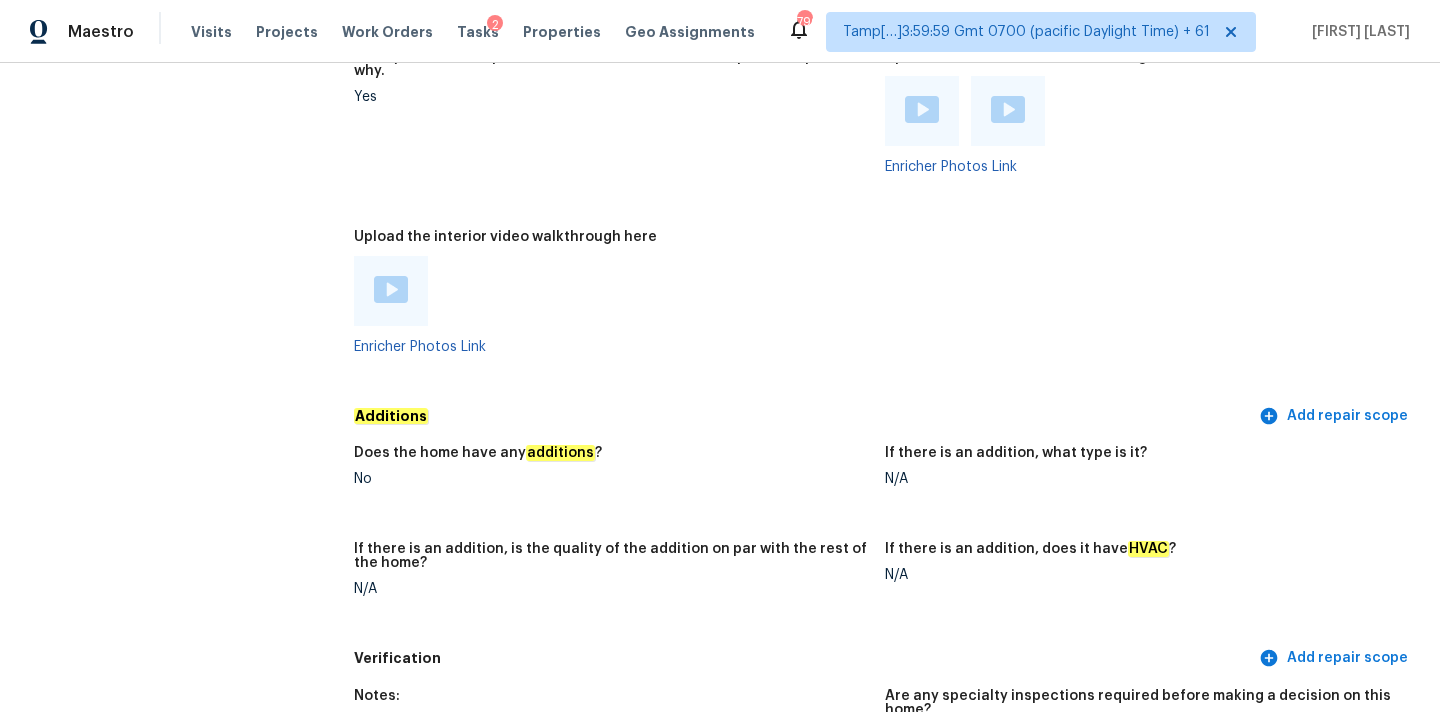scroll, scrollTop: 3105, scrollLeft: 0, axis: vertical 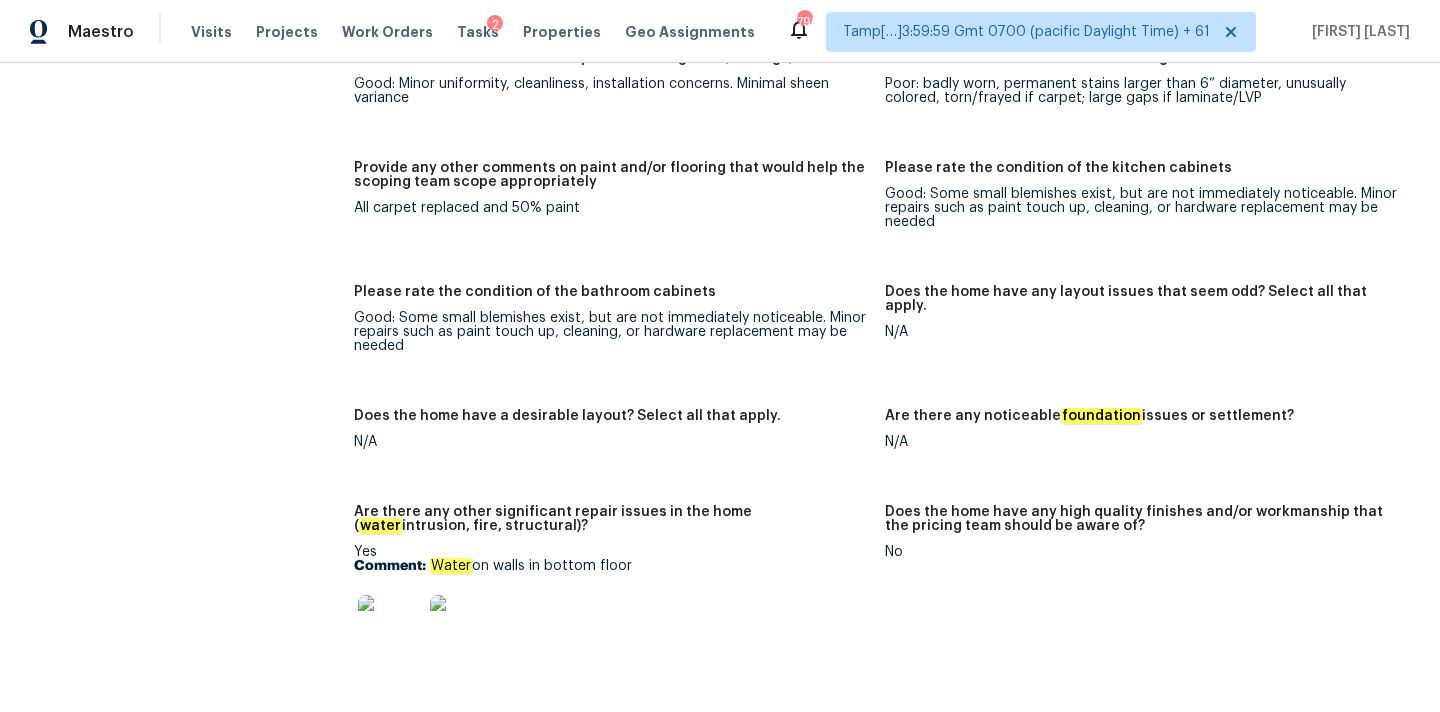 click at bounding box center (390, 627) 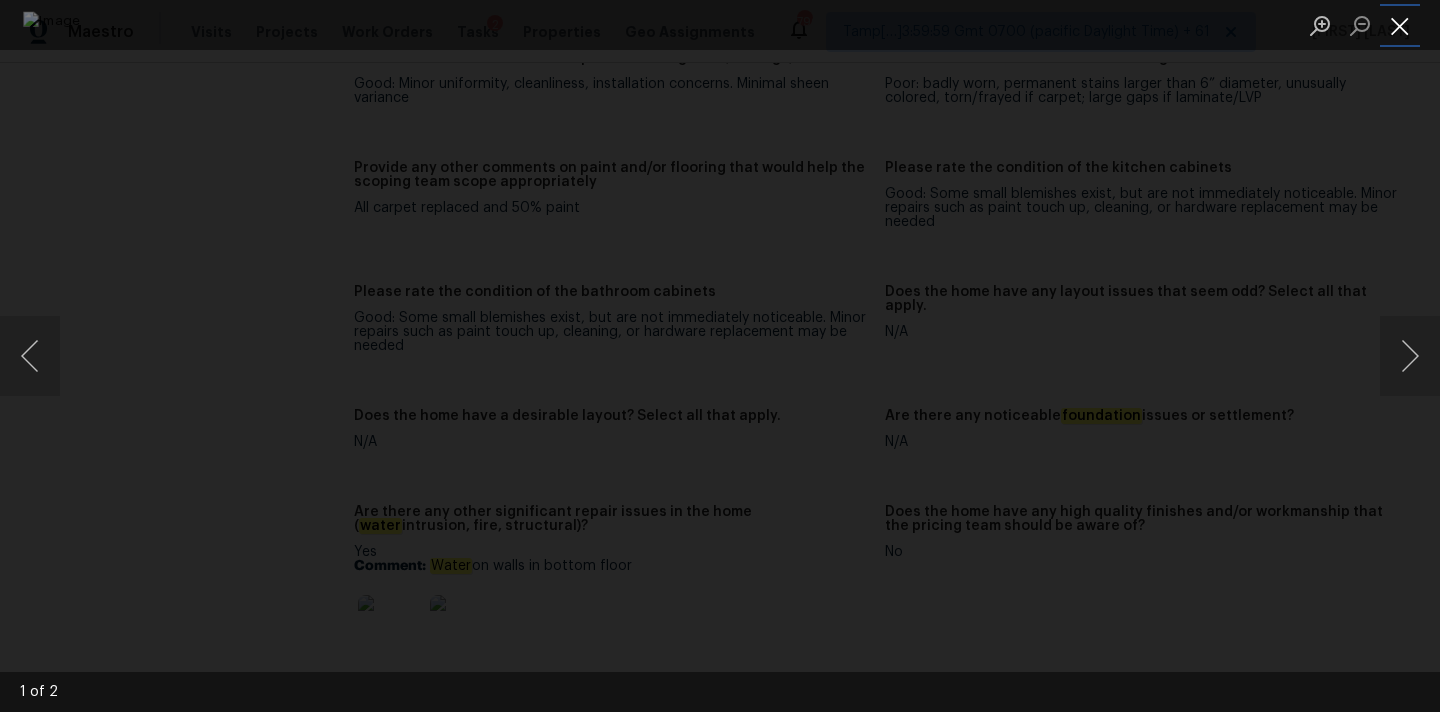 click at bounding box center (1400, 25) 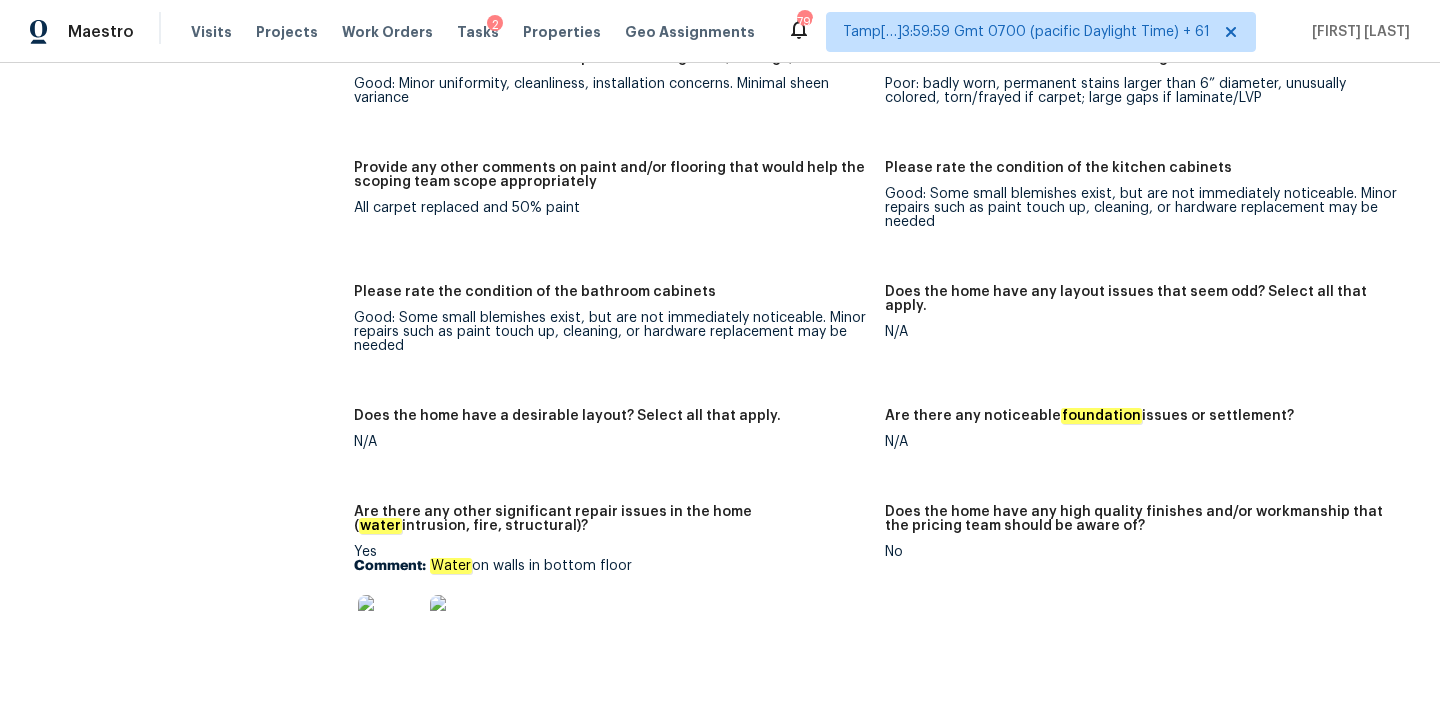 click at bounding box center (390, 627) 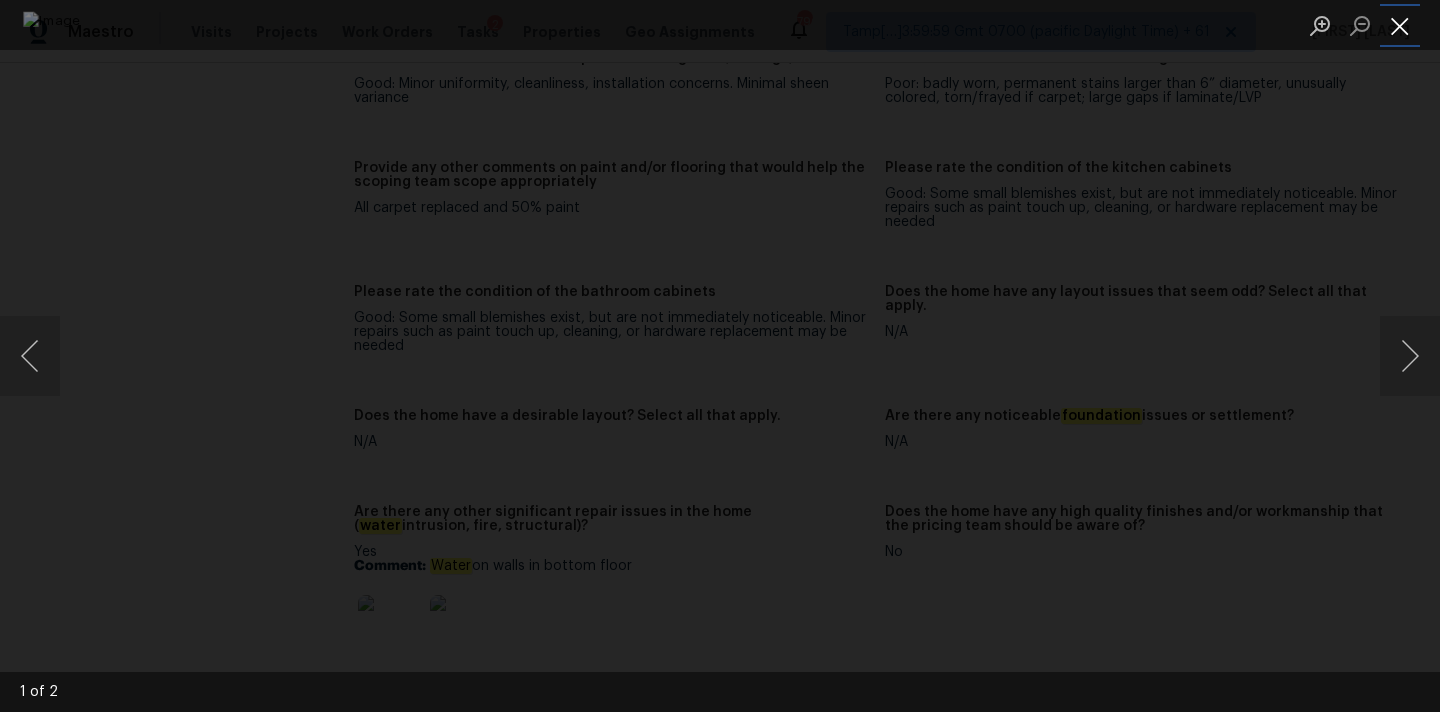 click at bounding box center [1400, 25] 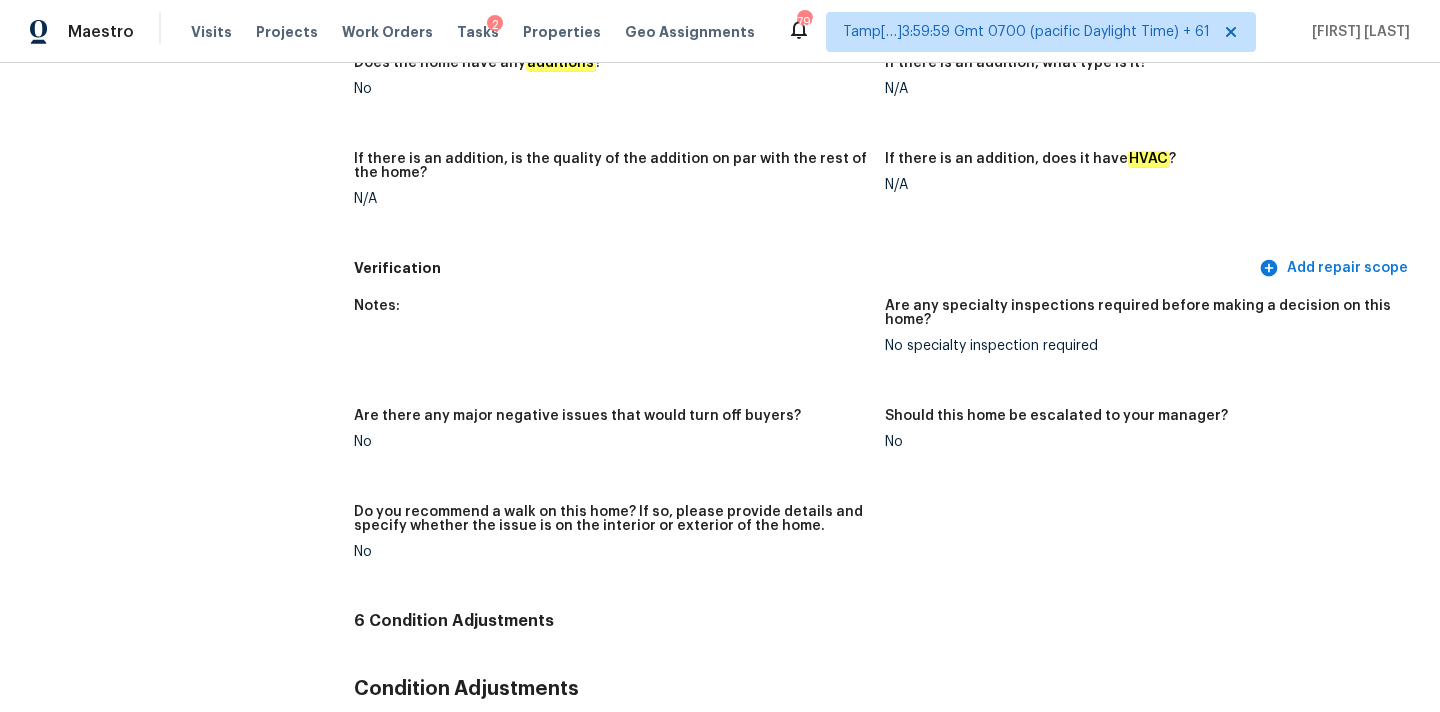 scroll, scrollTop: 99, scrollLeft: 0, axis: vertical 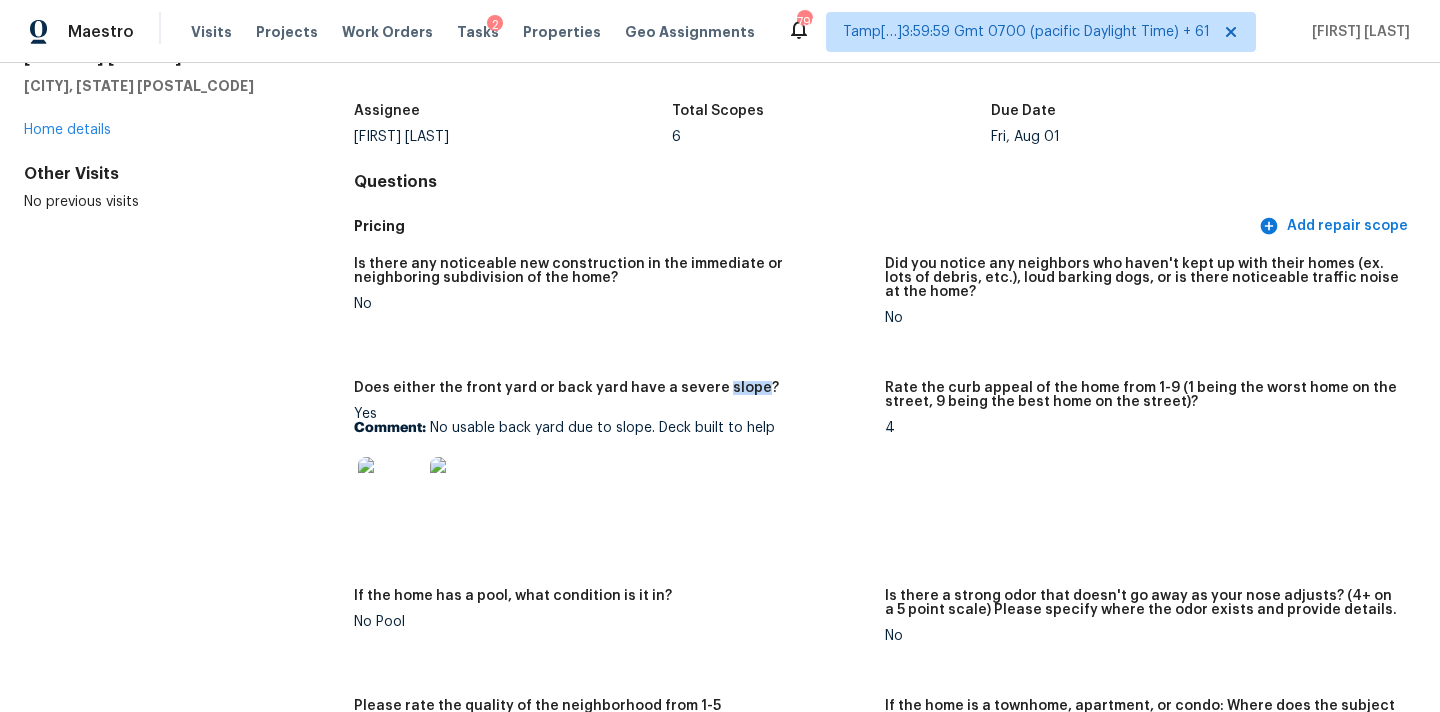 click at bounding box center [390, 489] 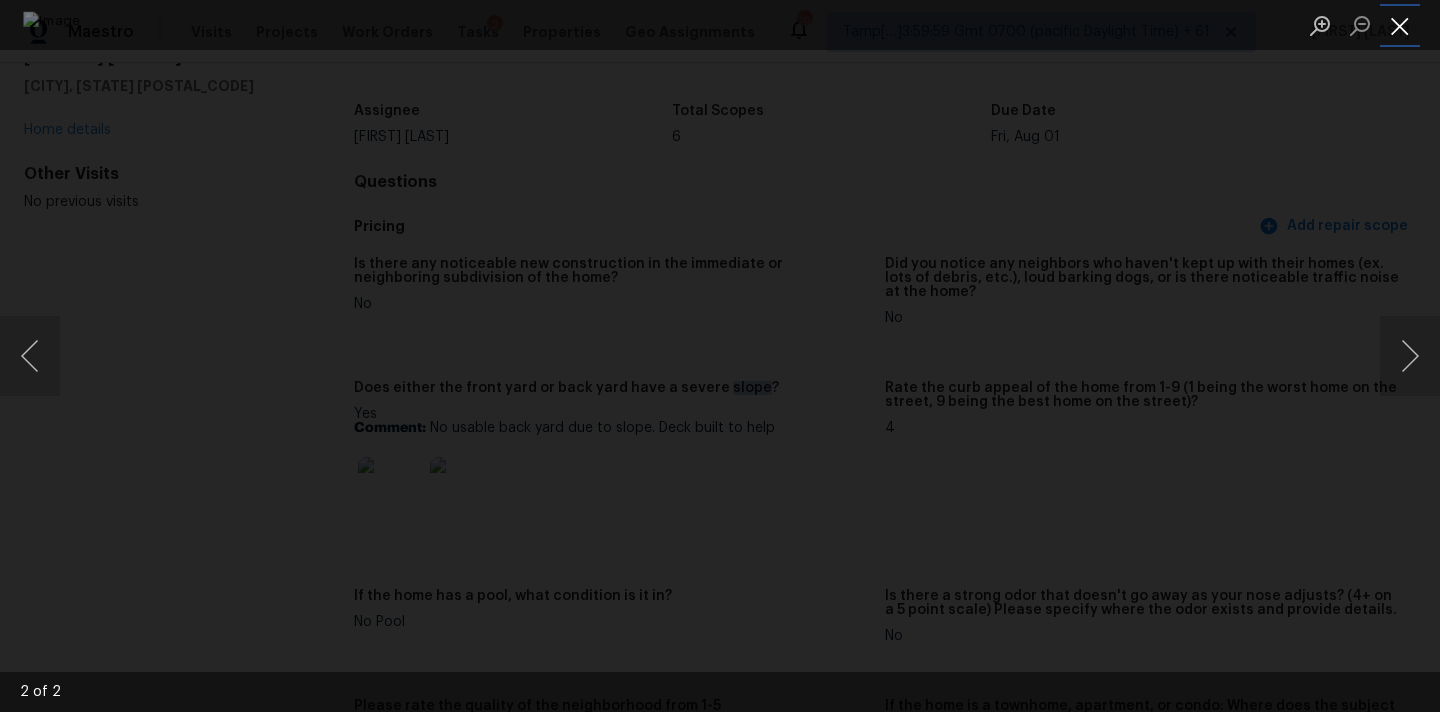 click at bounding box center [1400, 25] 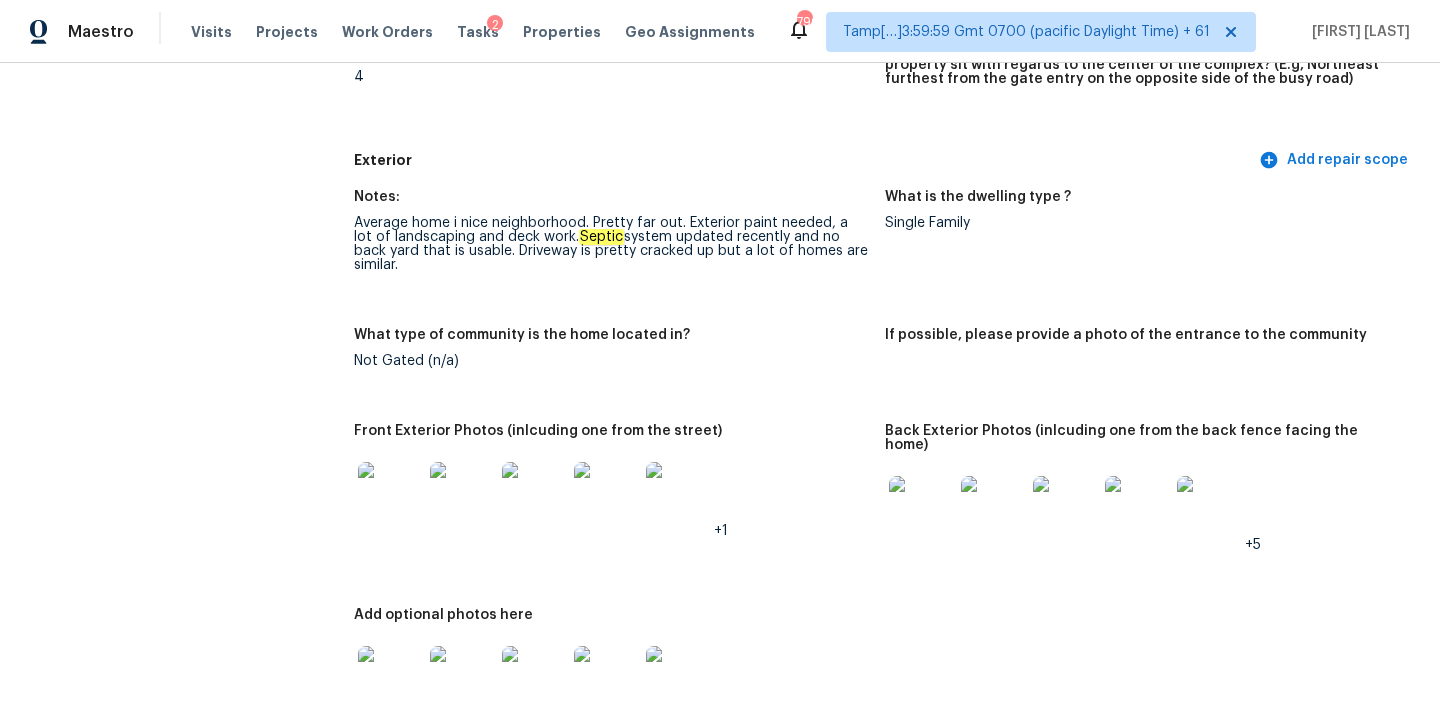 scroll, scrollTop: 857, scrollLeft: 0, axis: vertical 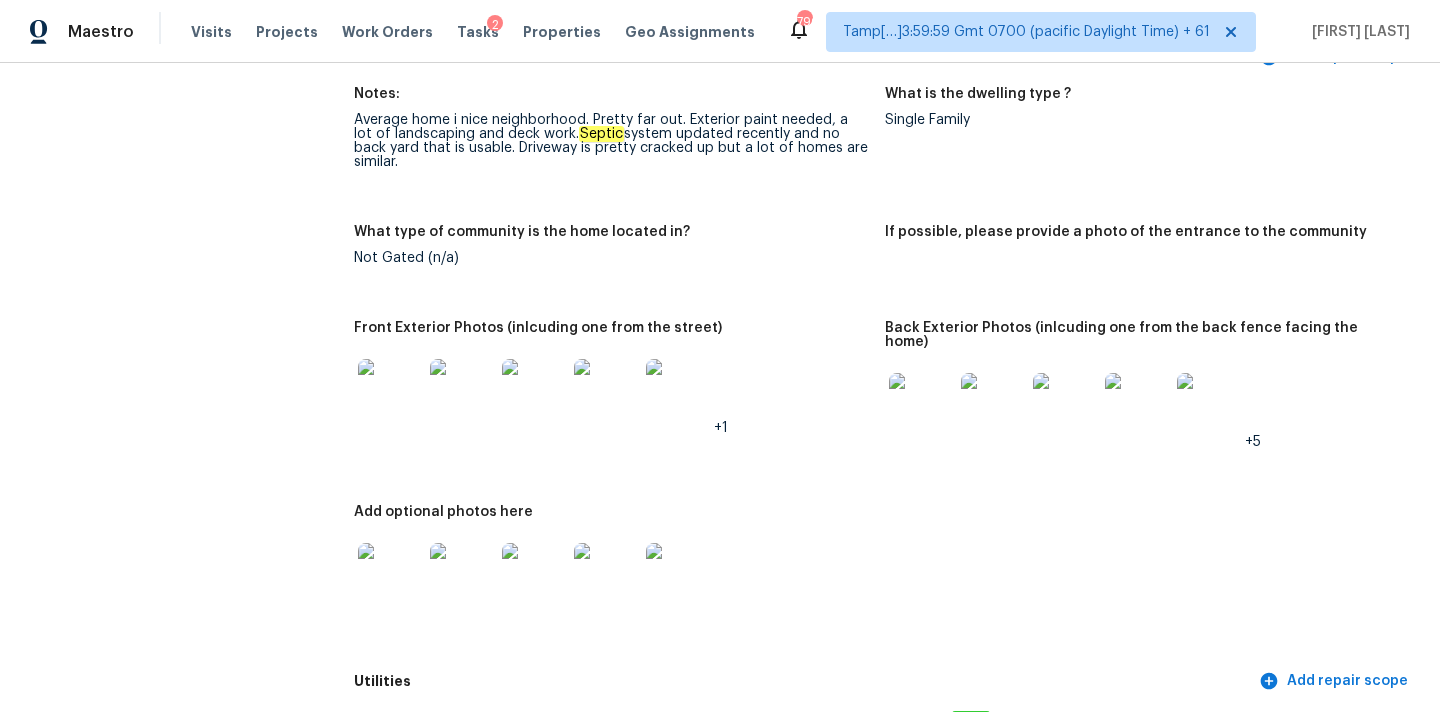 click at bounding box center [390, 575] 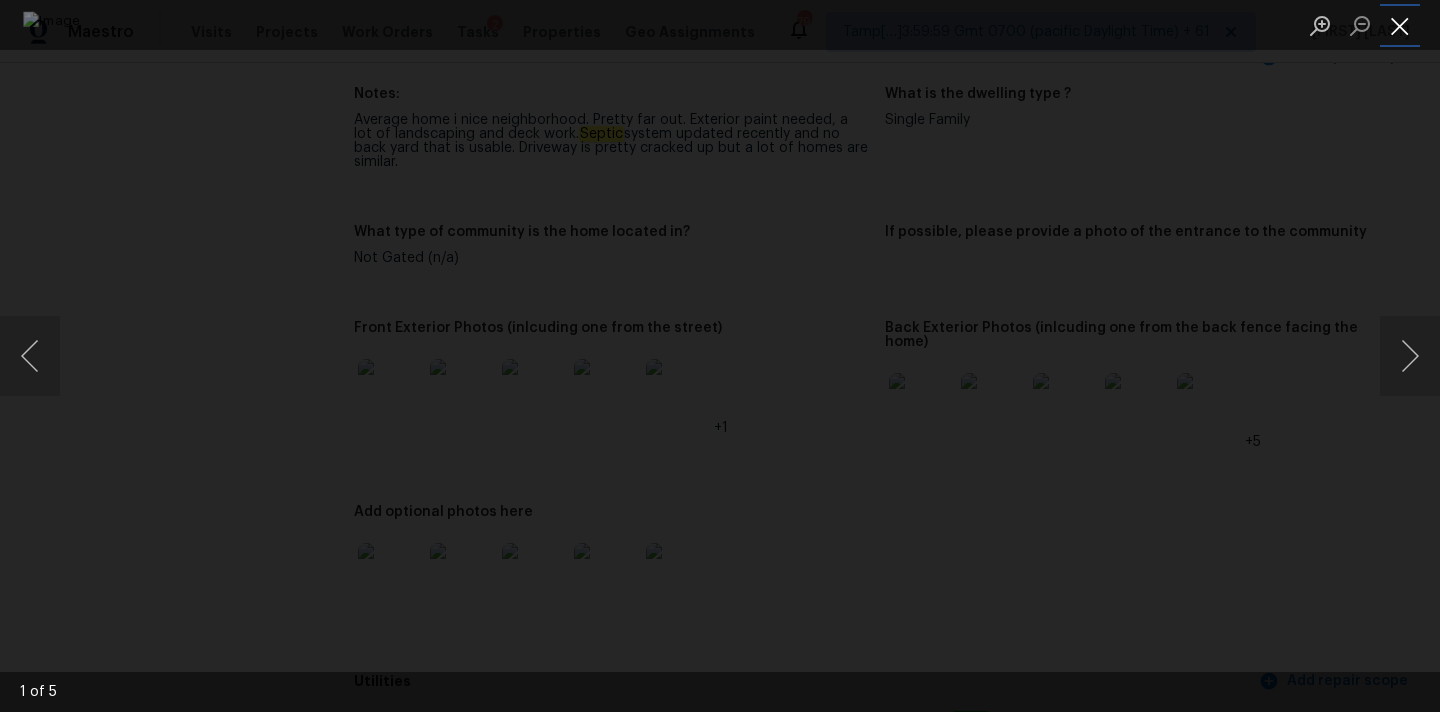 click at bounding box center (1400, 25) 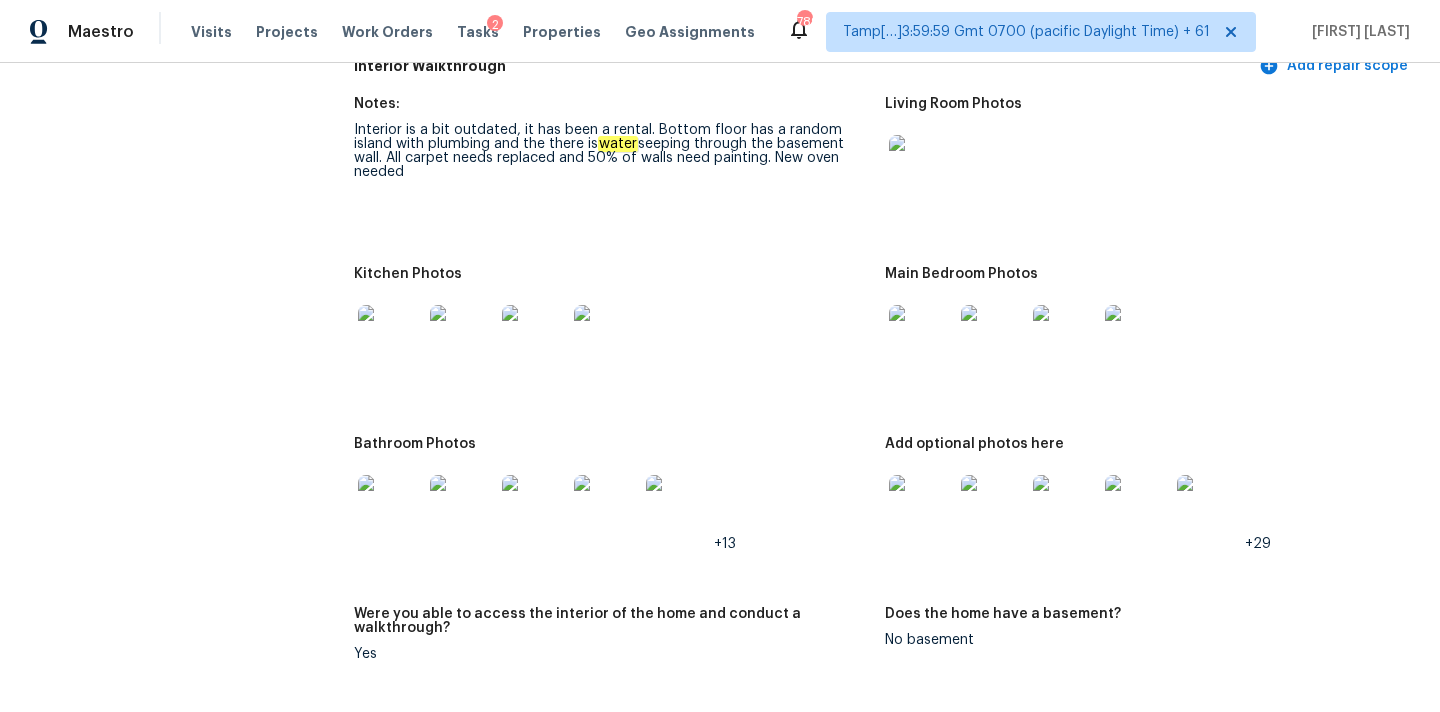 scroll, scrollTop: 2198, scrollLeft: 0, axis: vertical 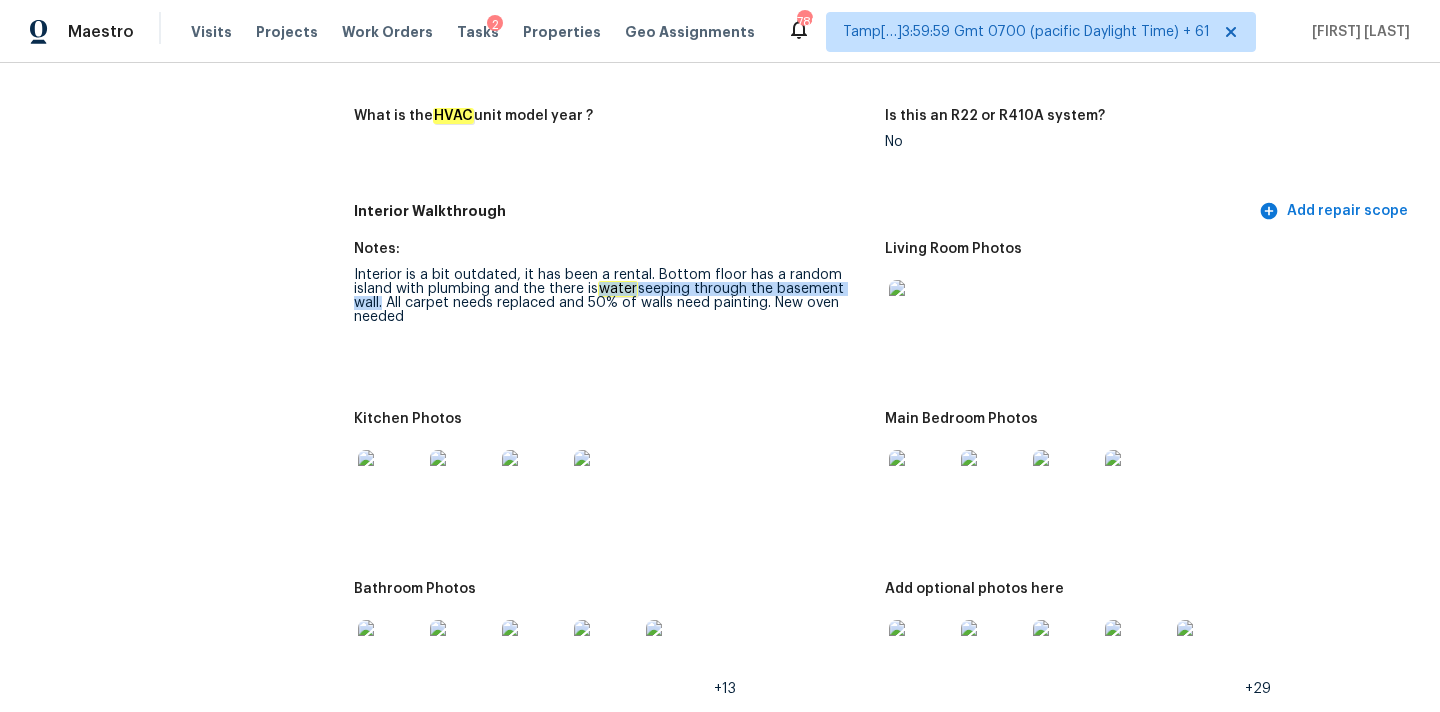 copy on "water seeping through the basement wall" 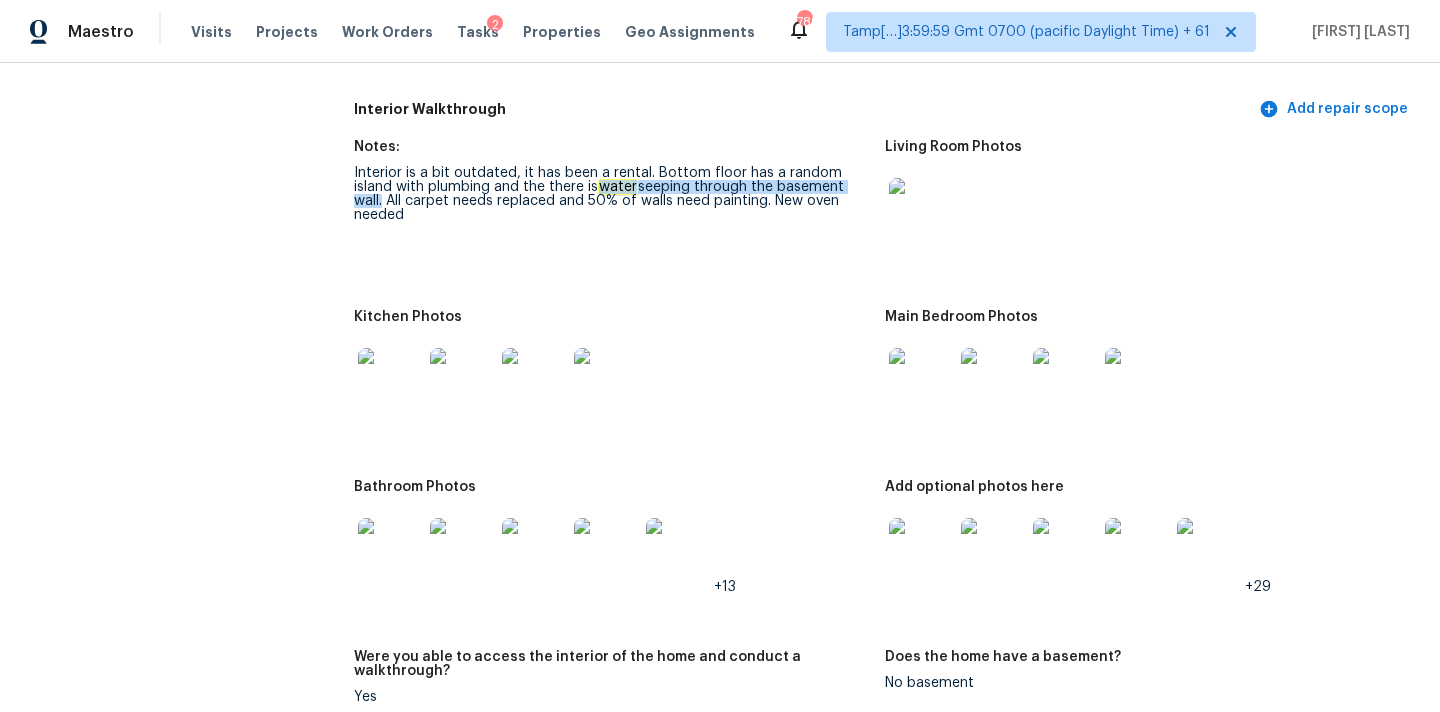 scroll, scrollTop: 2235, scrollLeft: 0, axis: vertical 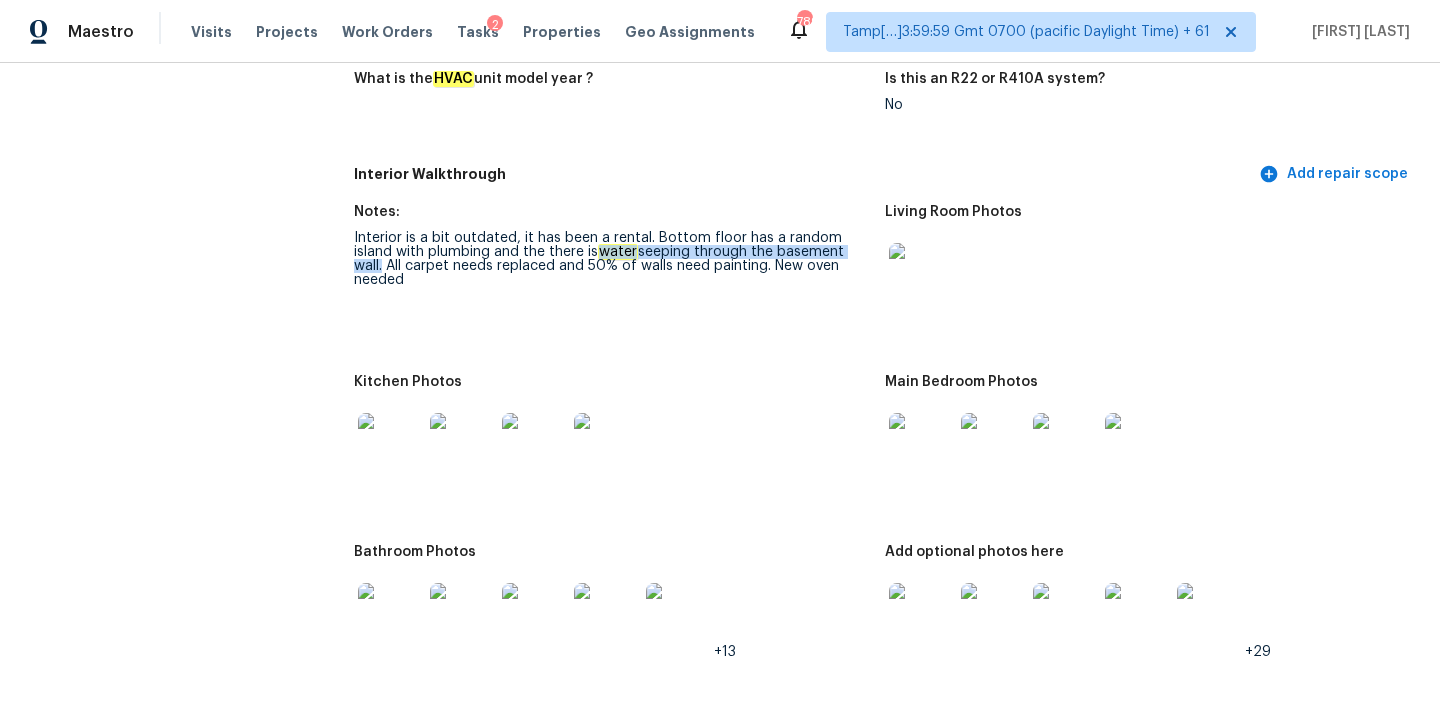 click at bounding box center (921, 275) 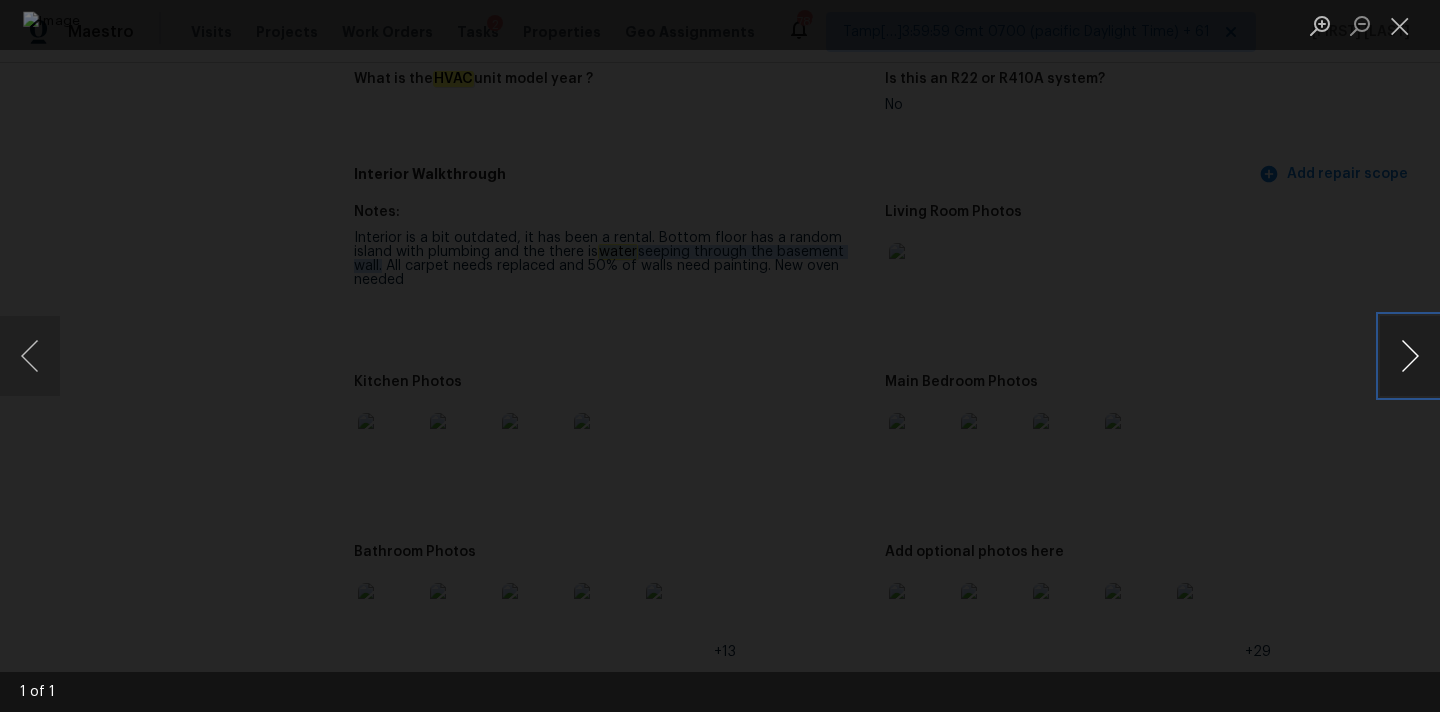 click at bounding box center (1410, 356) 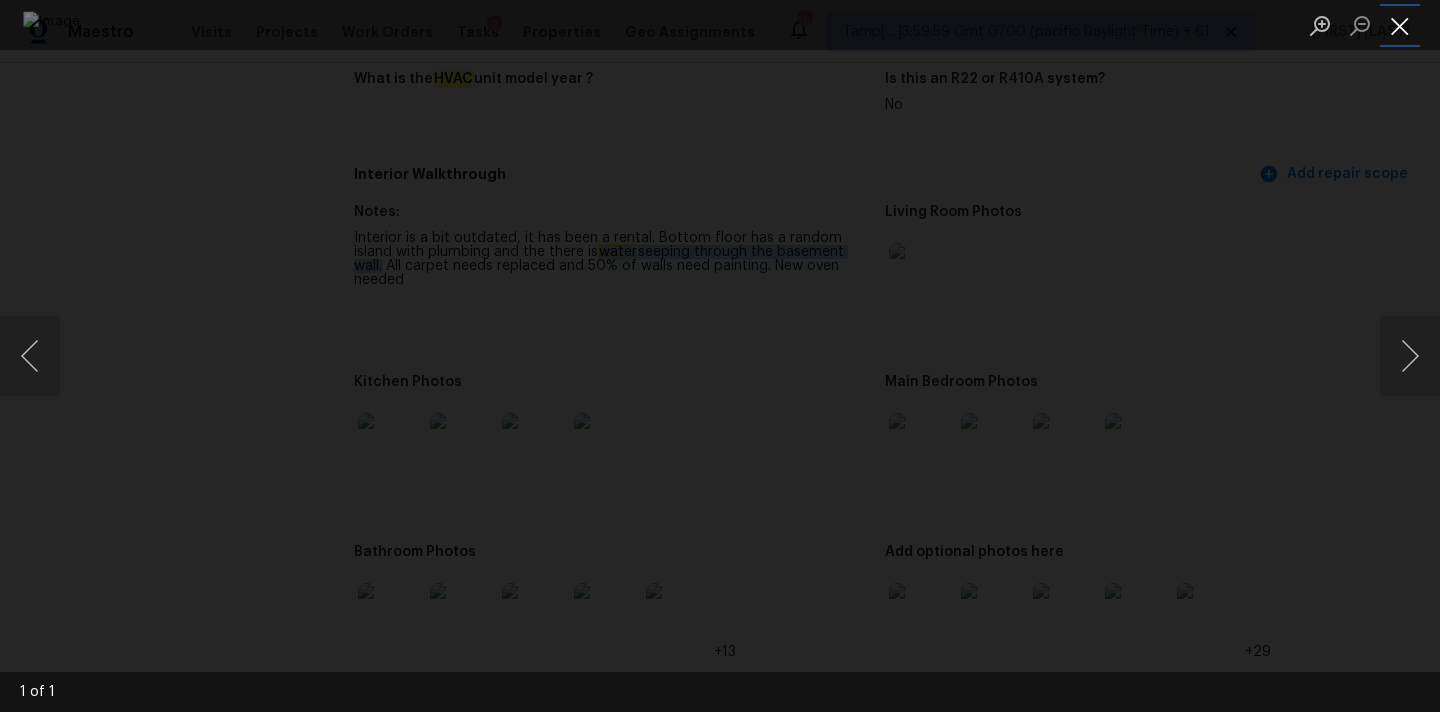 click at bounding box center (1400, 25) 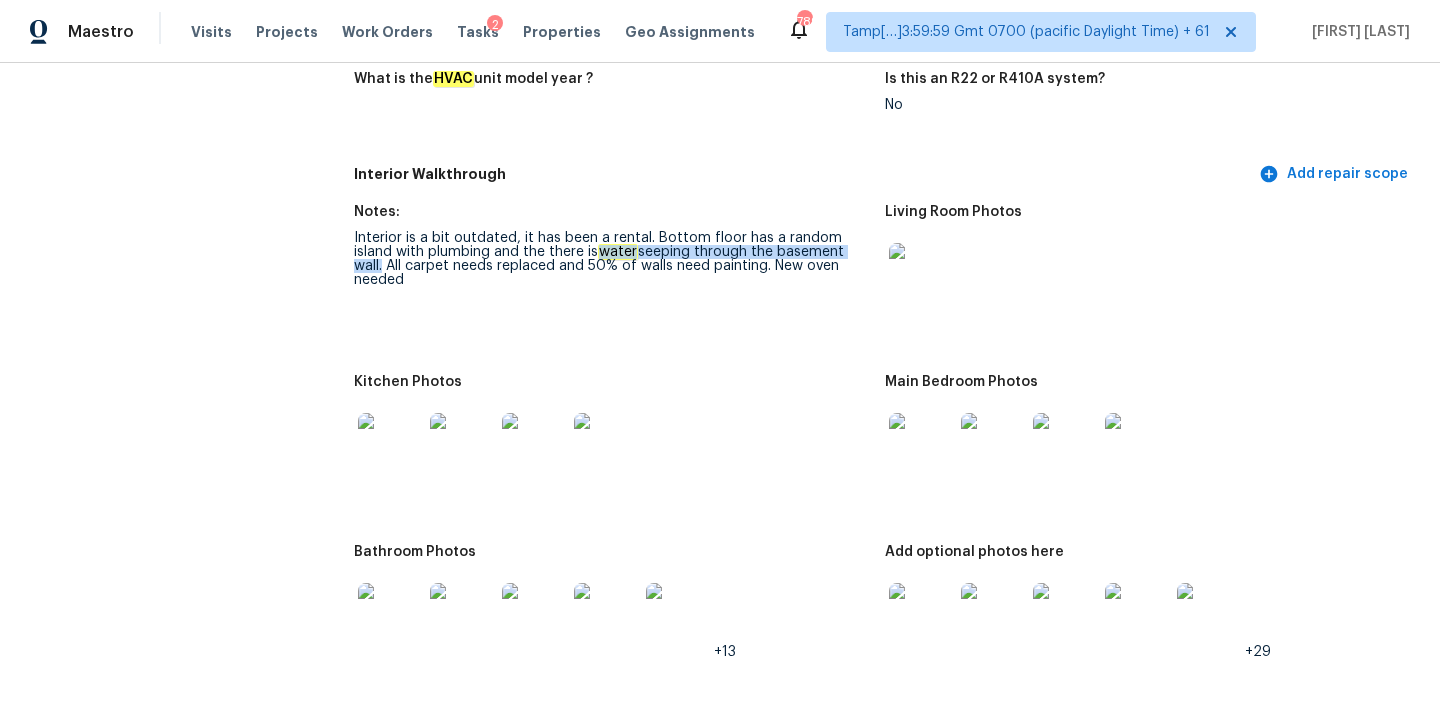 click at bounding box center (921, 445) 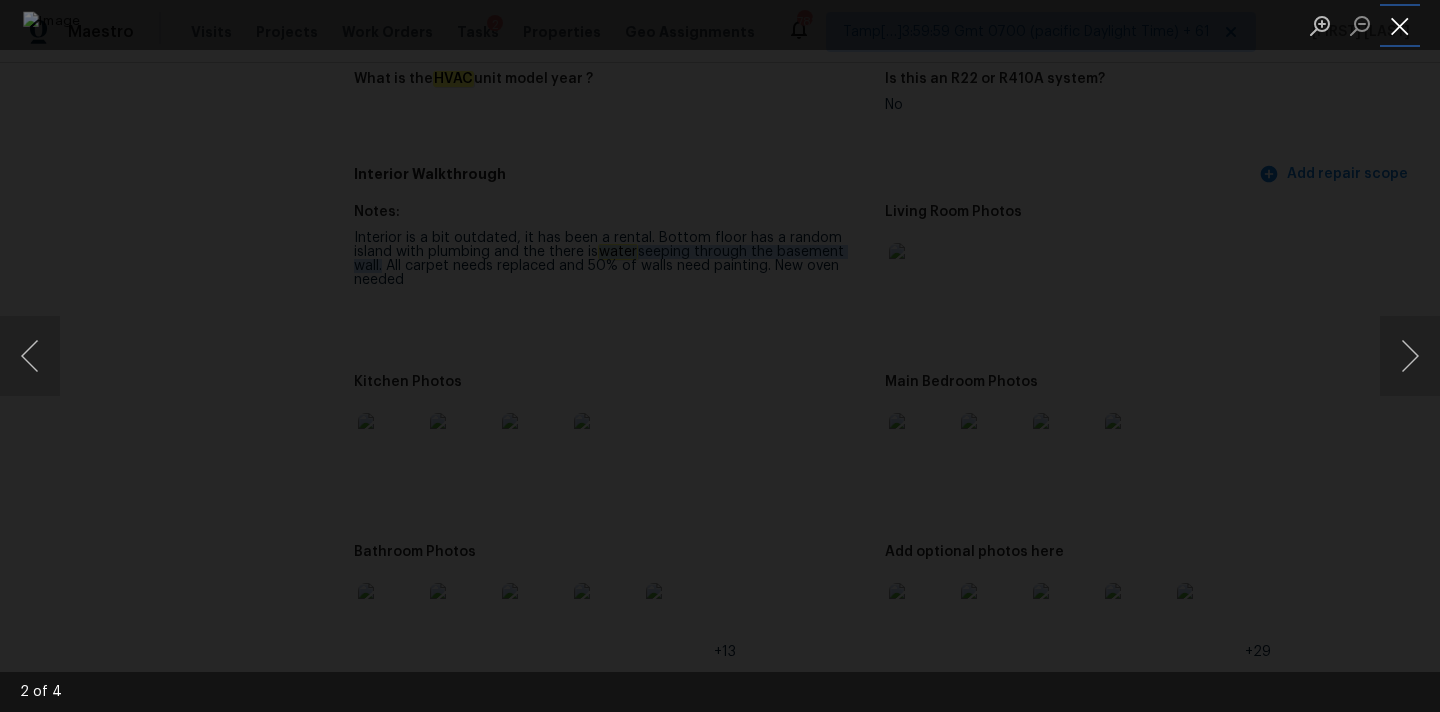 click at bounding box center [1400, 25] 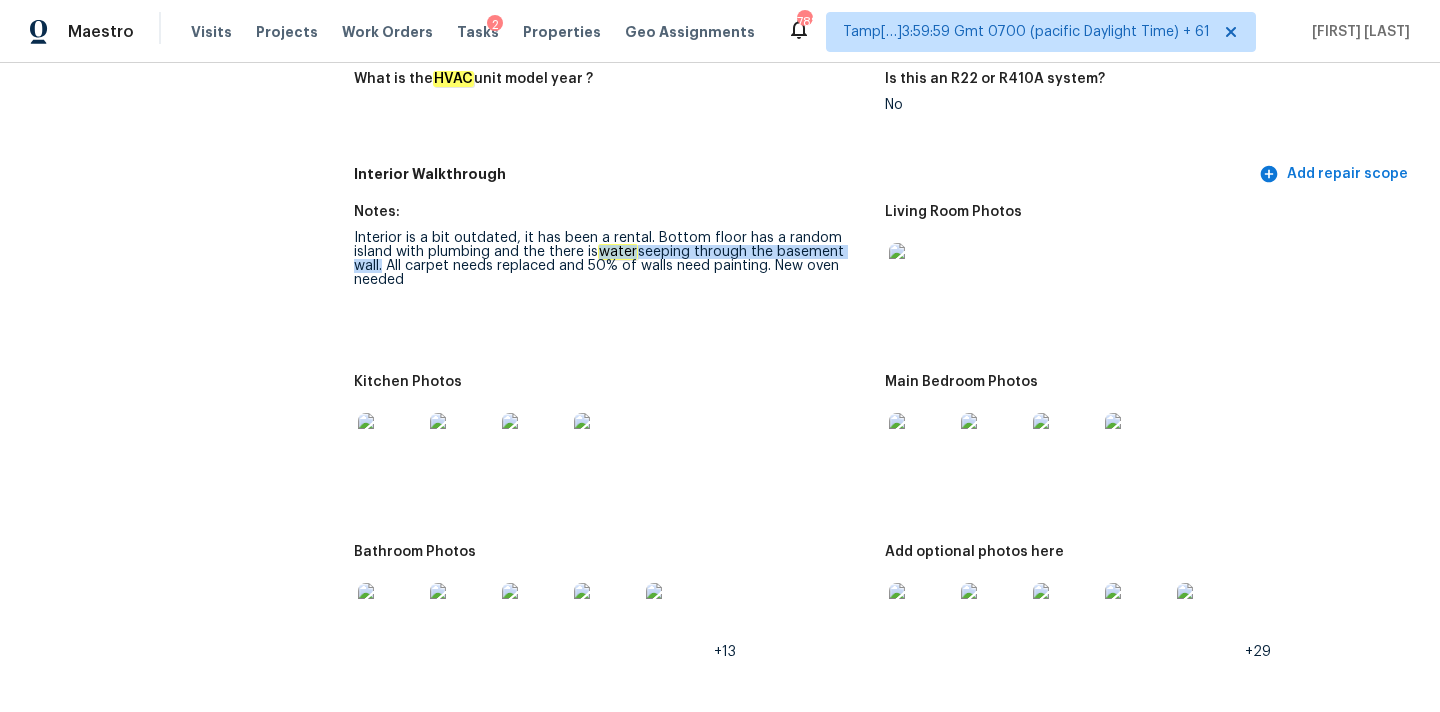 click at bounding box center (921, 615) 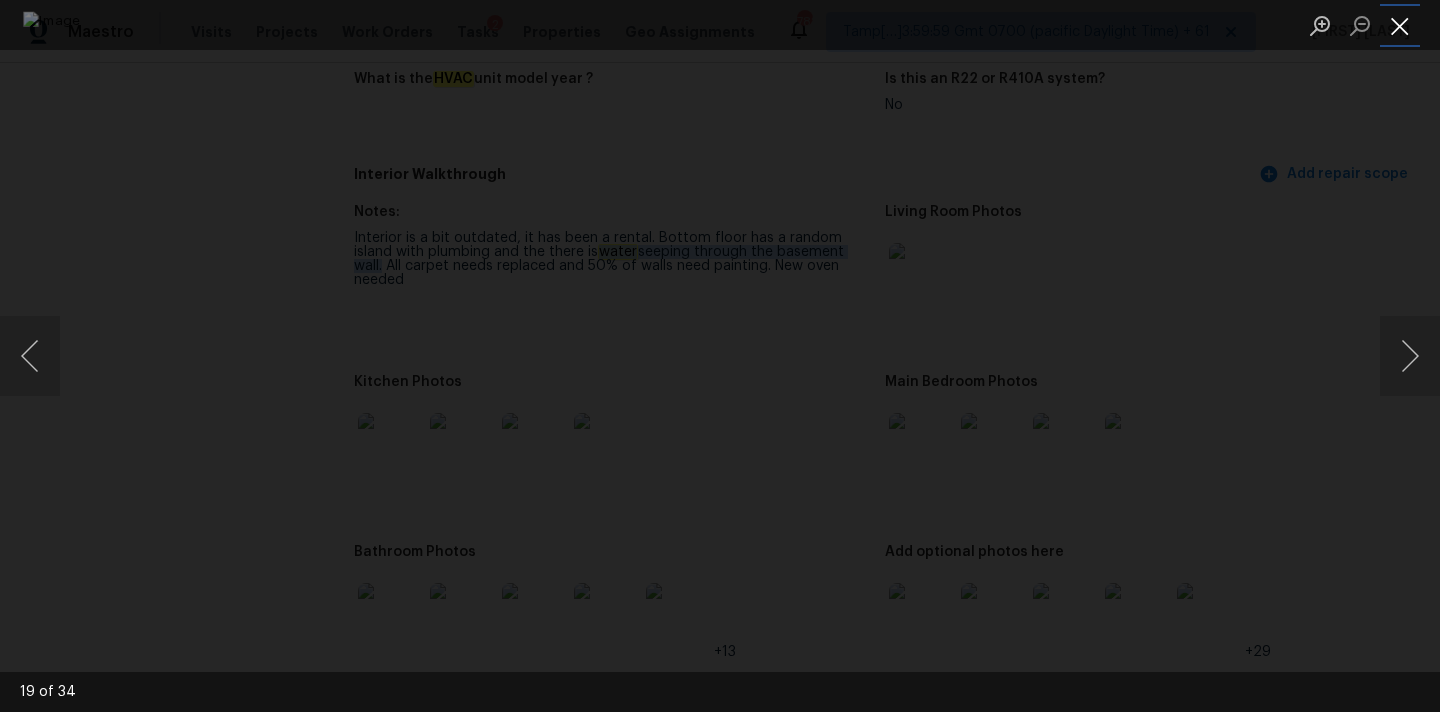 click at bounding box center (1400, 25) 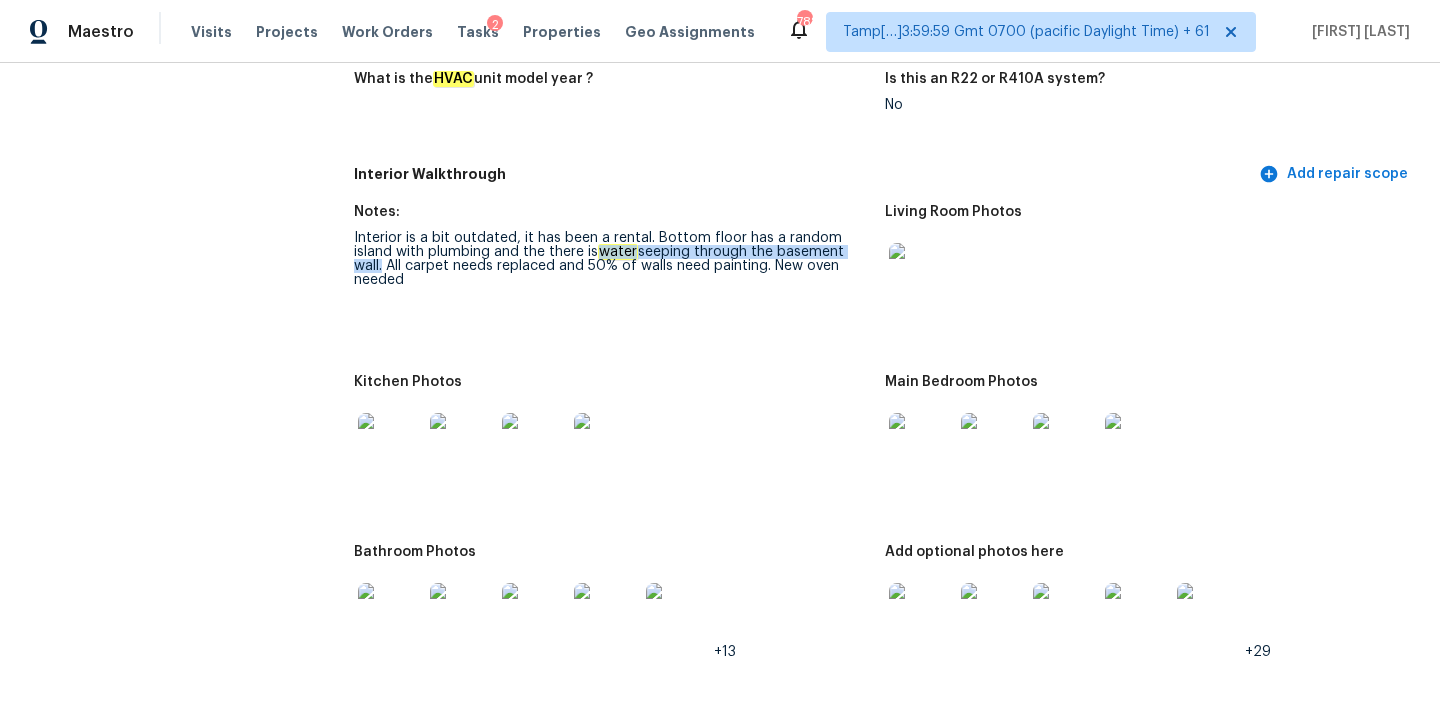 click at bounding box center [390, 615] 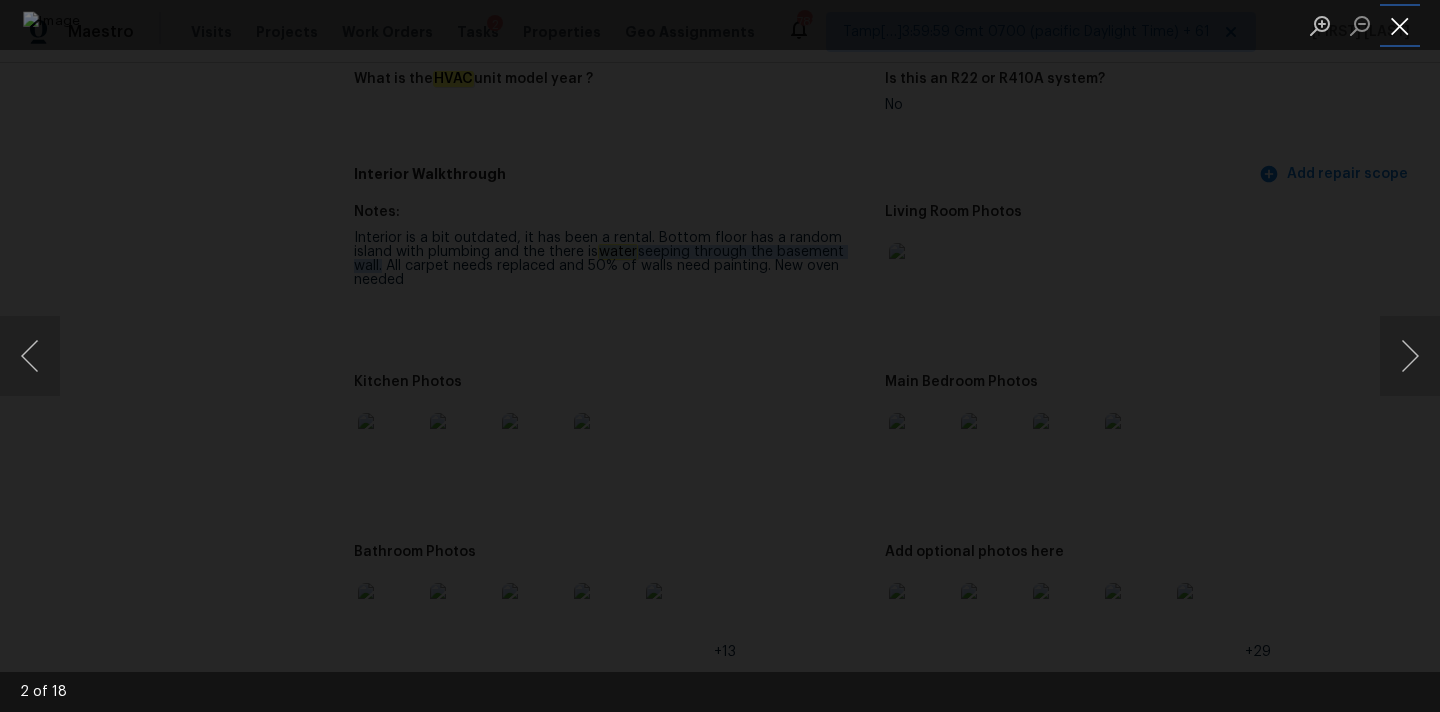 click at bounding box center [1400, 25] 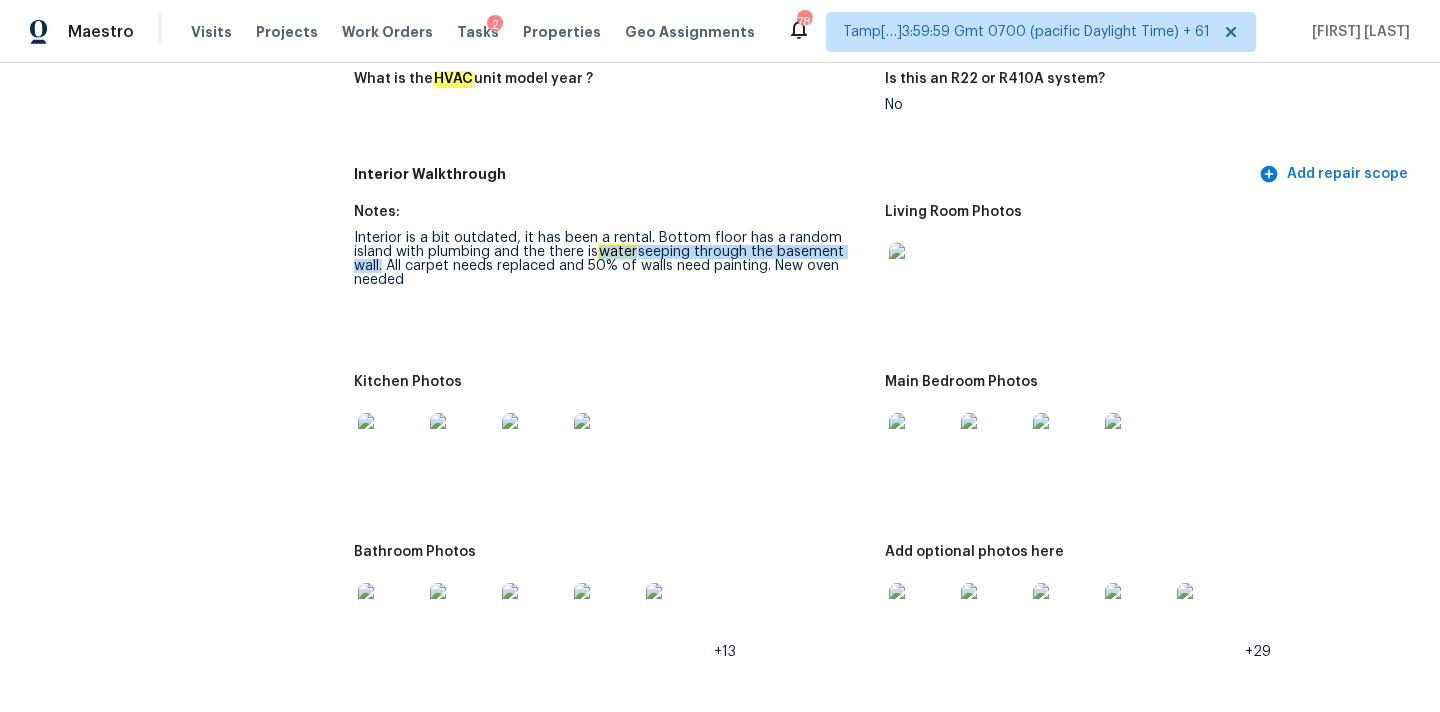 click at bounding box center [390, 445] 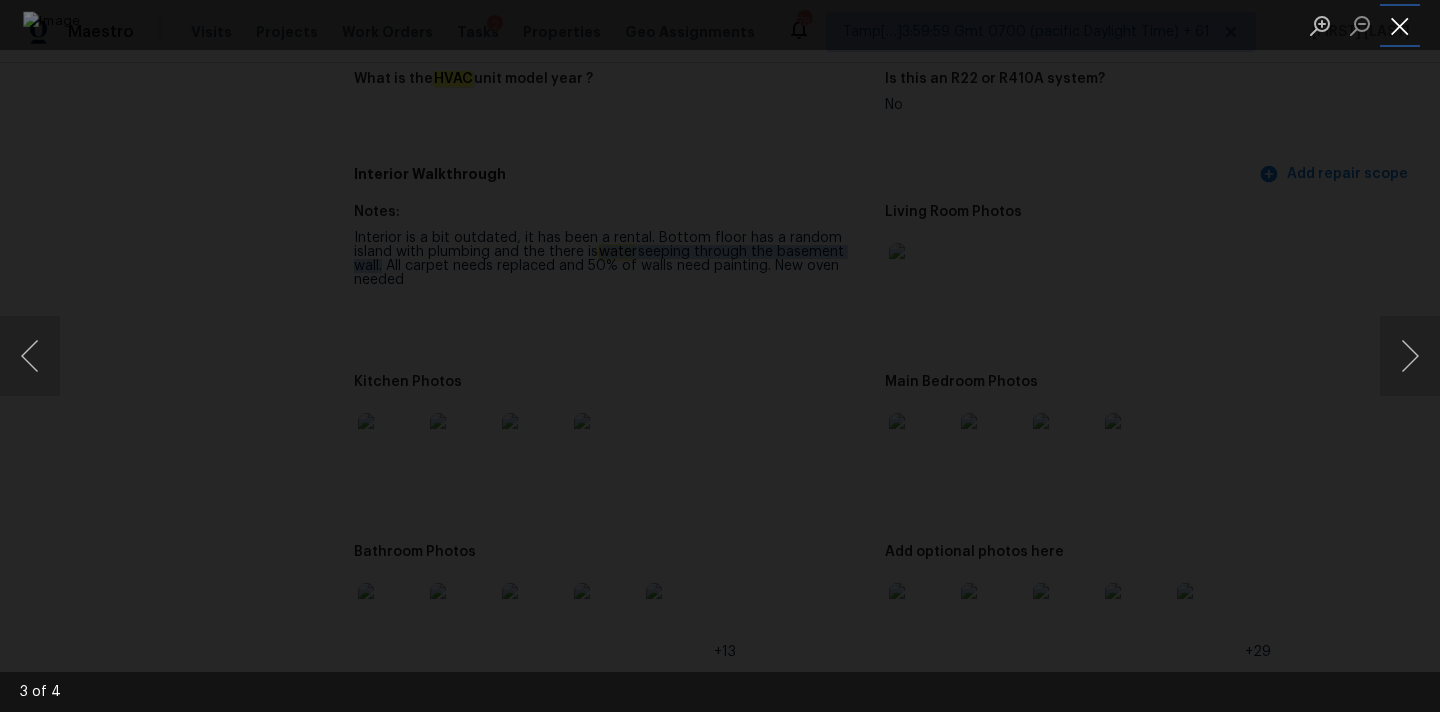 click at bounding box center [1400, 25] 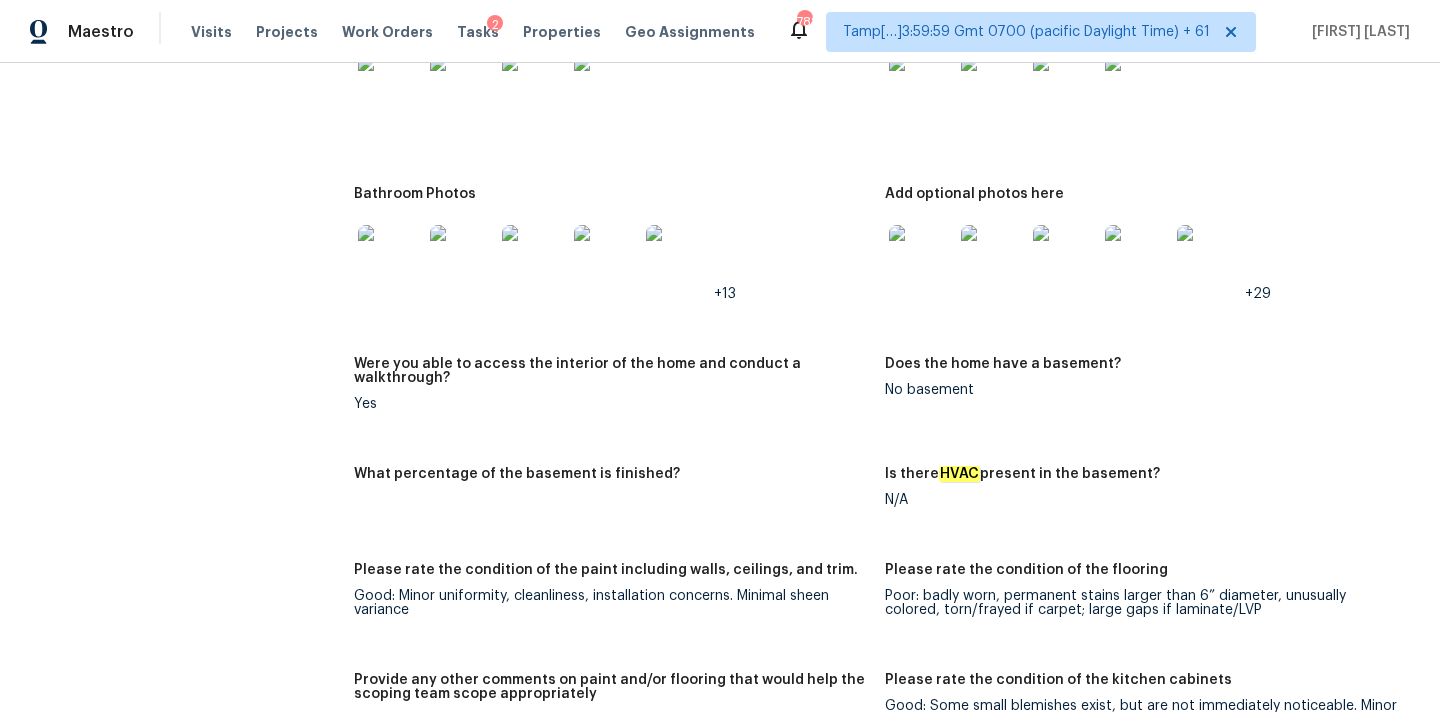scroll, scrollTop: 2583, scrollLeft: 0, axis: vertical 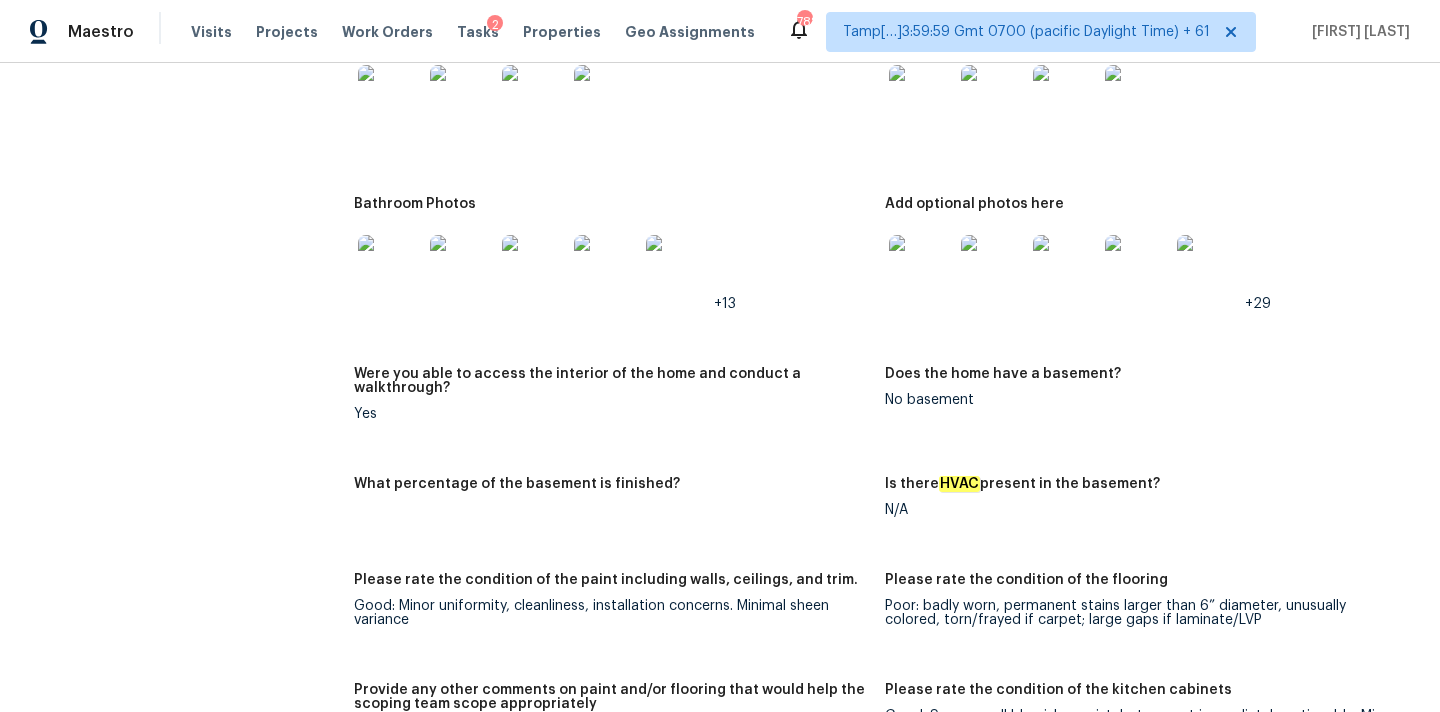 click at bounding box center (921, 267) 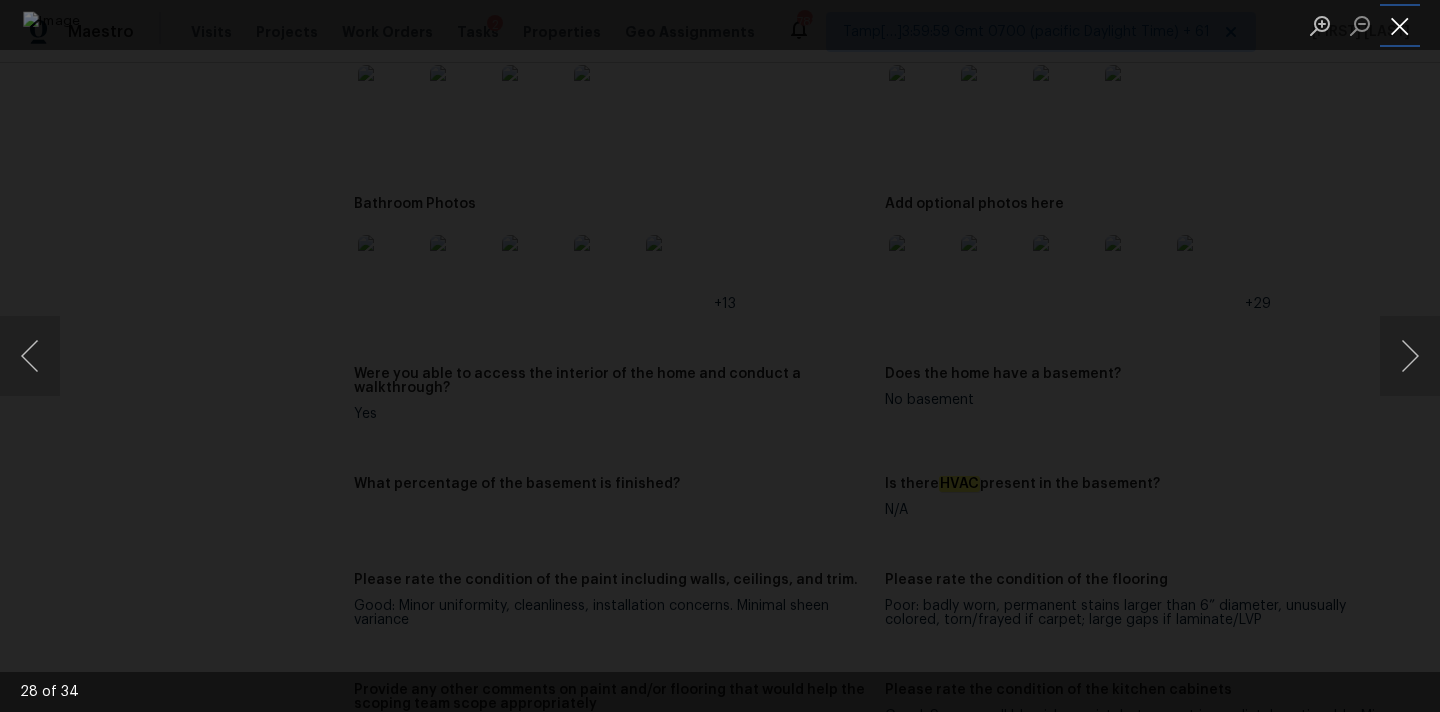 click at bounding box center [1400, 25] 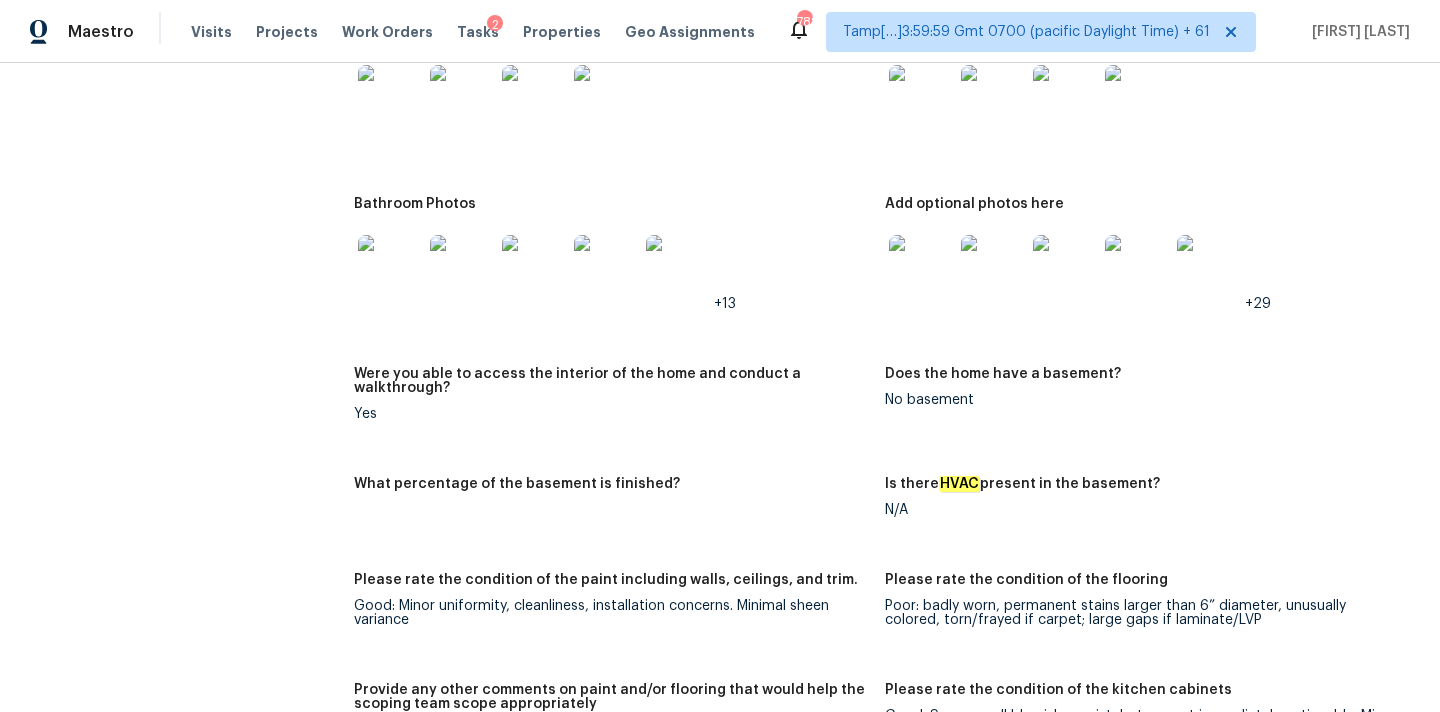 click at bounding box center [462, 267] 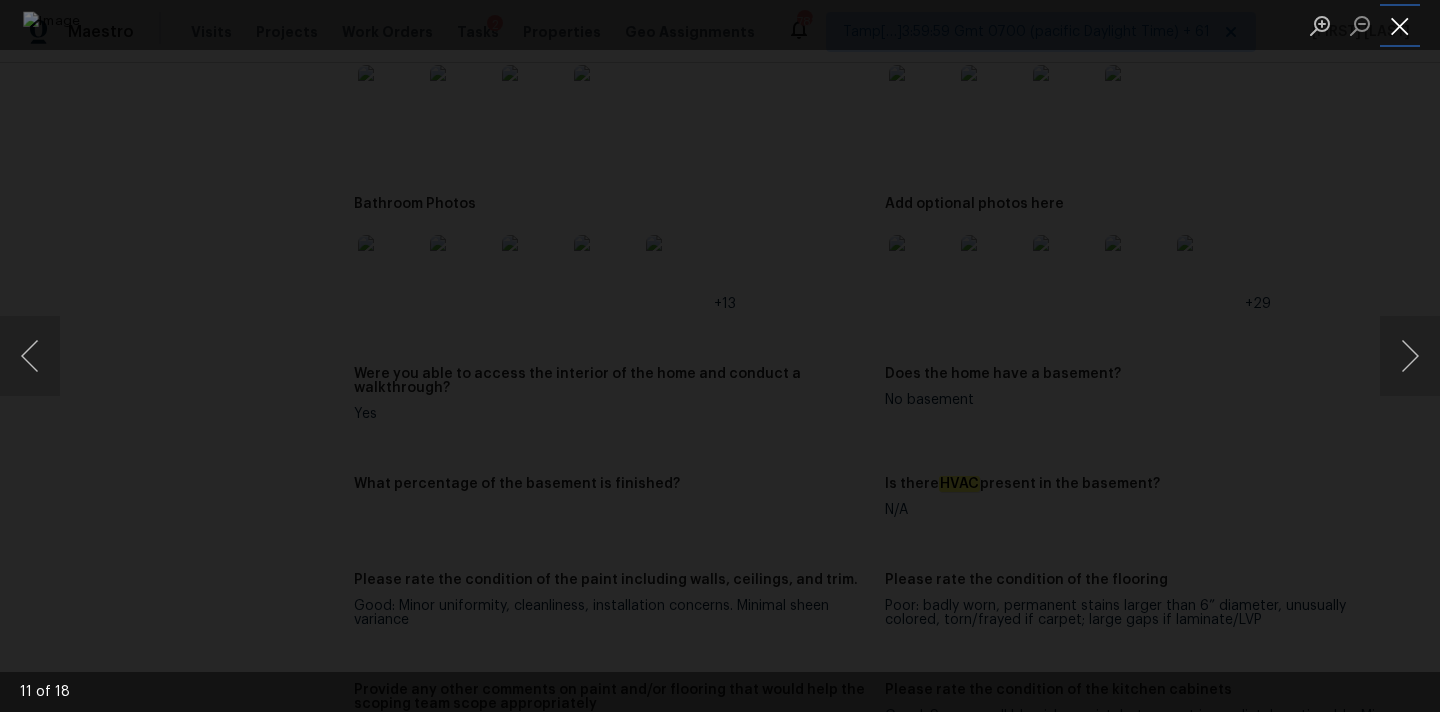 click at bounding box center (1400, 25) 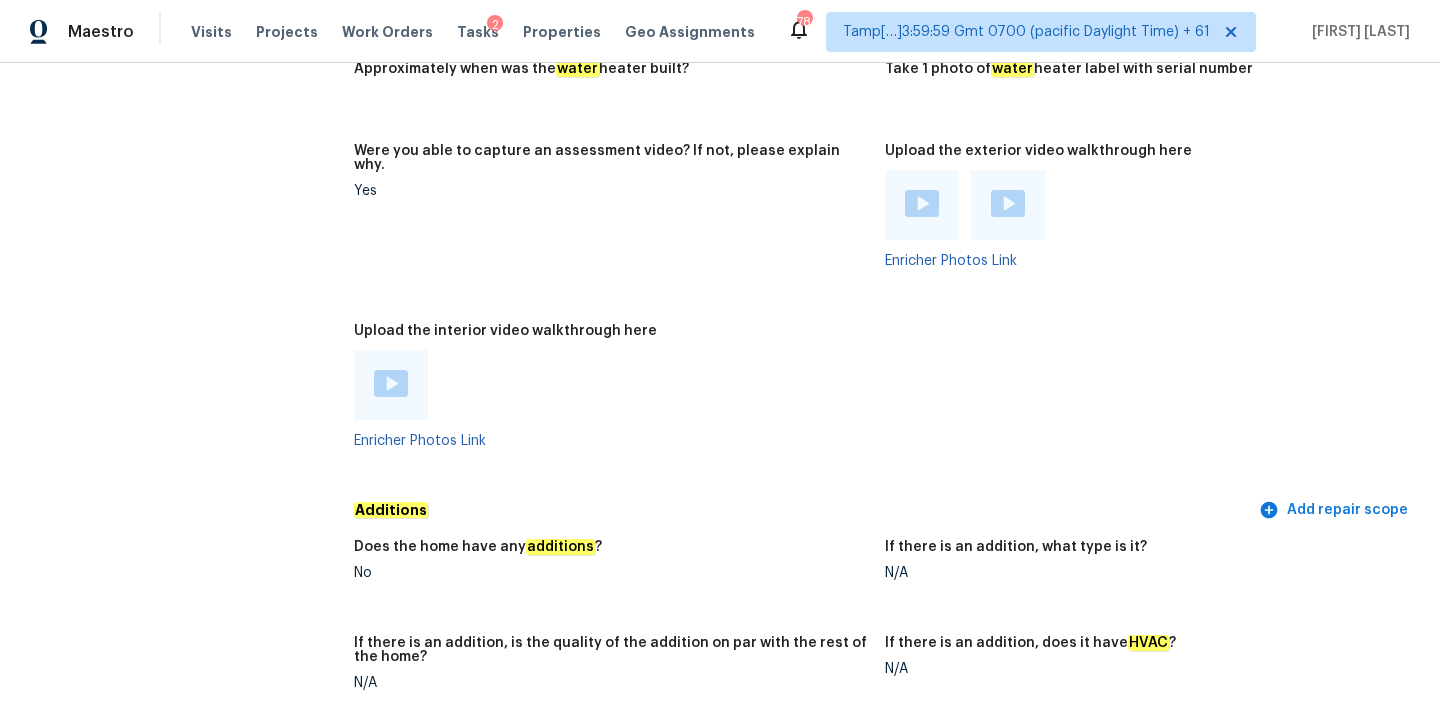 scroll, scrollTop: 4056, scrollLeft: 0, axis: vertical 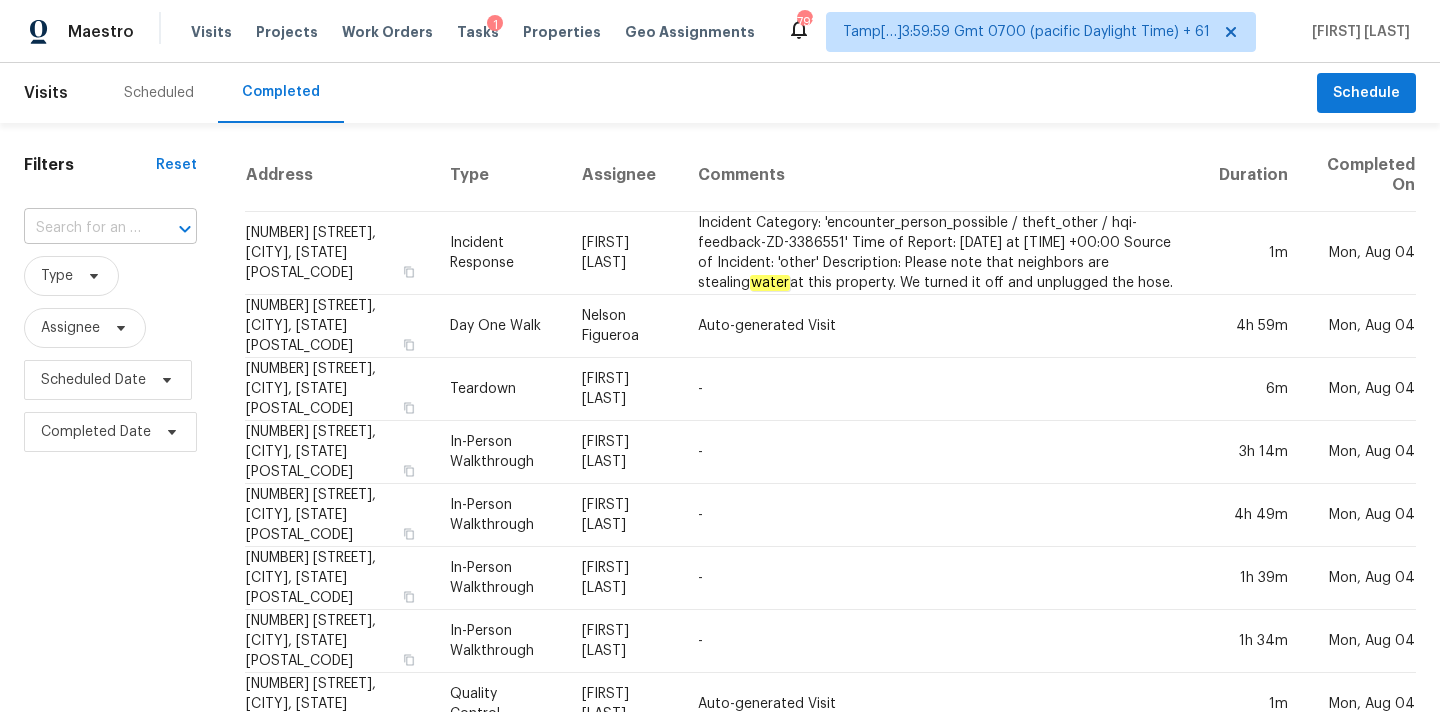click at bounding box center [82, 228] 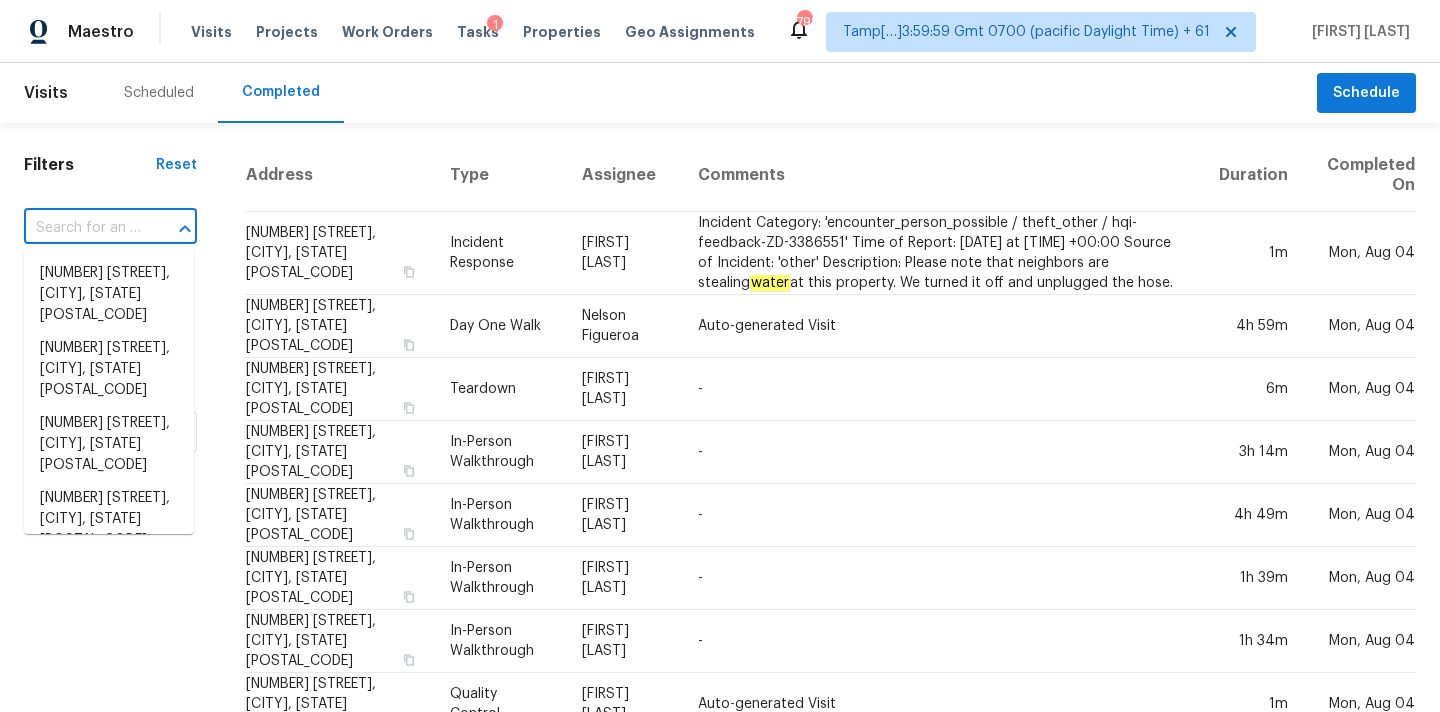 type on "v" 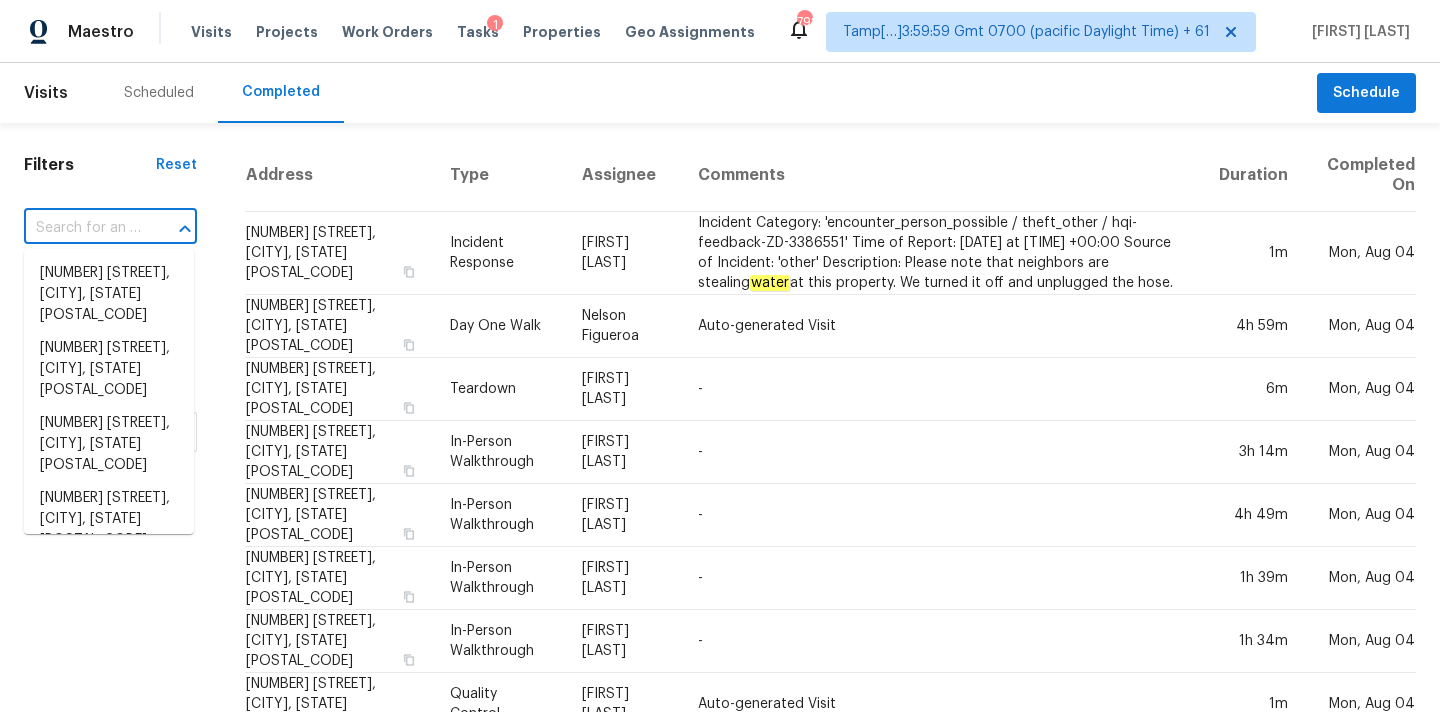 paste on "21817 Weller Ave Warren MI 48089" 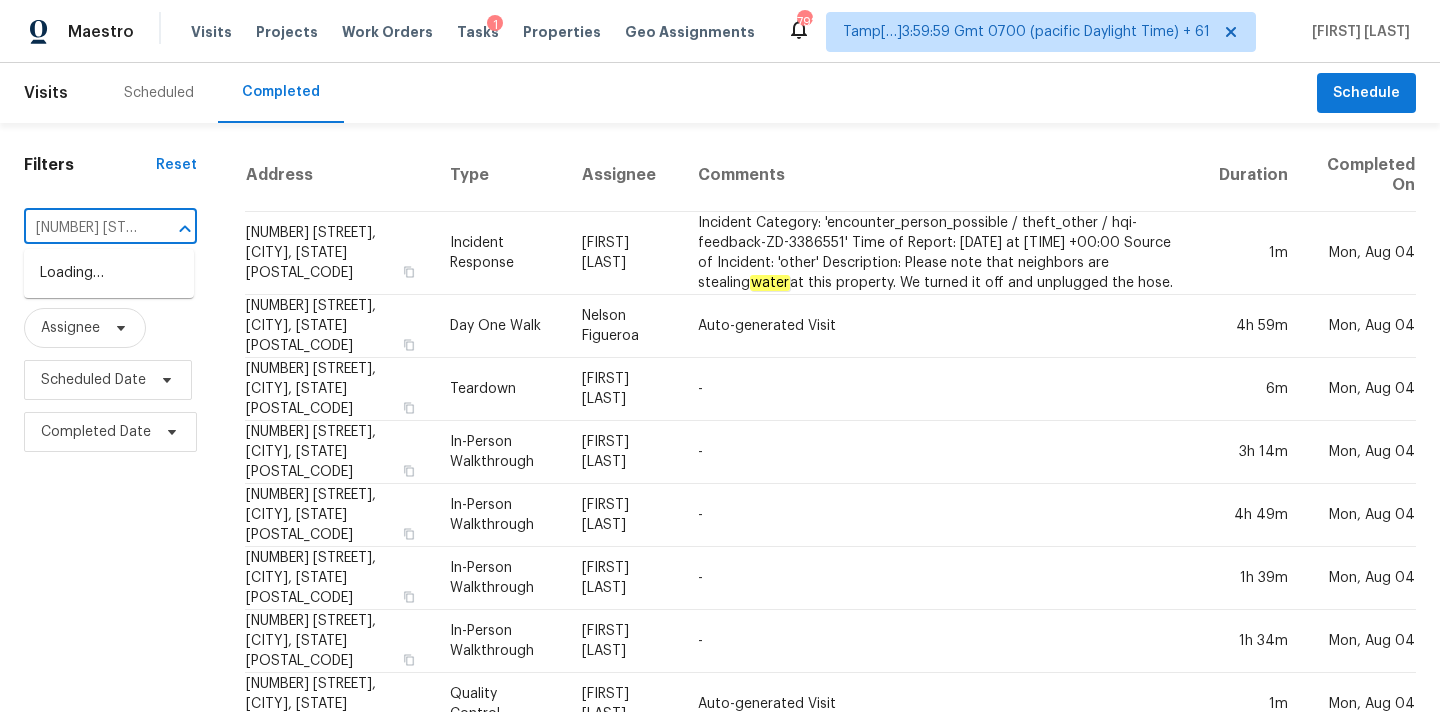 scroll, scrollTop: 0, scrollLeft: 121, axis: horizontal 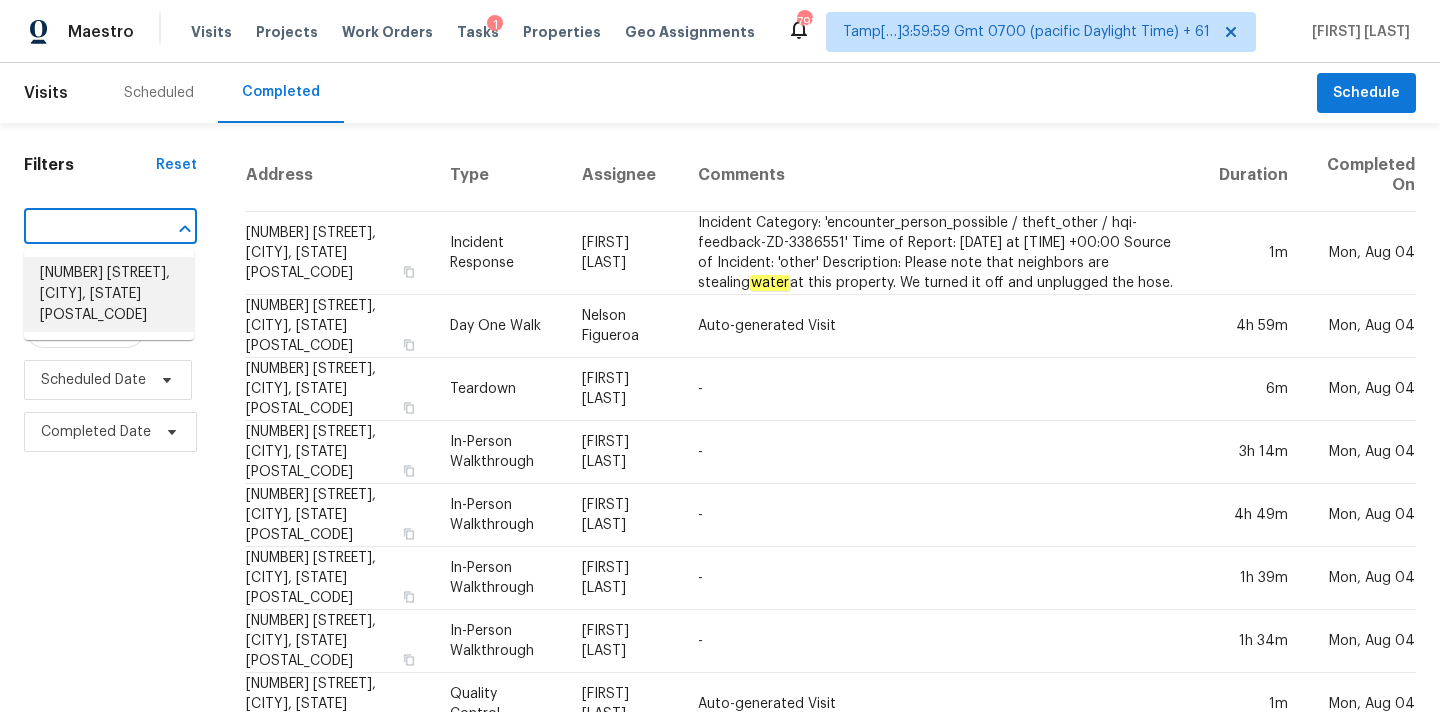 click on "21817 Weller Ave, Warren, MI 48089" at bounding box center [109, 294] 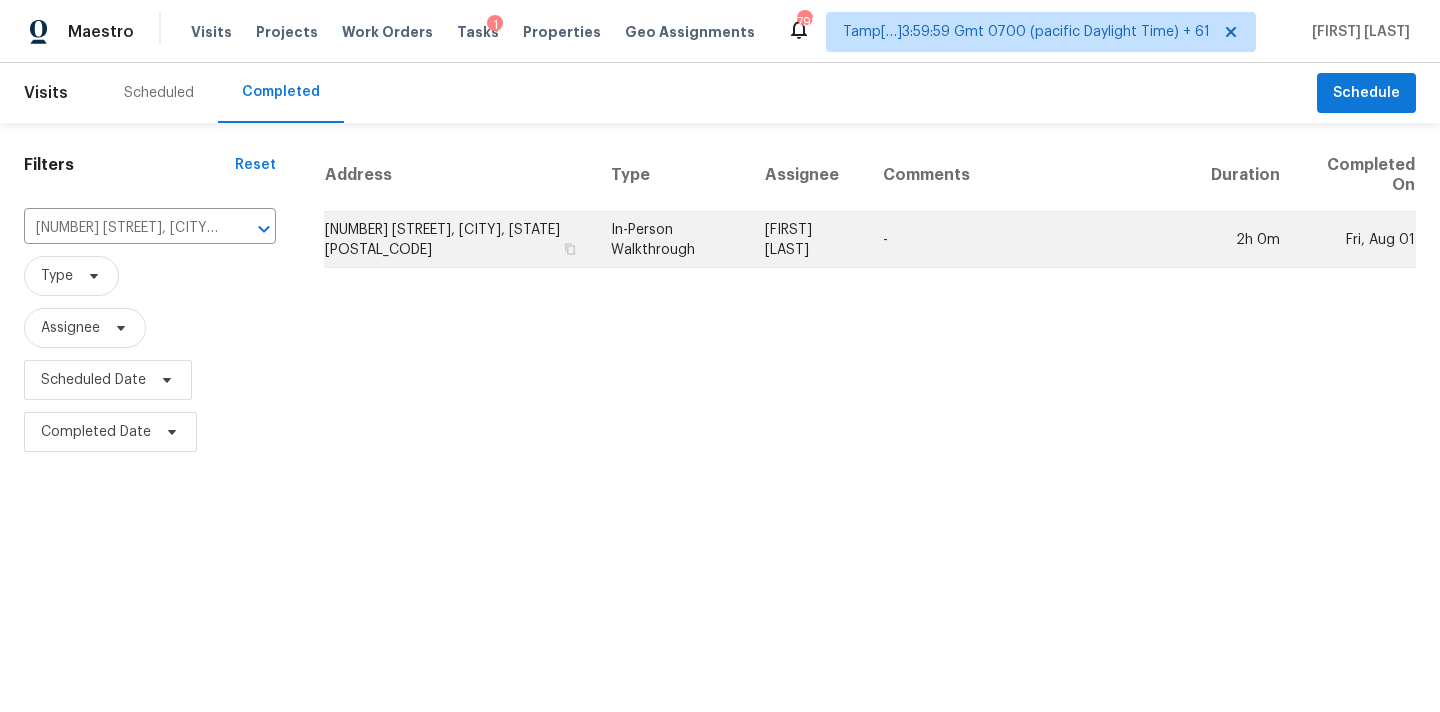 click on "[FIRST] [LAST]" at bounding box center (808, 240) 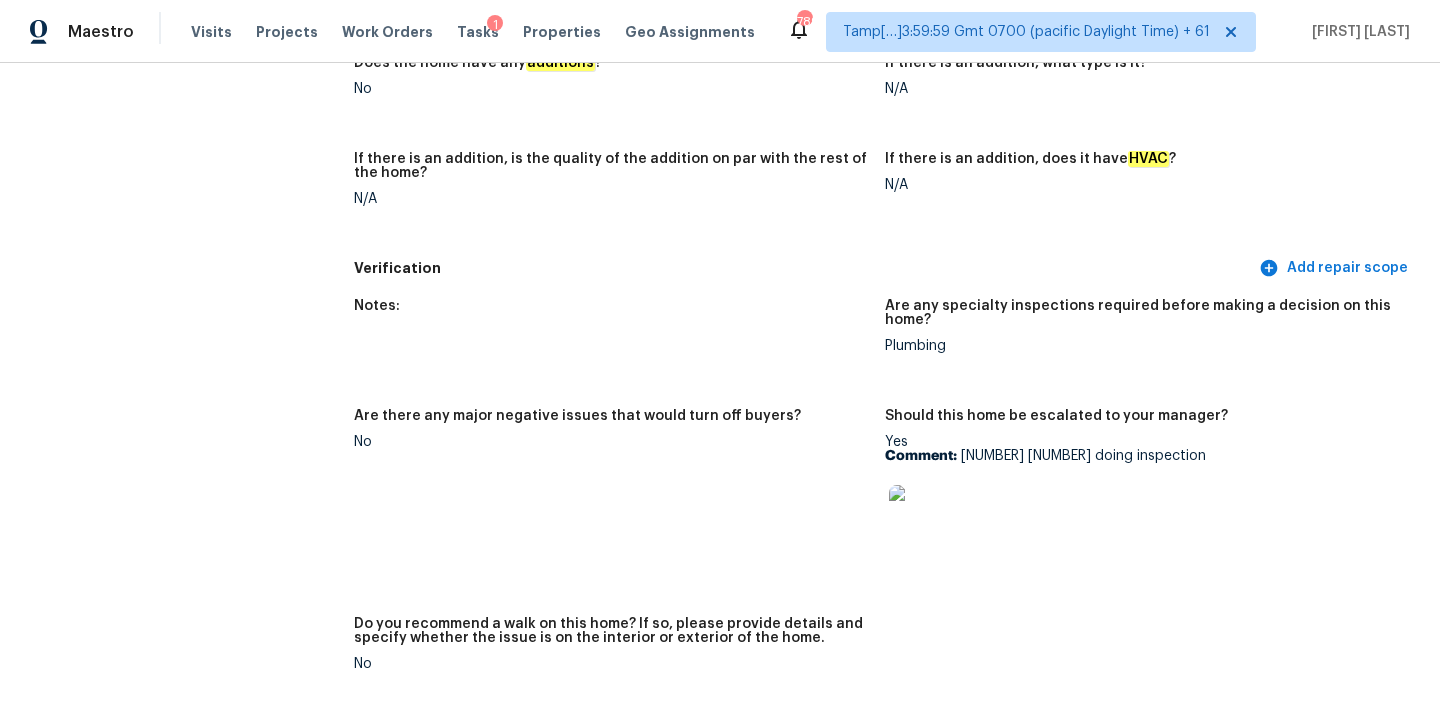 scroll, scrollTop: 137, scrollLeft: 0, axis: vertical 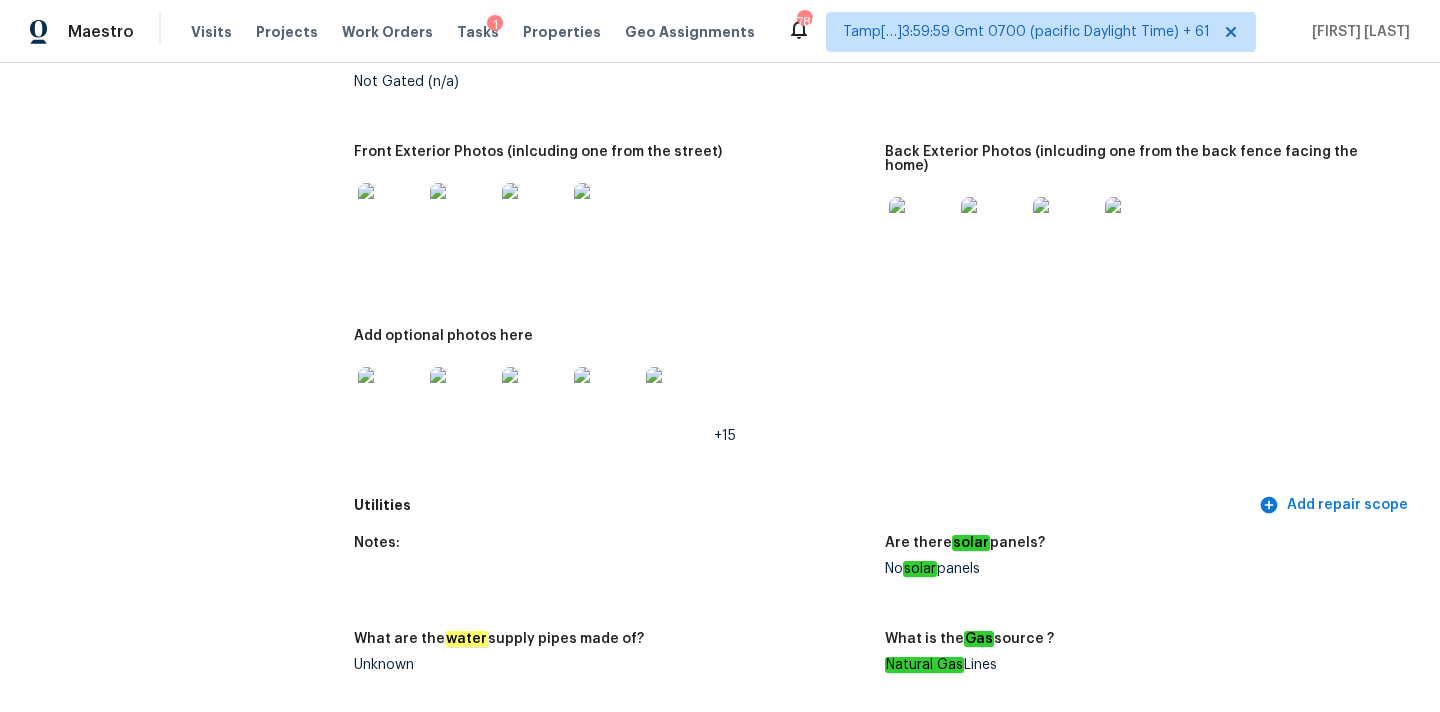 click at bounding box center (390, 215) 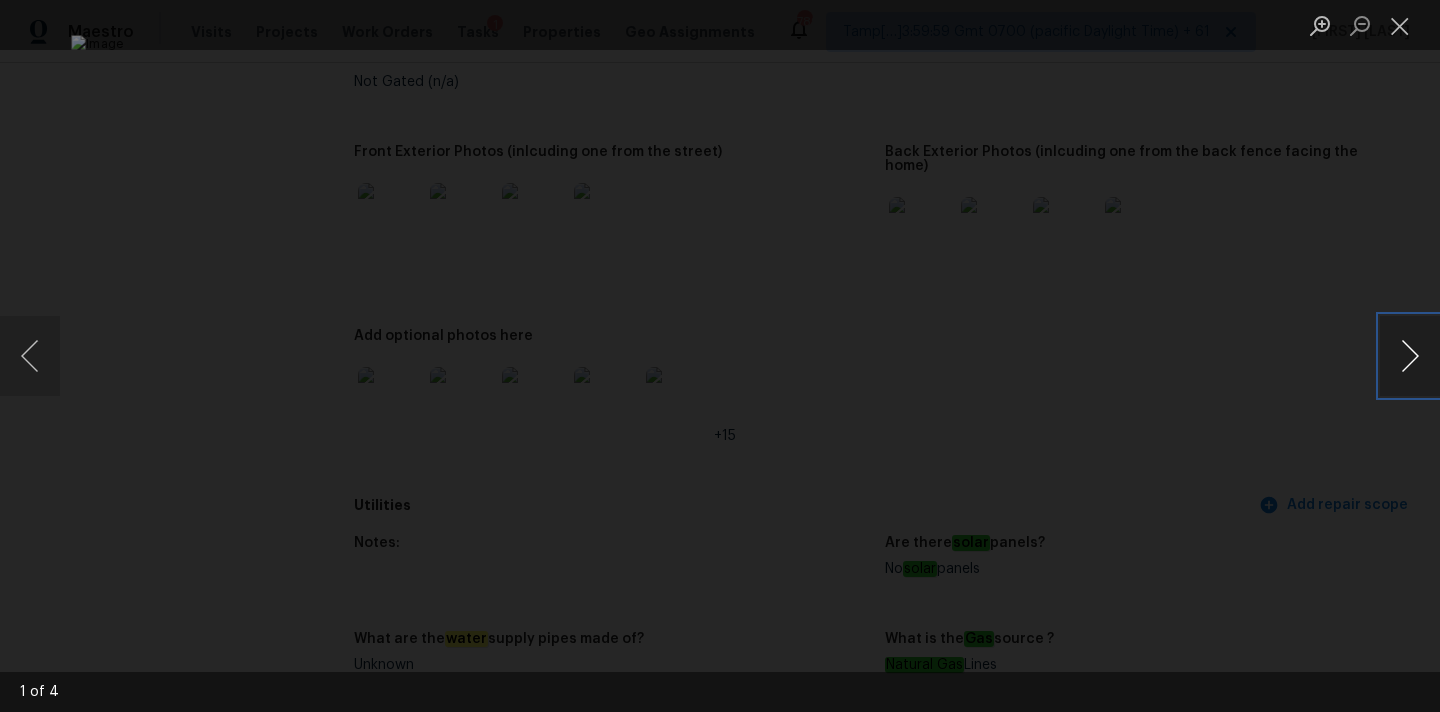 click at bounding box center [1410, 356] 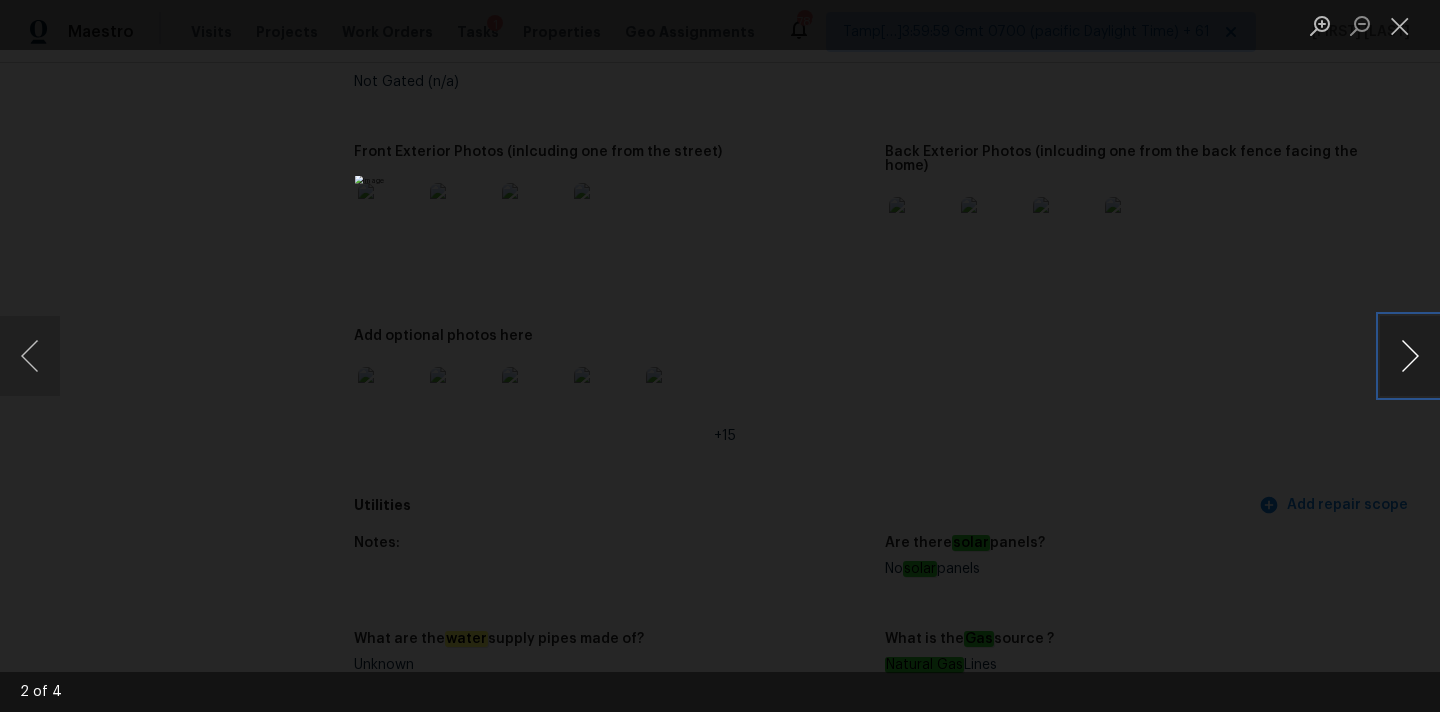 click at bounding box center (1410, 356) 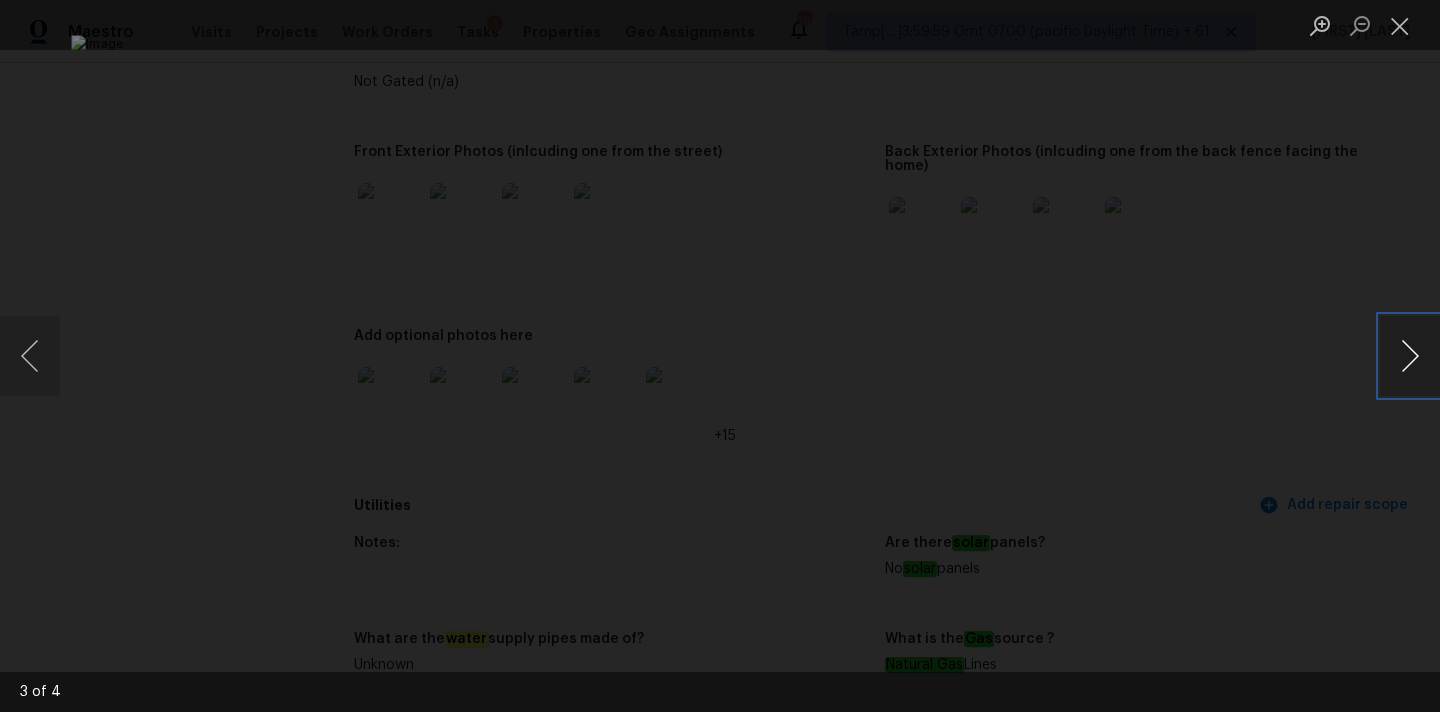 click at bounding box center [1410, 356] 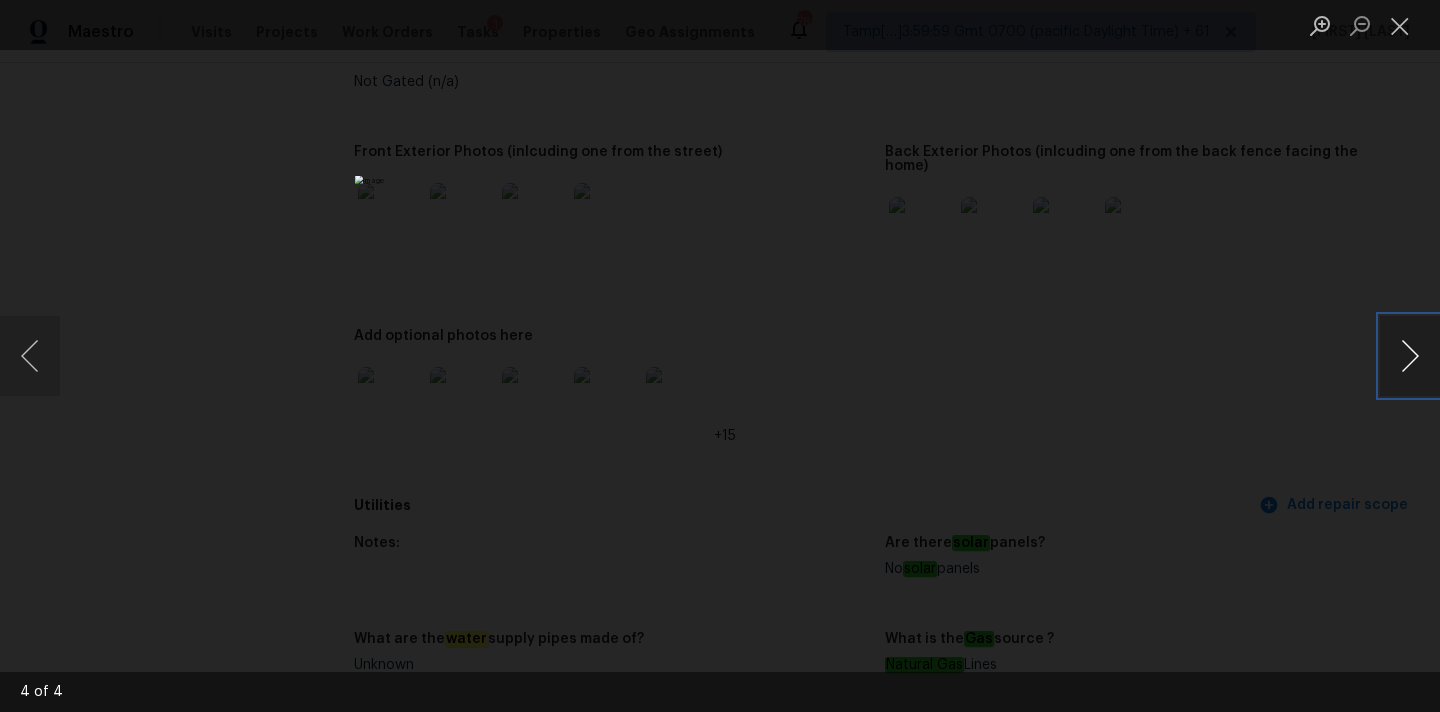 click at bounding box center [1410, 356] 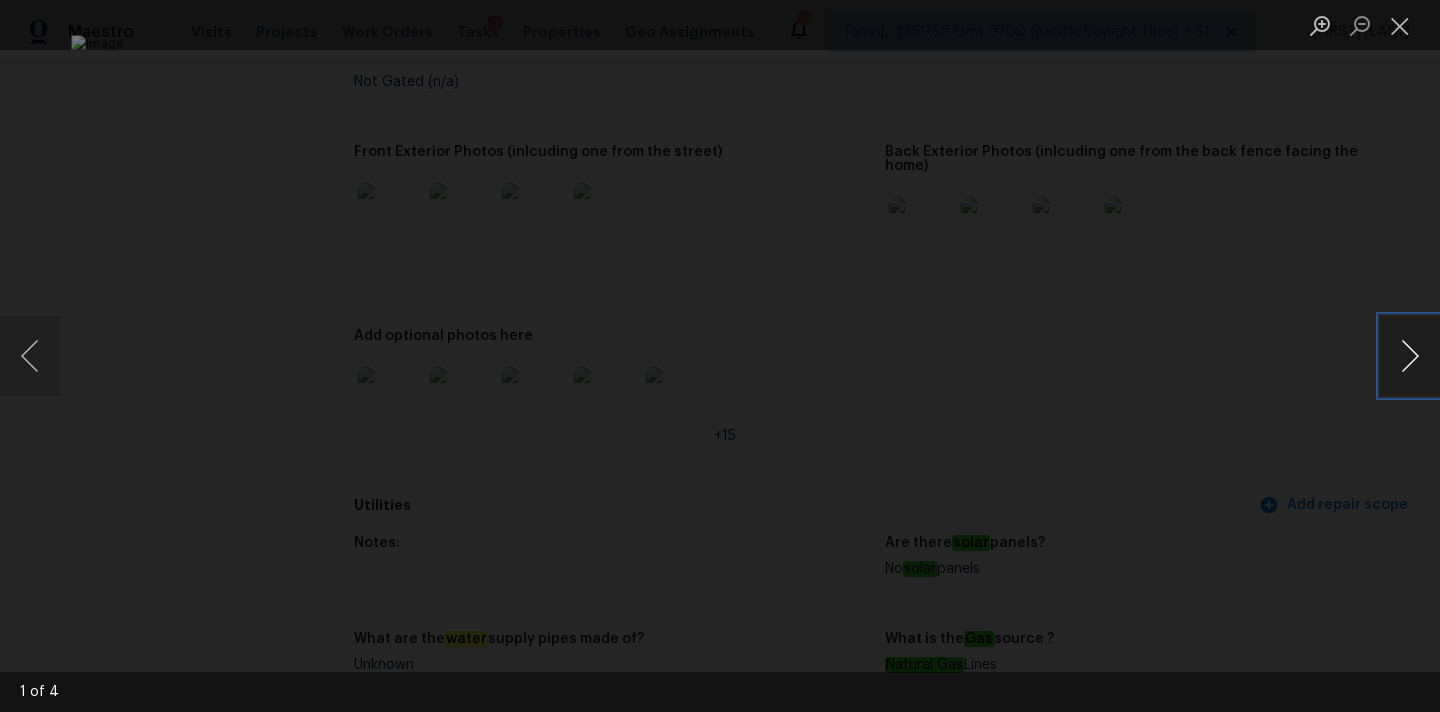 click at bounding box center [1410, 356] 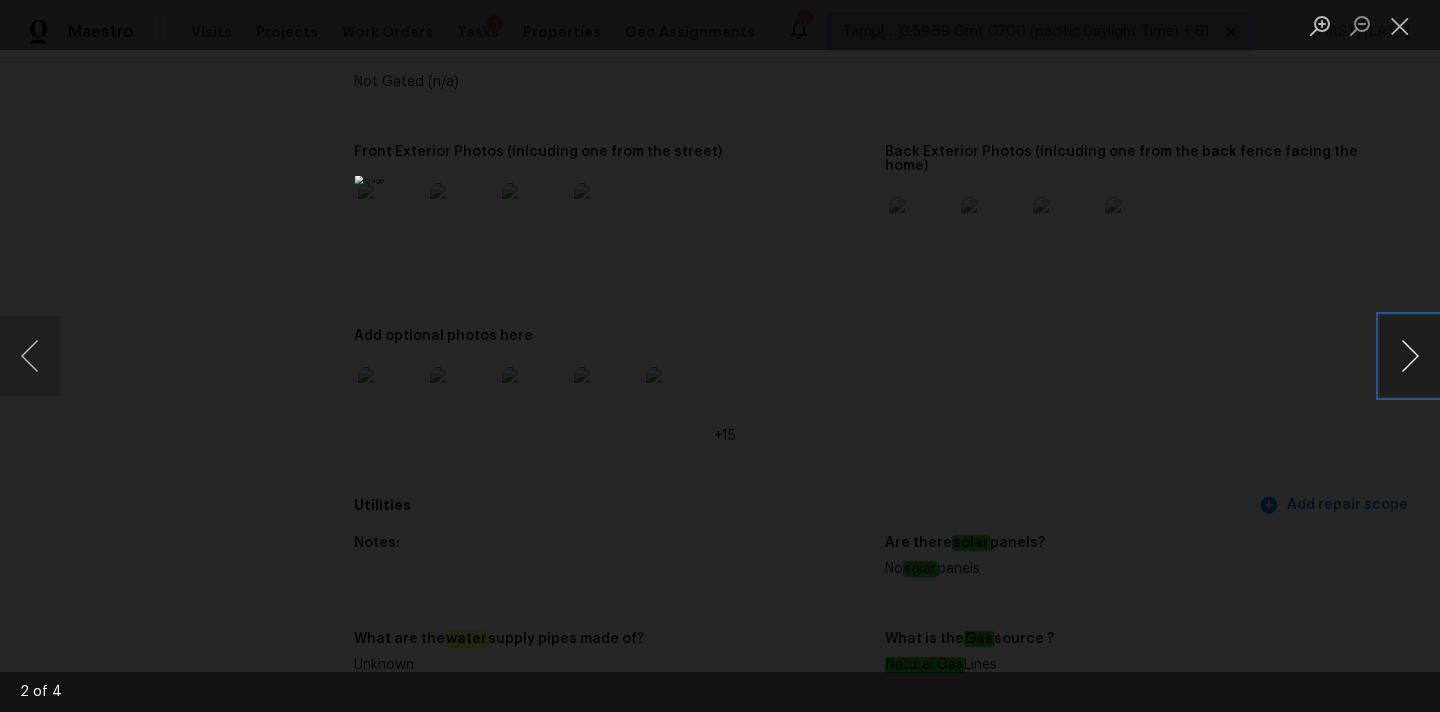 click at bounding box center (1410, 356) 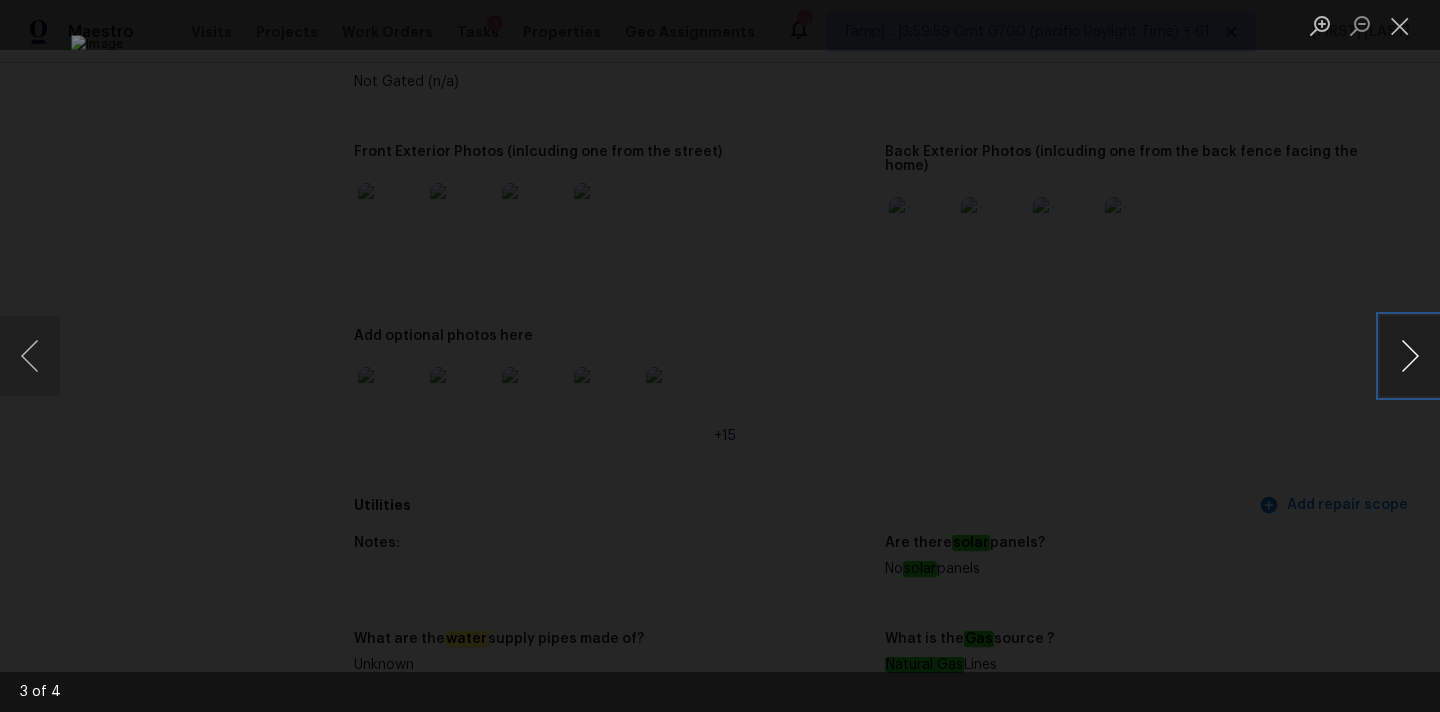 click at bounding box center [1410, 356] 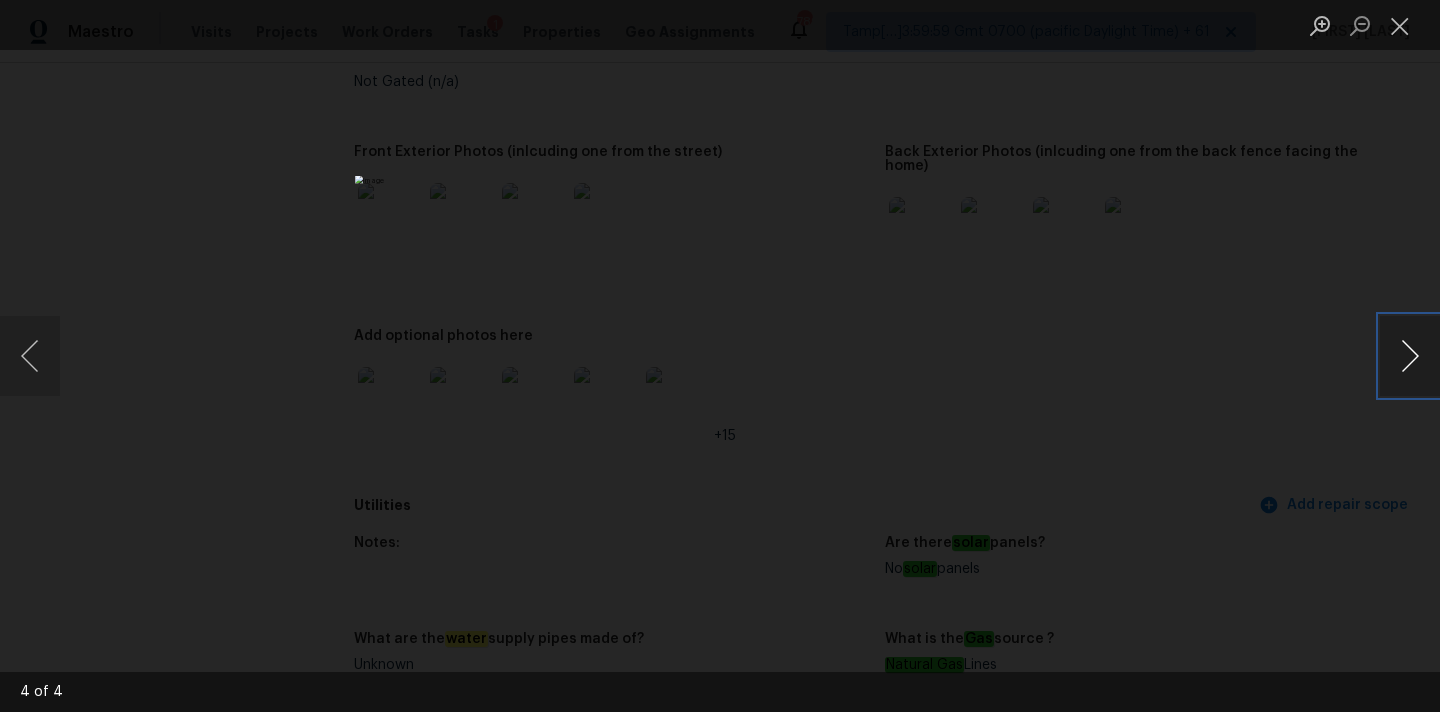 type 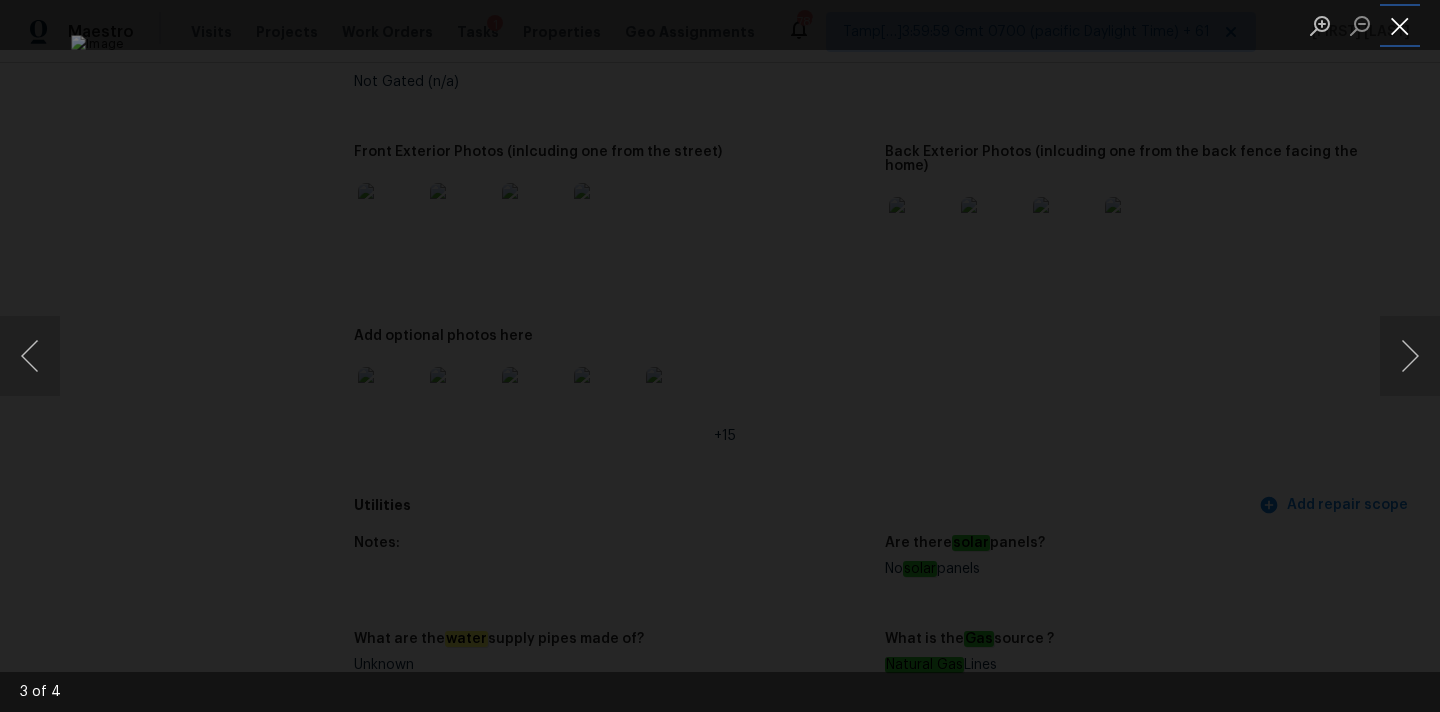 click at bounding box center [1400, 25] 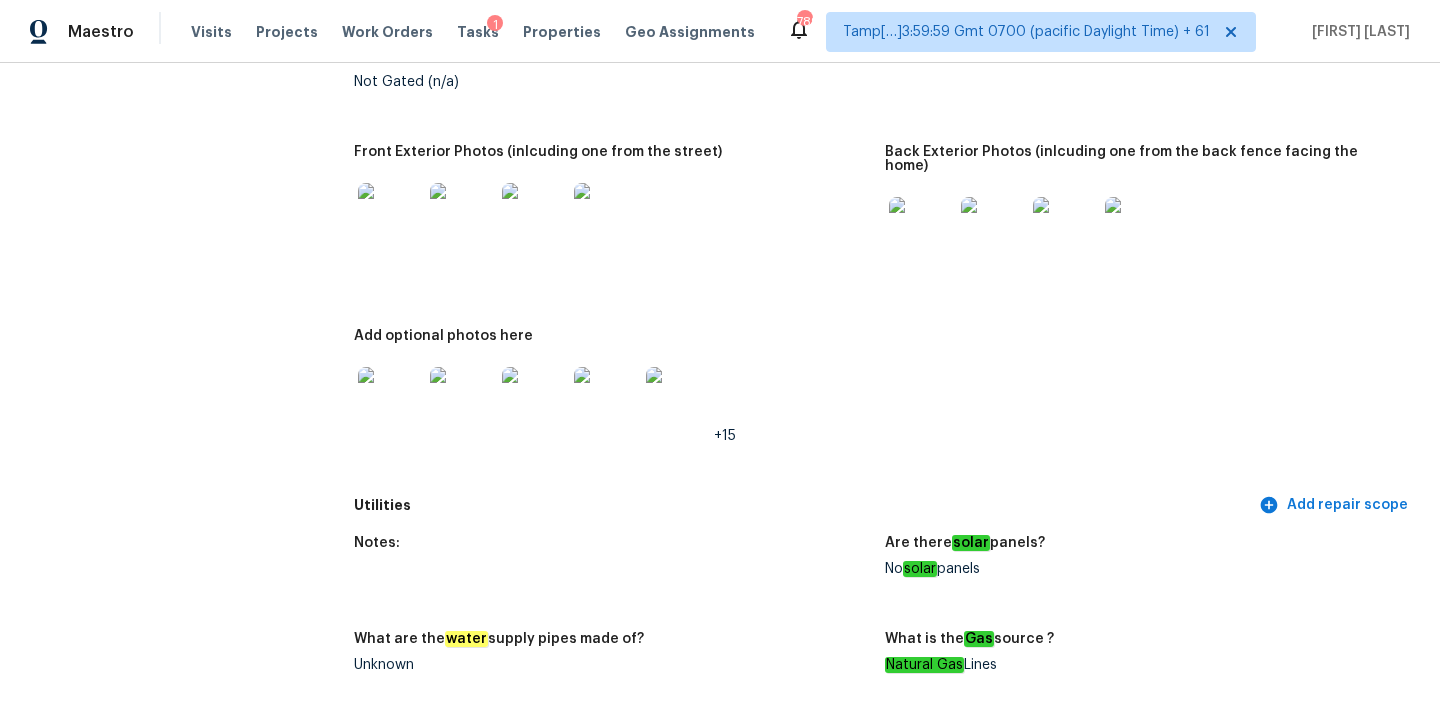 click at bounding box center (921, 229) 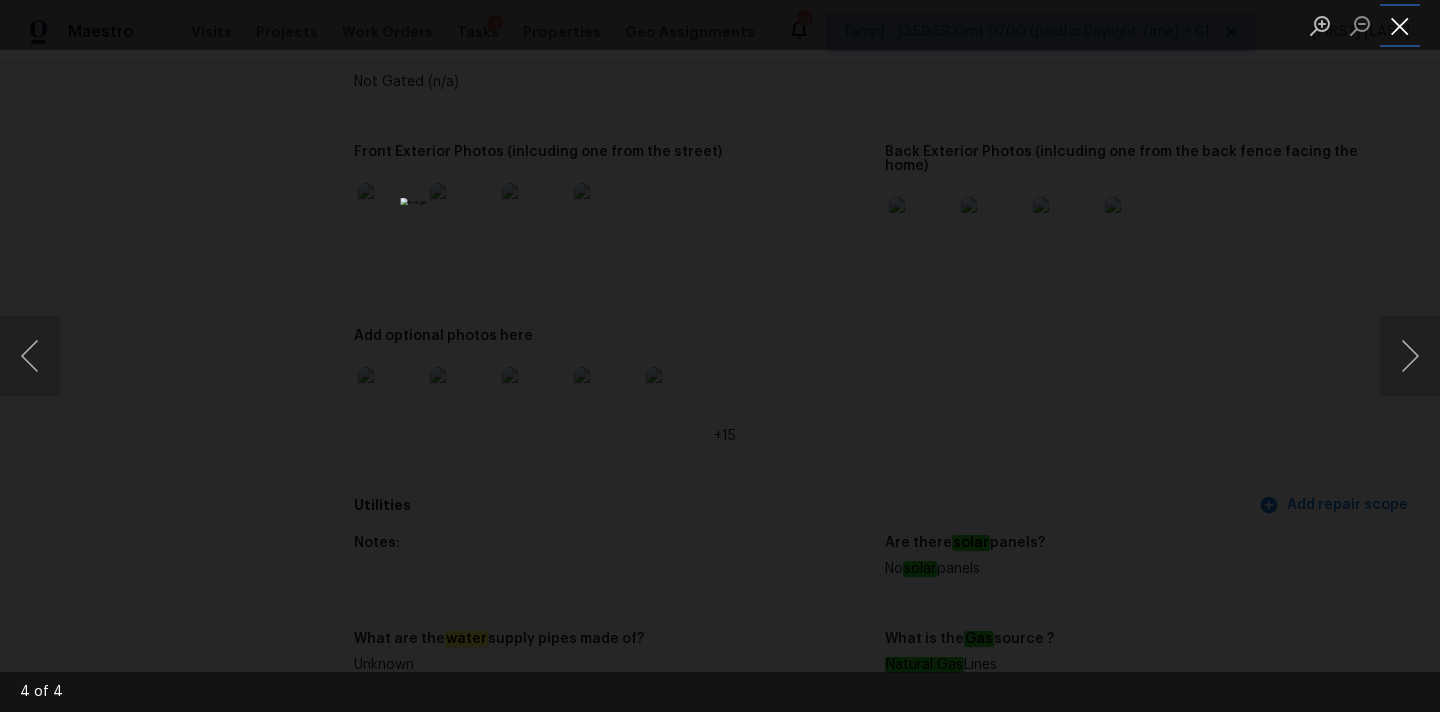 click at bounding box center [1400, 25] 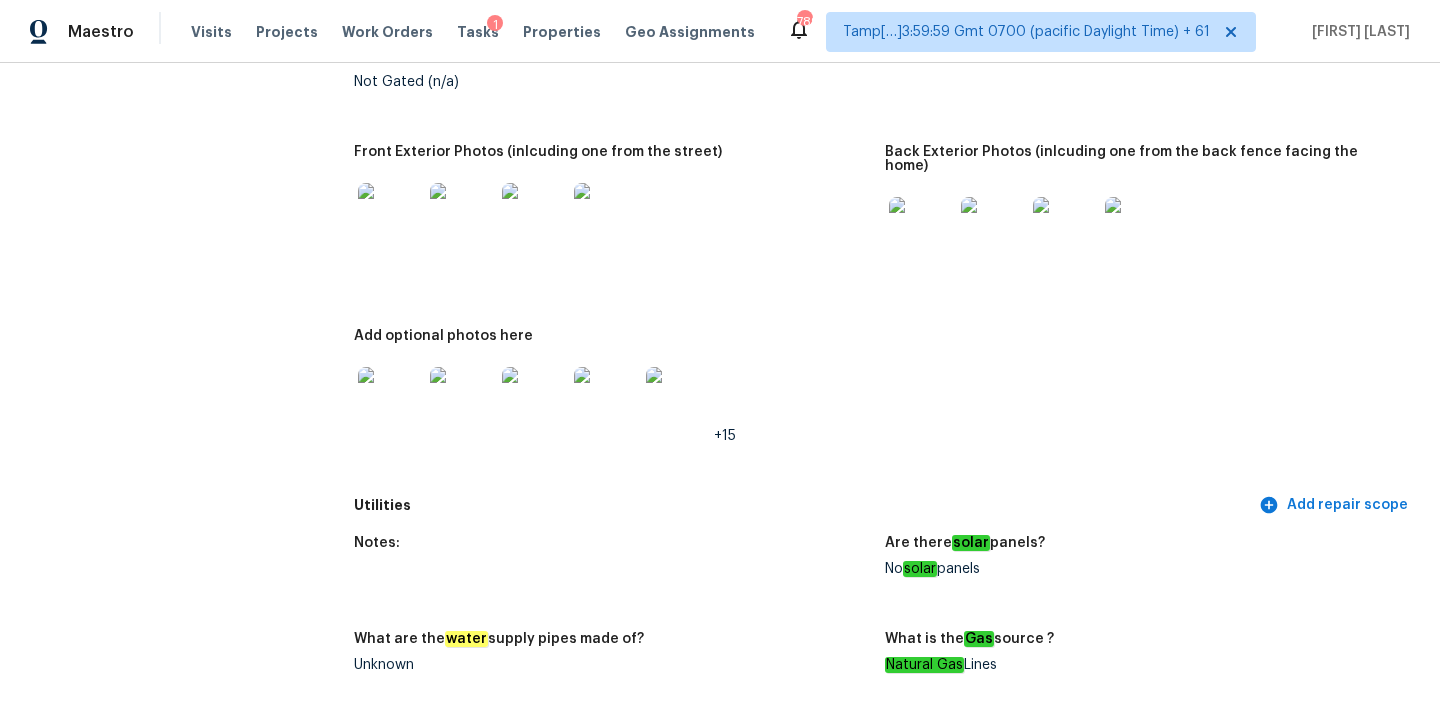 click at bounding box center [390, 399] 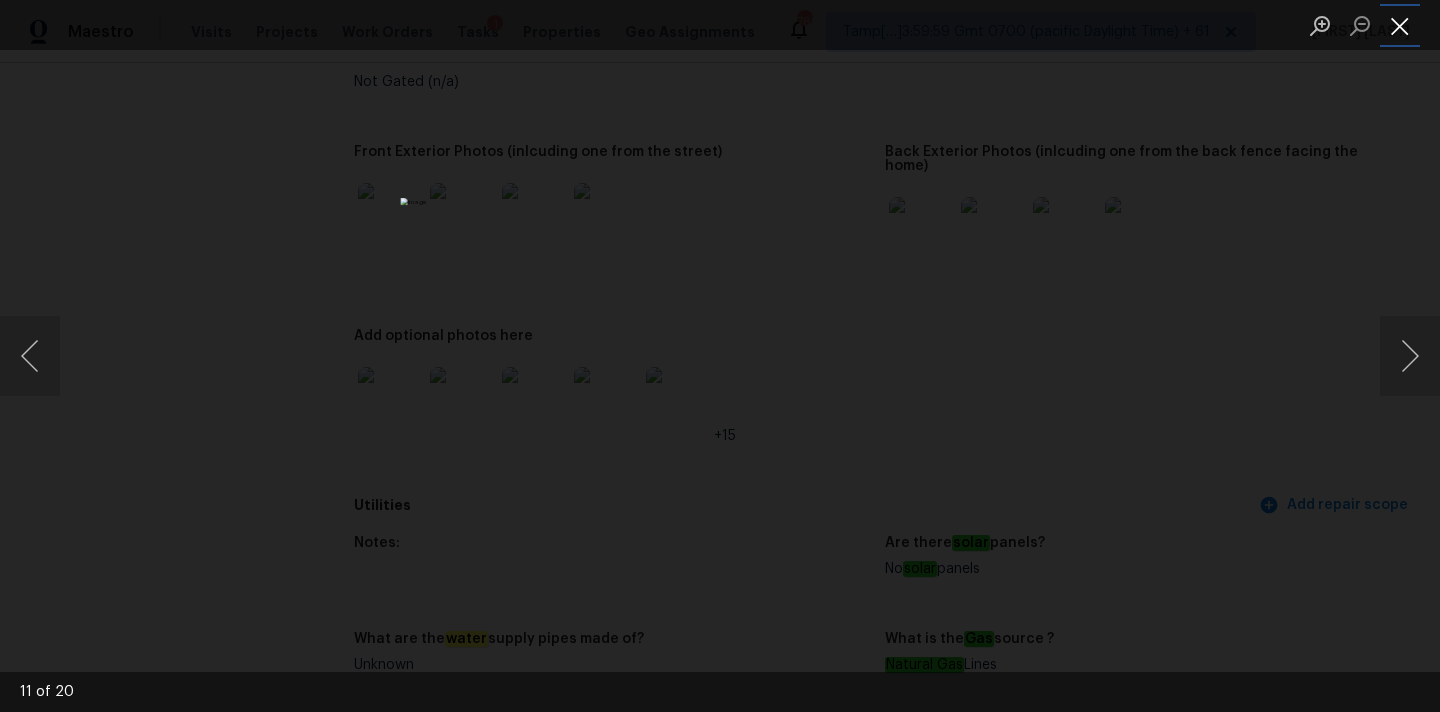 click at bounding box center (1400, 25) 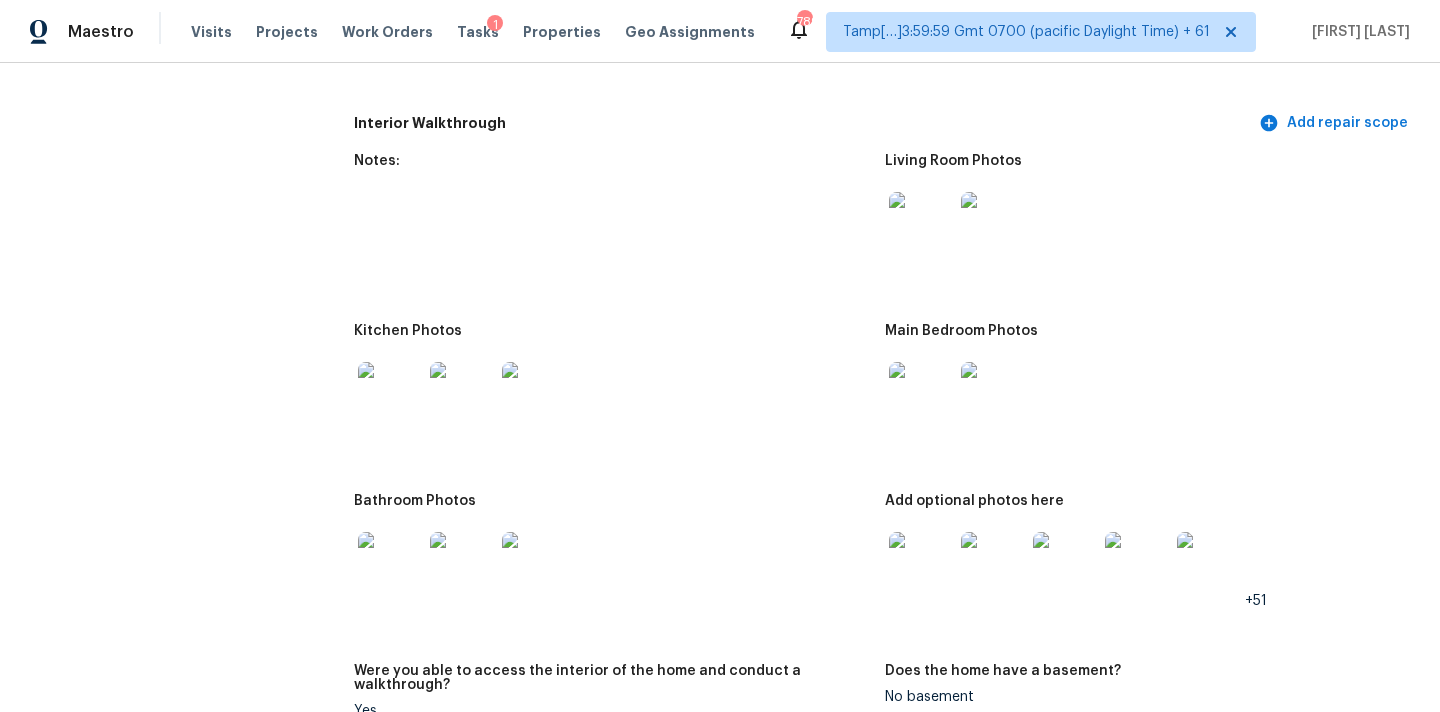 scroll, scrollTop: 2104, scrollLeft: 0, axis: vertical 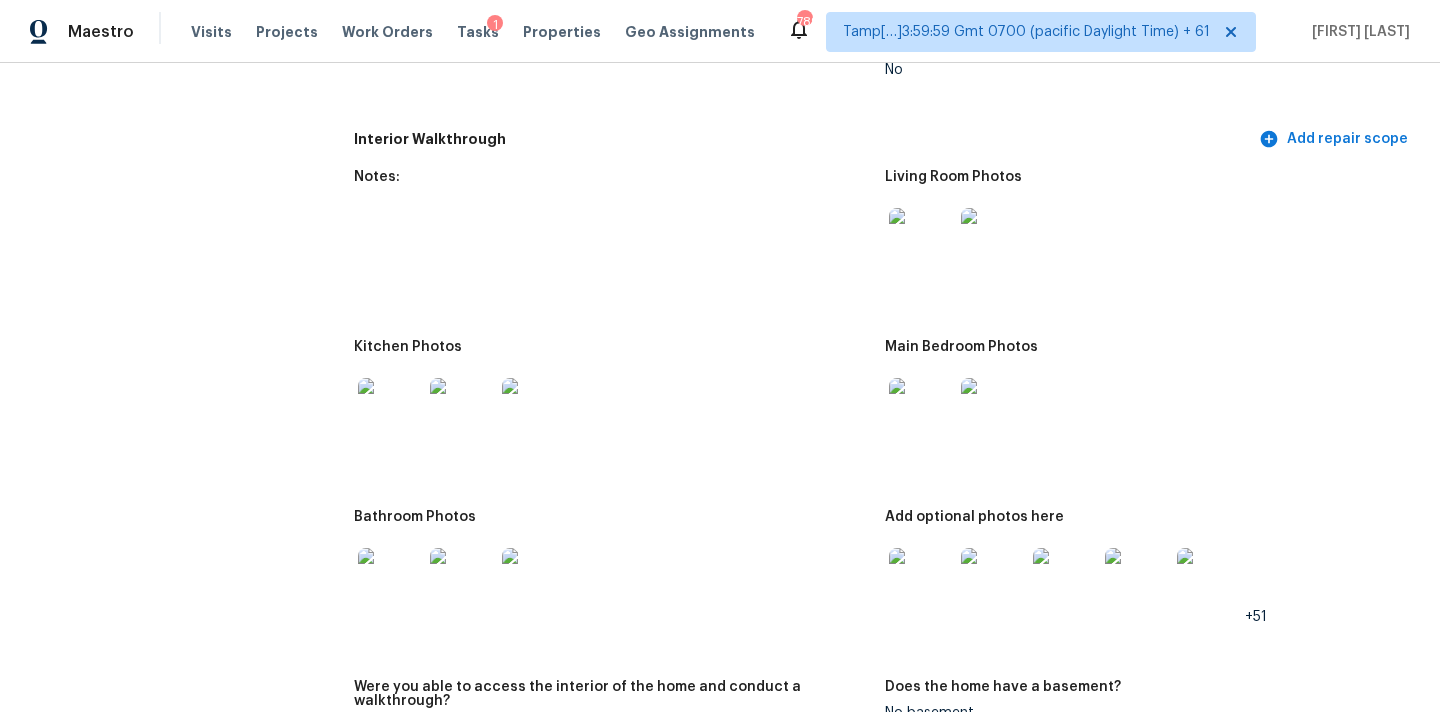click at bounding box center [921, 240] 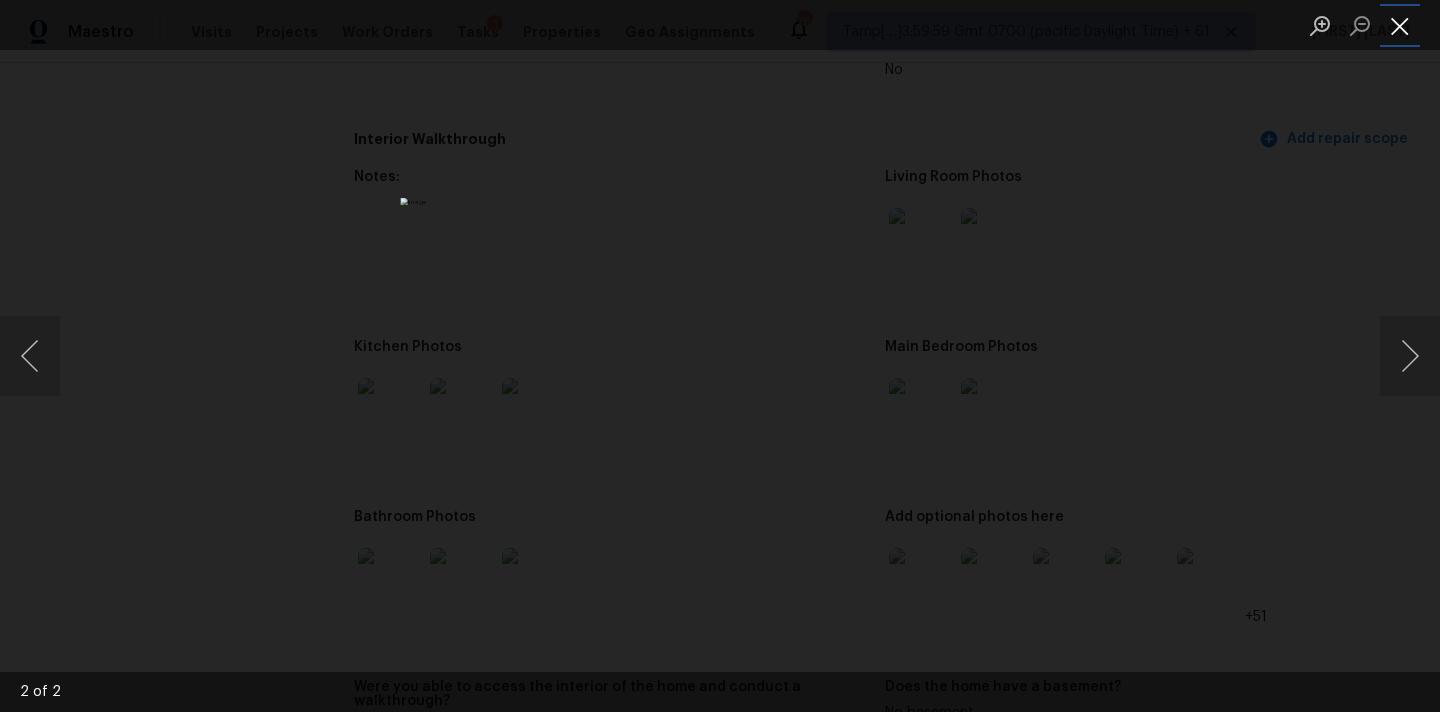 click at bounding box center [1400, 25] 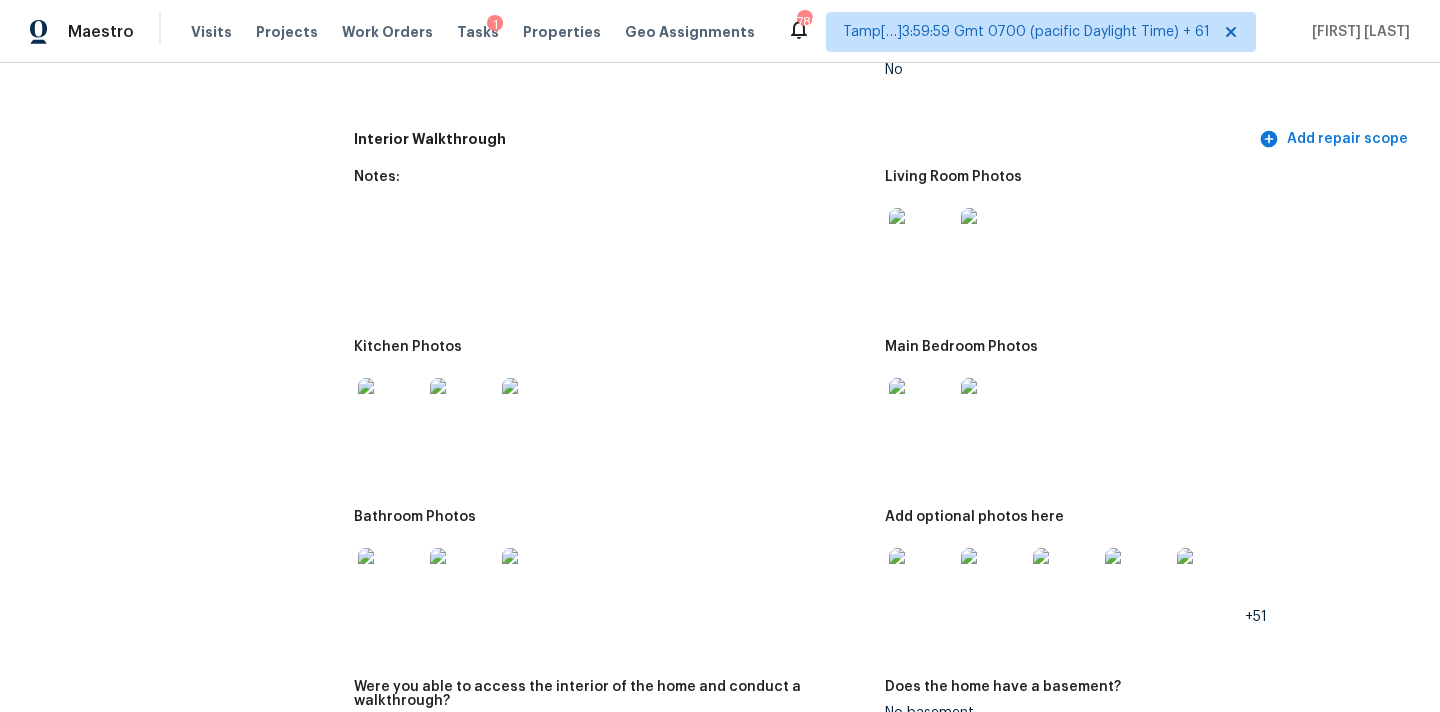 click at bounding box center [921, 410] 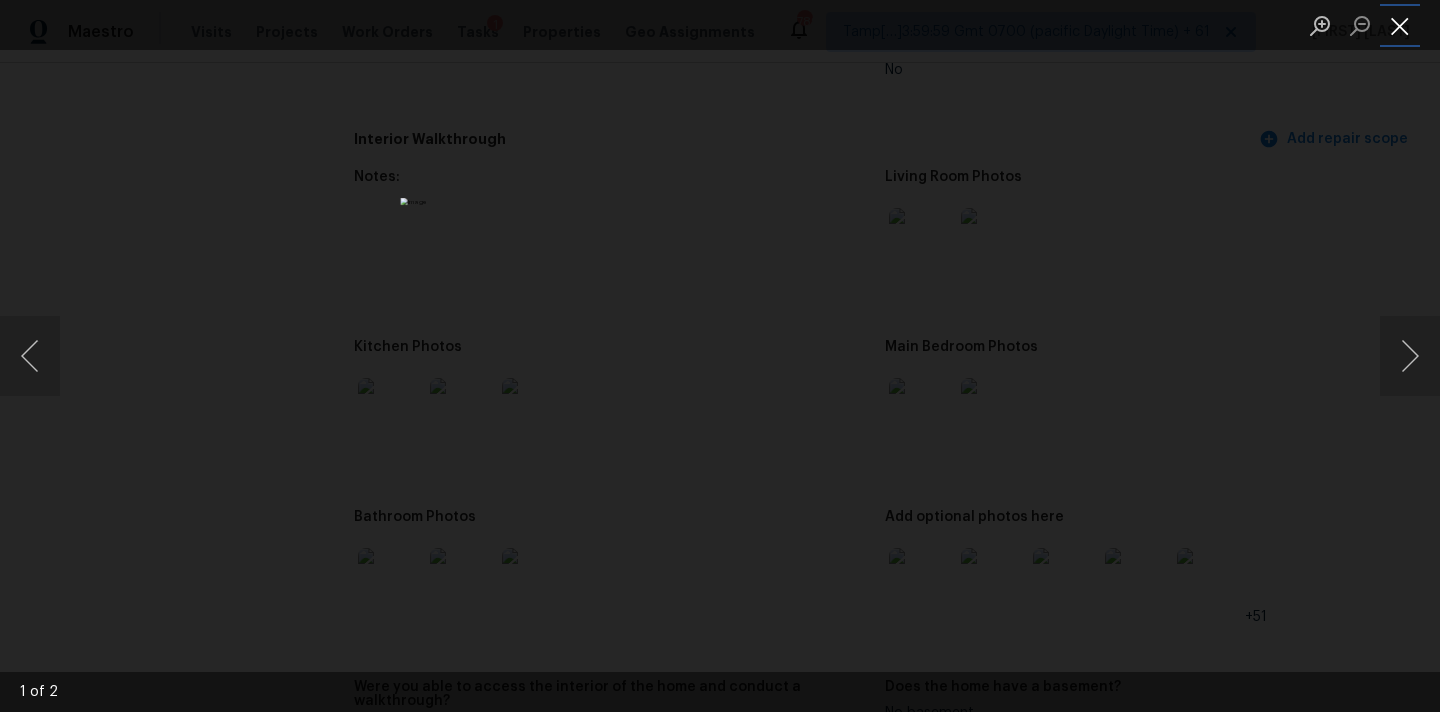 click at bounding box center [1400, 25] 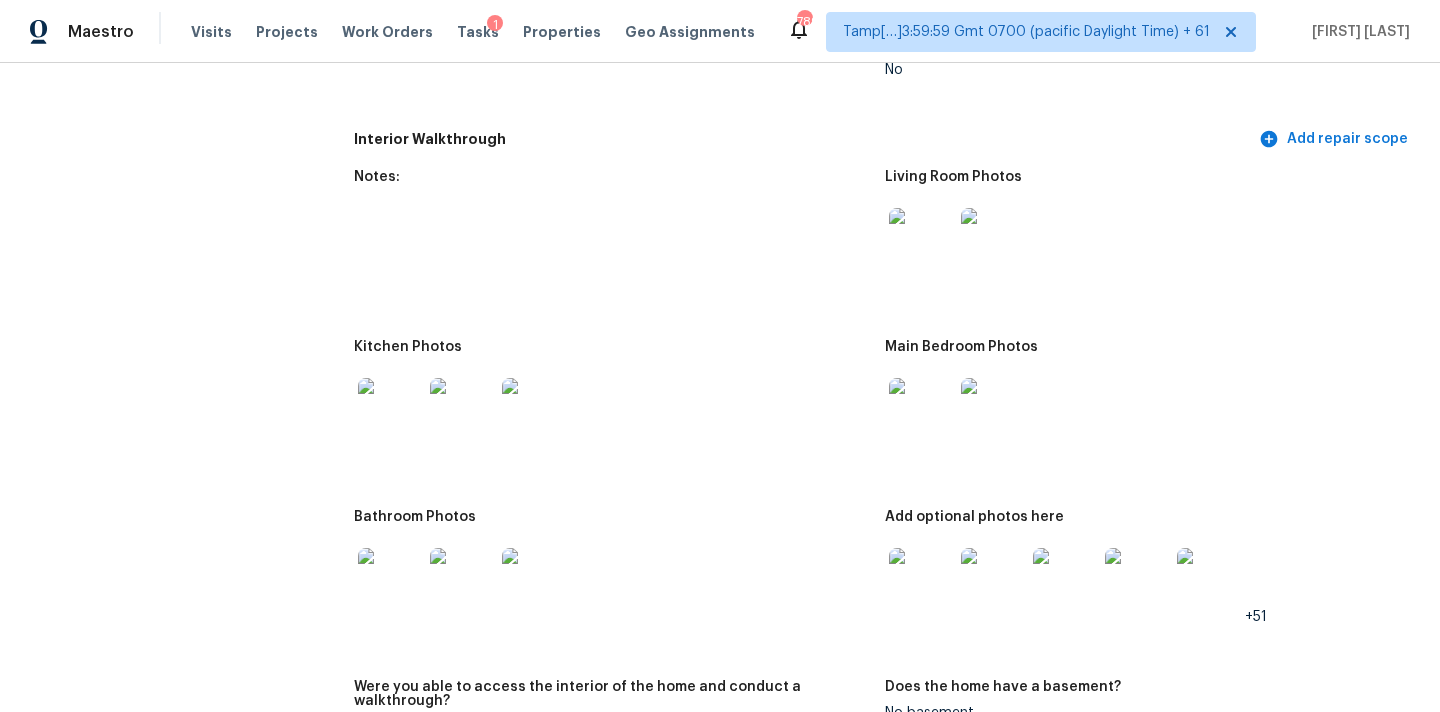 click at bounding box center (390, 410) 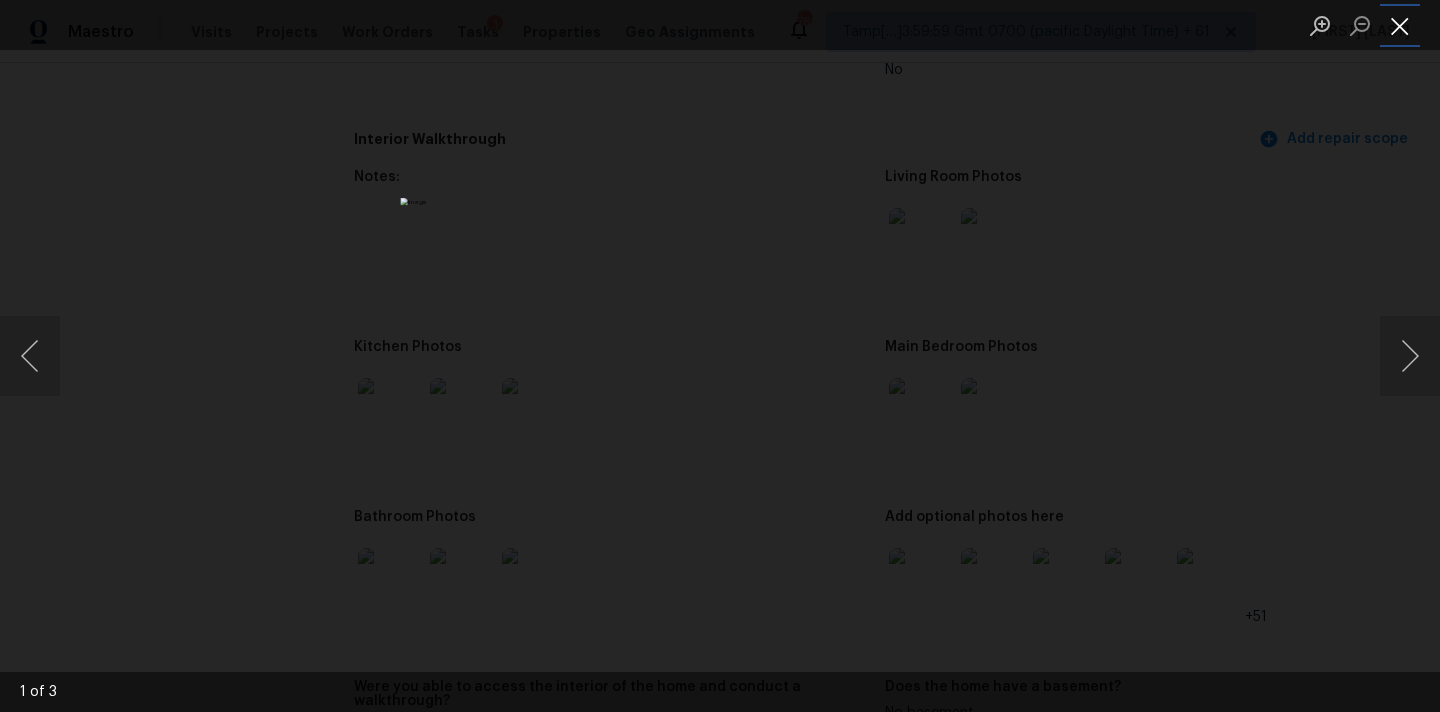 click at bounding box center [1400, 25] 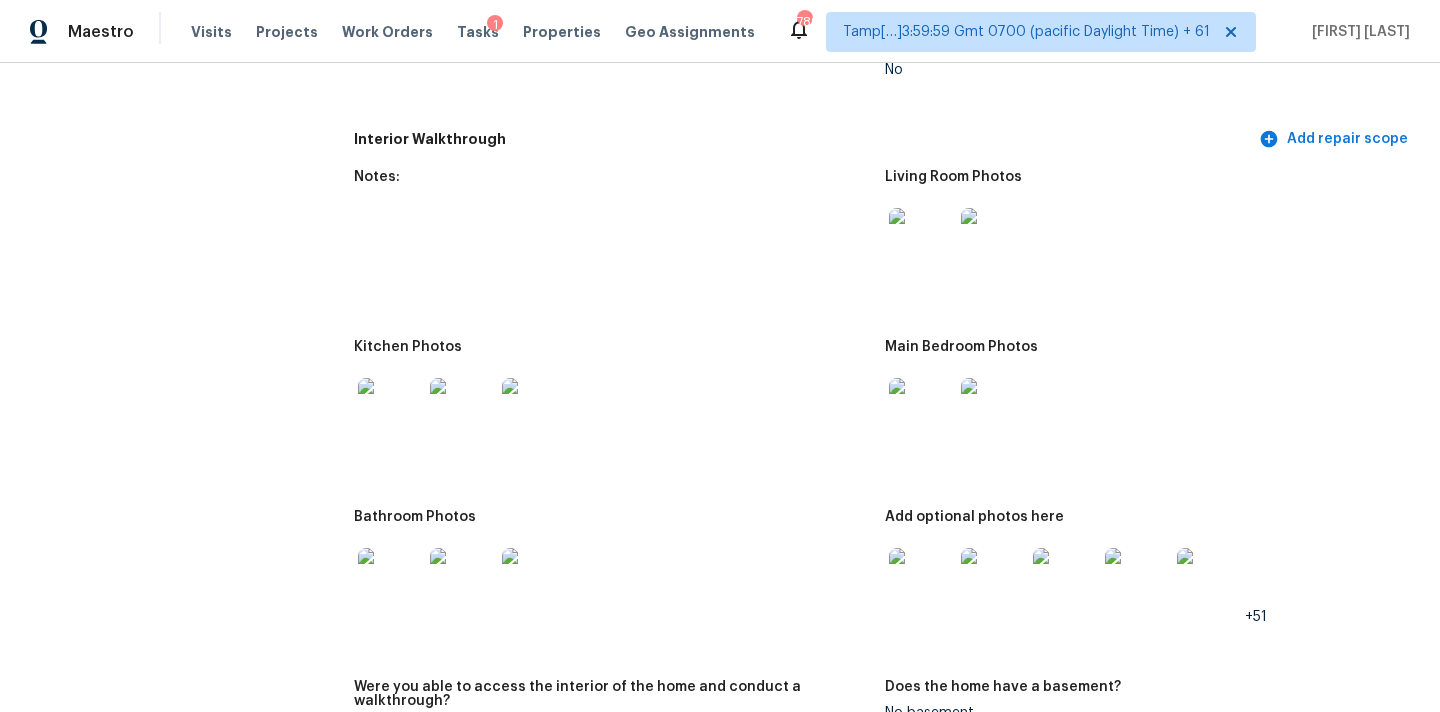 click at bounding box center [390, 580] 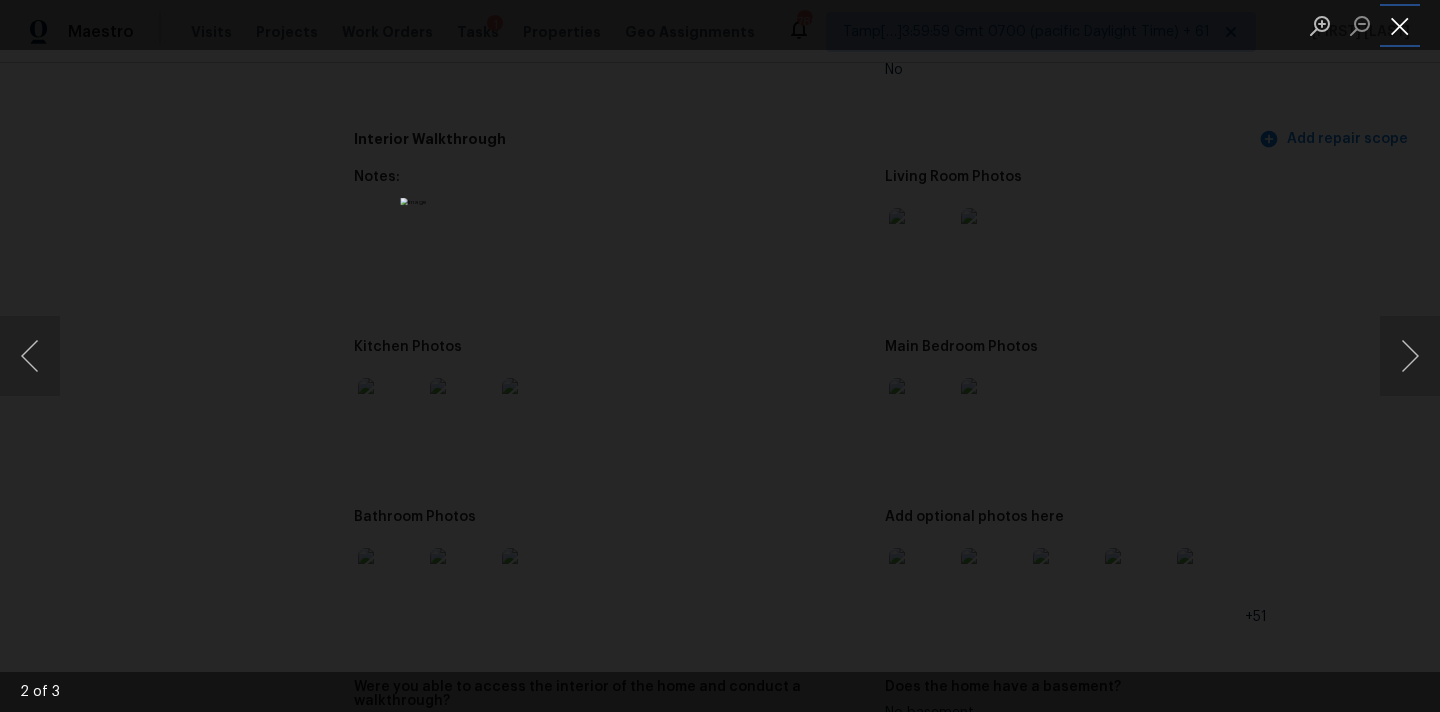 click at bounding box center [1400, 25] 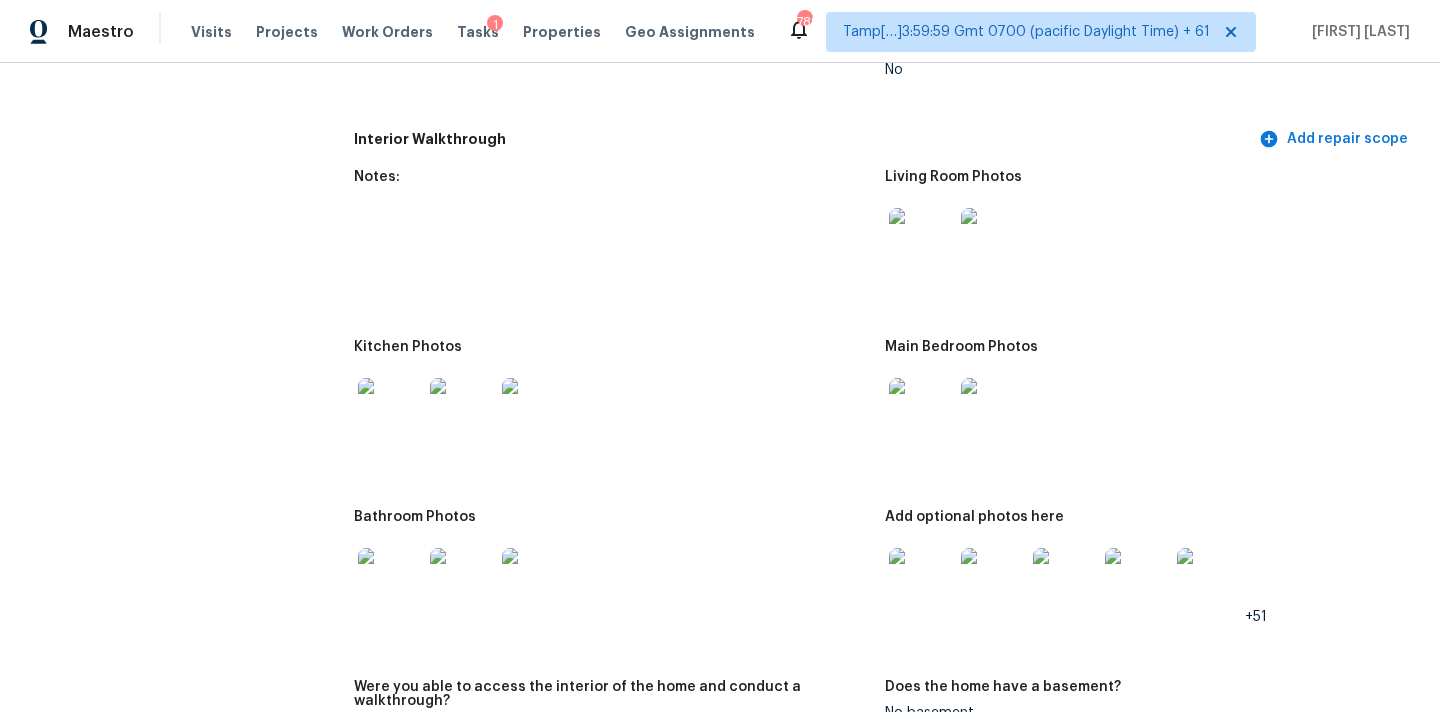 click at bounding box center [921, 580] 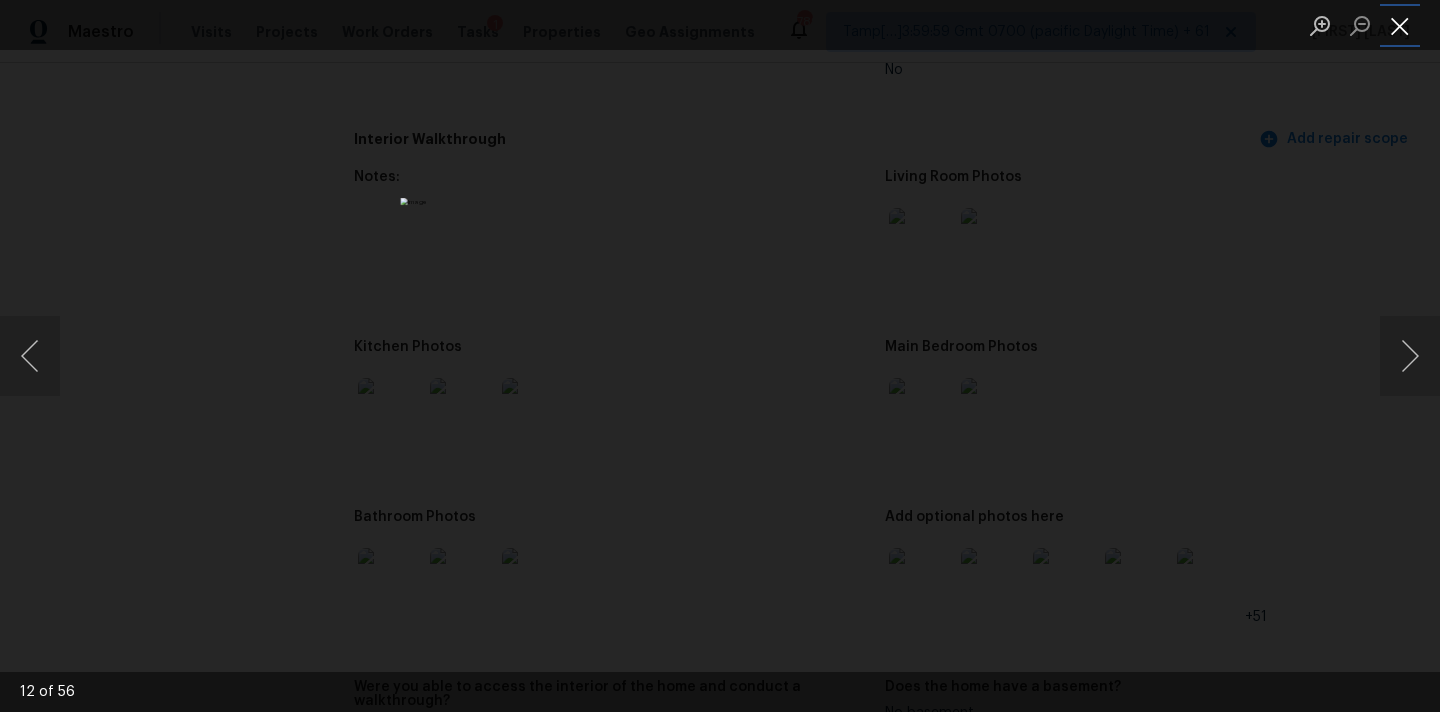 click at bounding box center (1400, 25) 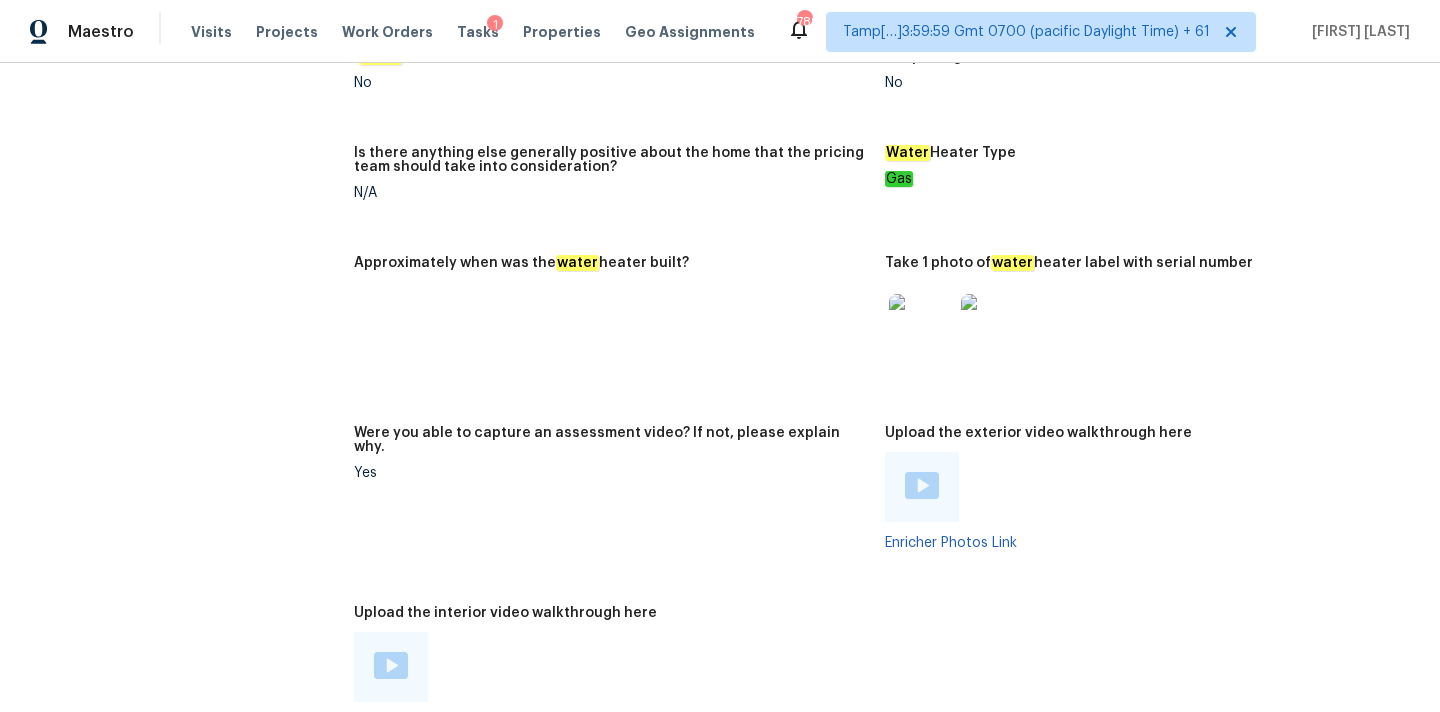 scroll, scrollTop: 3622, scrollLeft: 0, axis: vertical 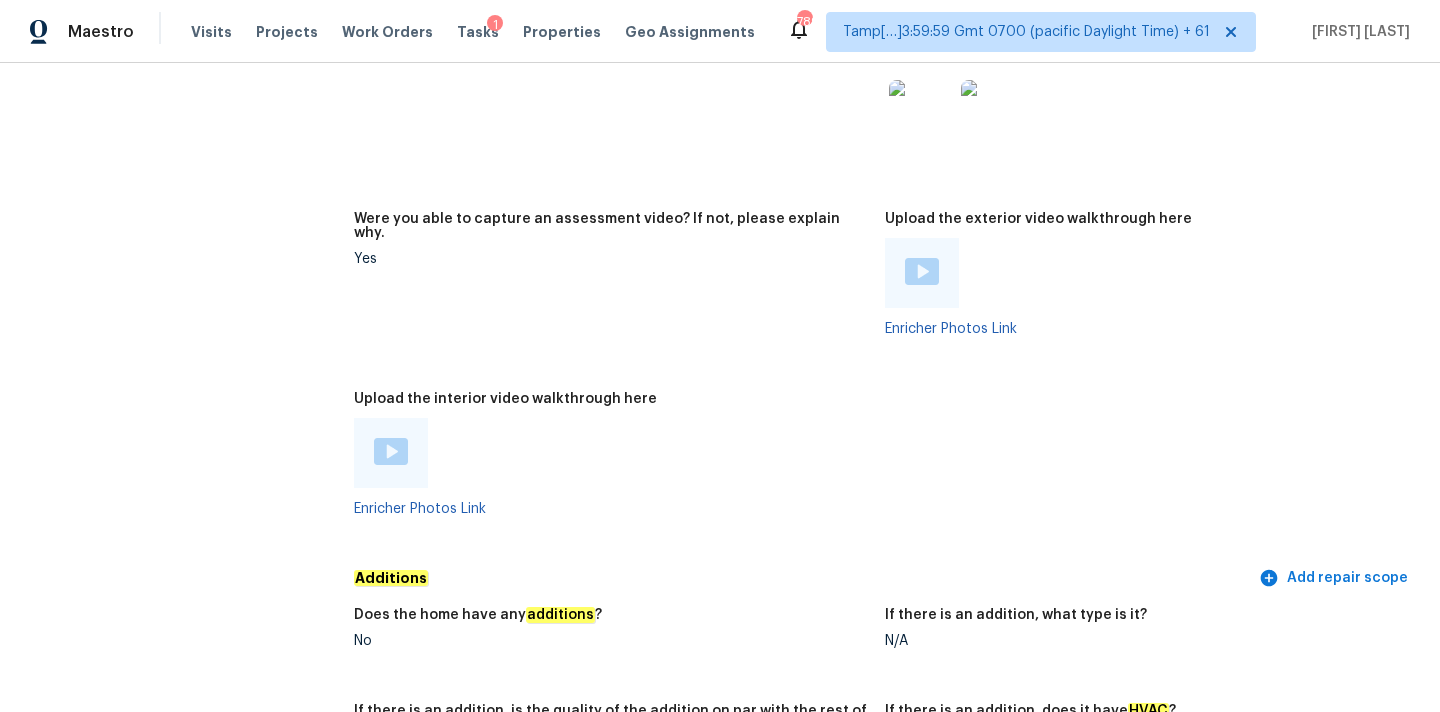 click at bounding box center (391, 451) 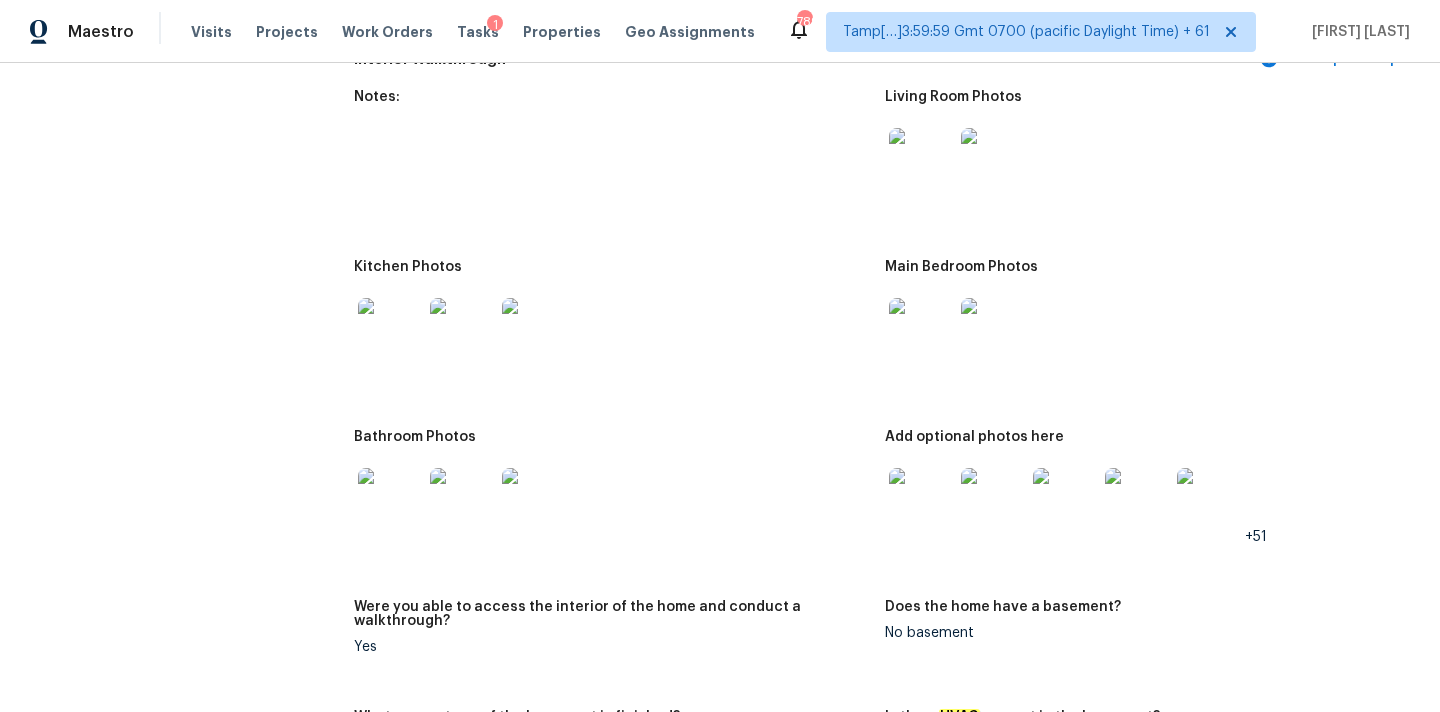 scroll, scrollTop: 2634, scrollLeft: 0, axis: vertical 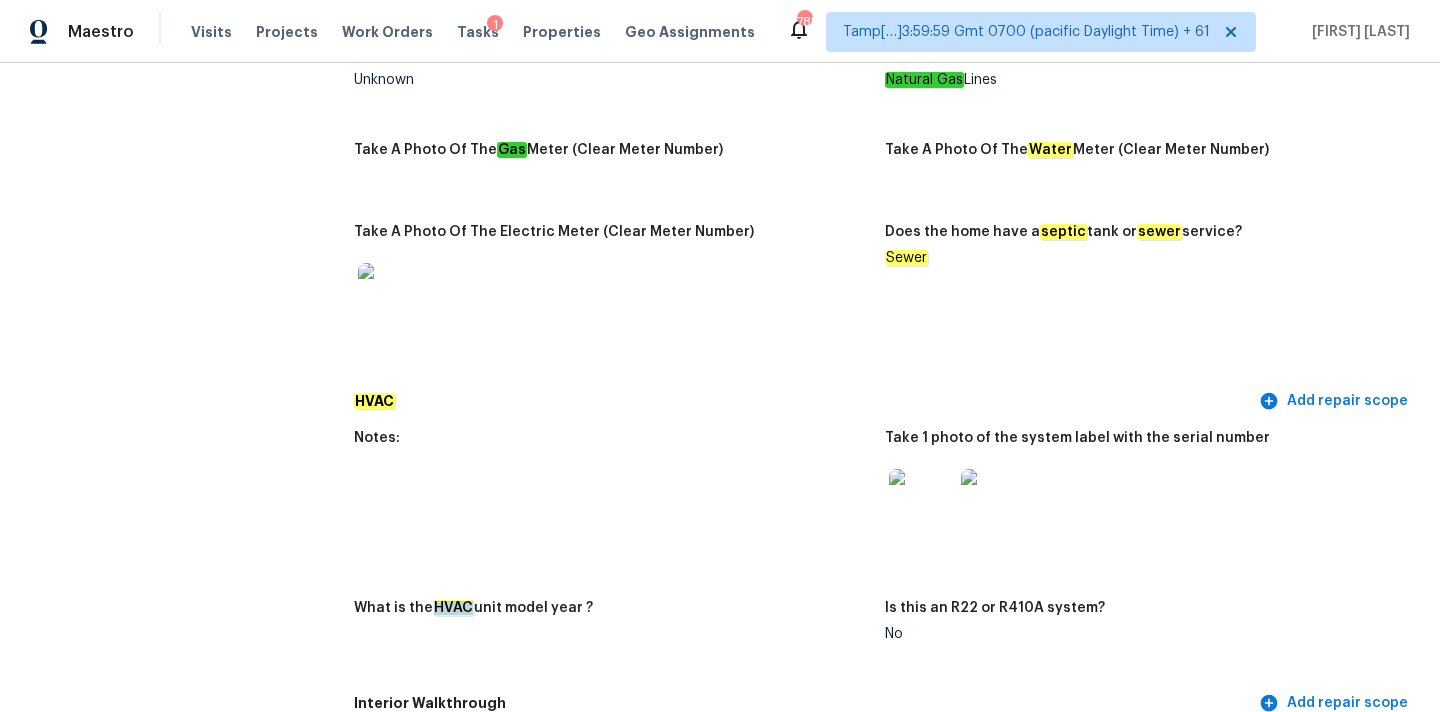 click at bounding box center (921, 501) 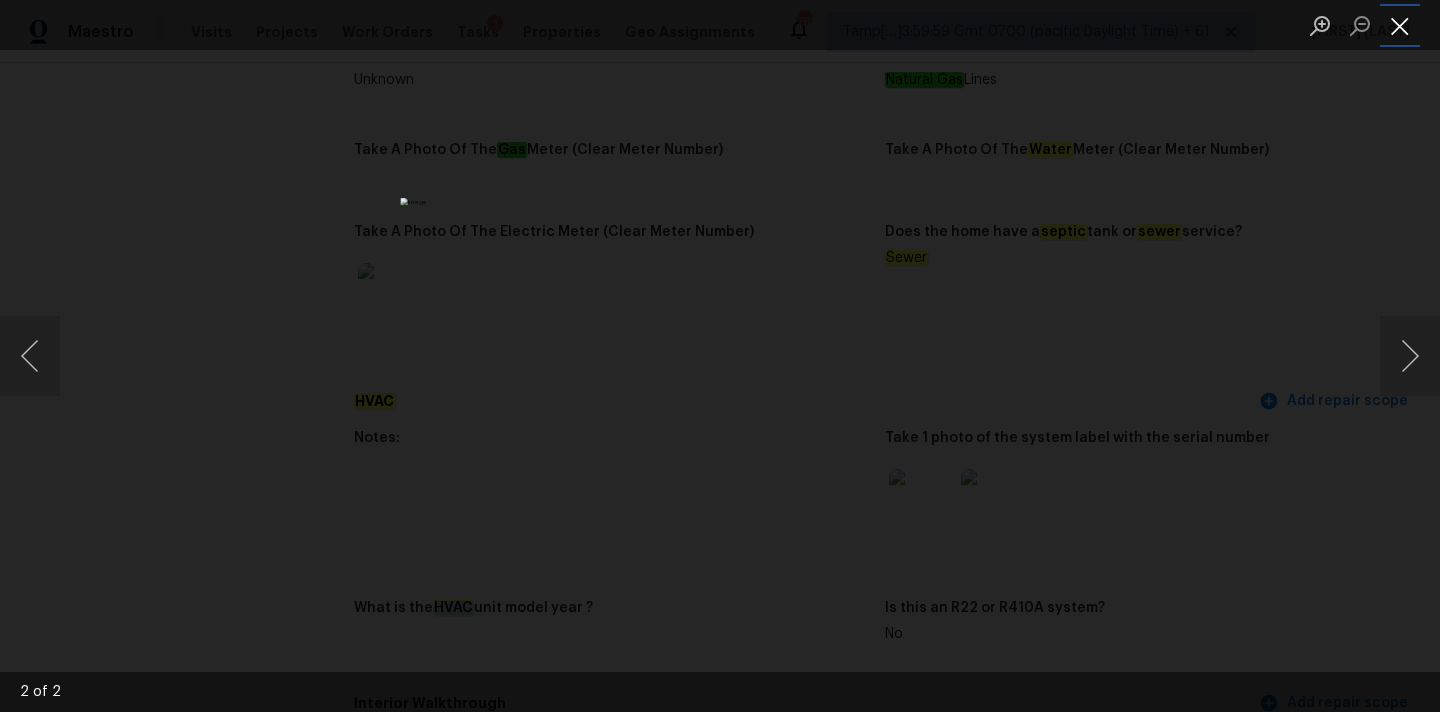 click at bounding box center (1400, 25) 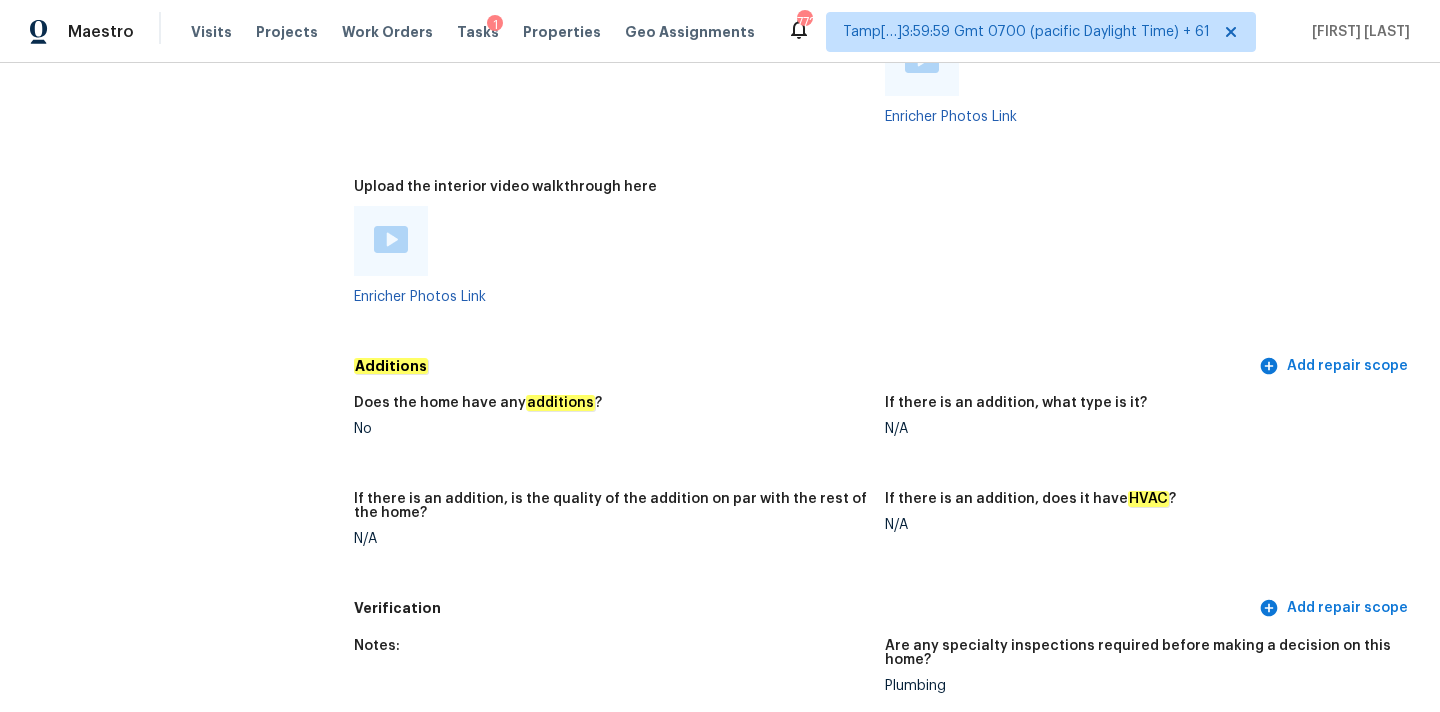 scroll, scrollTop: 3785, scrollLeft: 0, axis: vertical 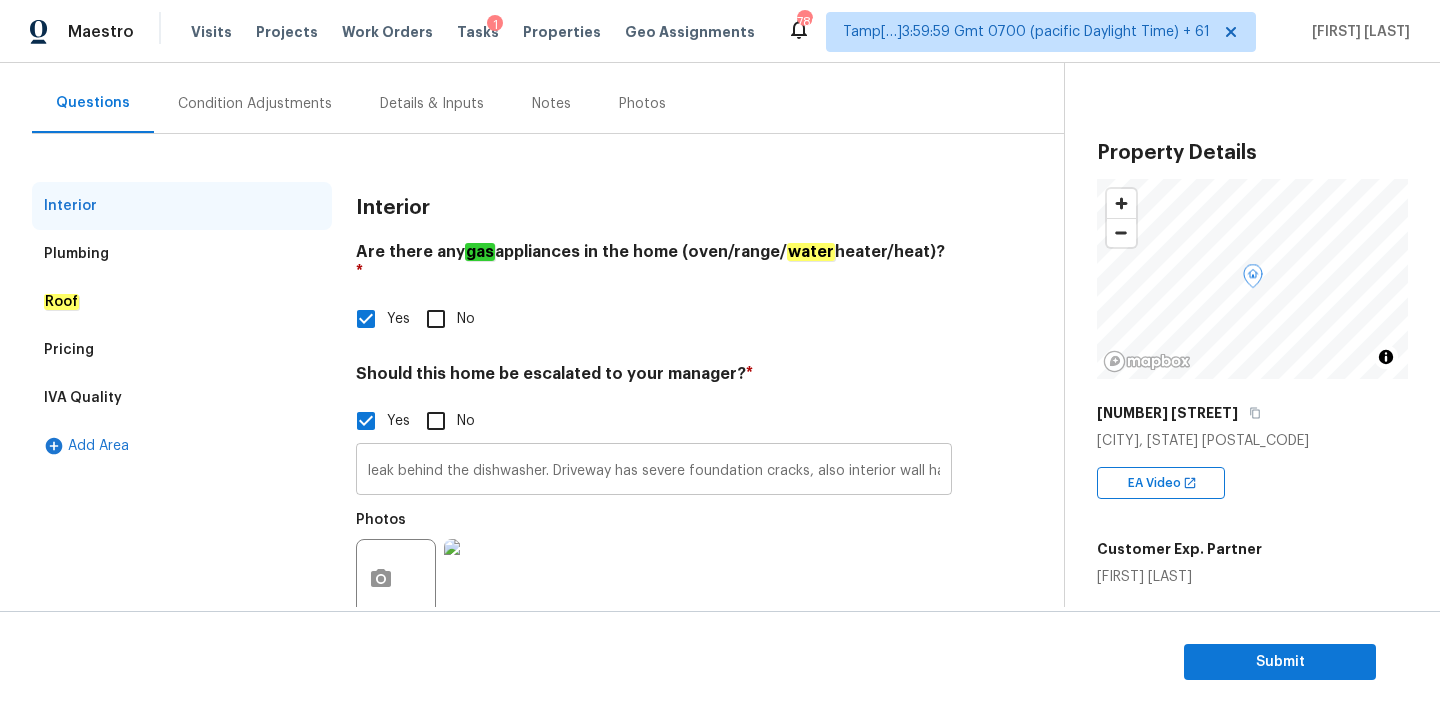 click on "leak behind the dishwasher. Driveway has severe foundation cracks, also interior wall has @2:35 in the interior video." at bounding box center [654, 471] 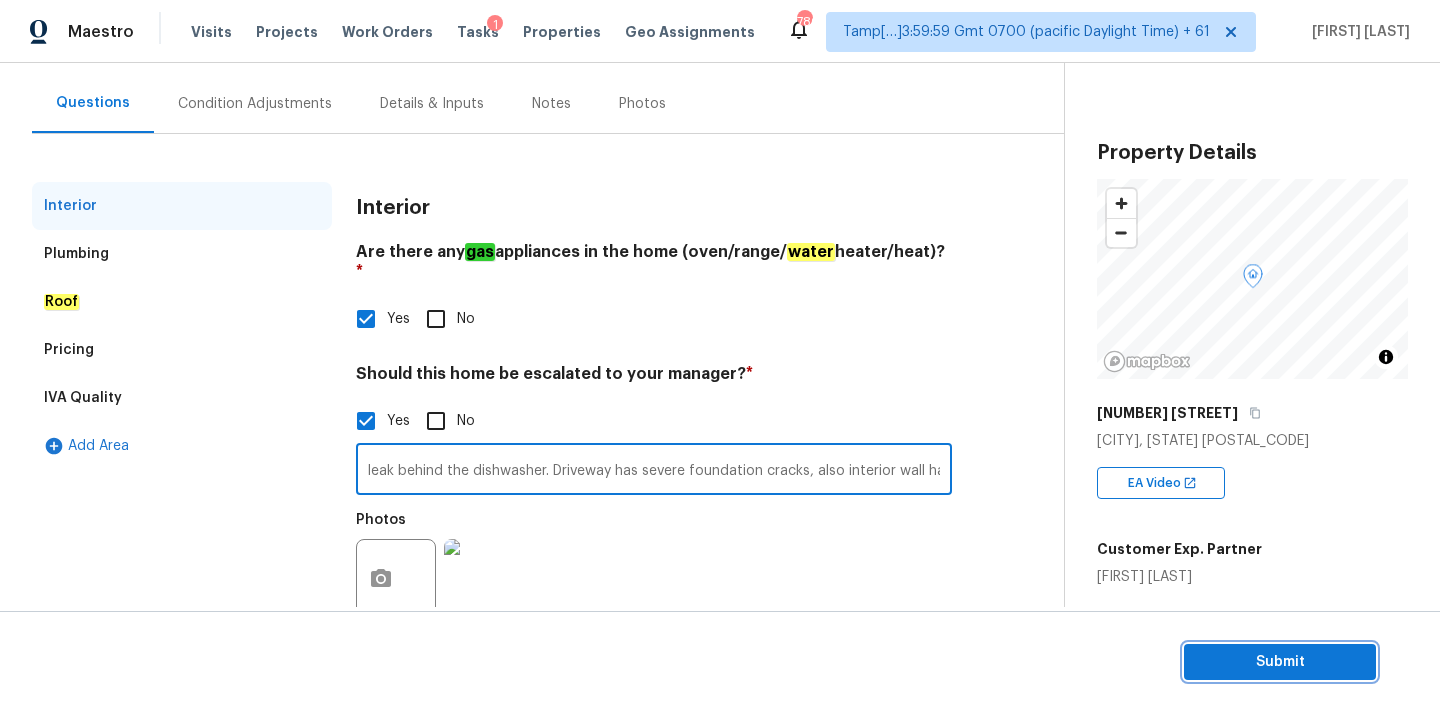click on "Submit" at bounding box center (1280, 662) 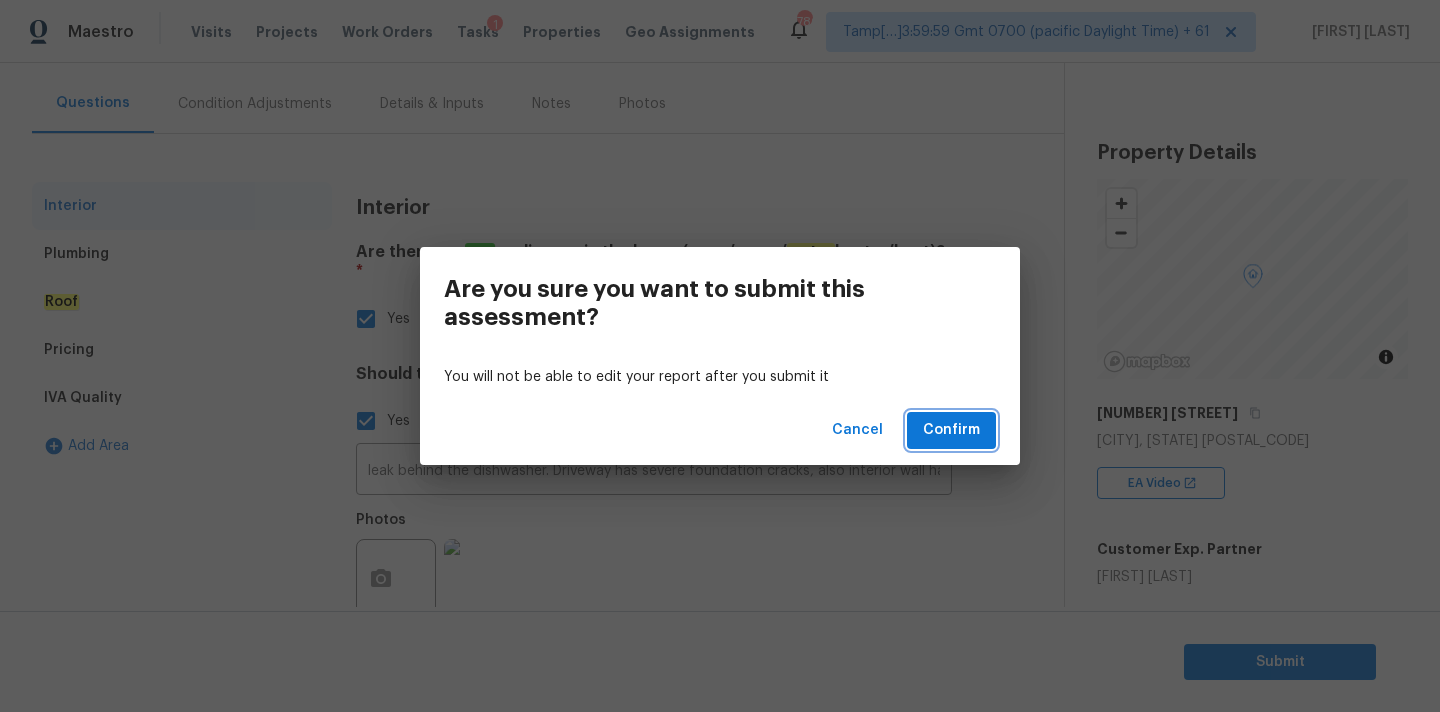 click on "Confirm" at bounding box center (951, 430) 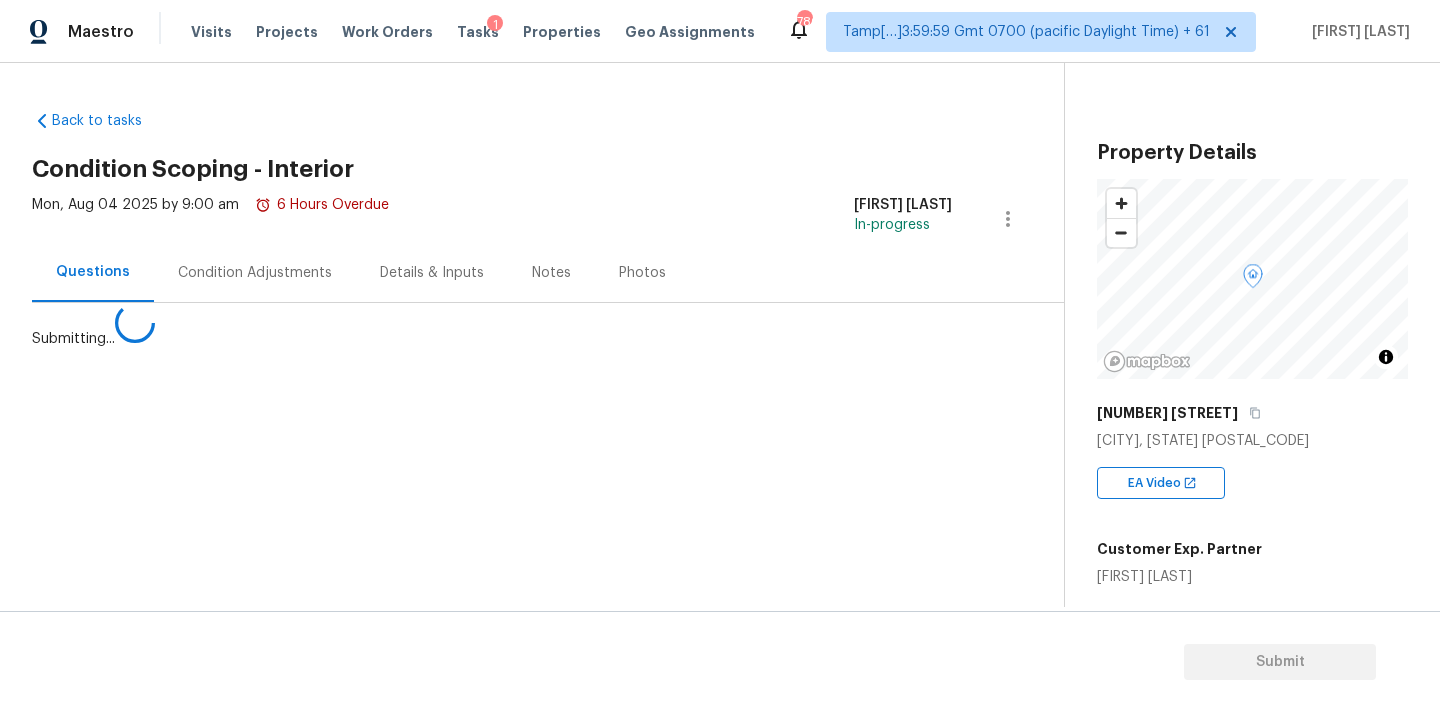 scroll, scrollTop: 0, scrollLeft: 0, axis: both 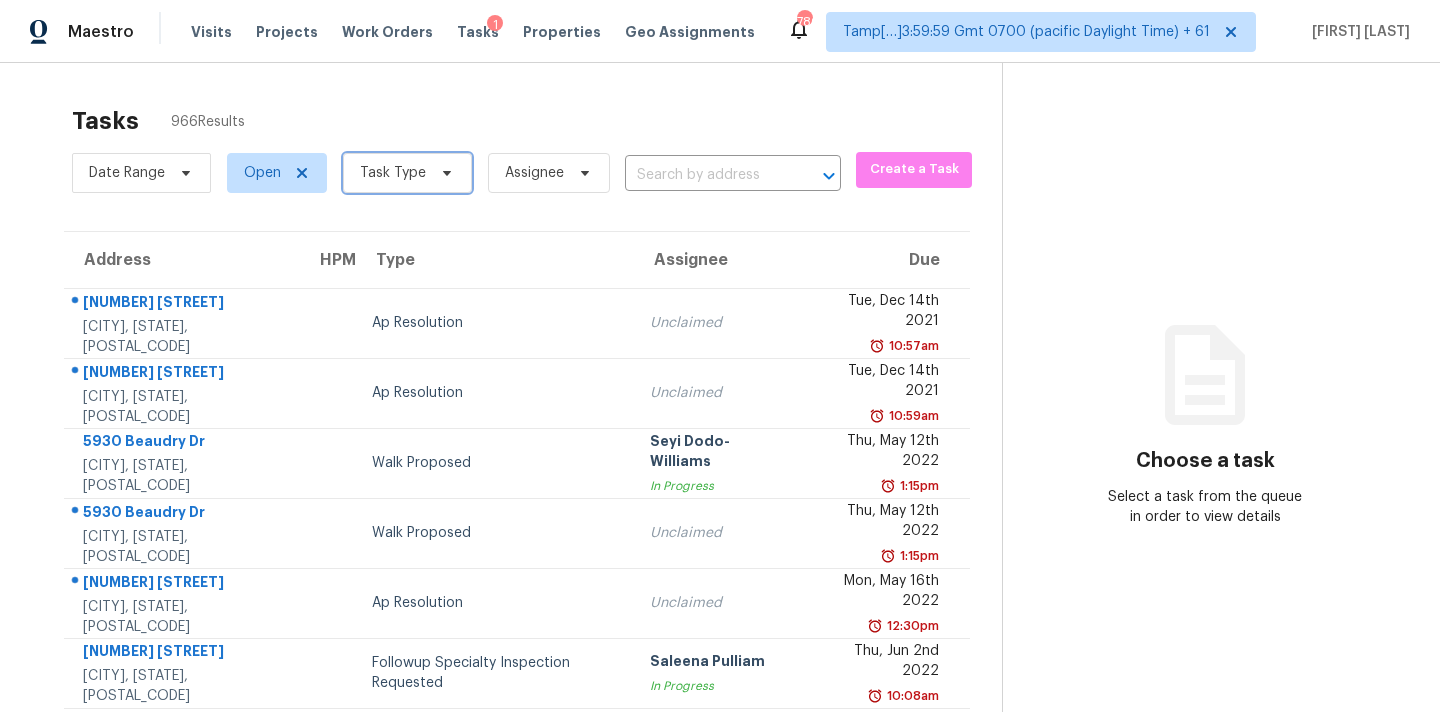 click on "Task Type" at bounding box center (407, 173) 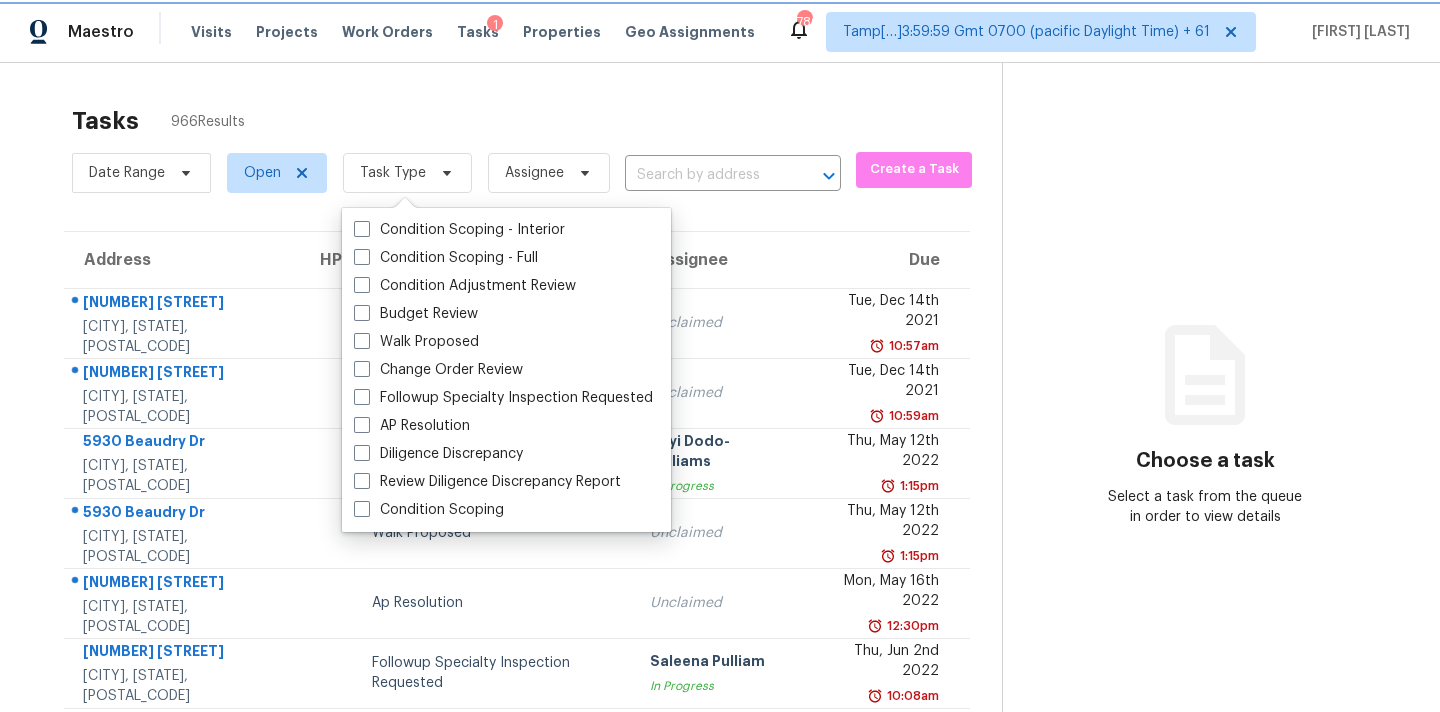 click on "Task Type" at bounding box center [393, 173] 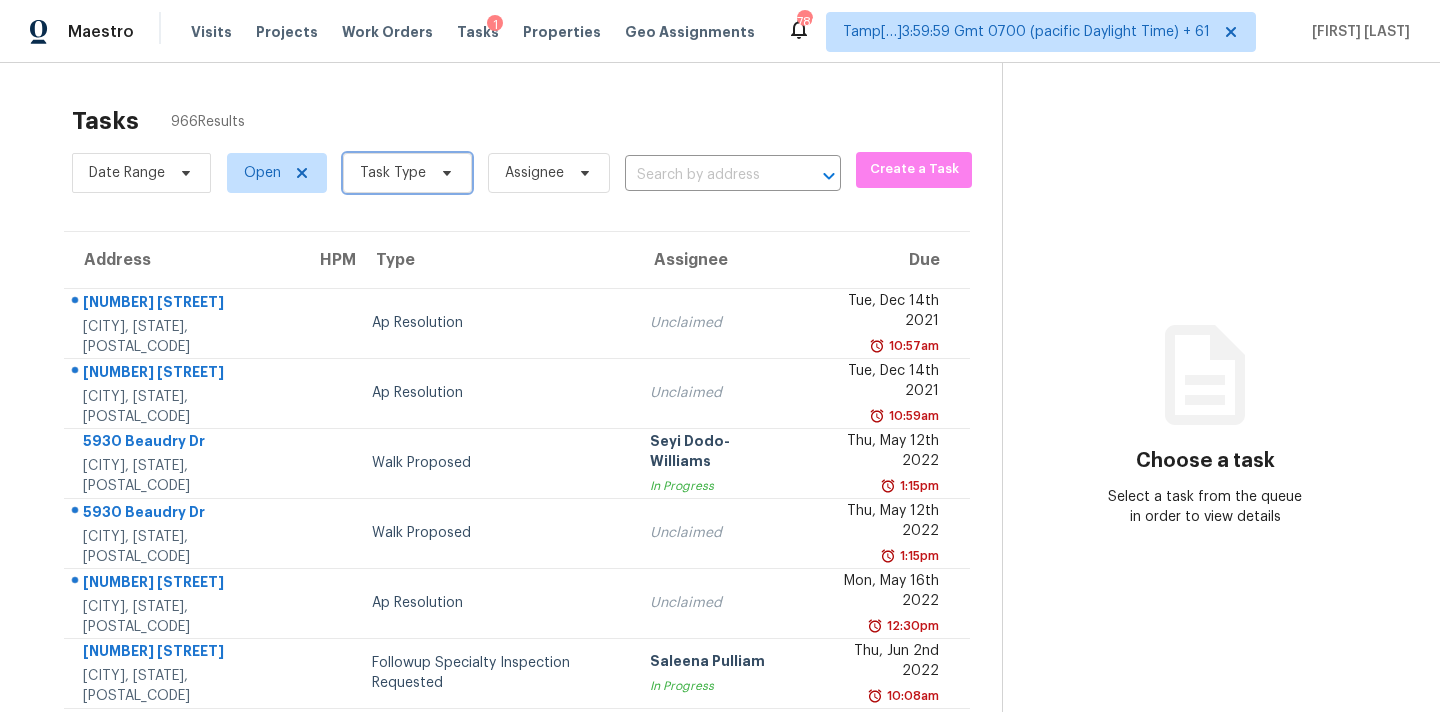 click on "Task Type" at bounding box center [393, 173] 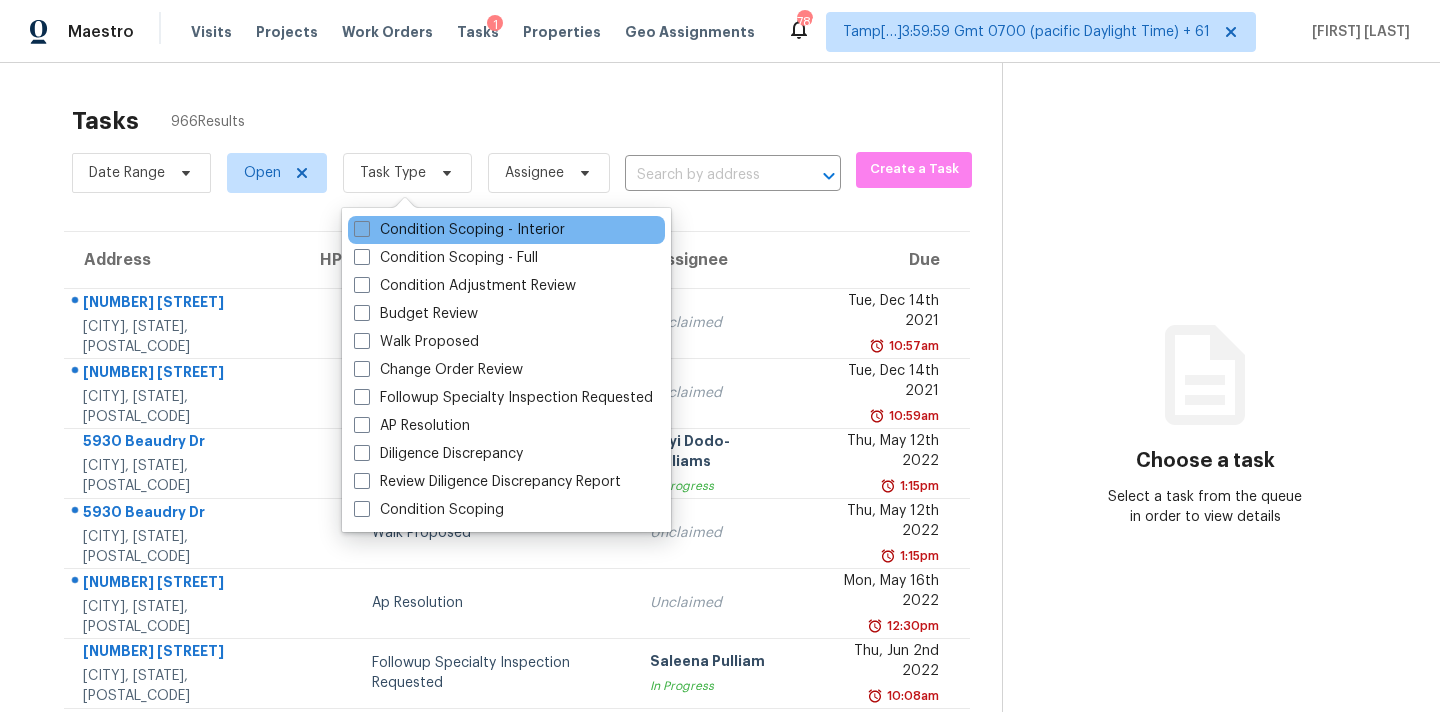 click on "Condition Scoping - Interior" at bounding box center (459, 230) 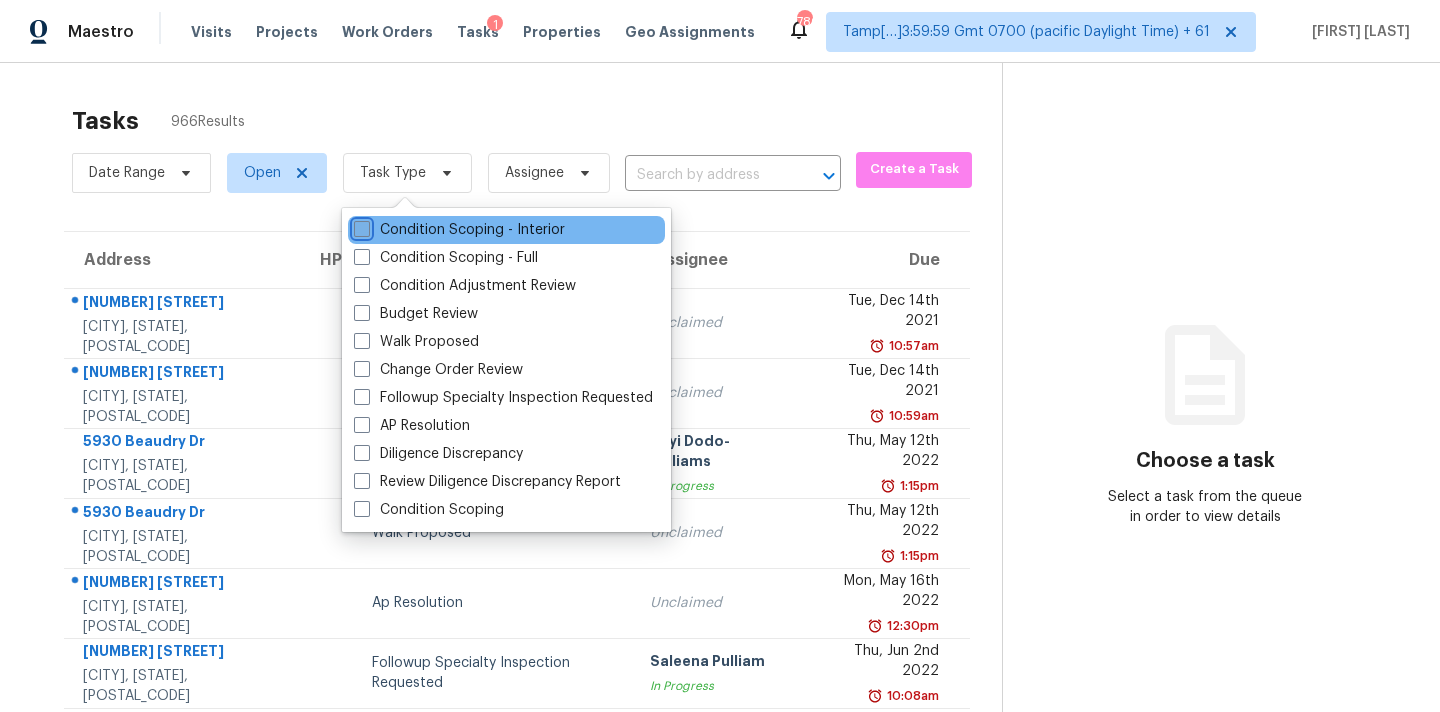 click on "Condition Scoping - Interior" at bounding box center (360, 226) 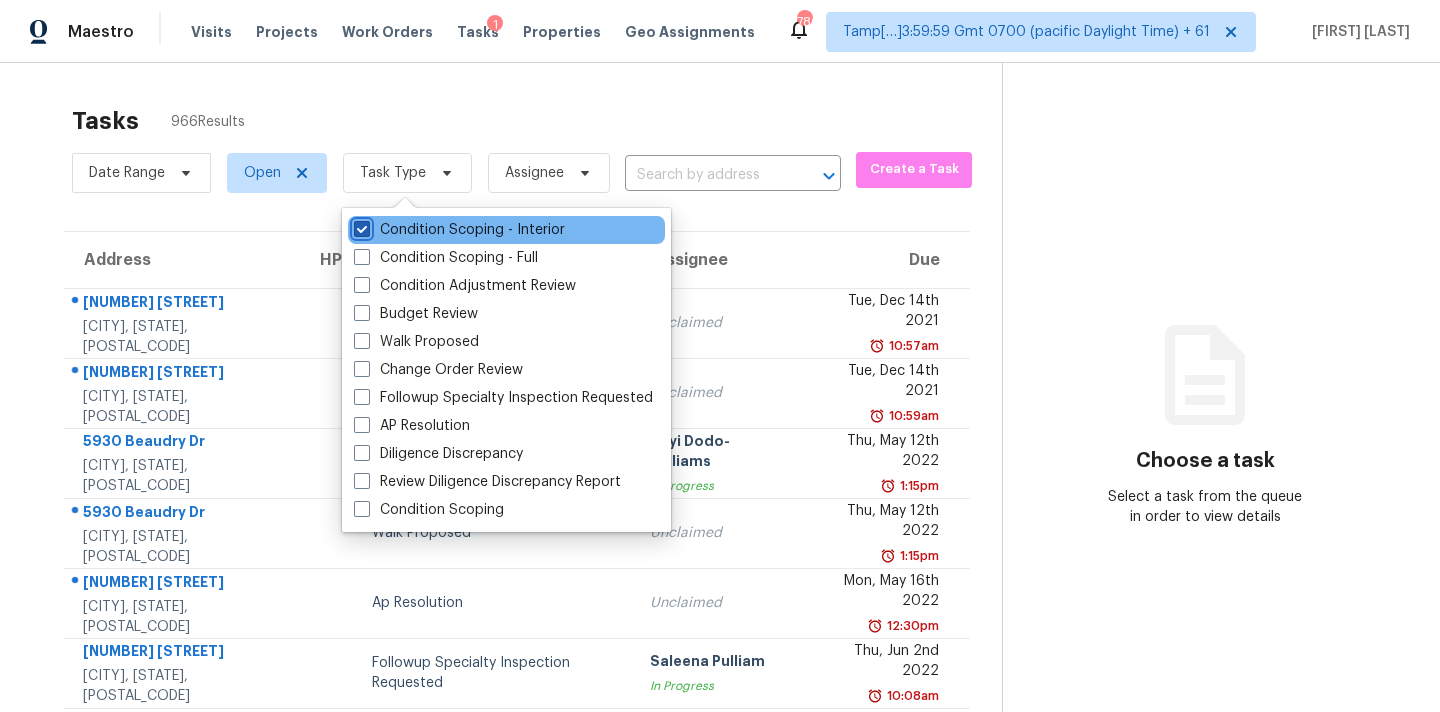 checkbox on "true" 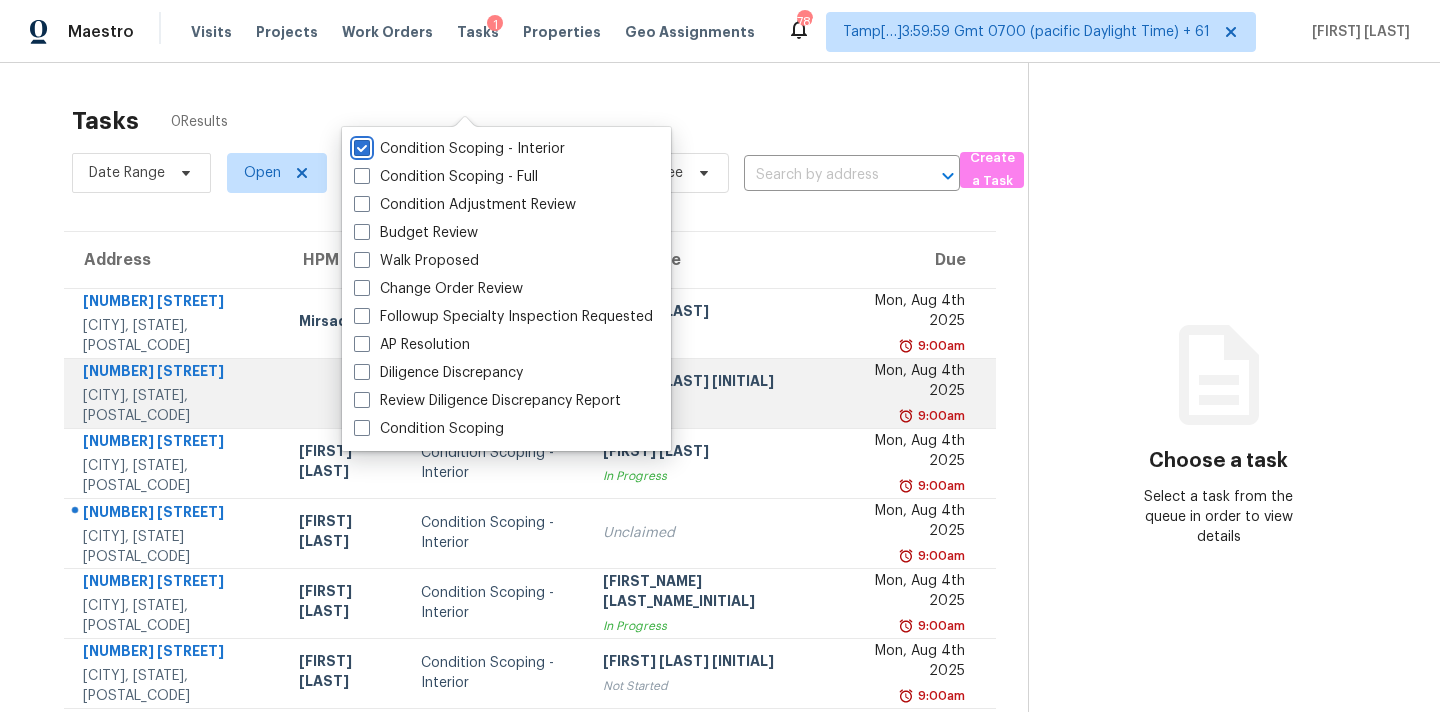scroll, scrollTop: 329, scrollLeft: 0, axis: vertical 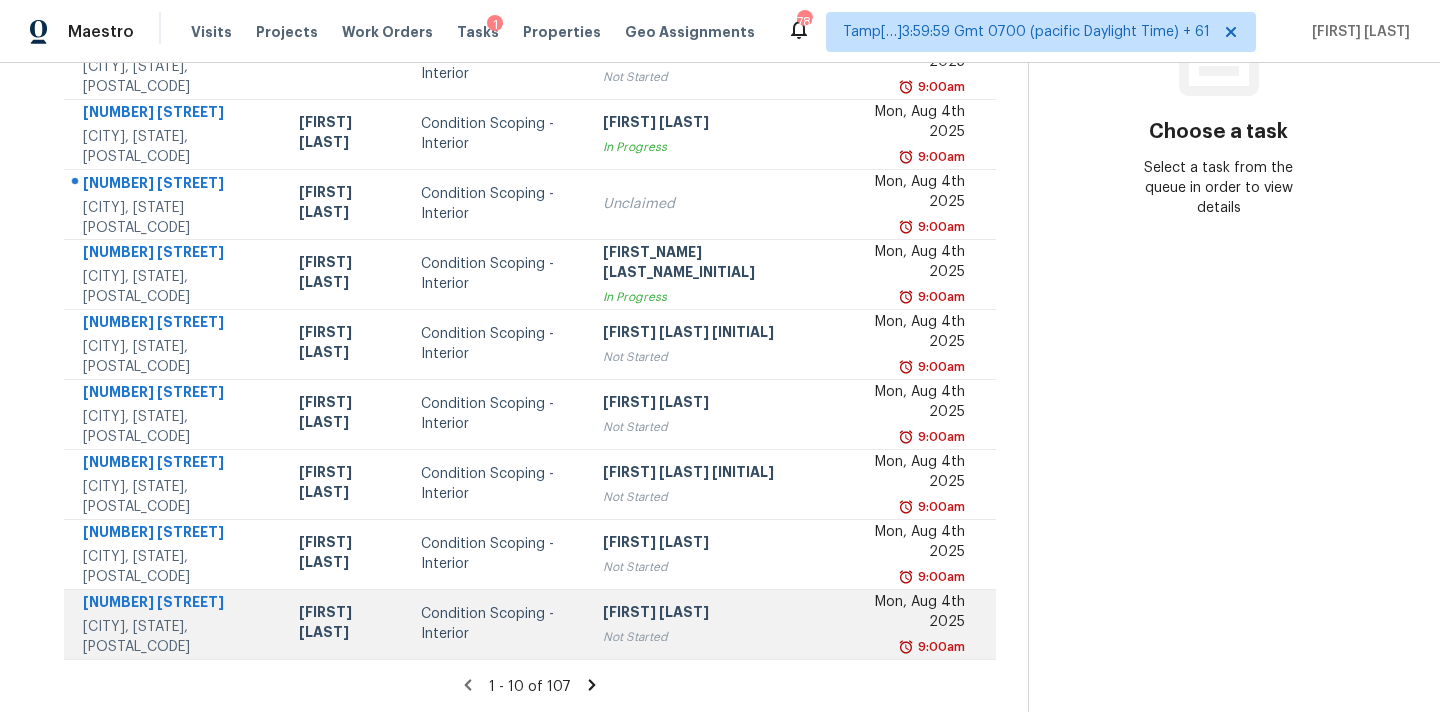 click on "Jishnu Manoj" at bounding box center [715, 614] 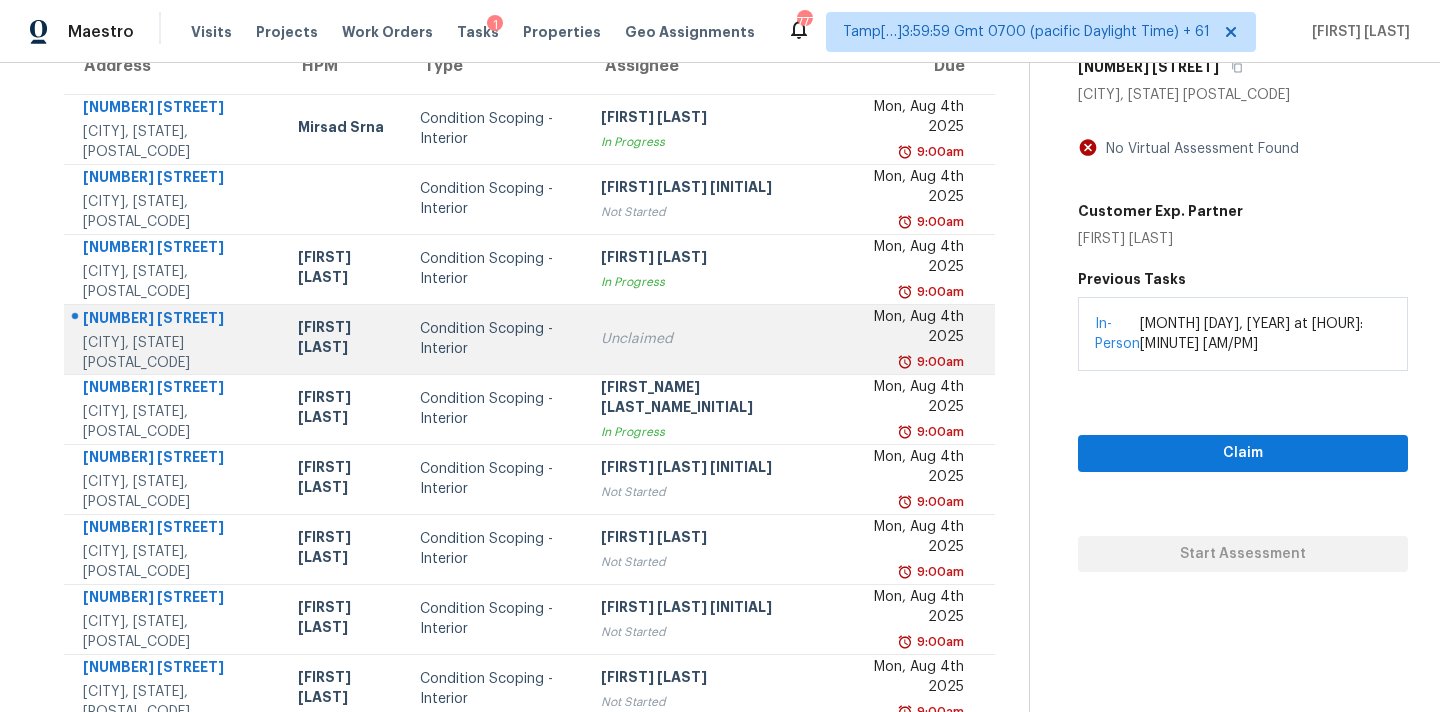 scroll, scrollTop: 175, scrollLeft: 0, axis: vertical 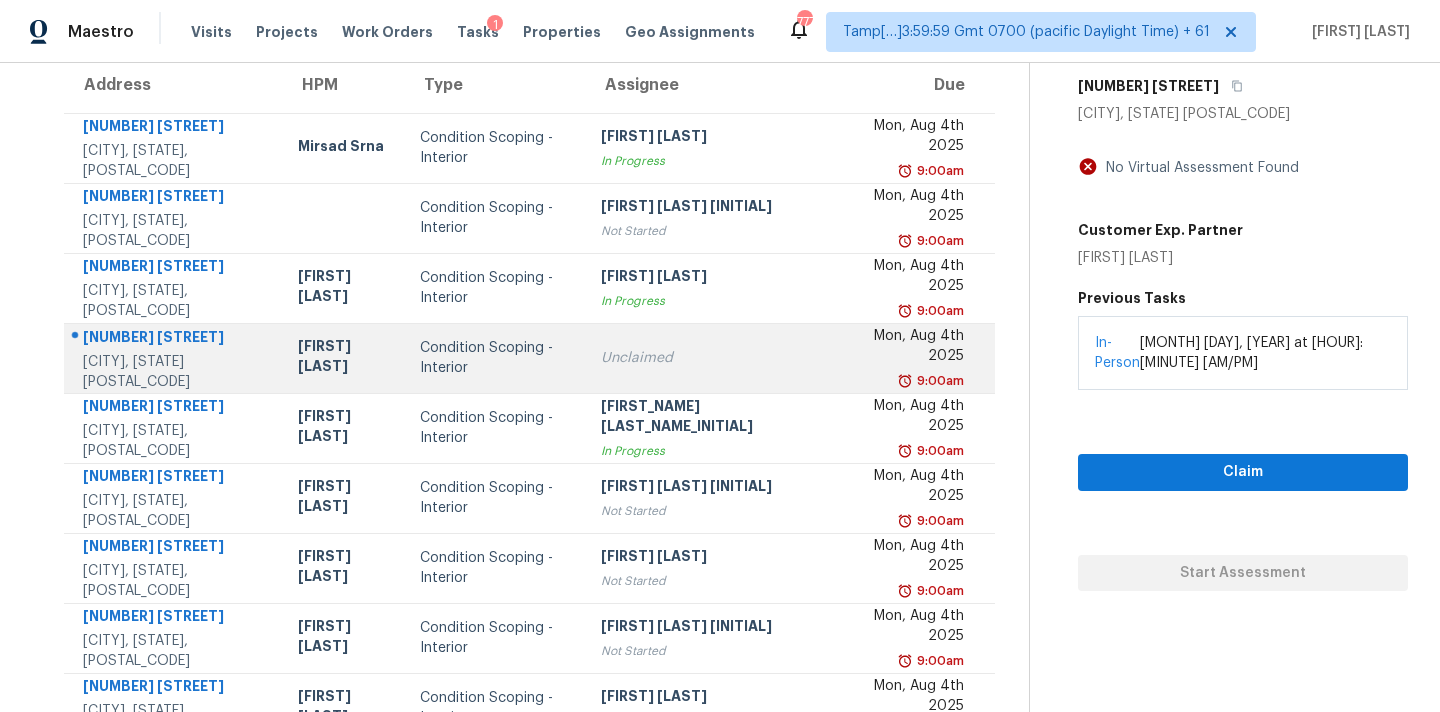 click on "Unclaimed" at bounding box center (712, 358) 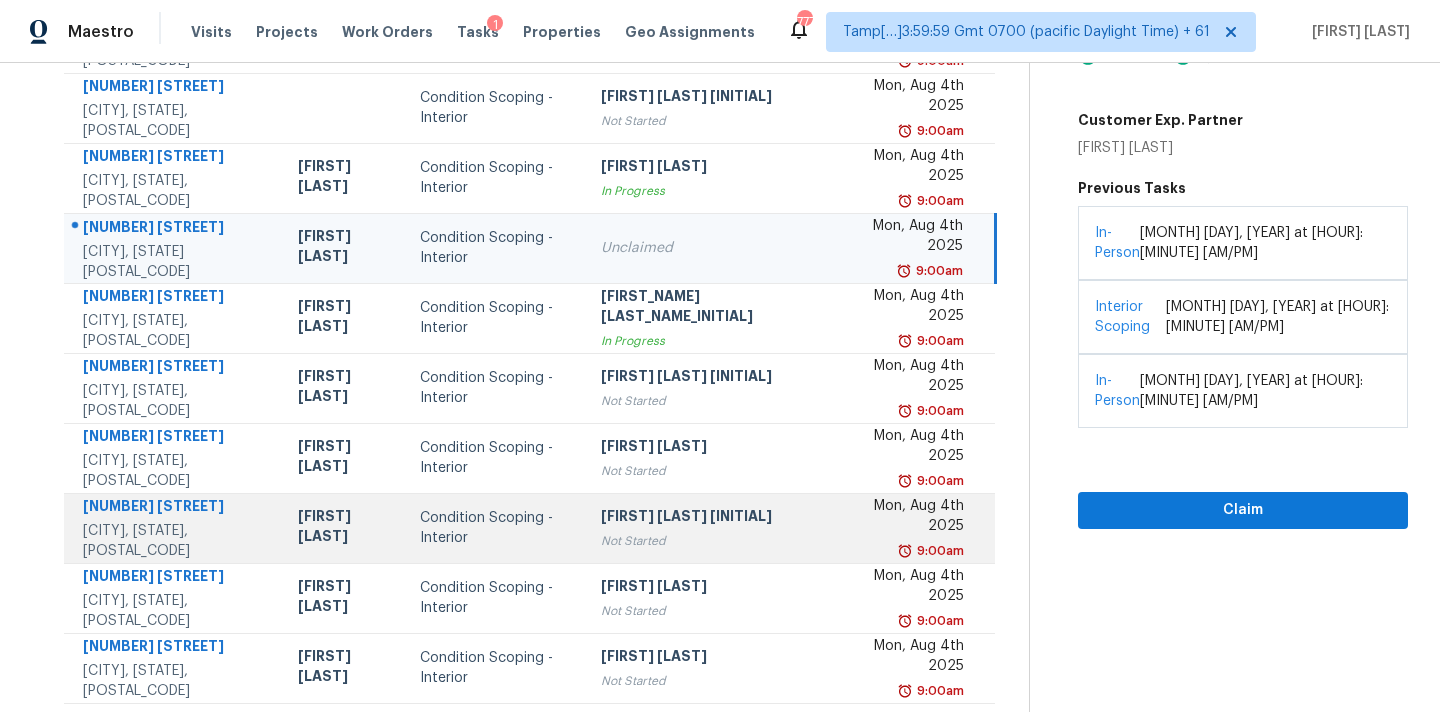 scroll, scrollTop: 329, scrollLeft: 0, axis: vertical 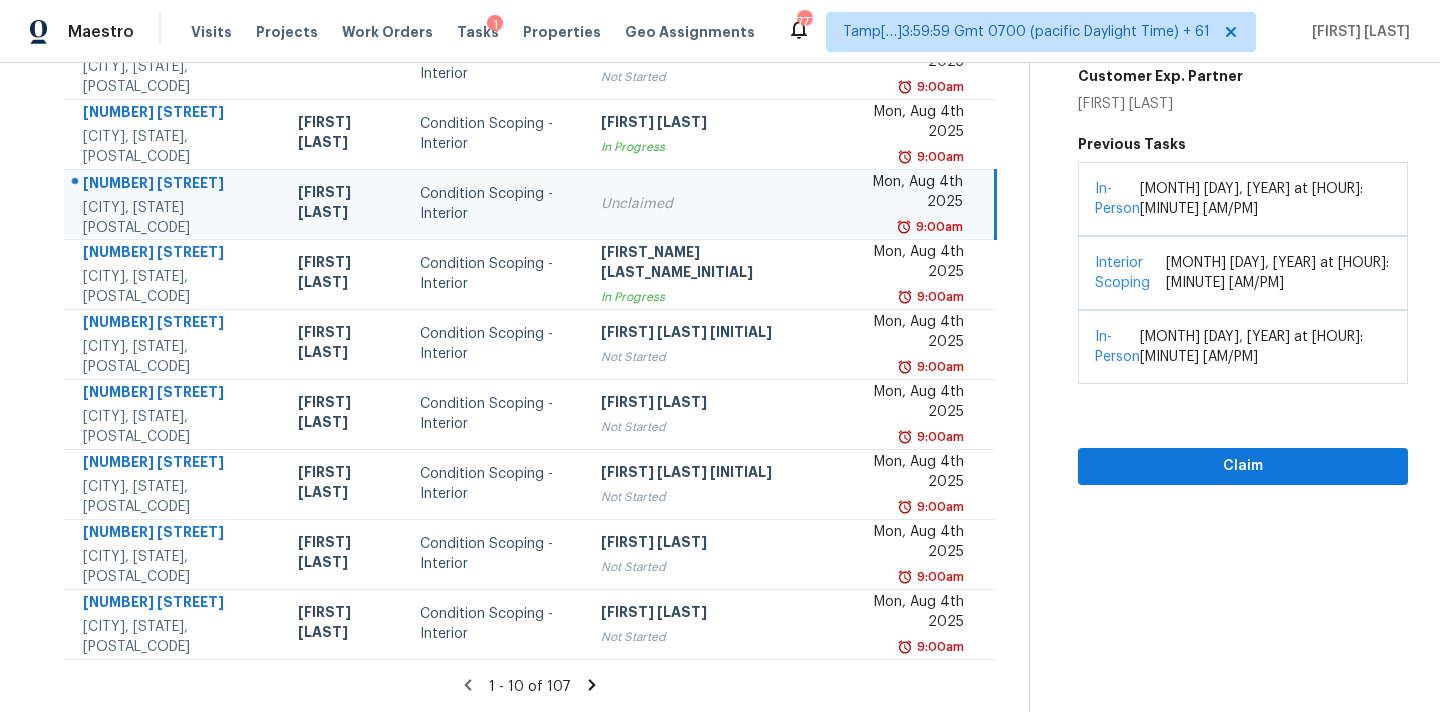 click 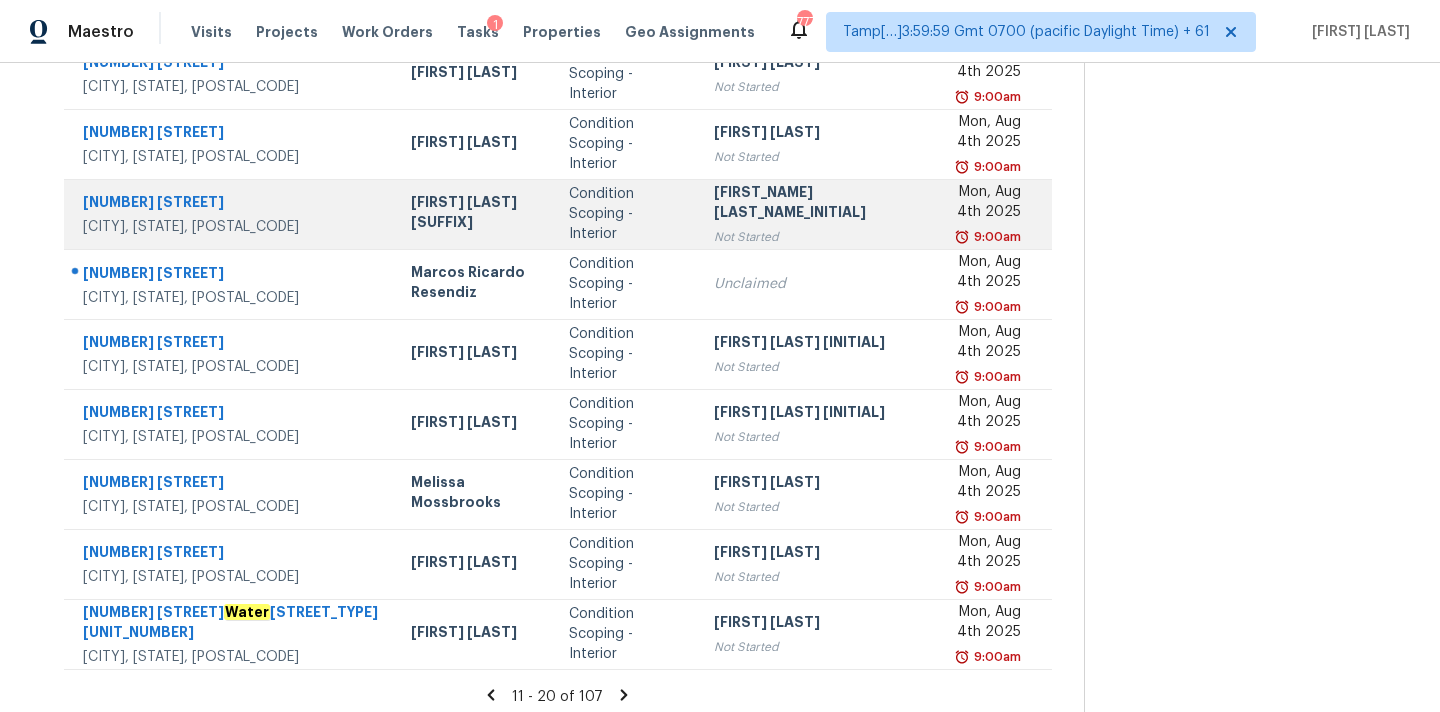 scroll, scrollTop: 329, scrollLeft: 0, axis: vertical 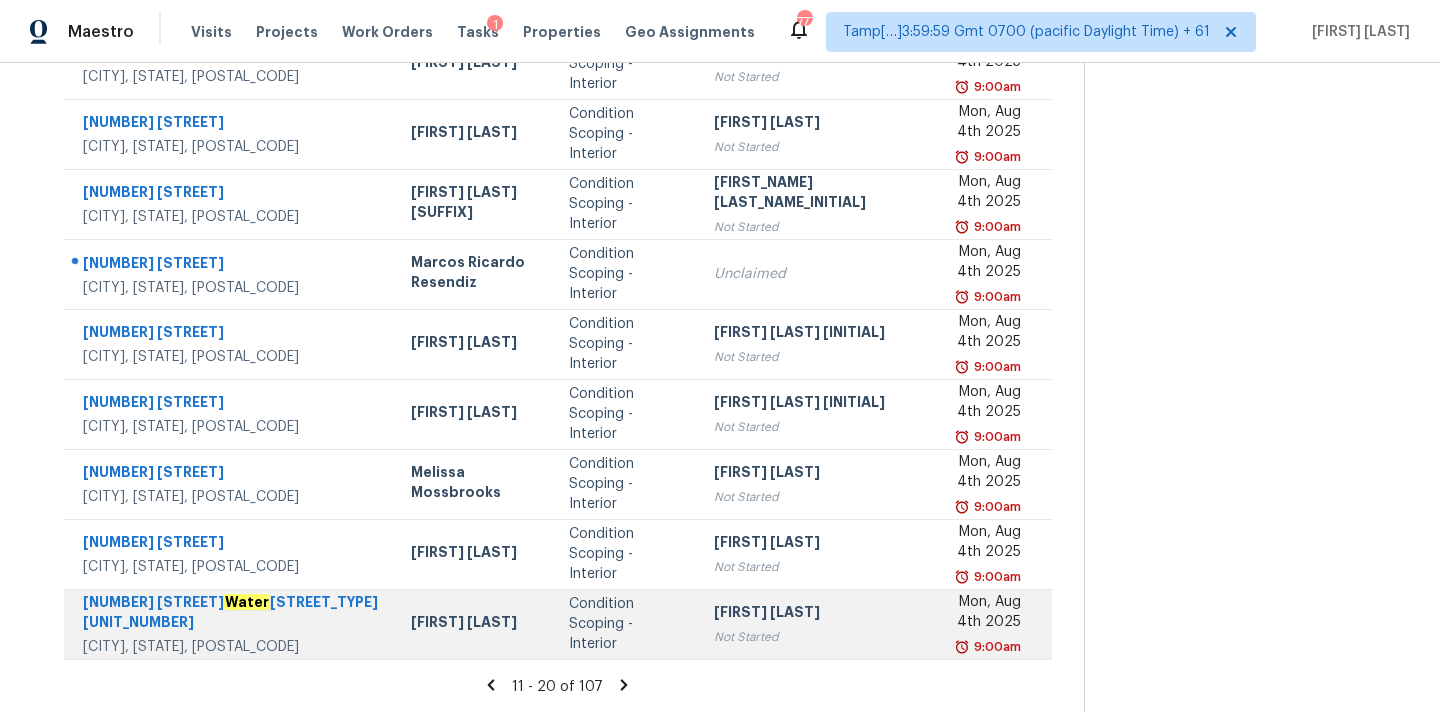 click on "Hariharan GV Not Started" at bounding box center [810, 624] 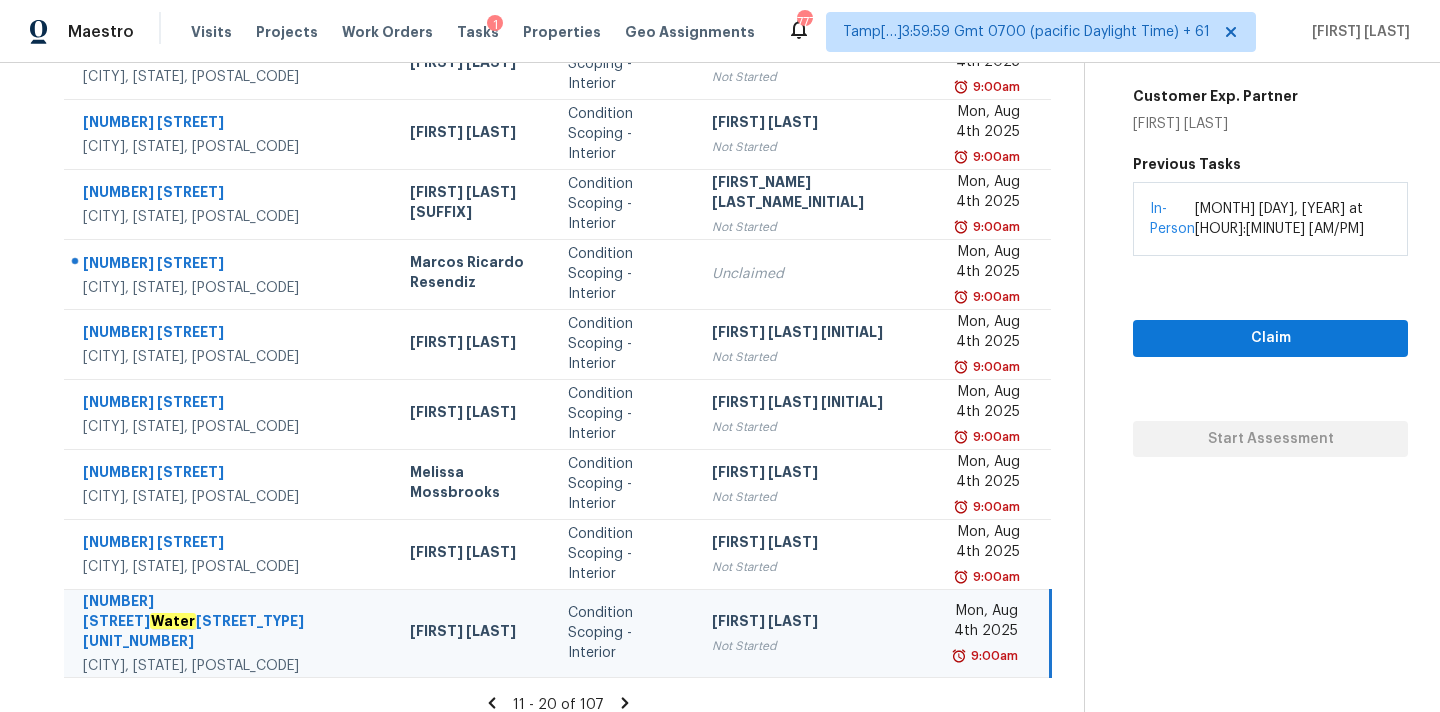 click 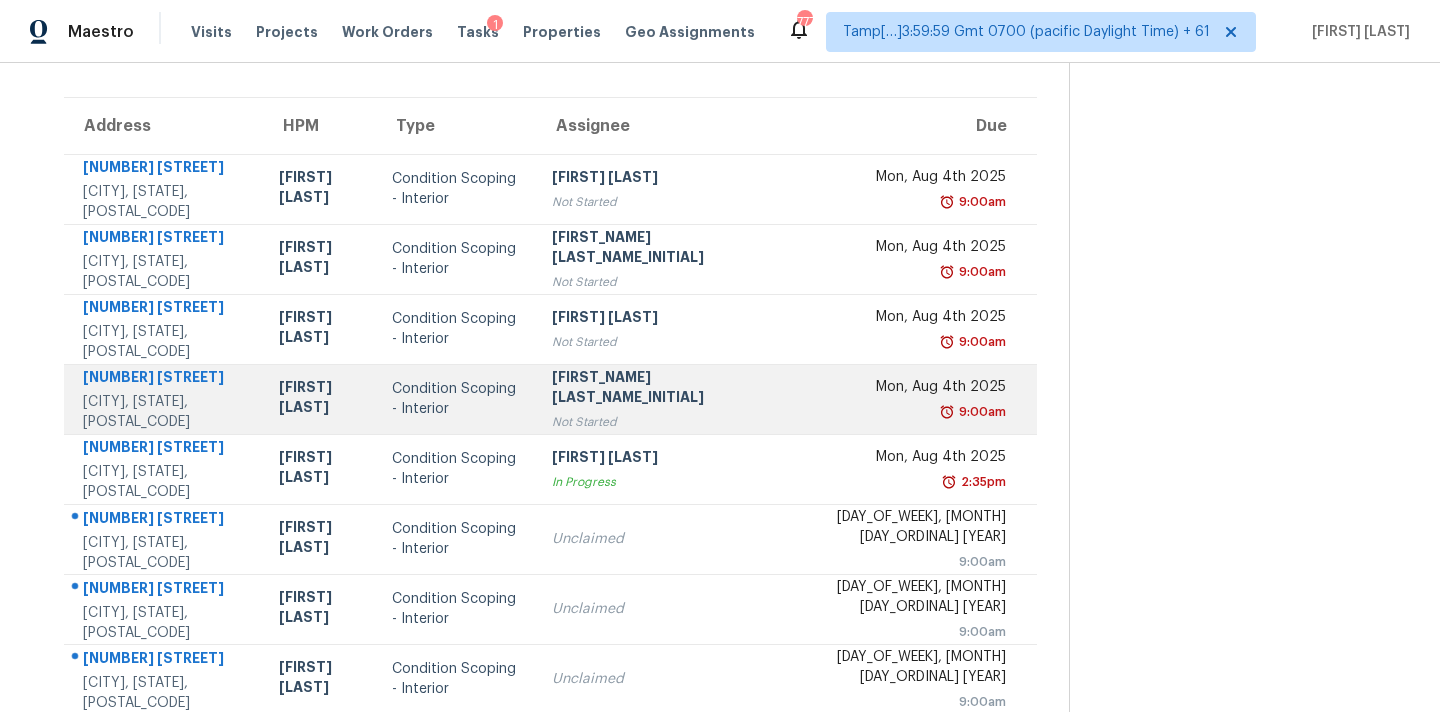 scroll, scrollTop: 129, scrollLeft: 0, axis: vertical 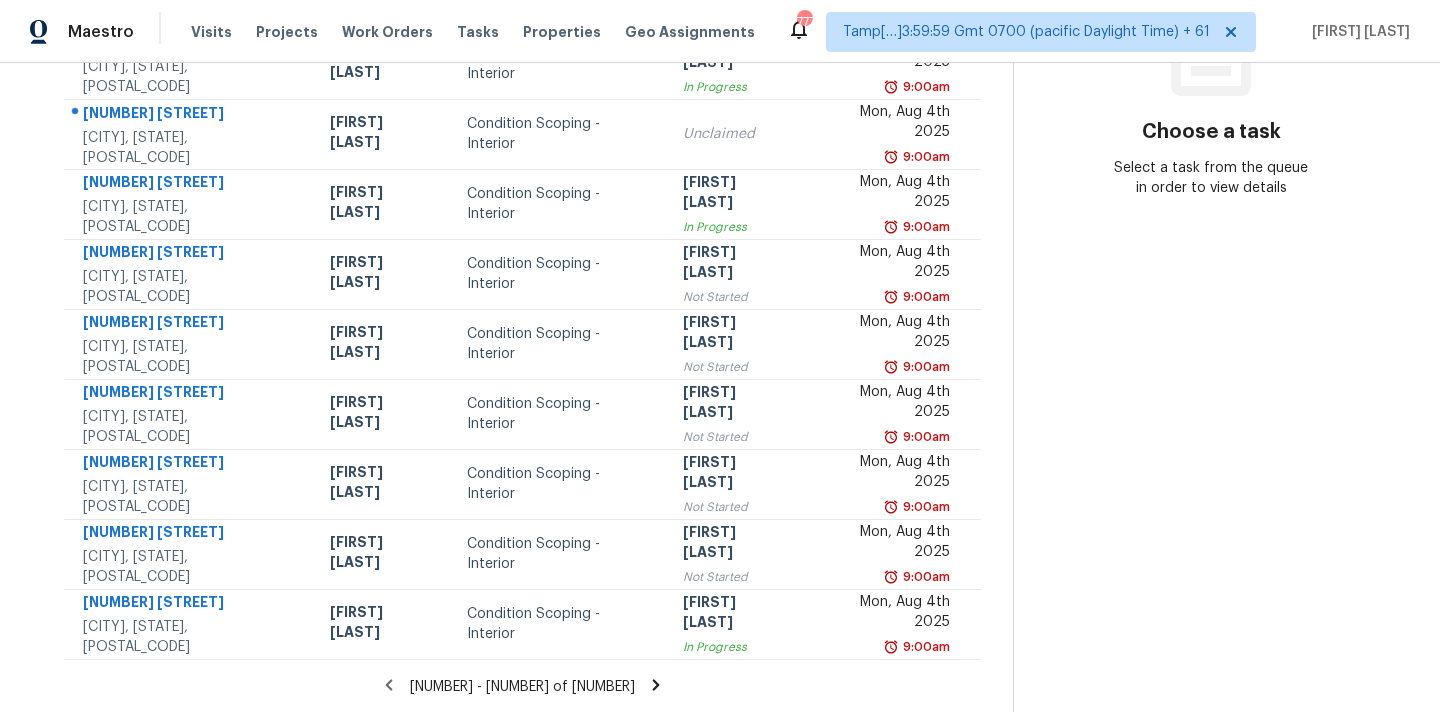 click 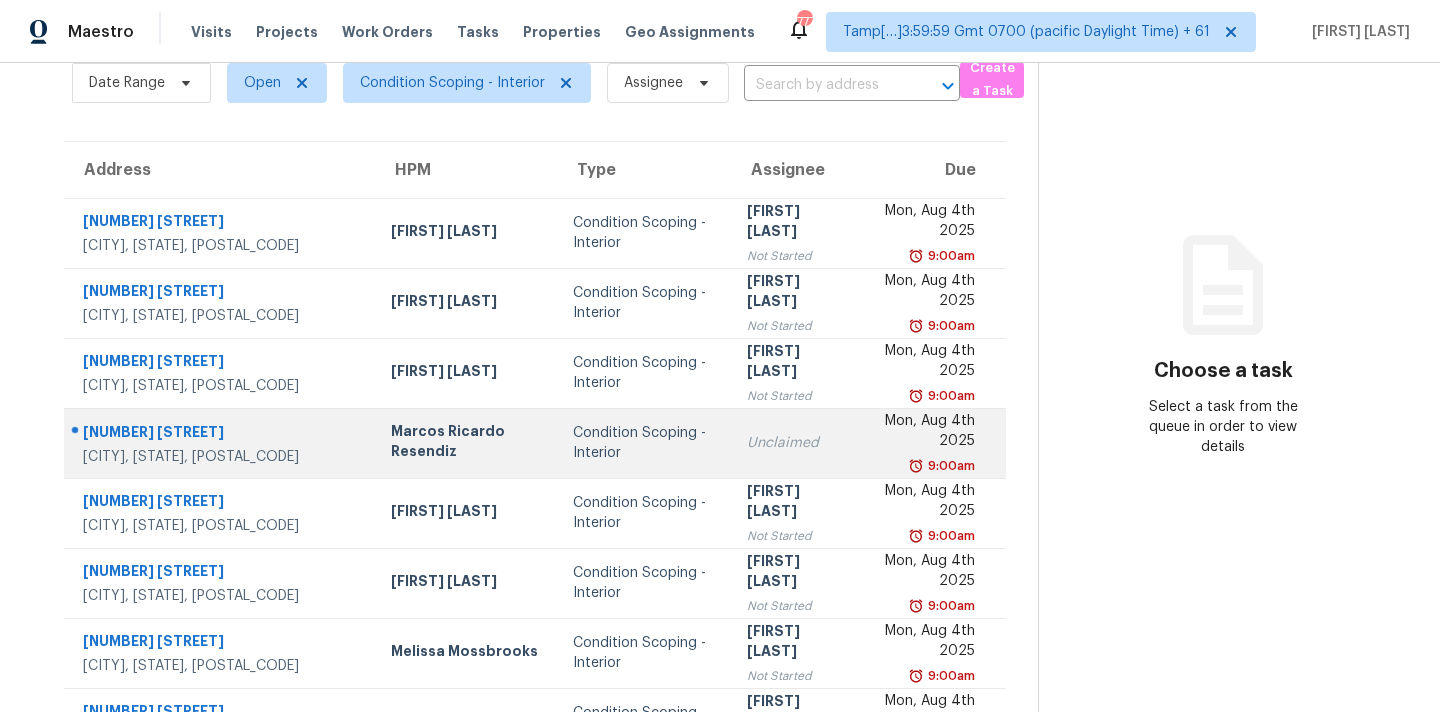 scroll, scrollTop: 19, scrollLeft: 0, axis: vertical 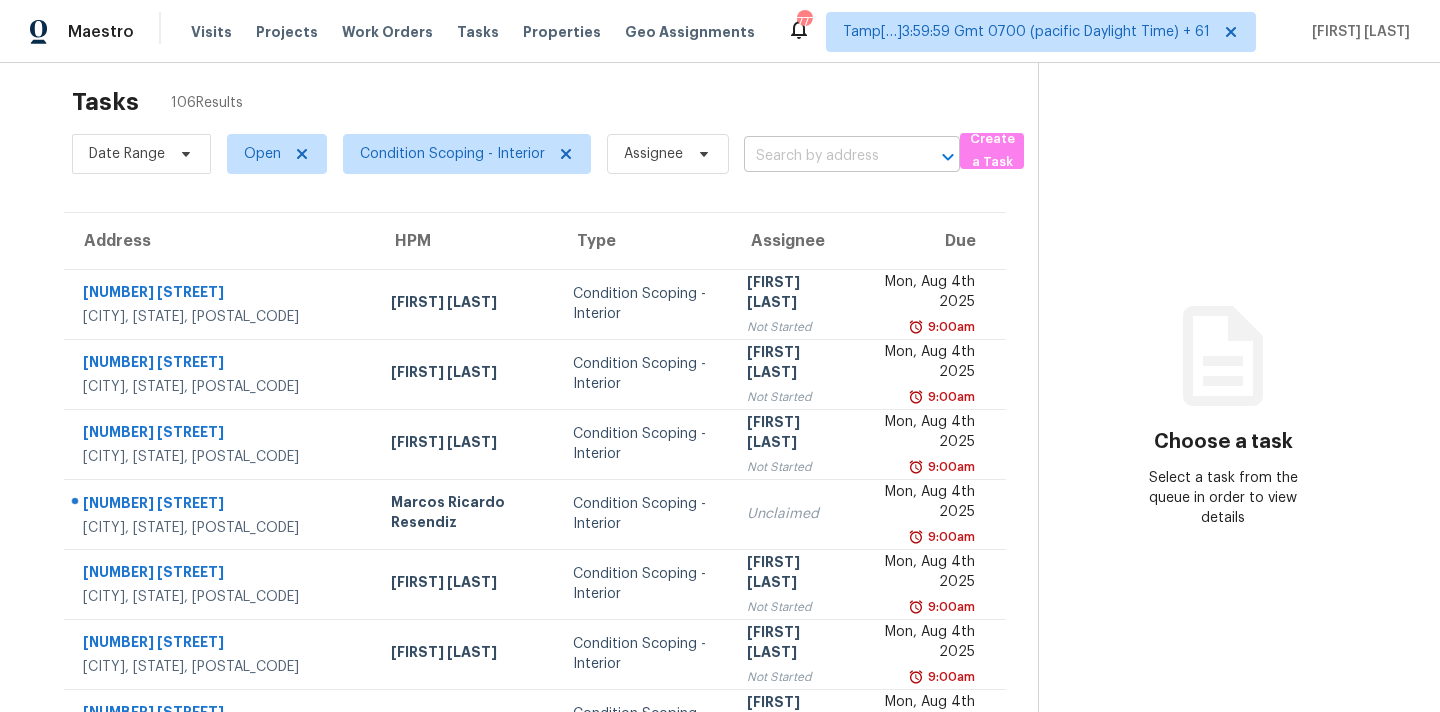 click at bounding box center [824, 156] 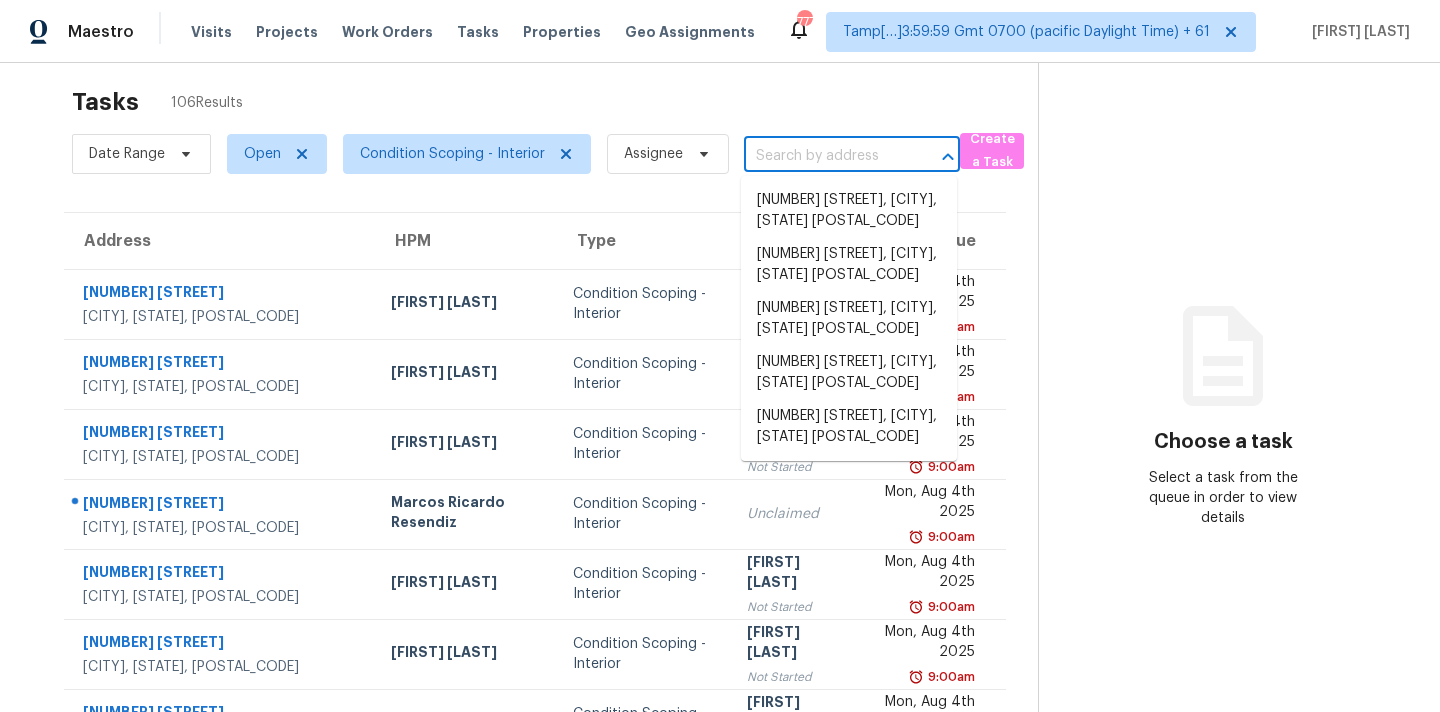 paste on "[NUMBER] [STREET], [CITY], [STATE] [POSTAL_CODE]" 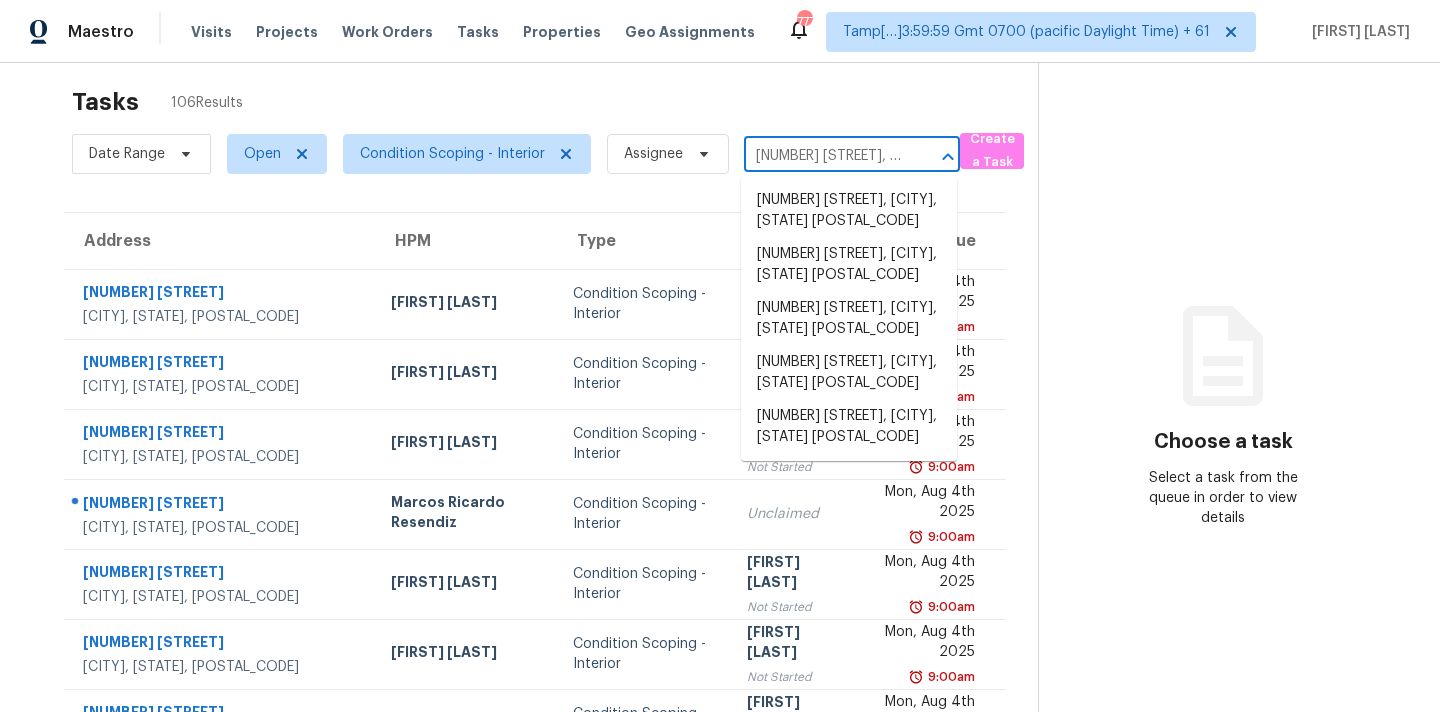 scroll, scrollTop: 0, scrollLeft: 172, axis: horizontal 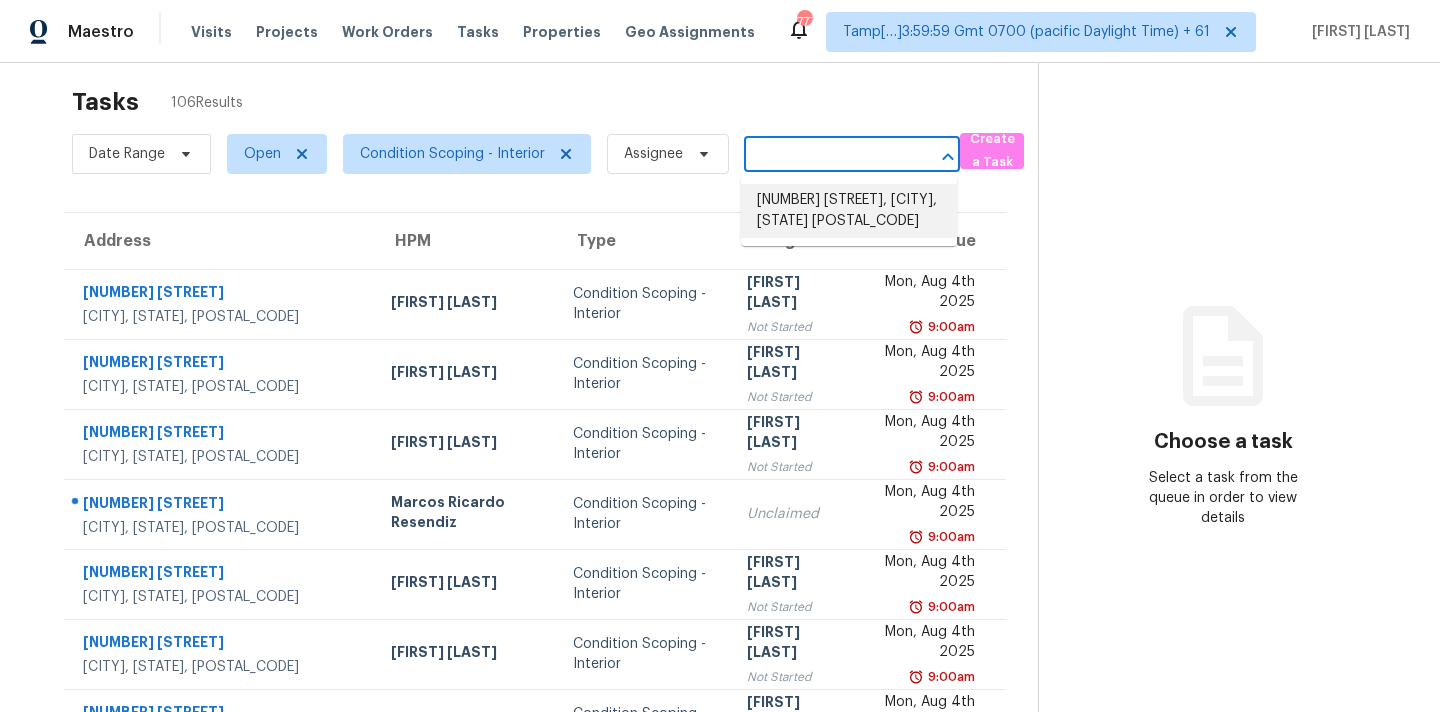 click on "[NUMBER] [STREET], [CITY], [STATE] [POSTAL_CODE]" at bounding box center [849, 211] 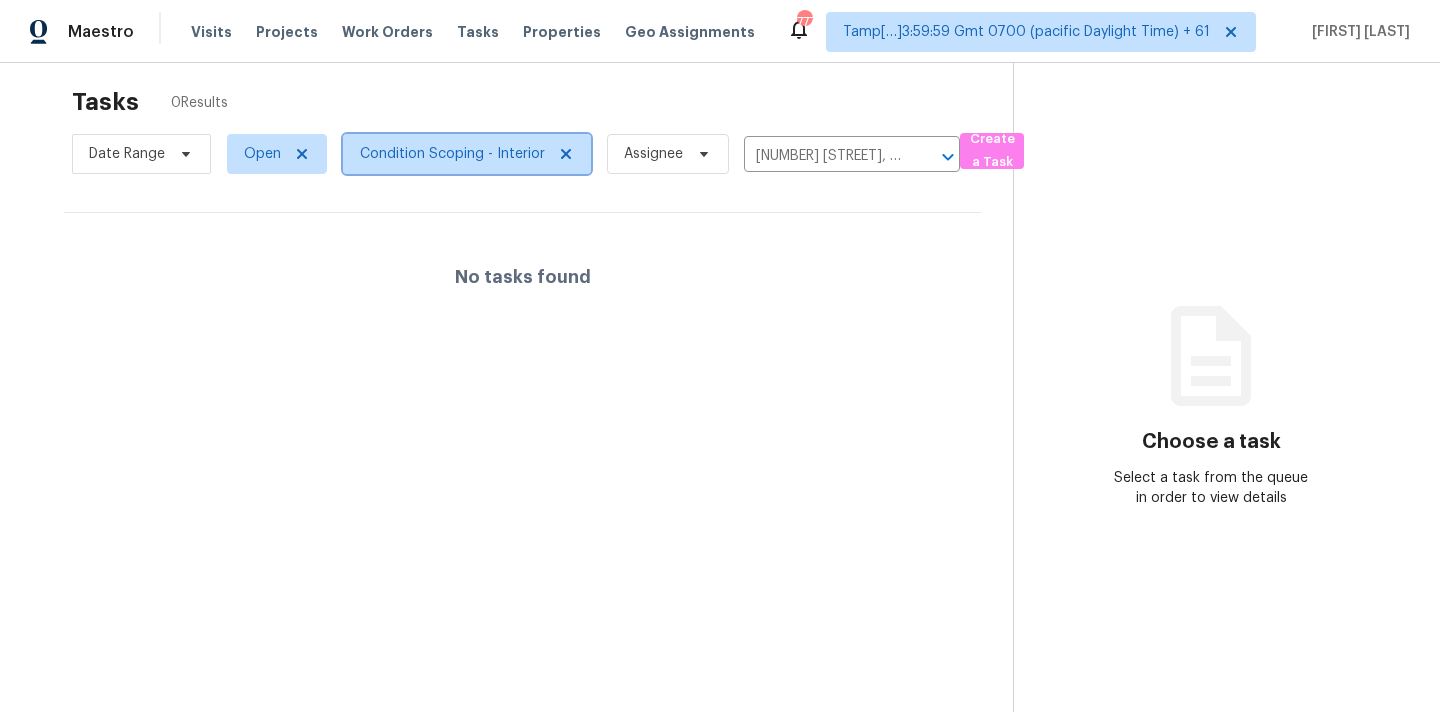 click on "Condition Scoping - Interior" at bounding box center (467, 154) 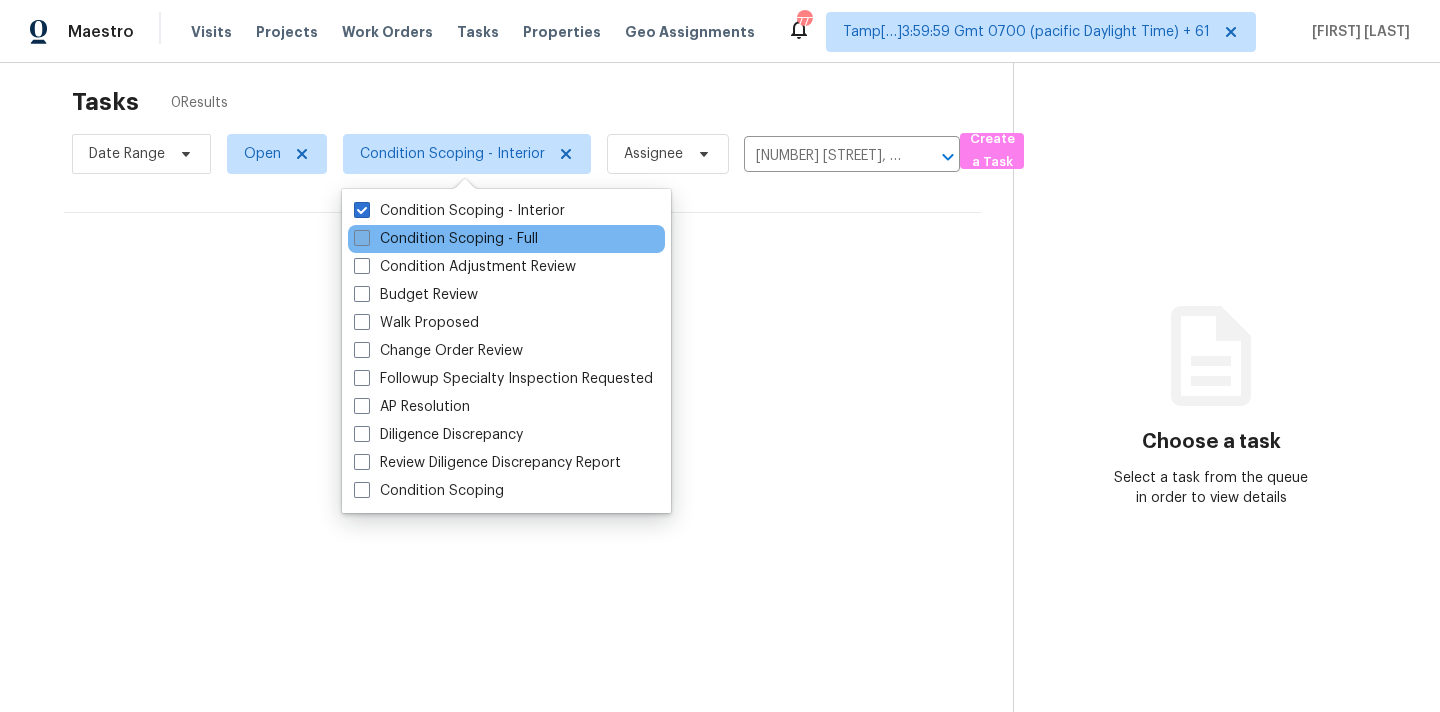 click on "Condition Scoping - Full" at bounding box center (446, 239) 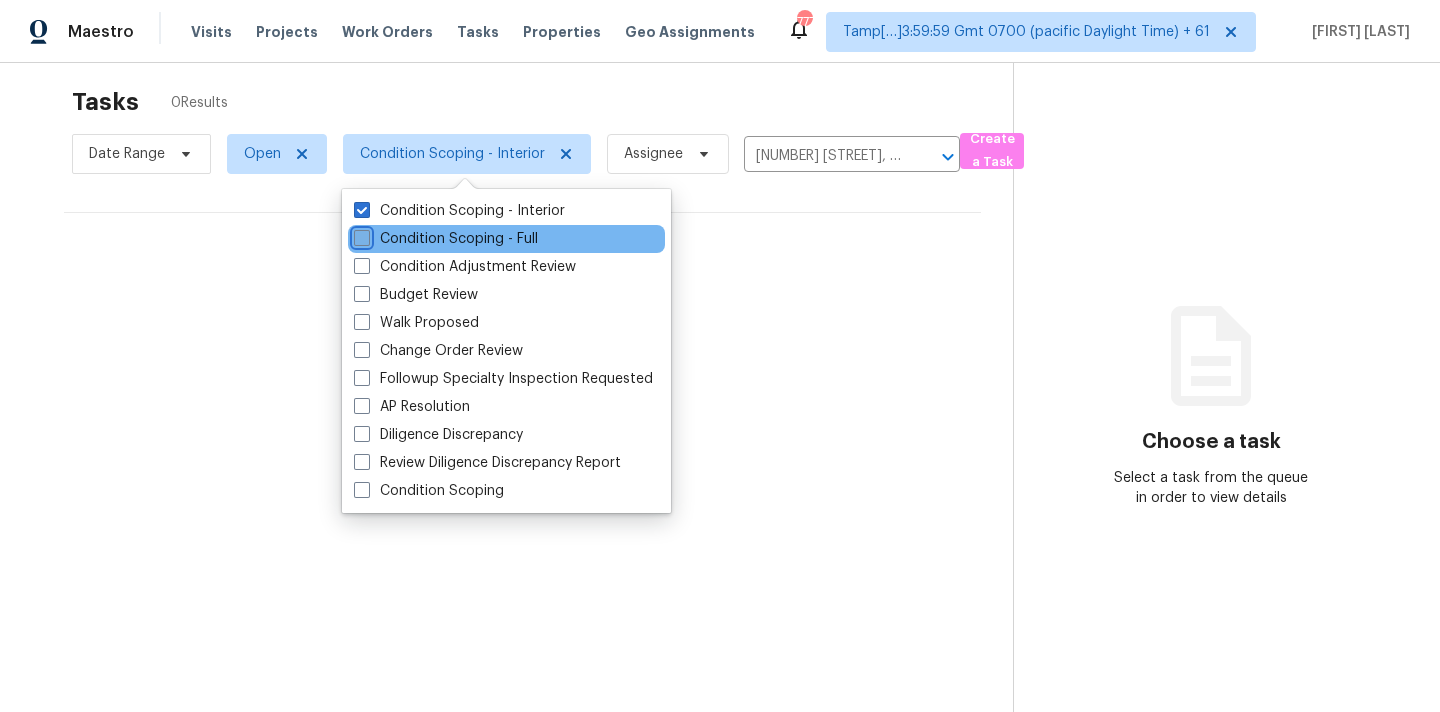 click on "Condition Scoping - Full" at bounding box center (360, 235) 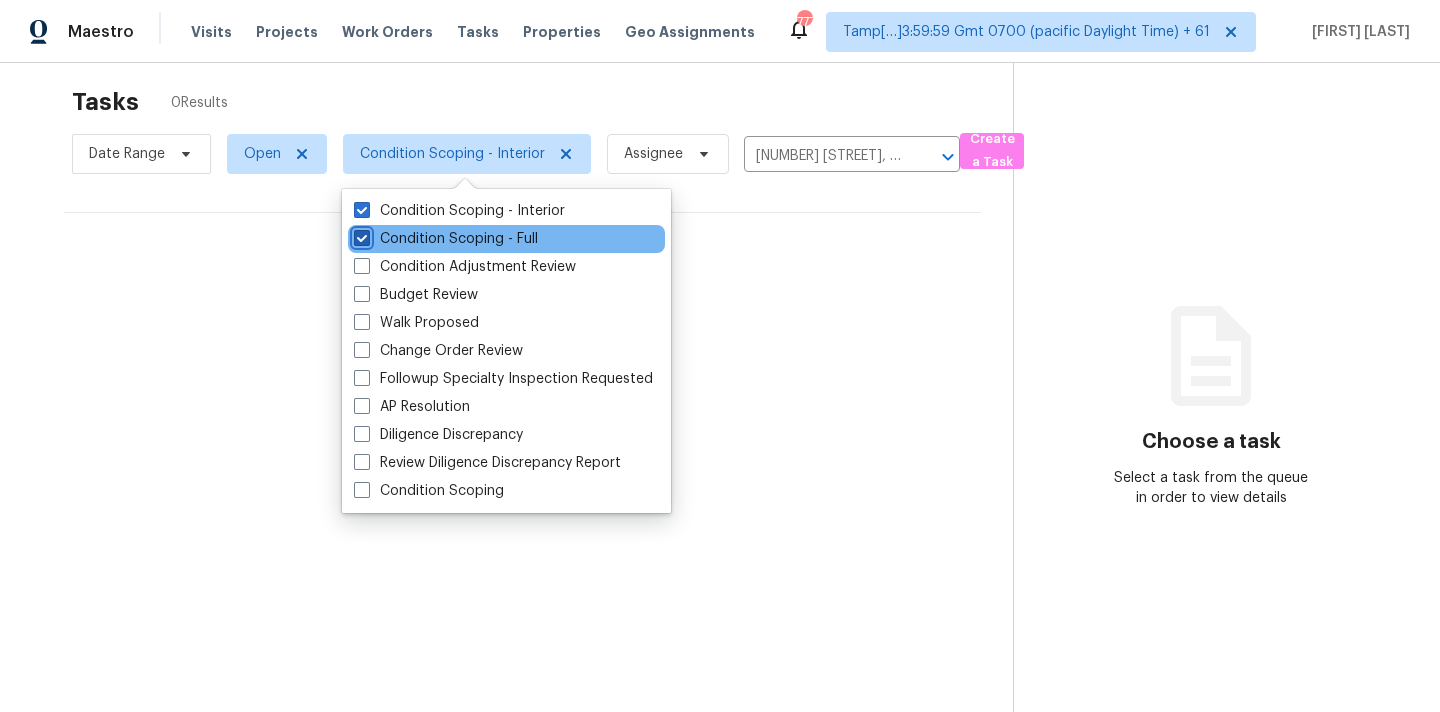 checkbox on "true" 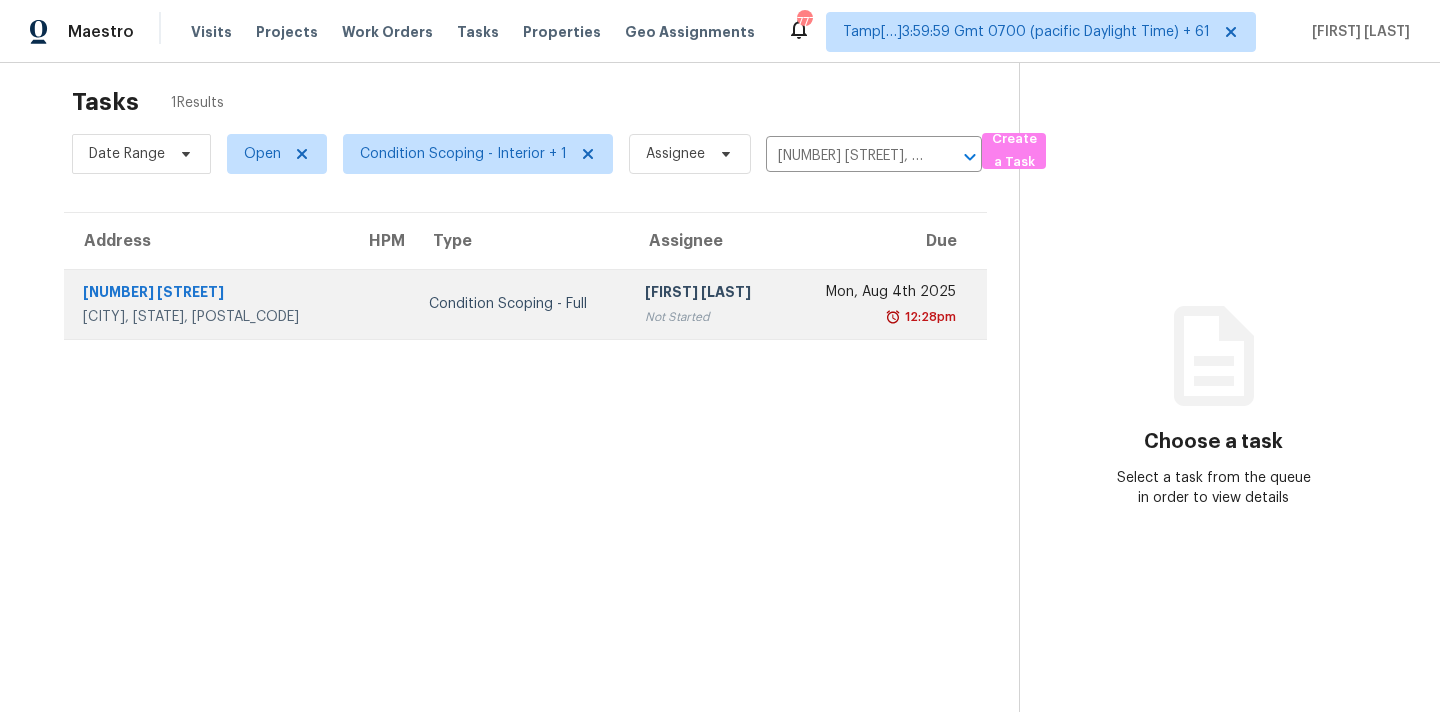 click on "Not Started" at bounding box center (707, 317) 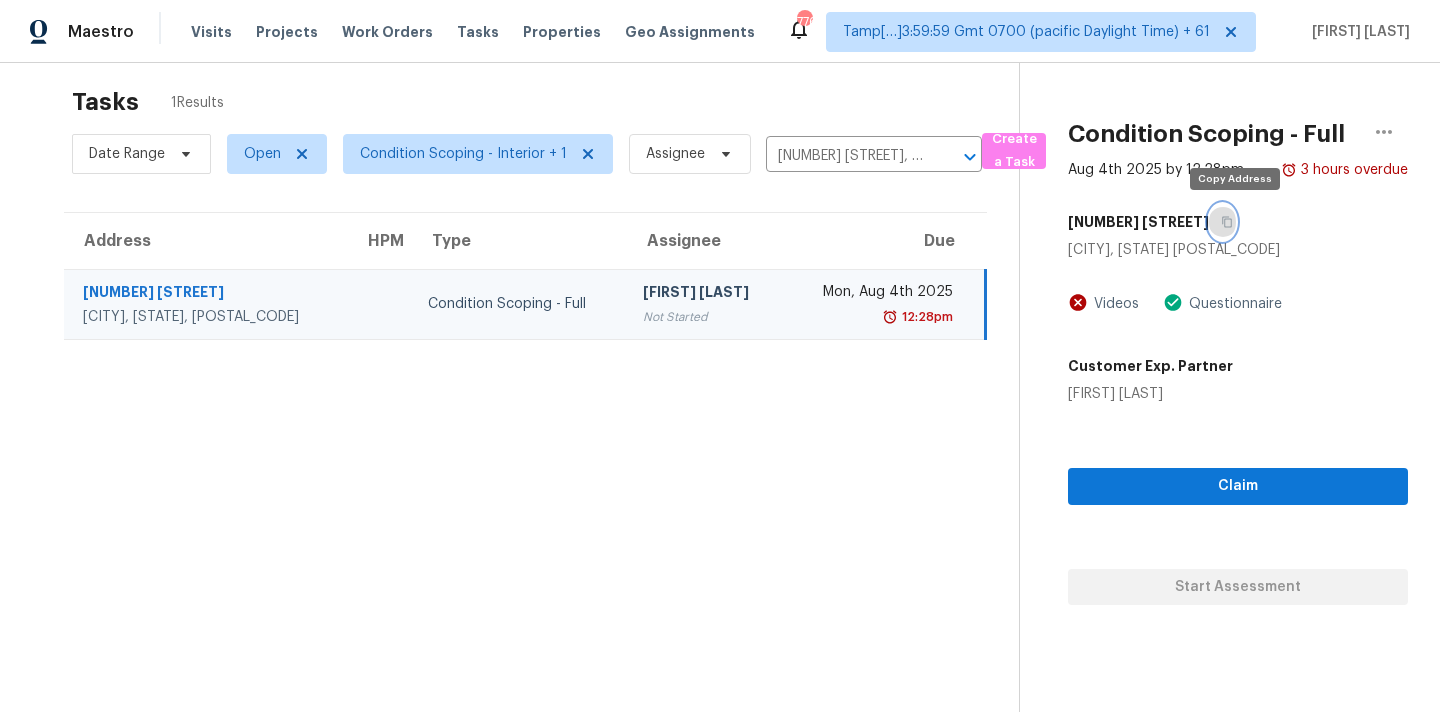 click 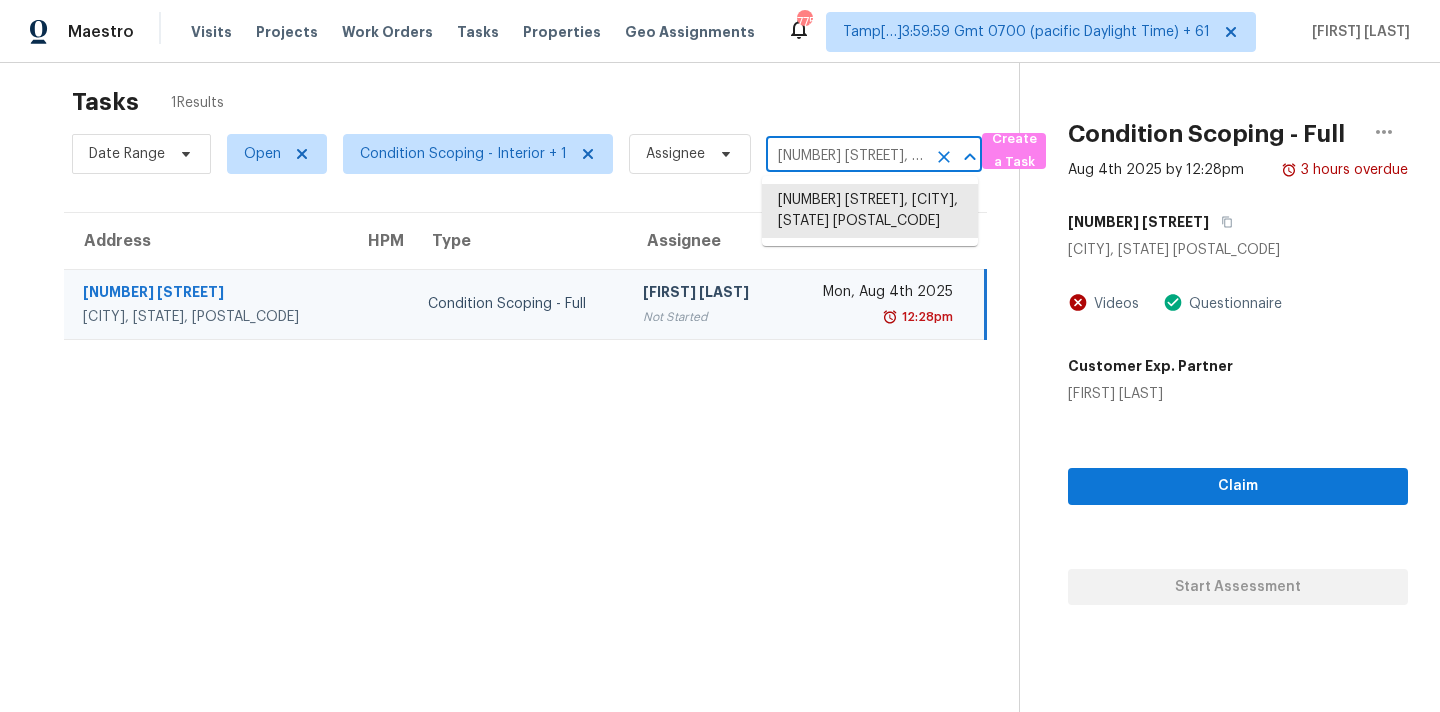click on "29430 Sea Dahlia Pass, Wesley Chapel, FL 33543" at bounding box center (846, 156) 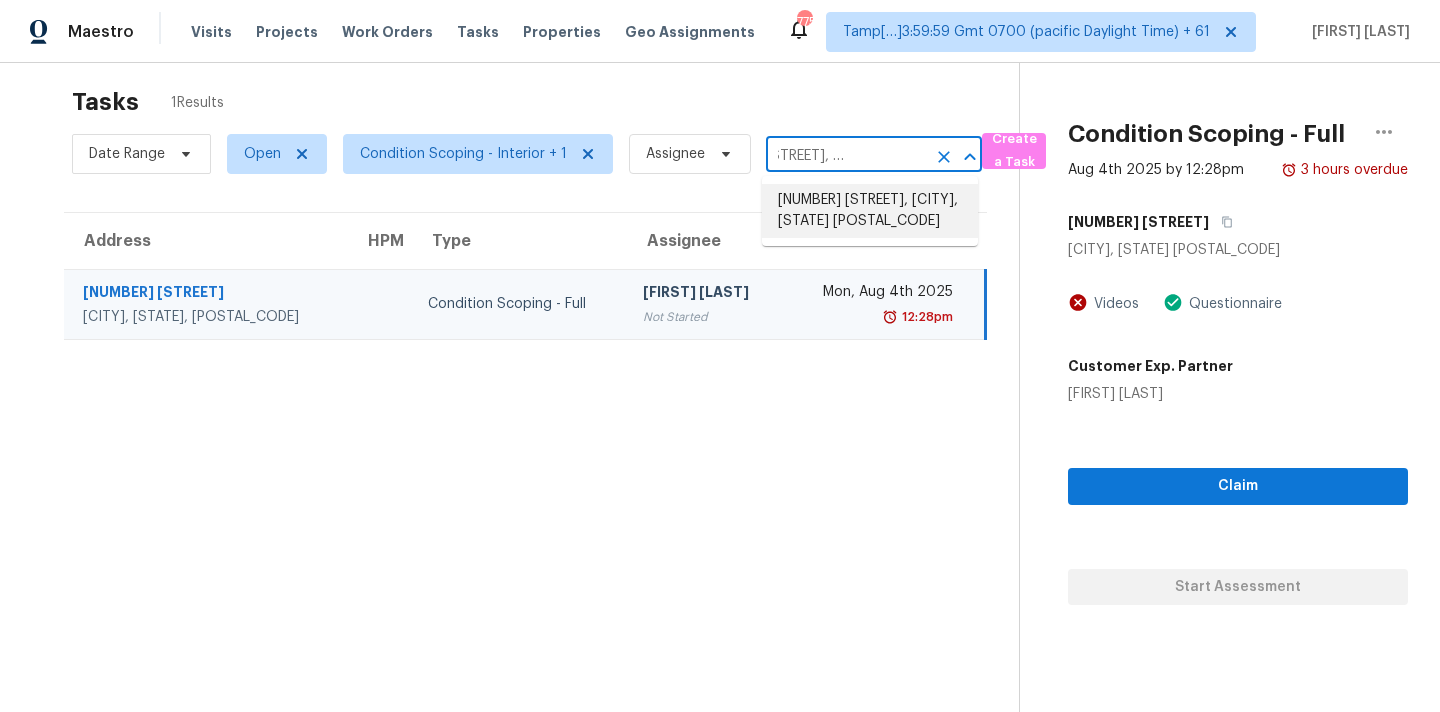 click on "1040 Rebecca Dr, Burns, TN 37029" at bounding box center (870, 211) 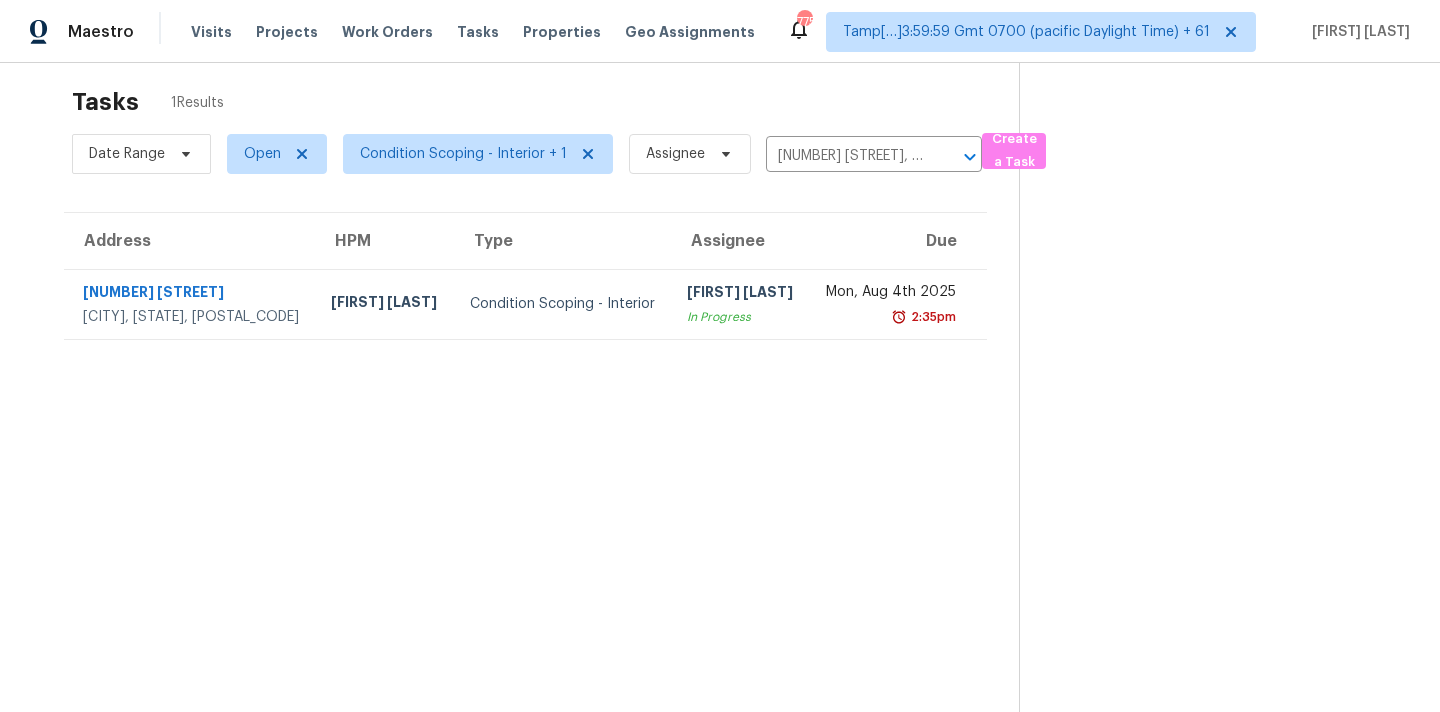 click on "In Progress" at bounding box center [740, 317] 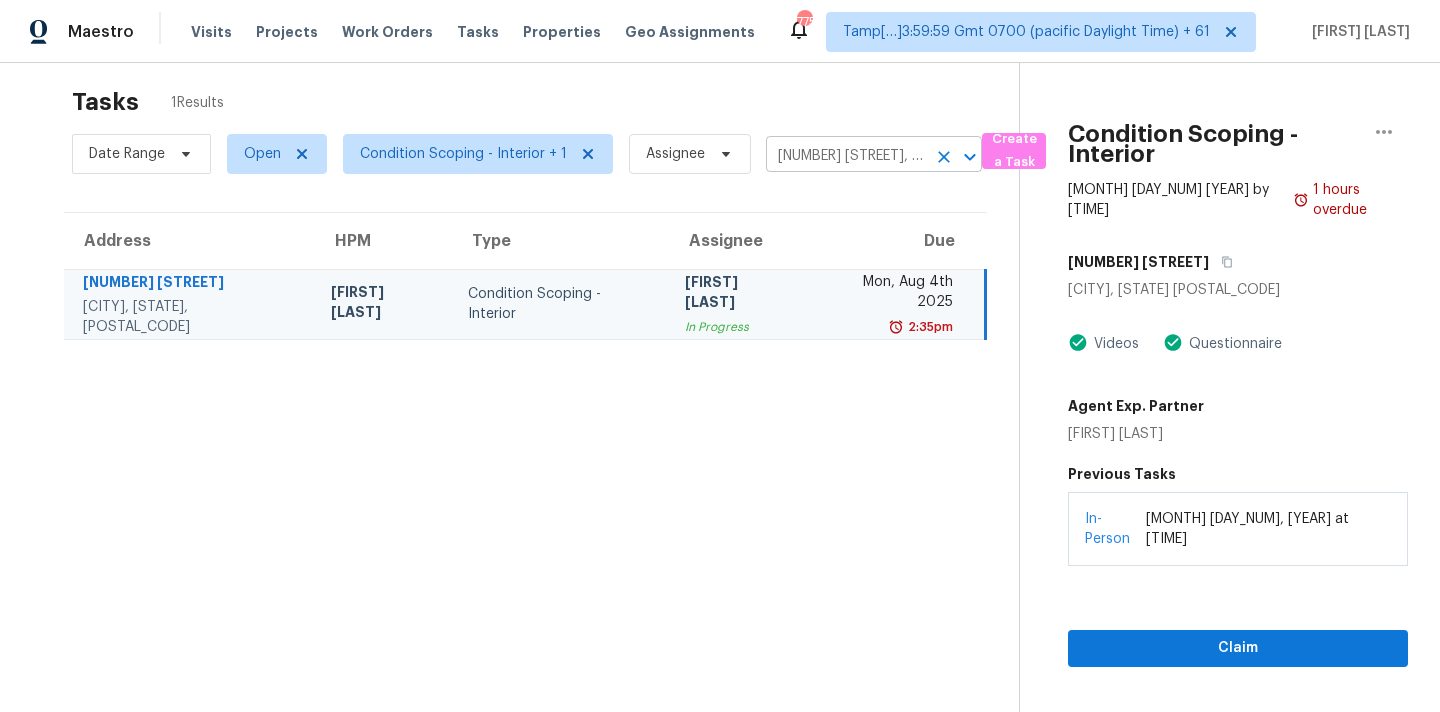 click 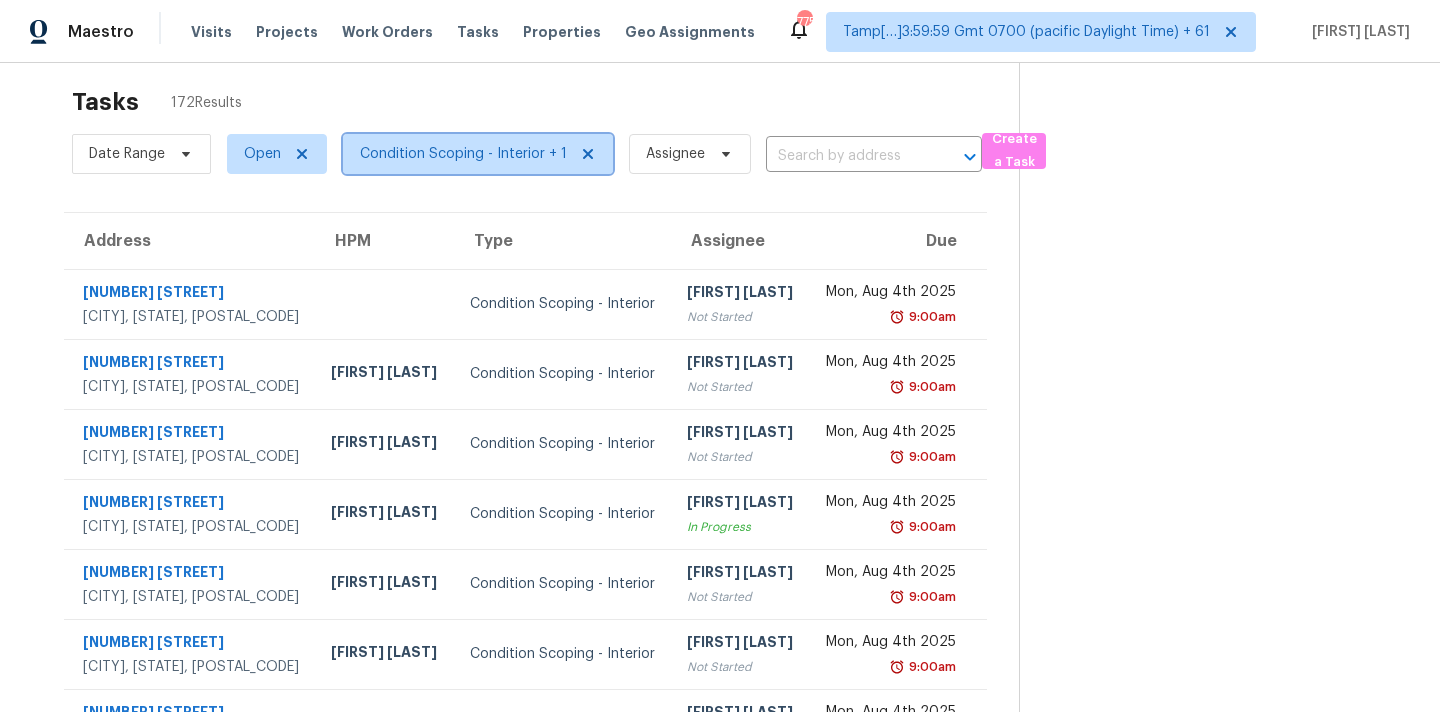 click on "Condition Scoping - Interior + 1" at bounding box center (463, 154) 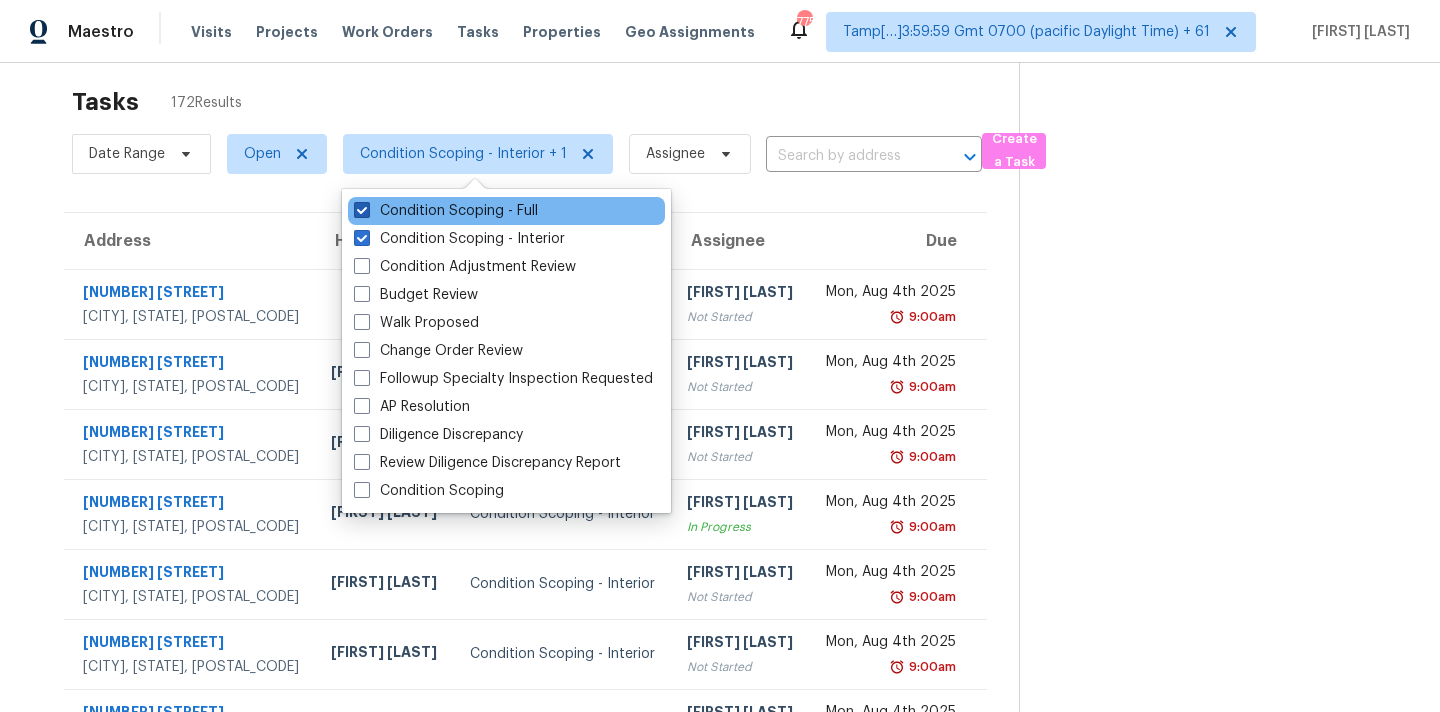 click on "Condition Scoping - Full" at bounding box center (446, 211) 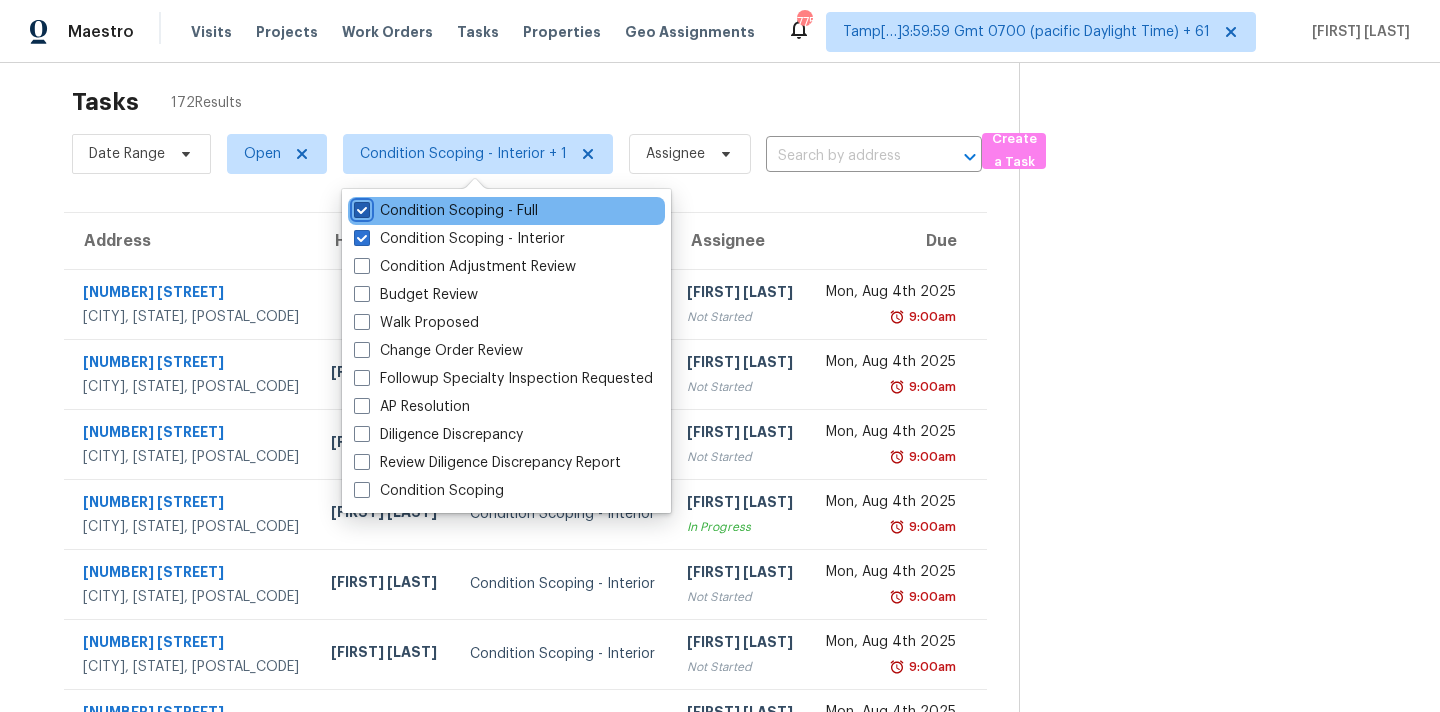 click on "Condition Scoping - Full" at bounding box center [360, 207] 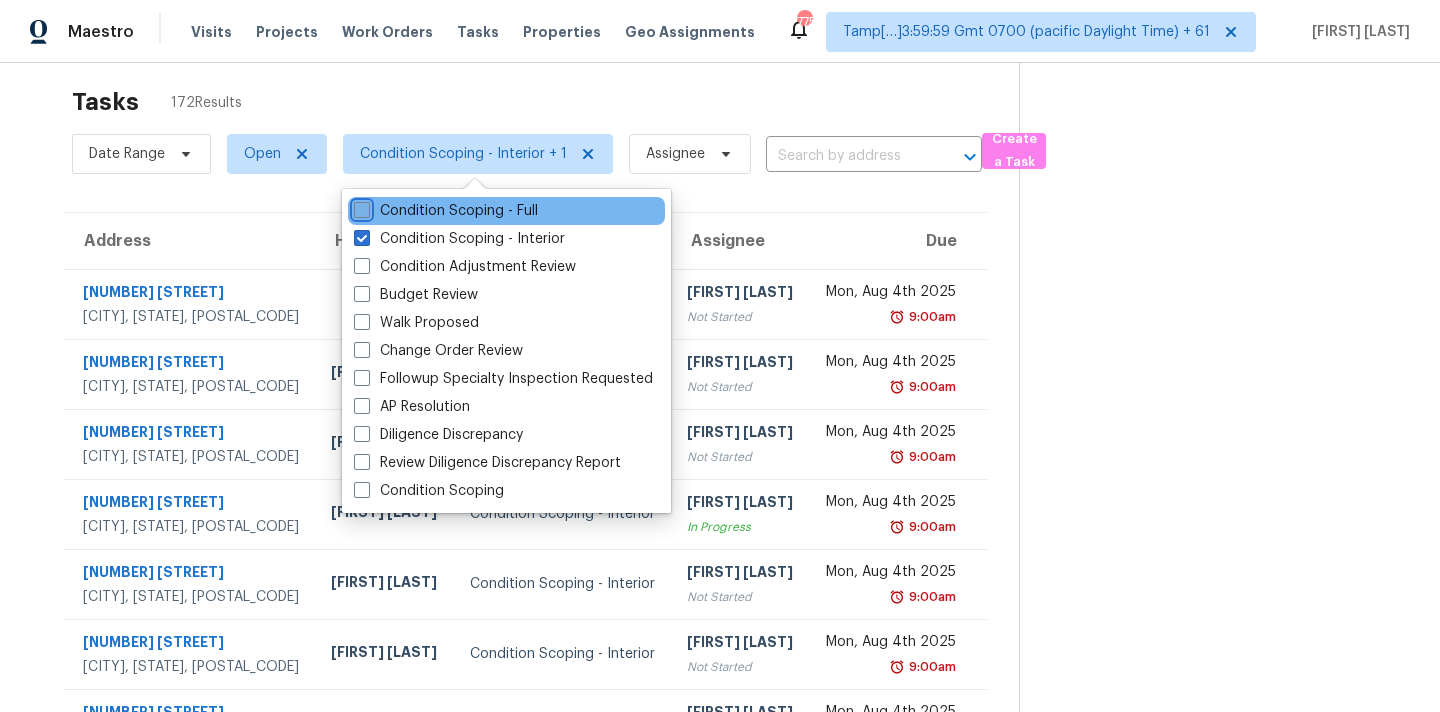 checkbox on "false" 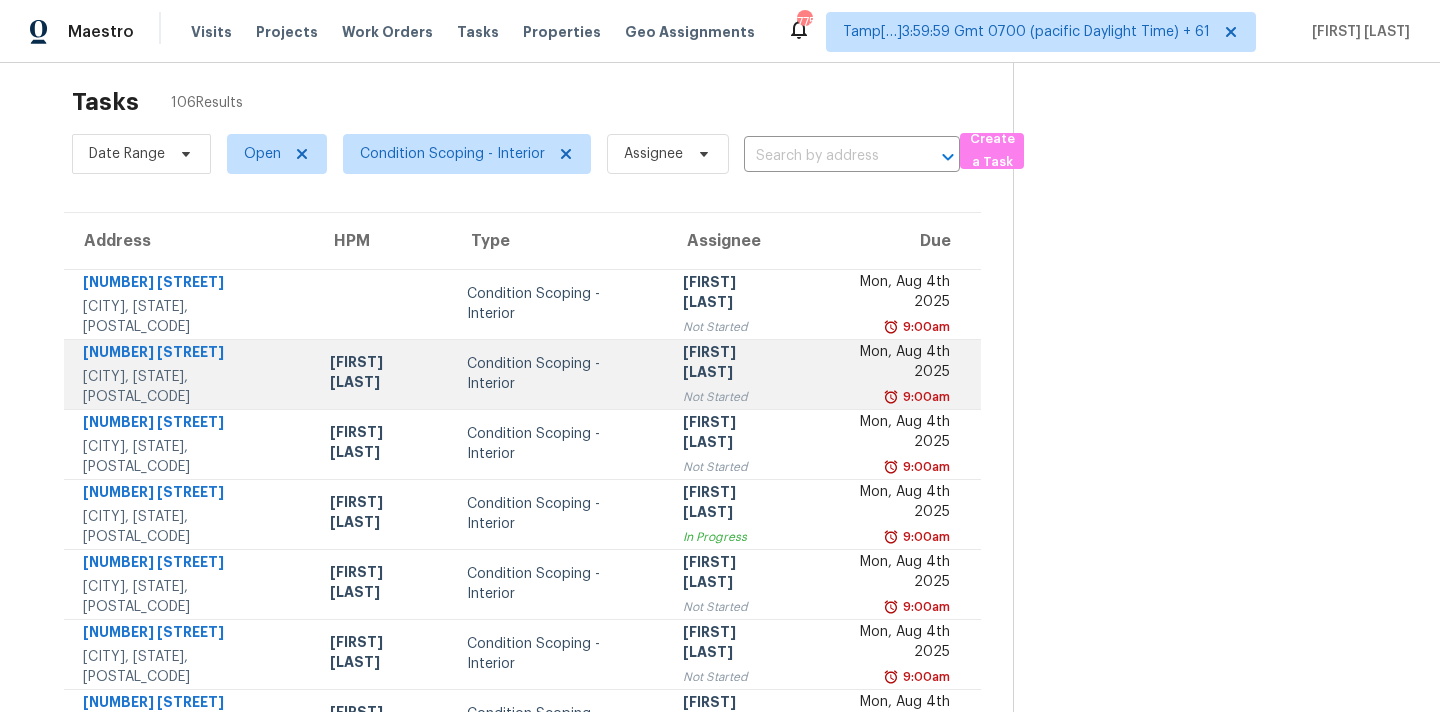 click on "Not Started" at bounding box center [736, 397] 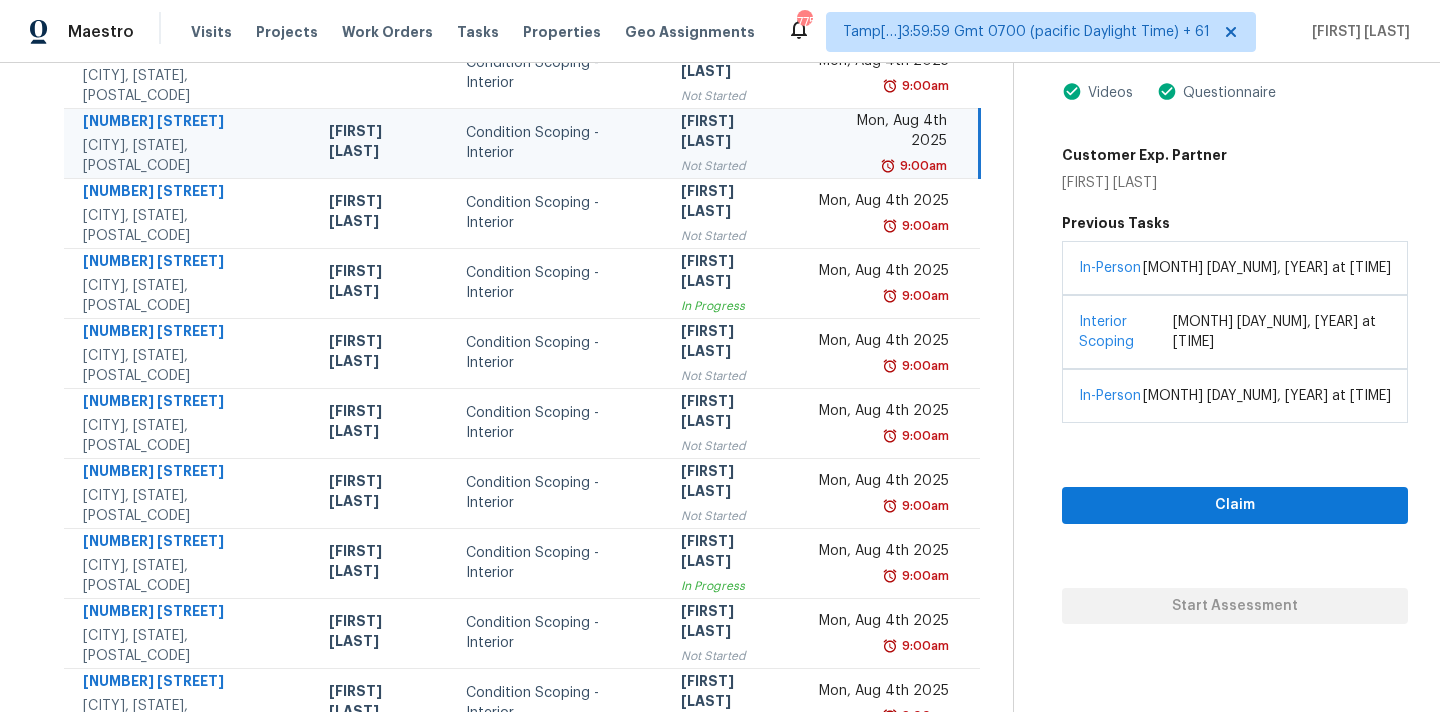 scroll, scrollTop: 329, scrollLeft: 0, axis: vertical 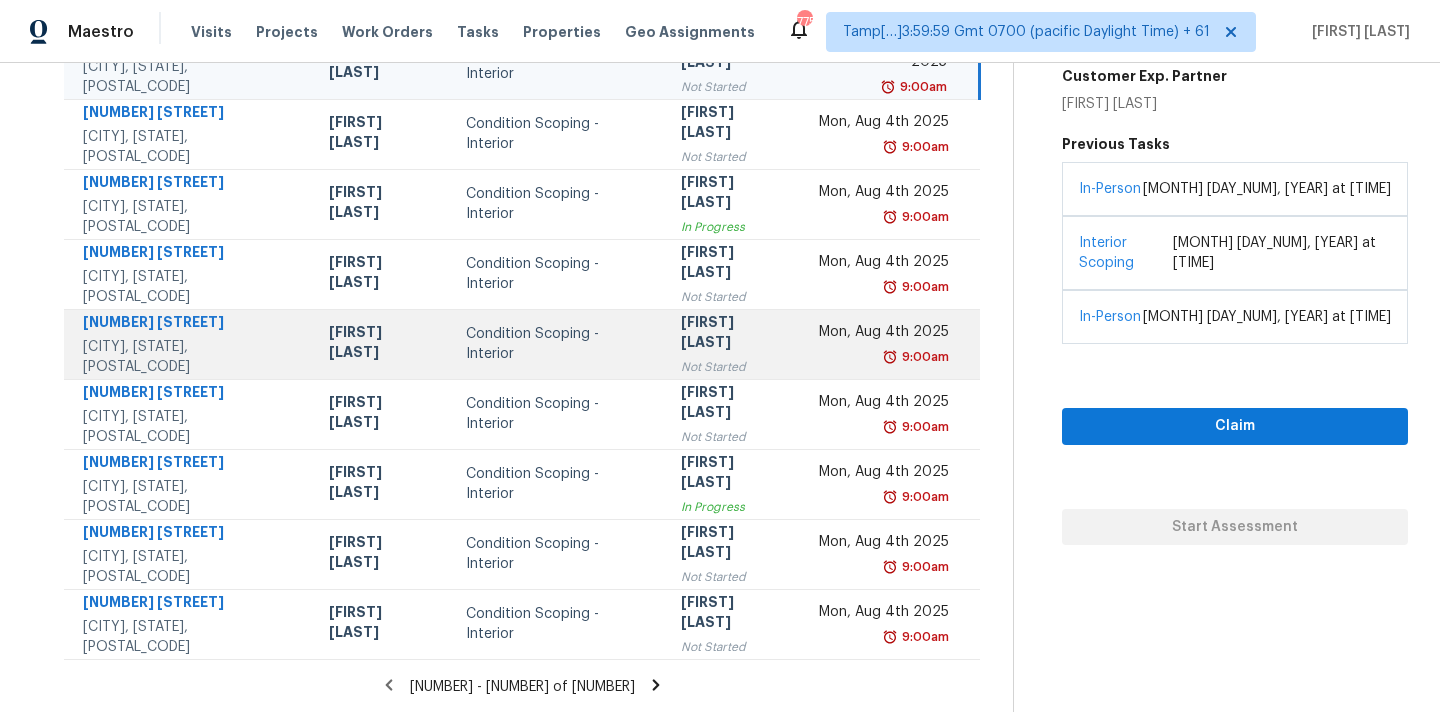 click on "Condition Scoping - Interior" at bounding box center (557, 344) 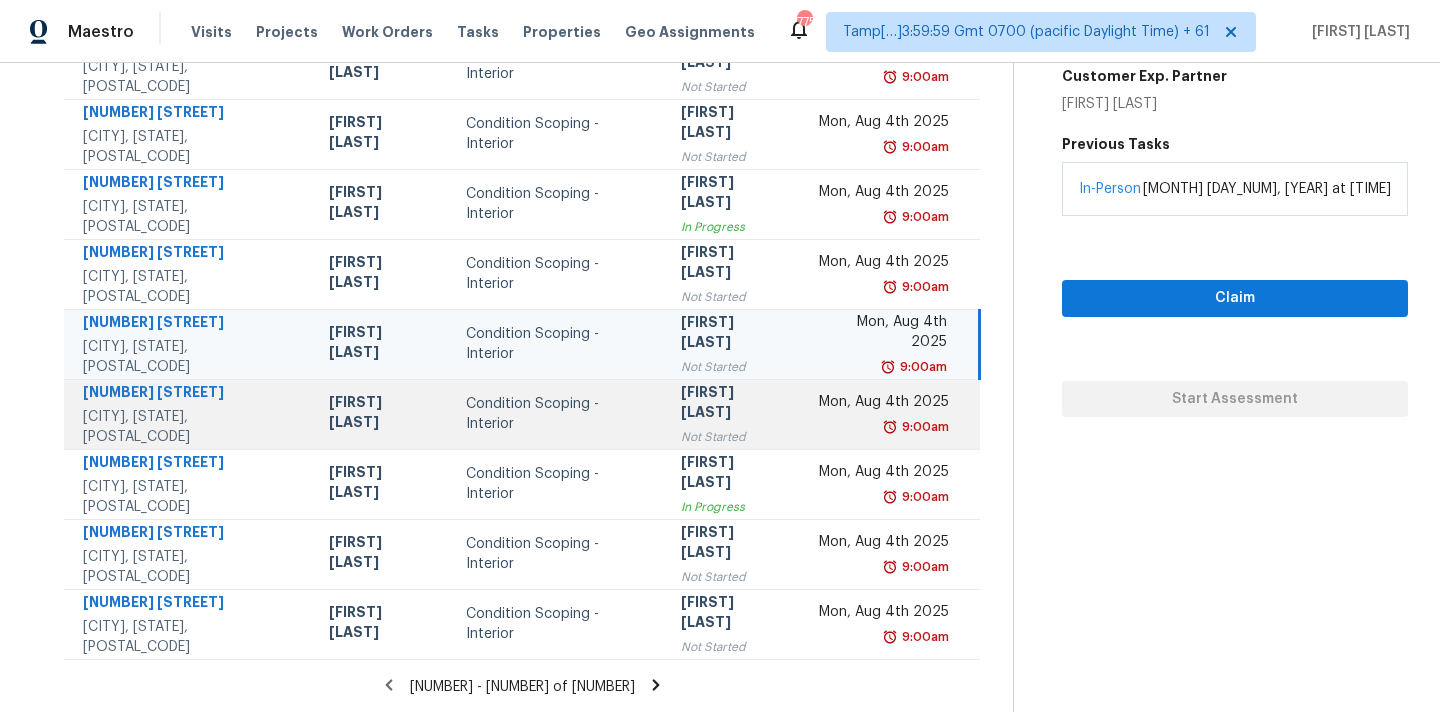 click on "Condition Scoping - Interior" at bounding box center (557, 414) 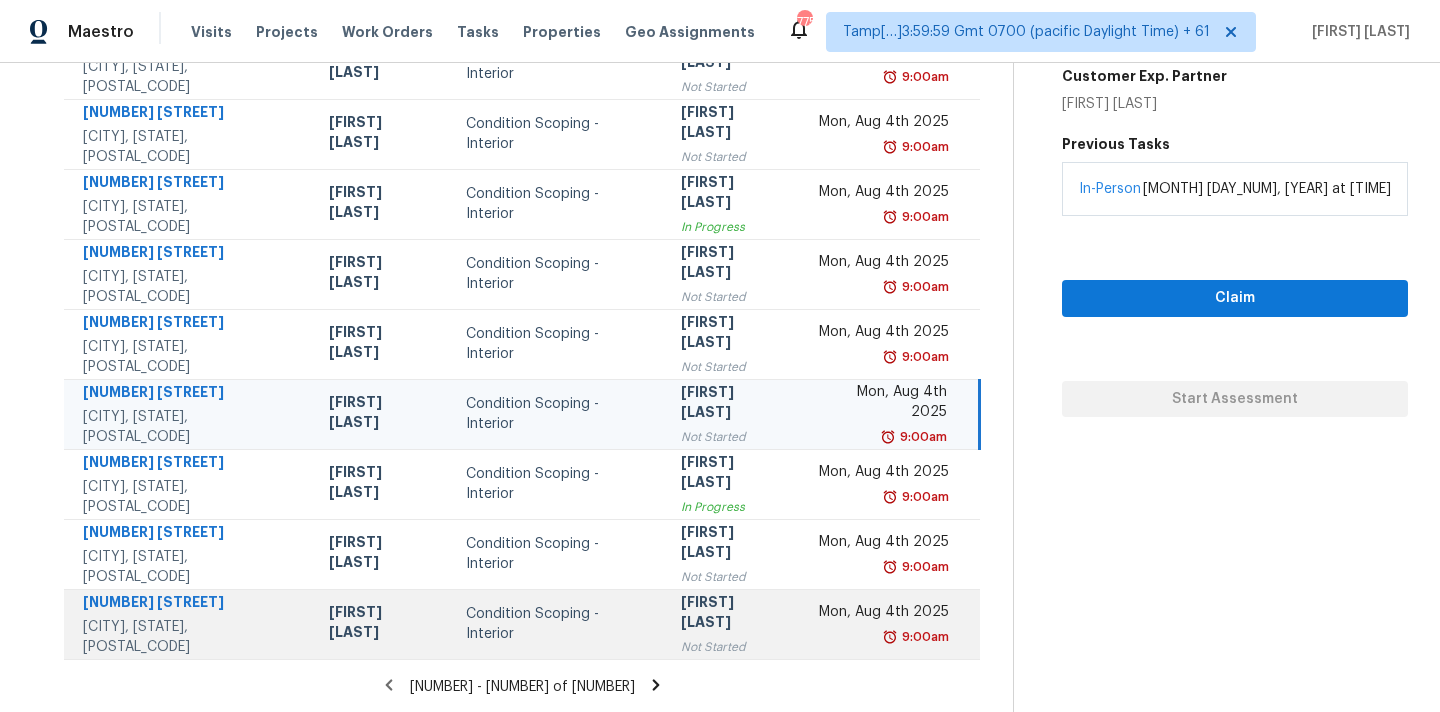 click on "Condition Scoping - Interior" at bounding box center [557, 624] 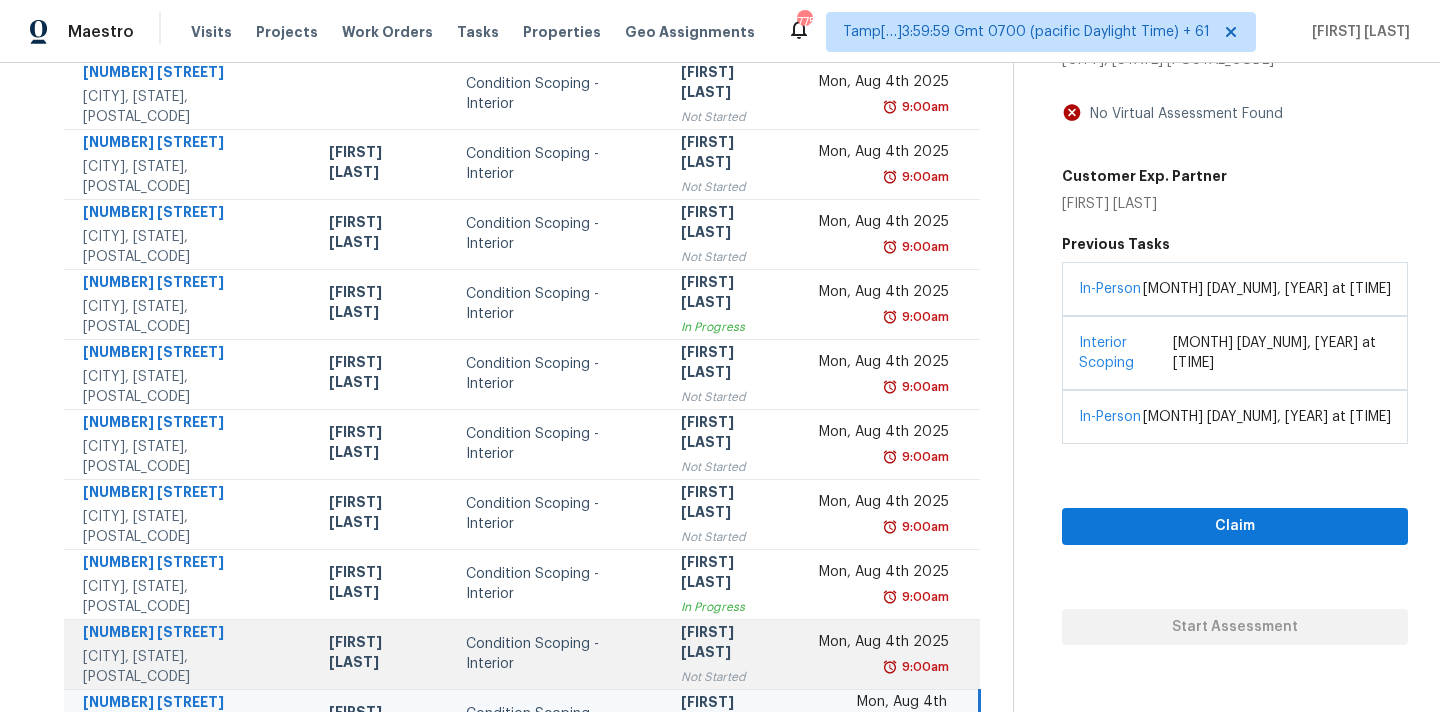 scroll, scrollTop: 184, scrollLeft: 0, axis: vertical 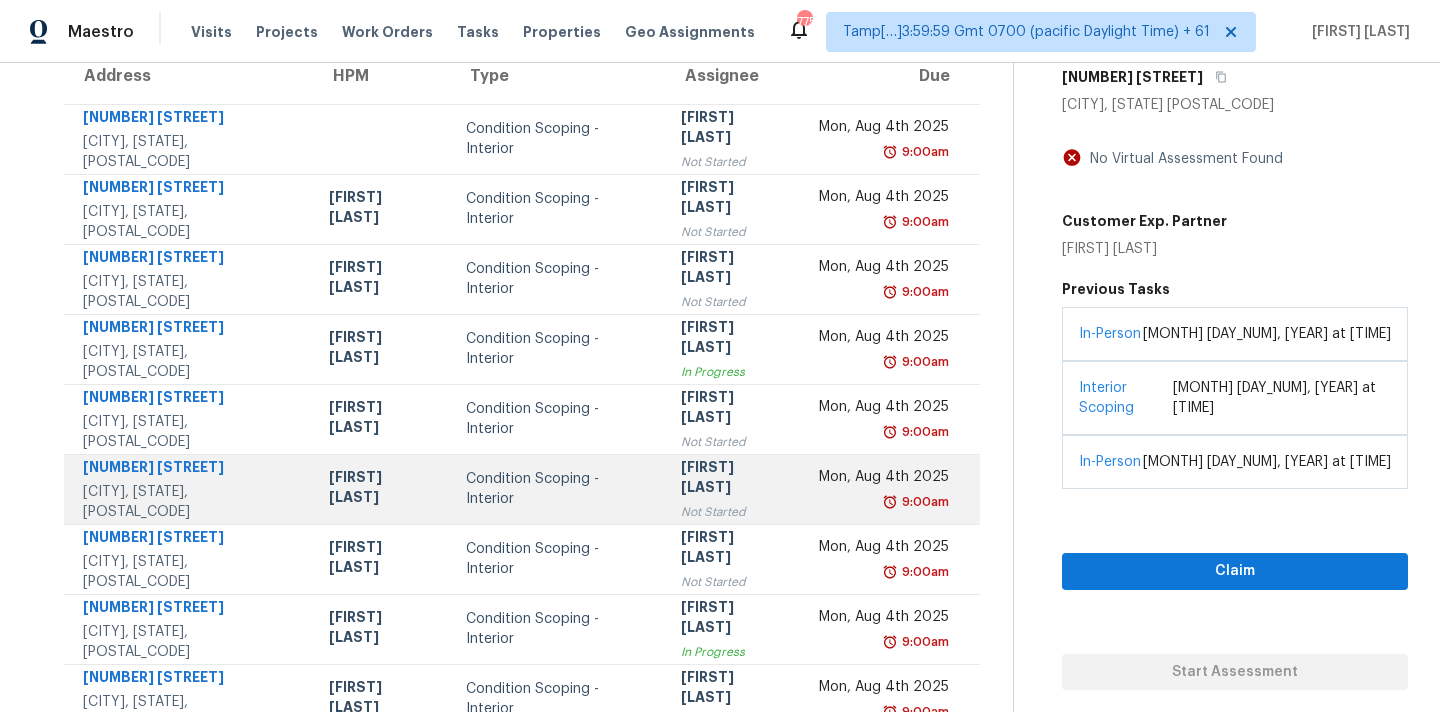 click on "Condition Scoping - Interior" at bounding box center [557, 489] 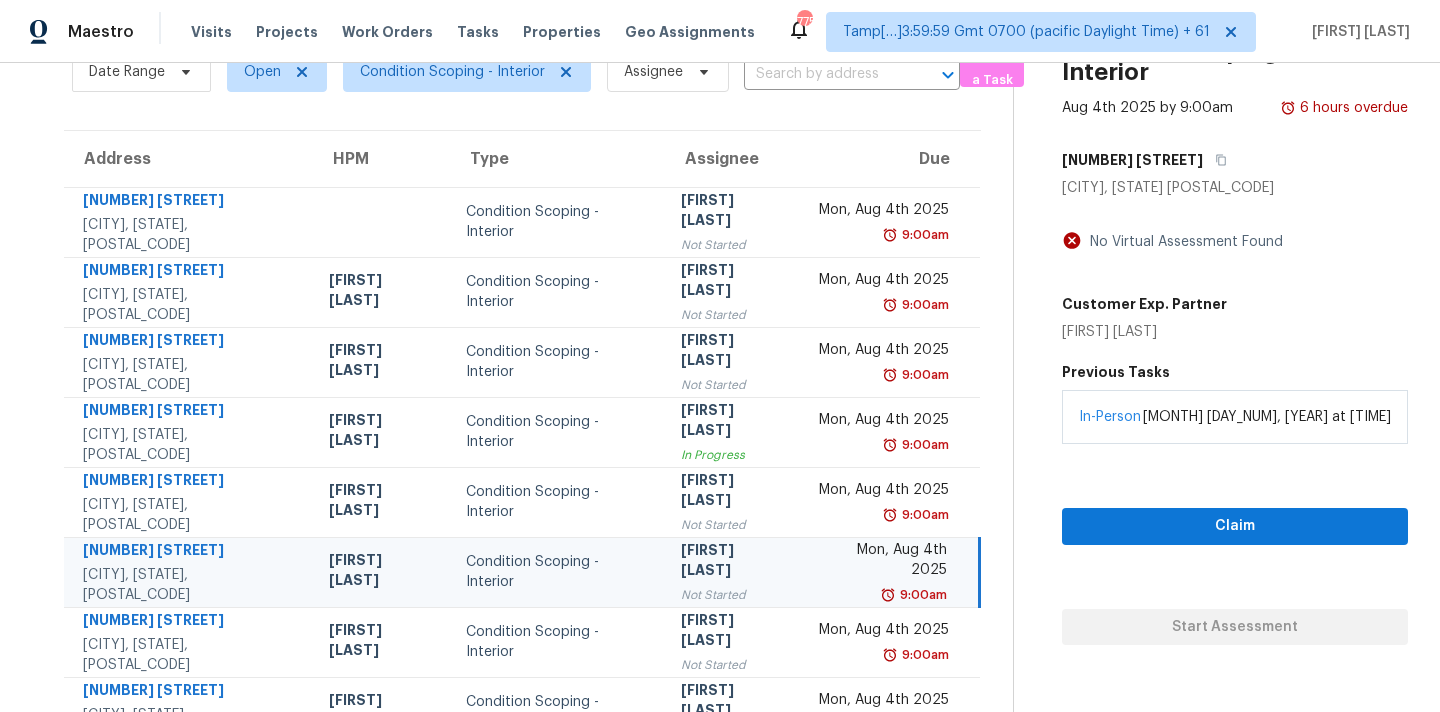 scroll, scrollTop: 70, scrollLeft: 0, axis: vertical 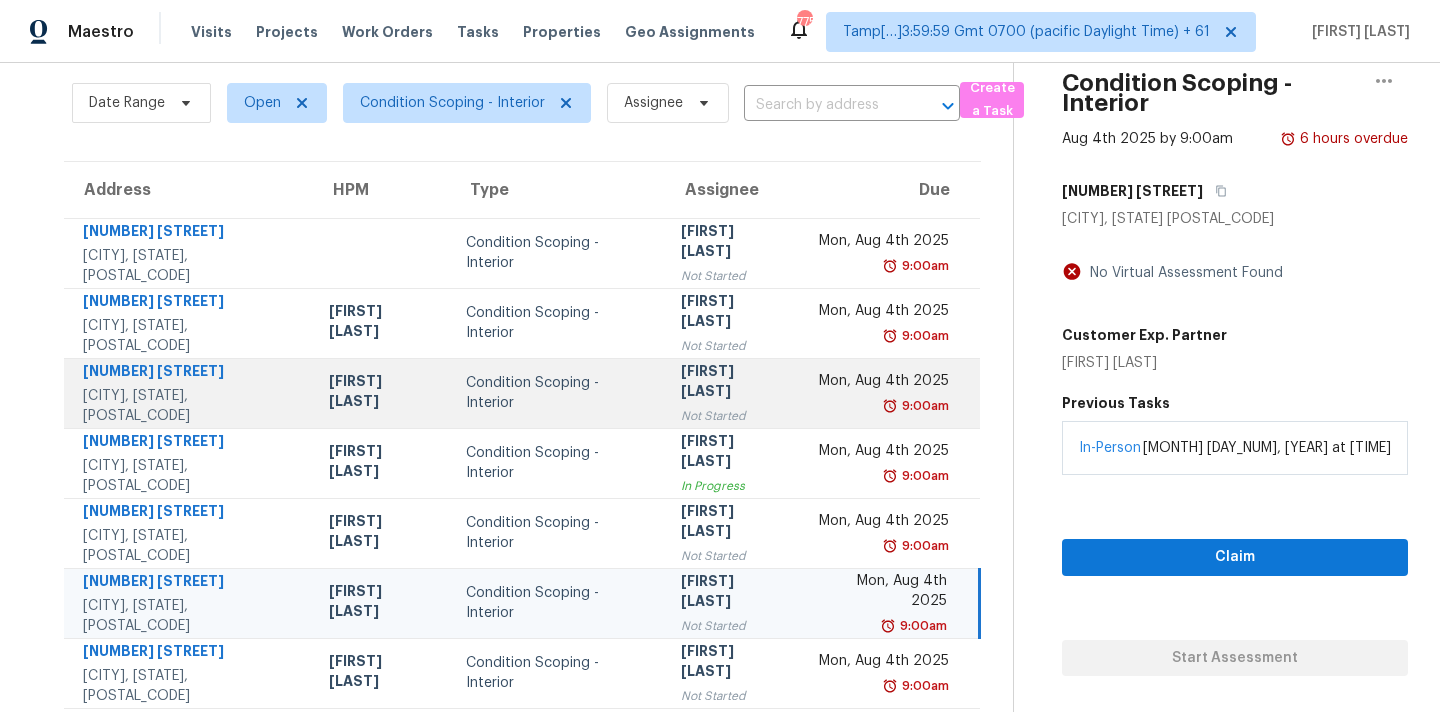 click on "Ranjith Kumar P Not Started" at bounding box center (733, 393) 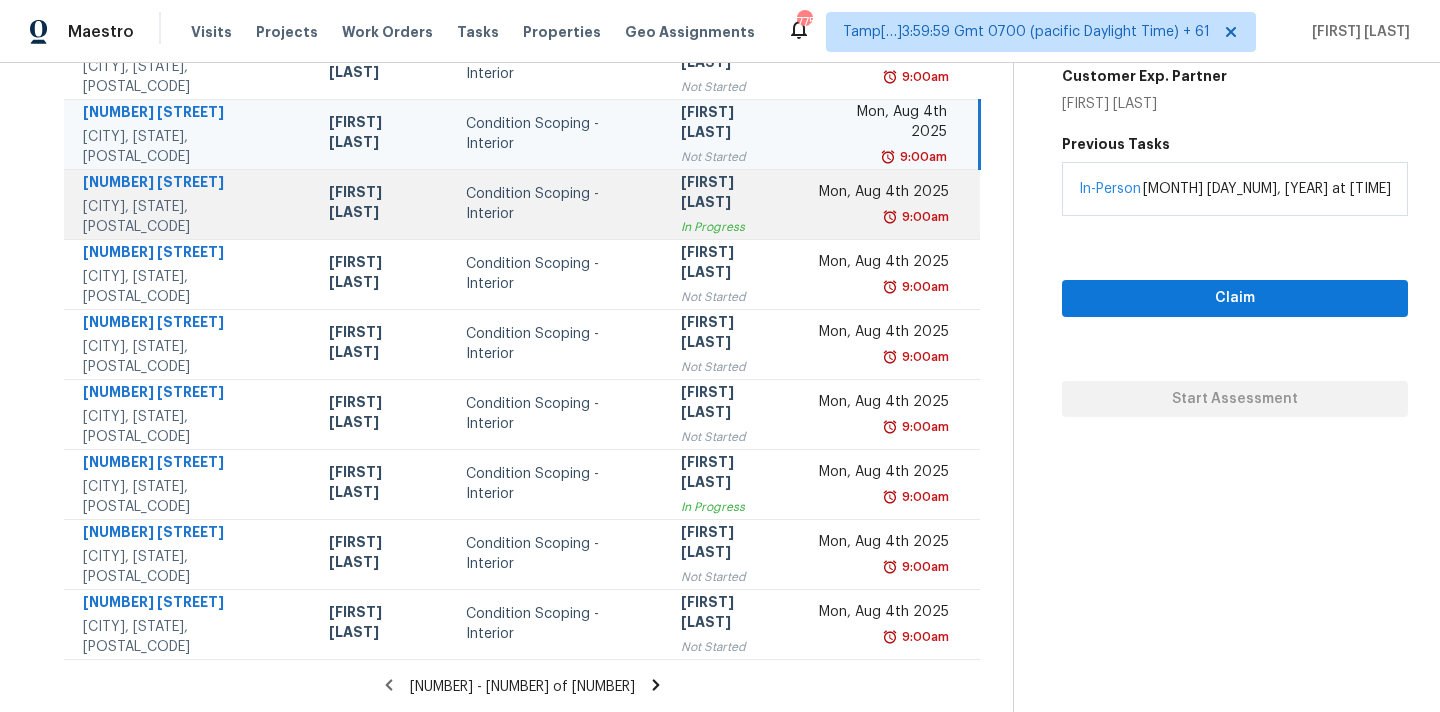 scroll, scrollTop: 0, scrollLeft: 0, axis: both 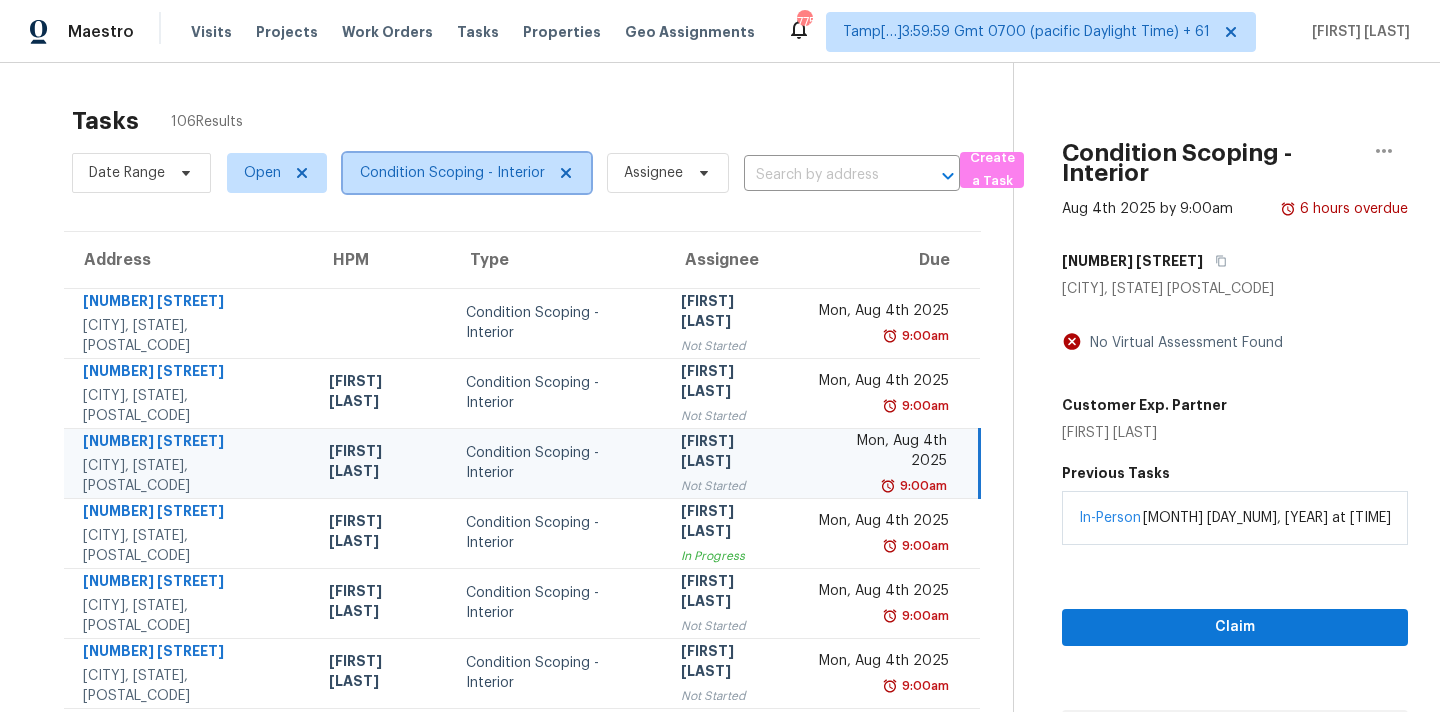 click on "Condition Scoping - Interior" at bounding box center [452, 173] 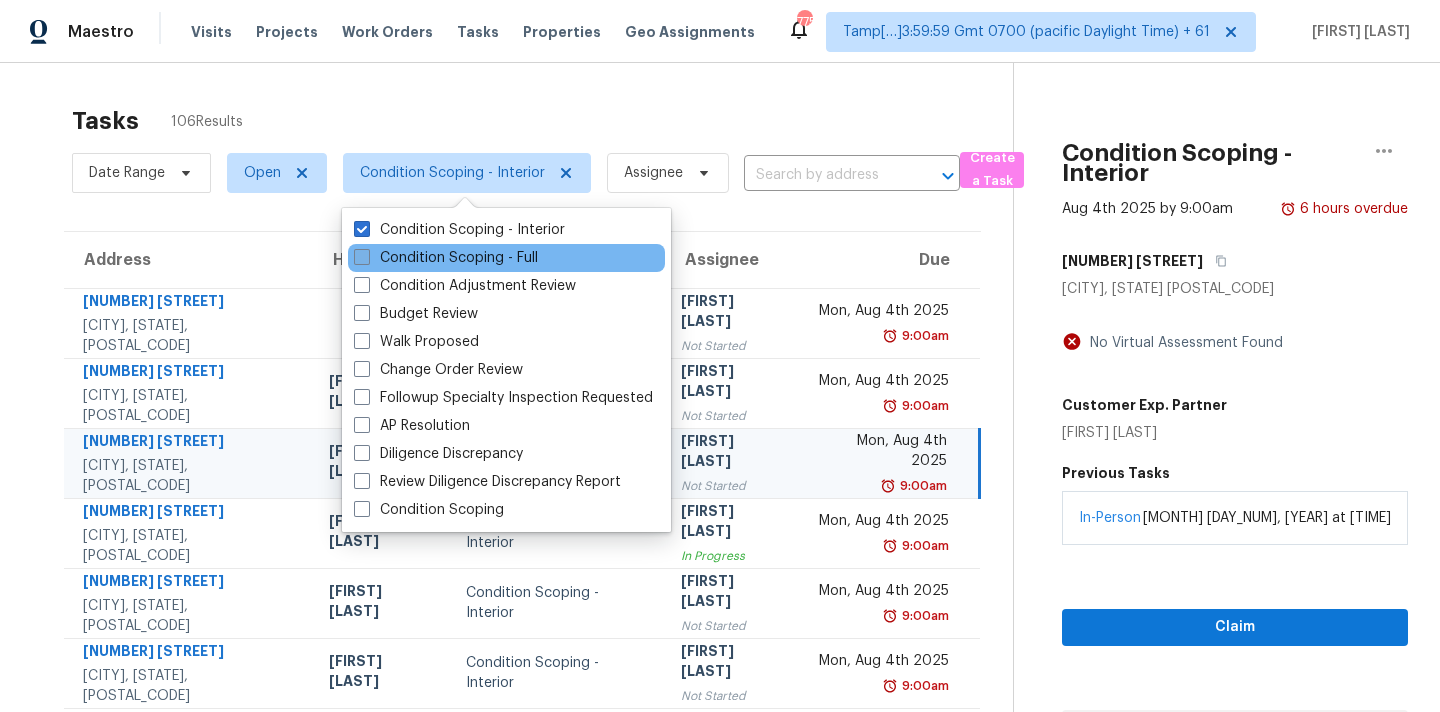 click on "Condition Scoping - Full" at bounding box center [446, 258] 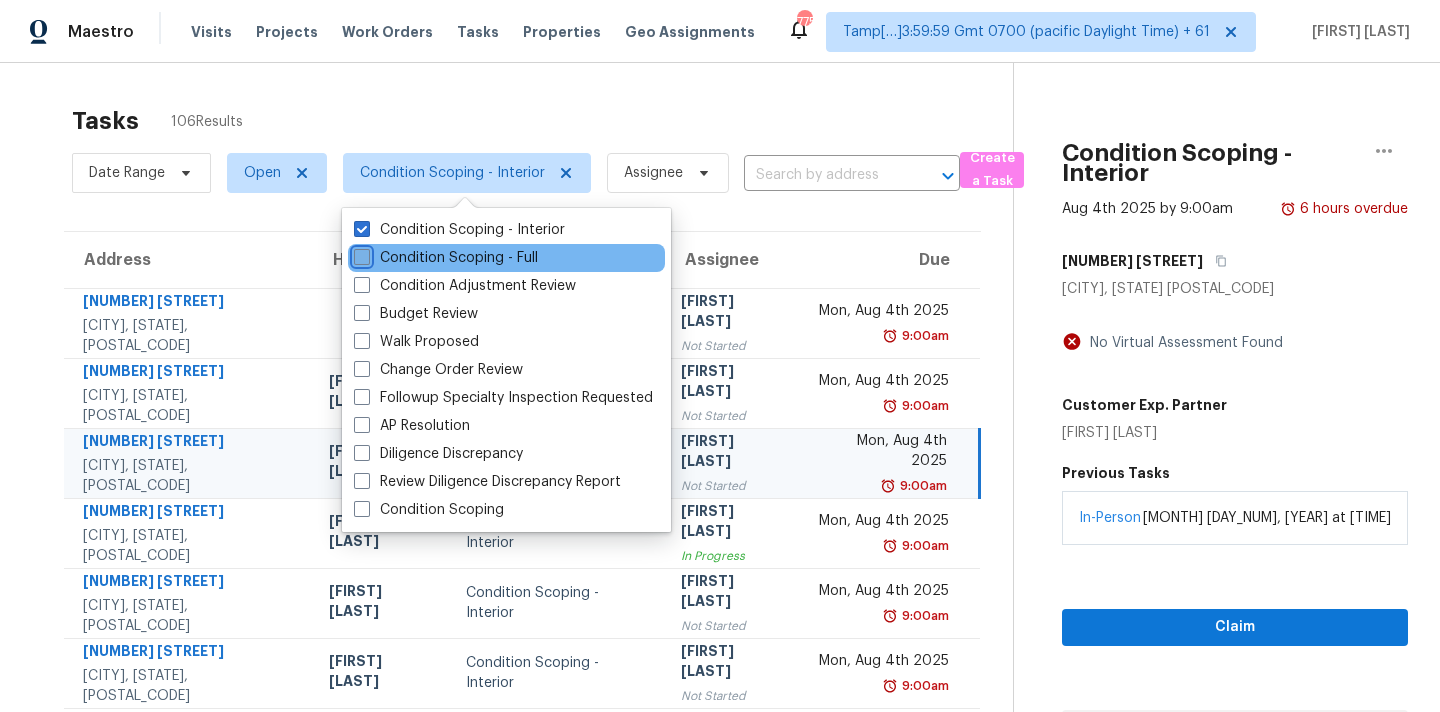 click on "Condition Scoping - Full" at bounding box center [360, 254] 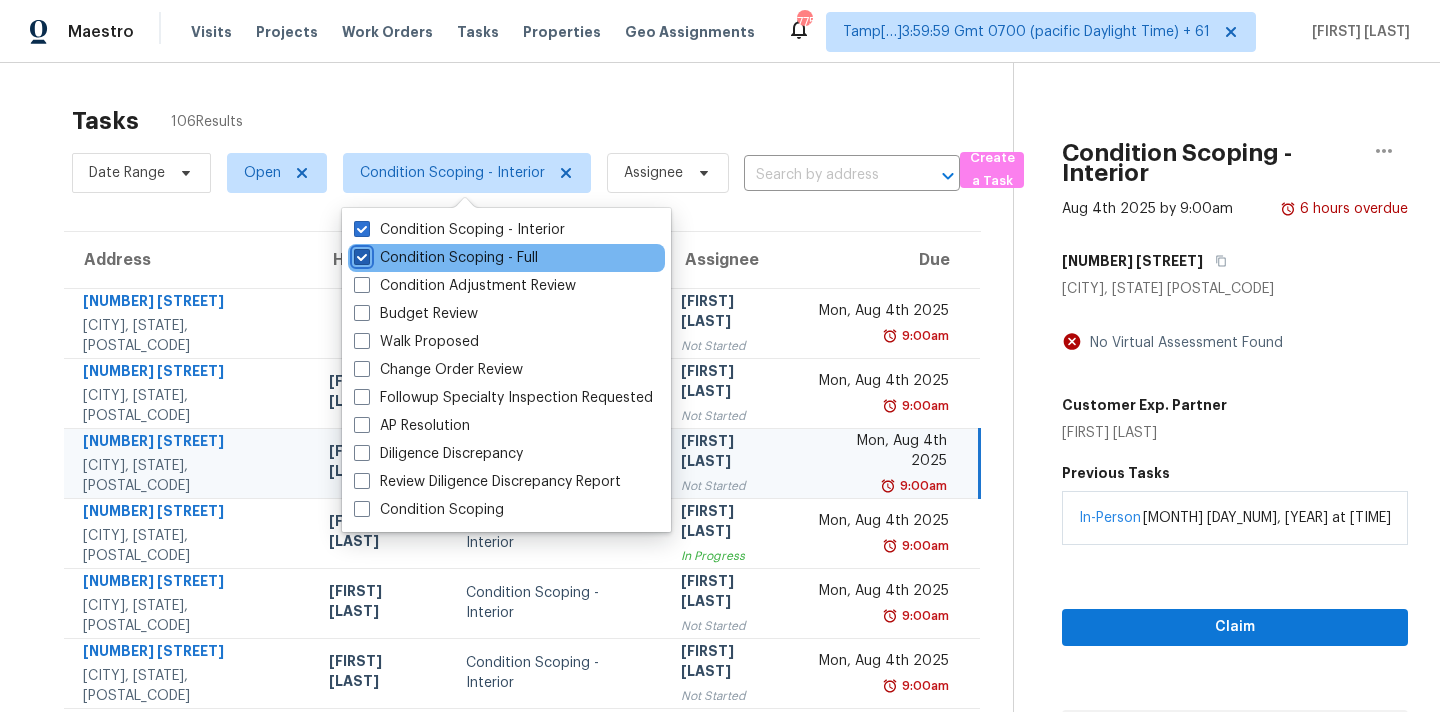 checkbox on "true" 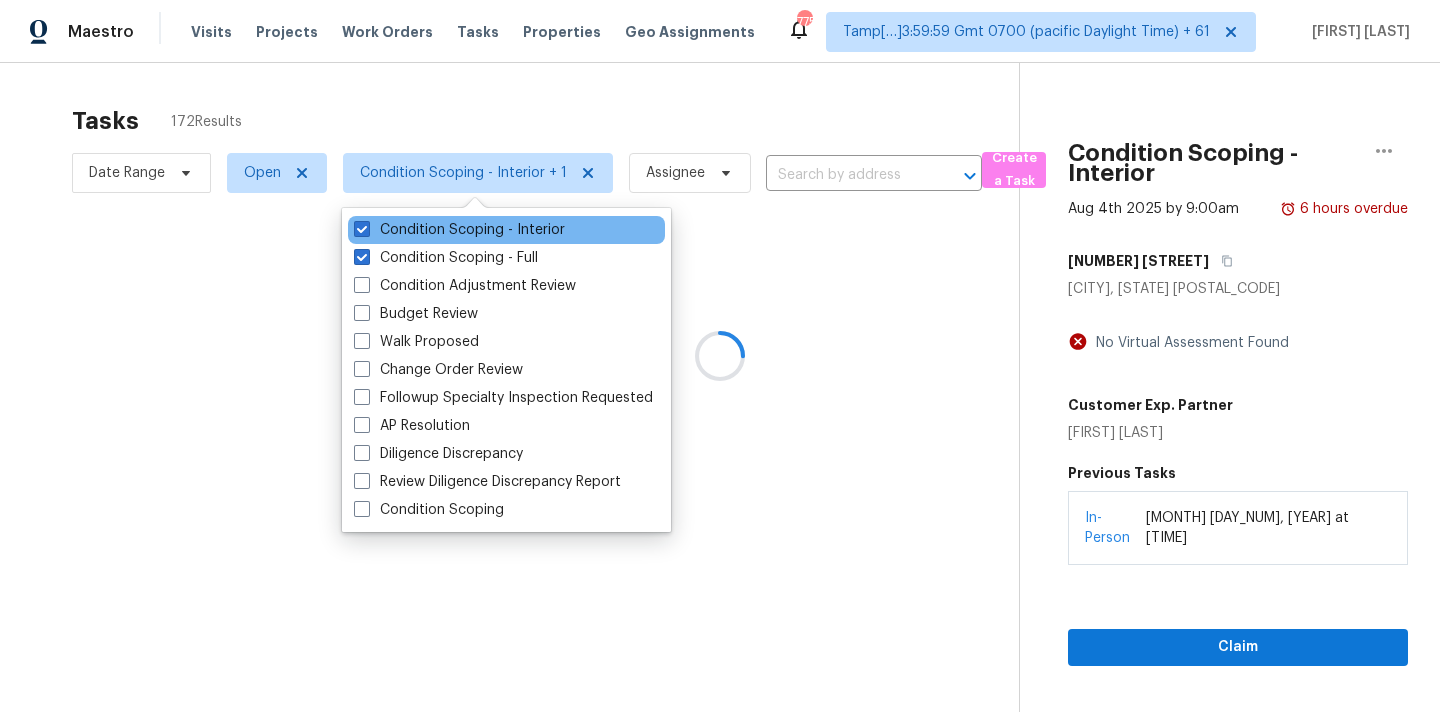 click on "Condition Scoping - Interior" at bounding box center (506, 230) 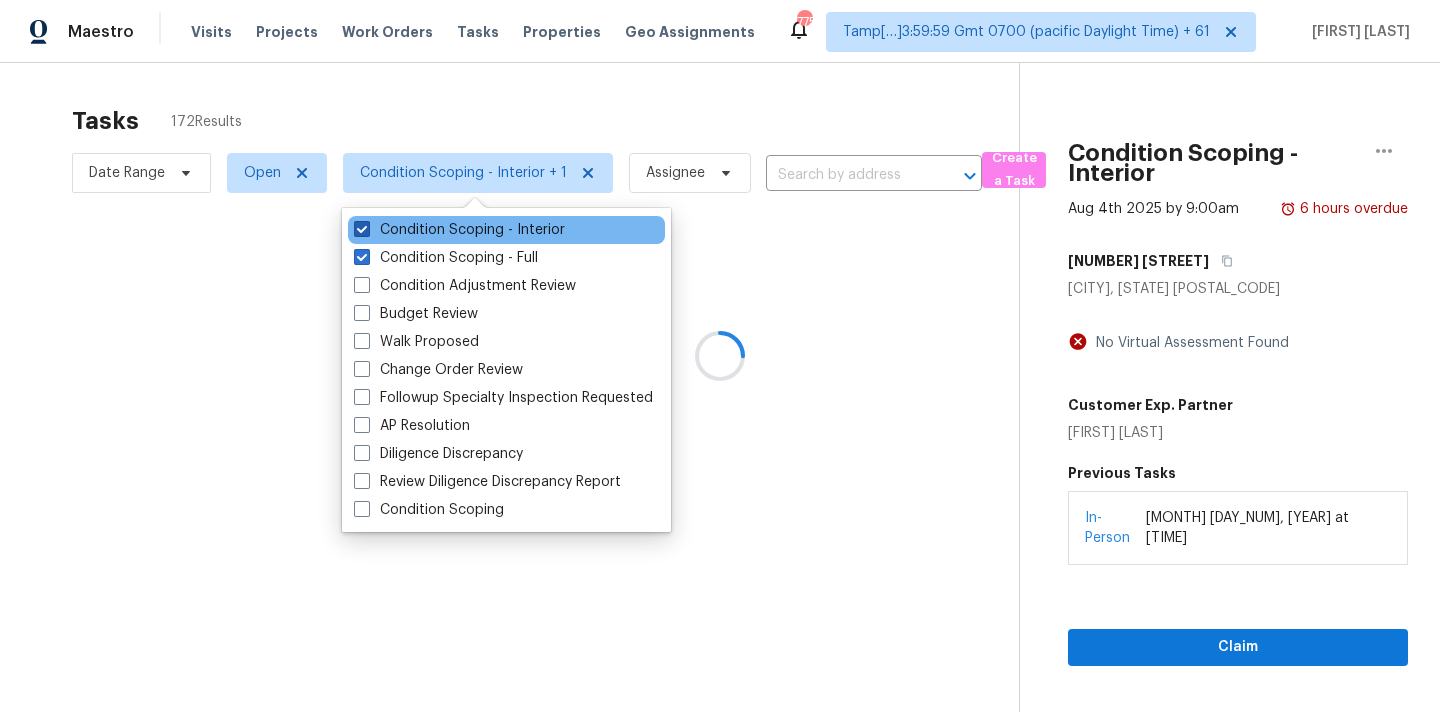 click on "Condition Scoping - Interior" at bounding box center (459, 230) 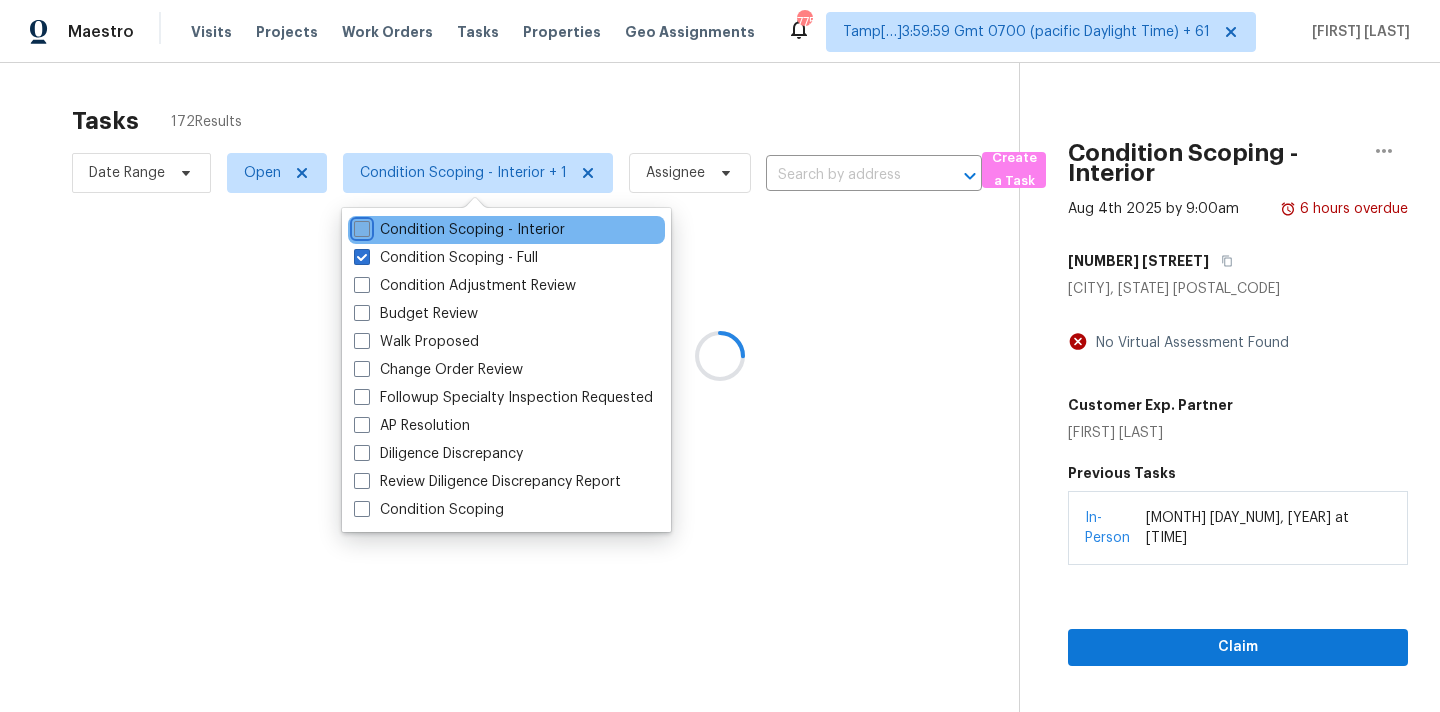 checkbox on "false" 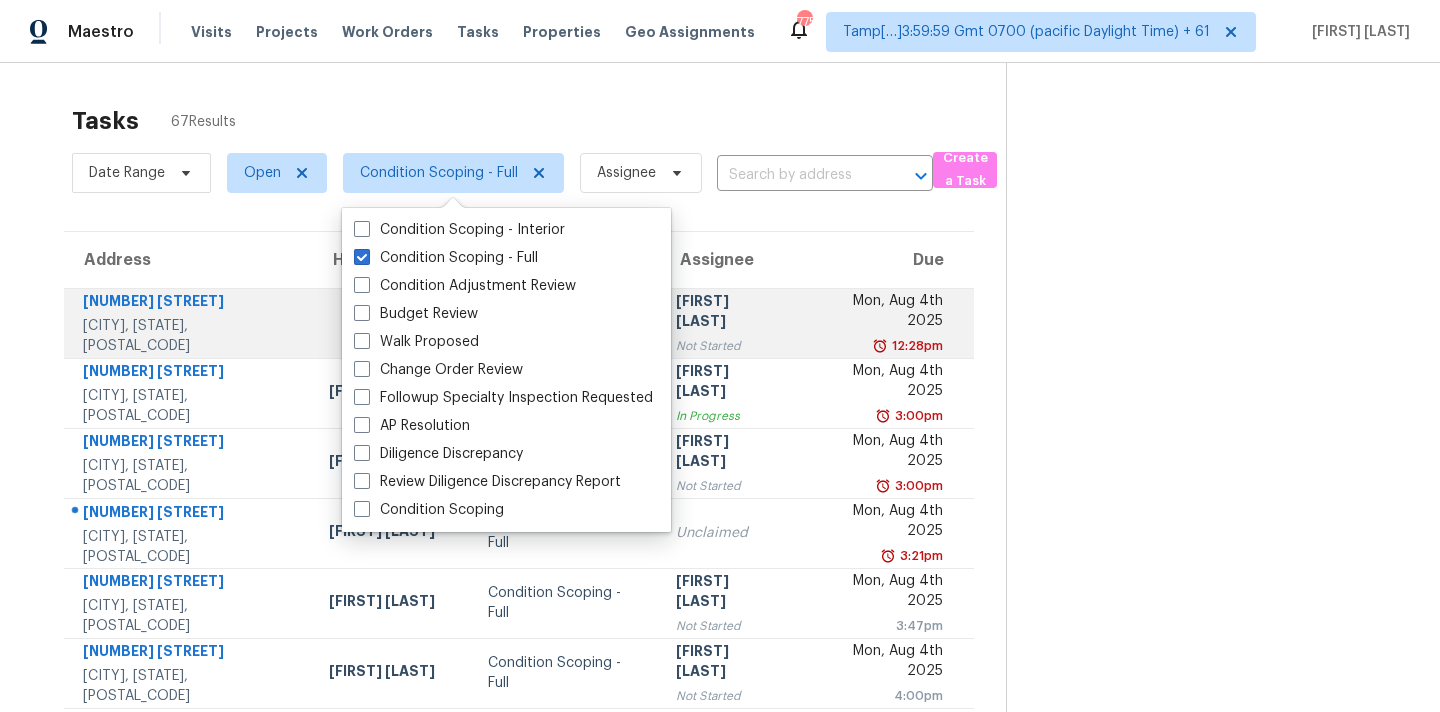 click on "[FIRST] [LAST]" at bounding box center (729, 313) 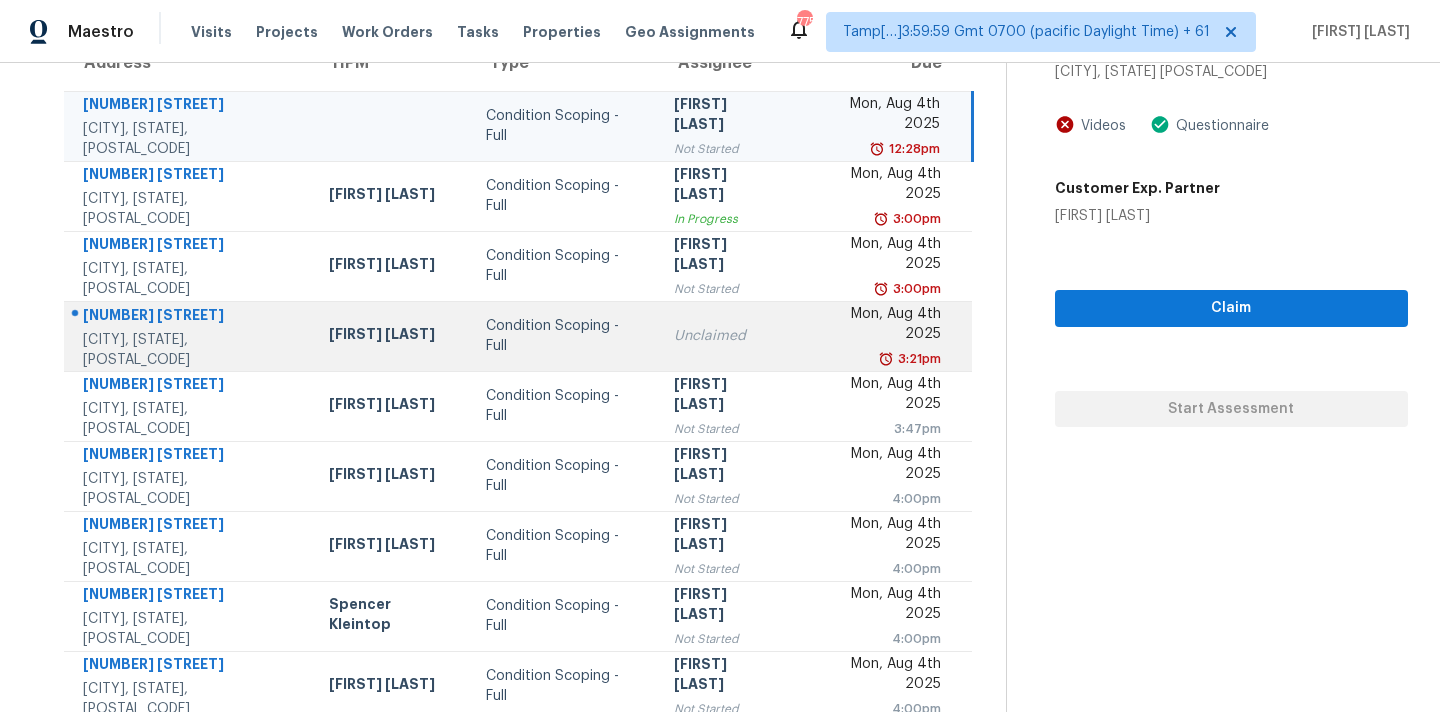 scroll, scrollTop: 176, scrollLeft: 0, axis: vertical 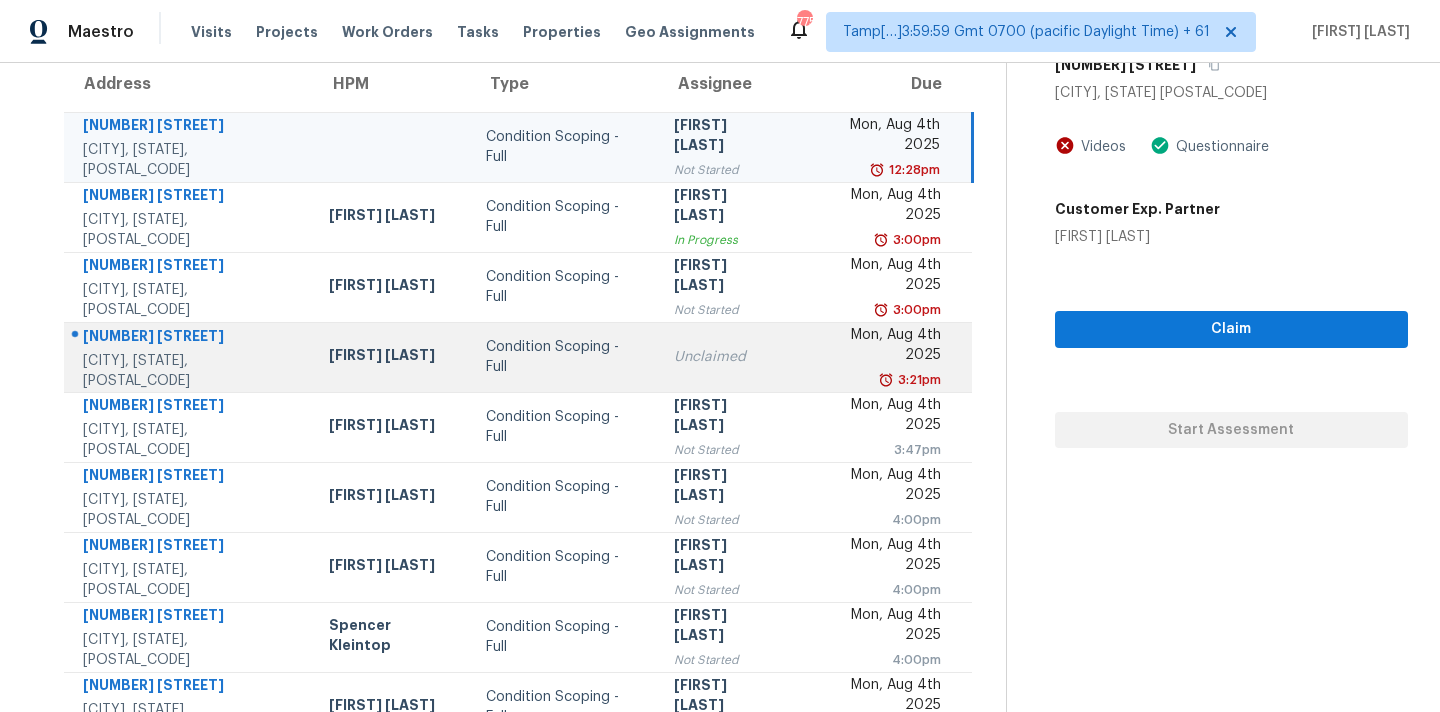 click on "Condition Scoping - Full" at bounding box center [564, 357] 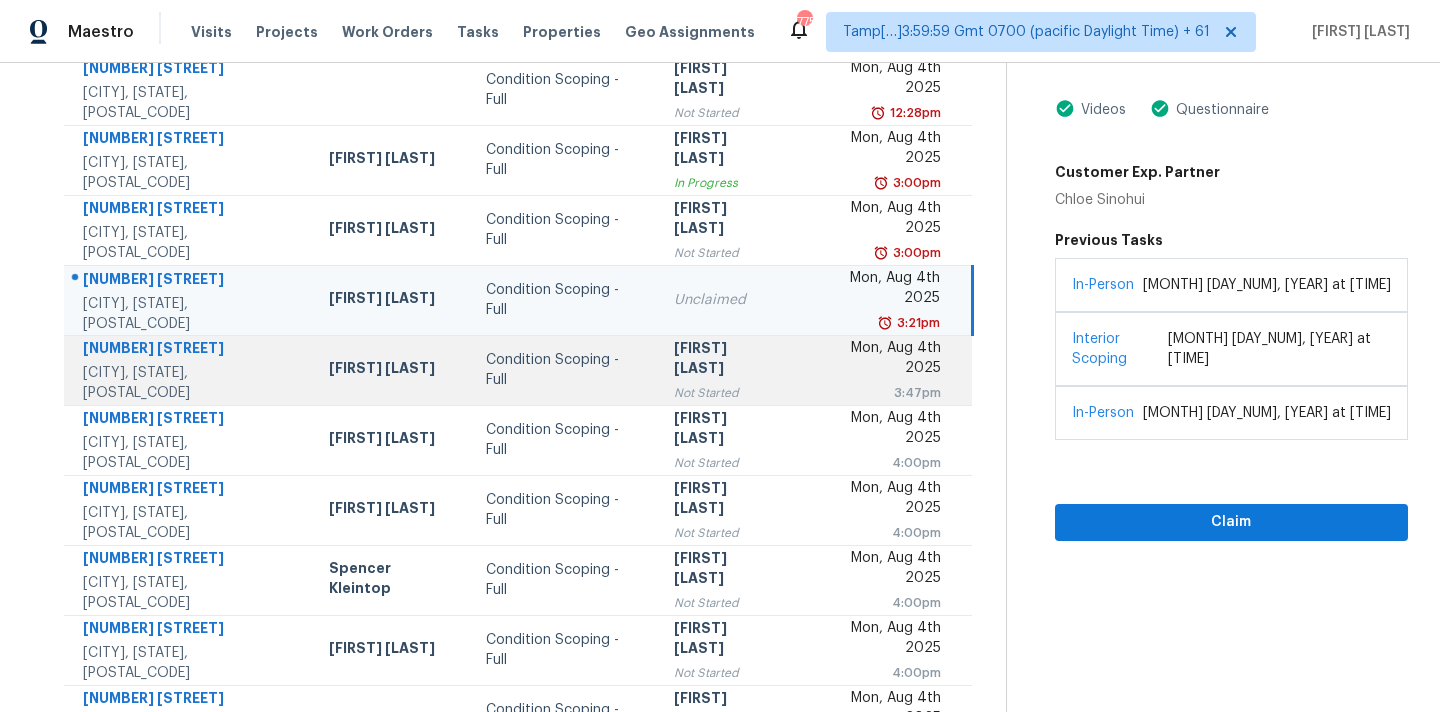 scroll, scrollTop: 329, scrollLeft: 0, axis: vertical 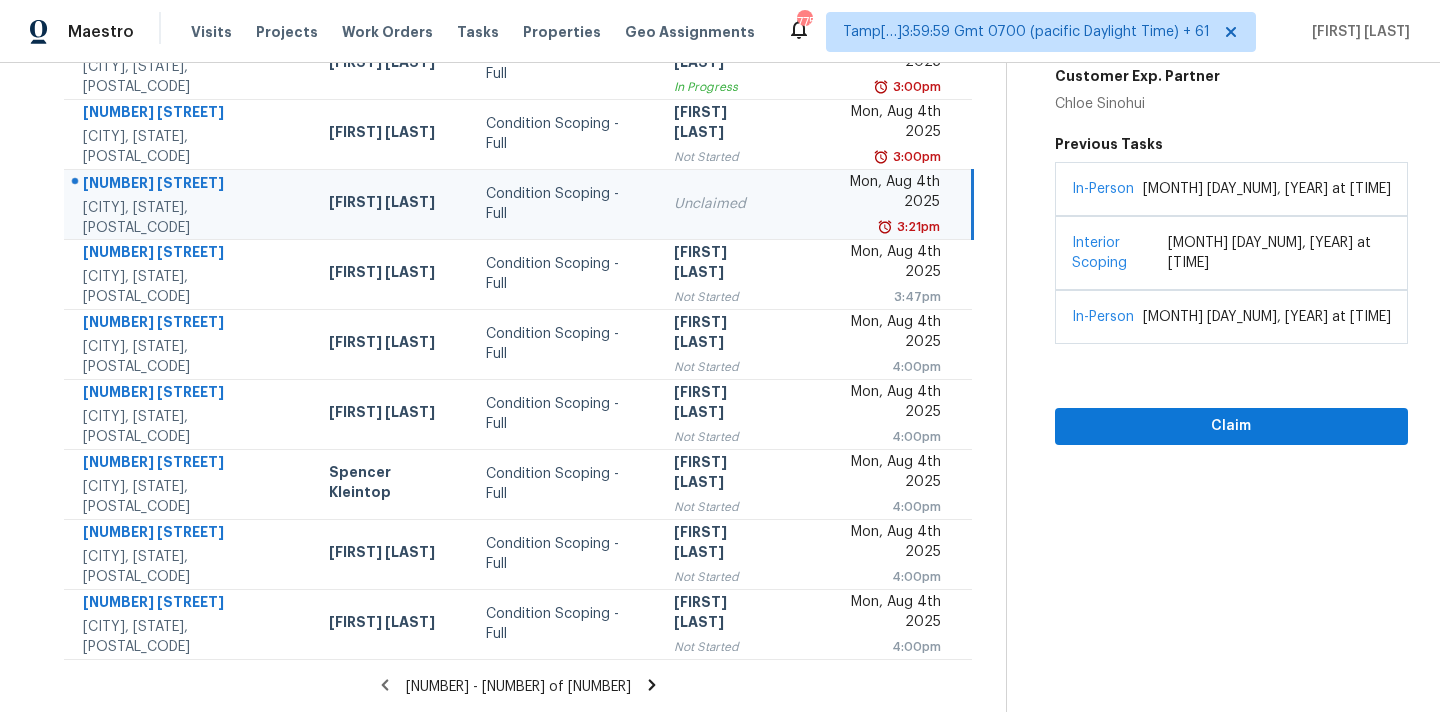 click 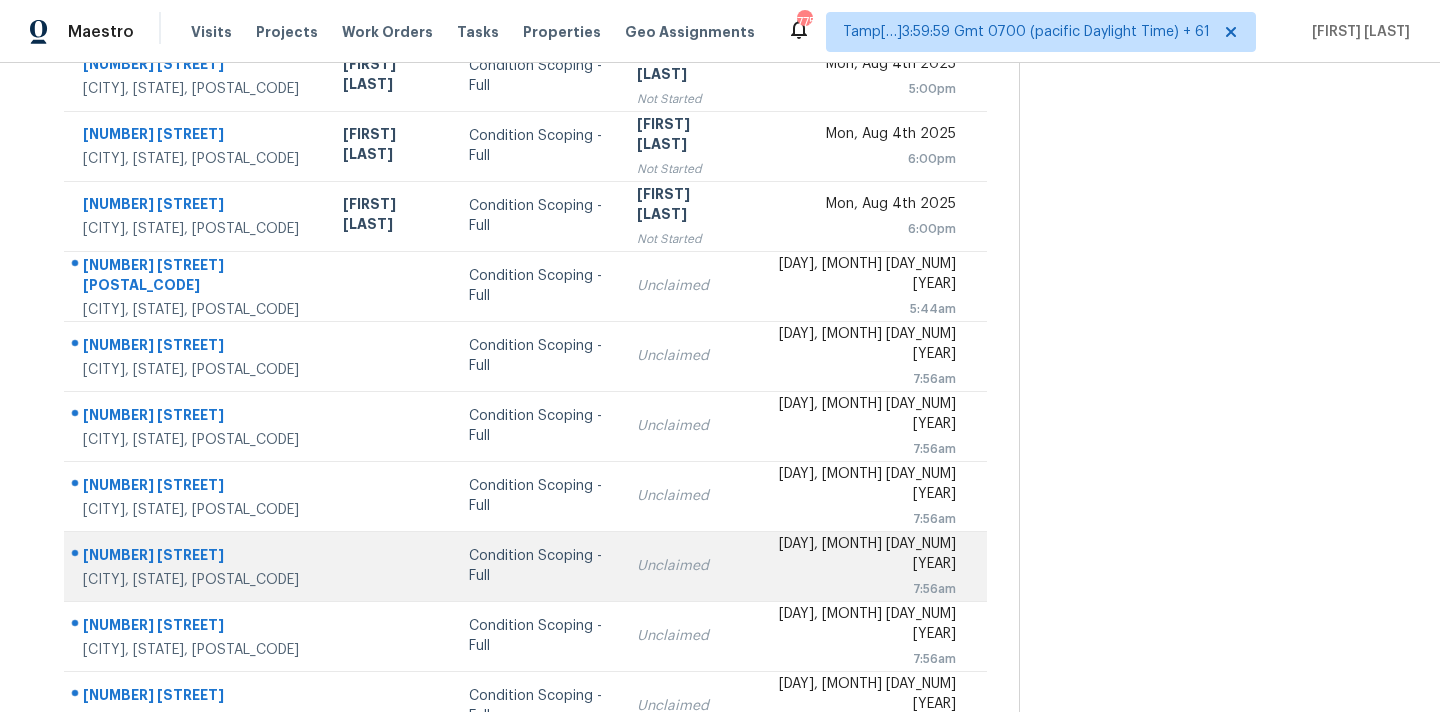 scroll, scrollTop: 156, scrollLeft: 0, axis: vertical 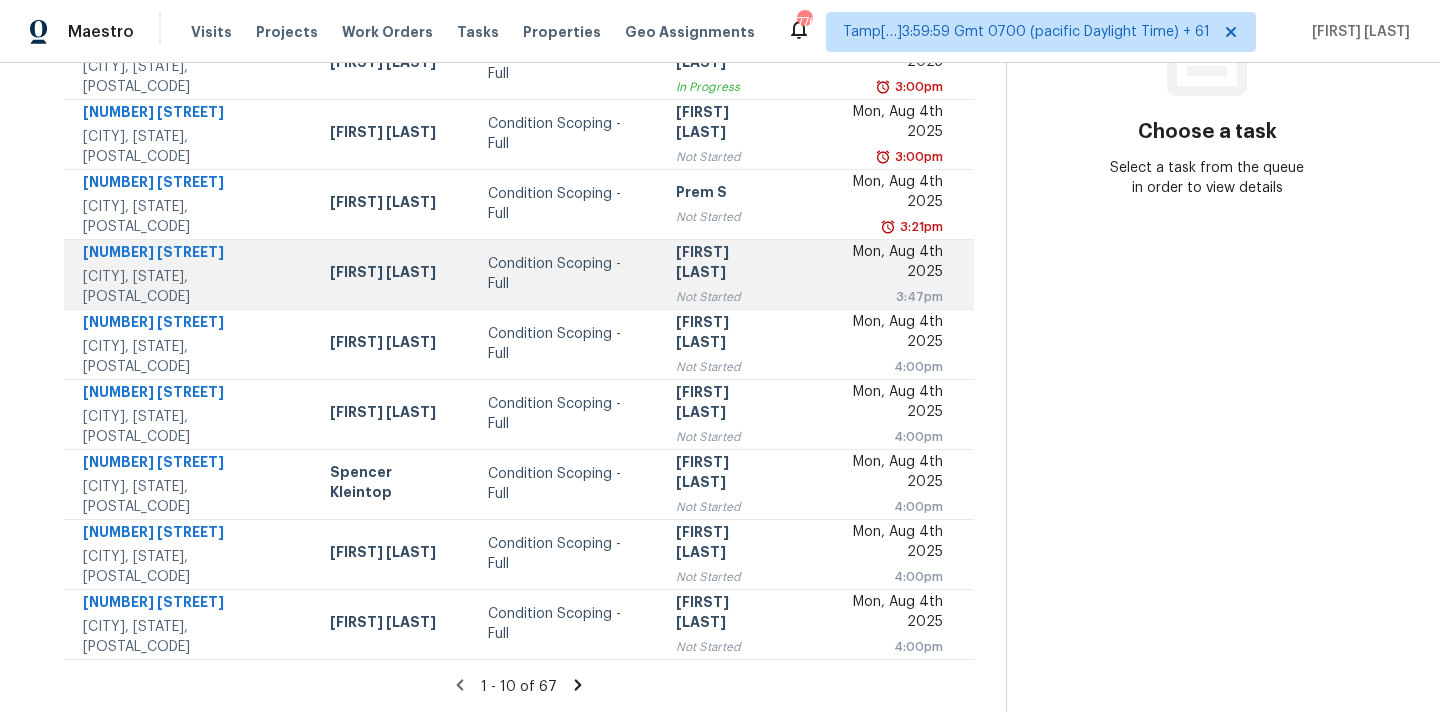 click on "[FIRST] [LAST]" at bounding box center [728, 264] 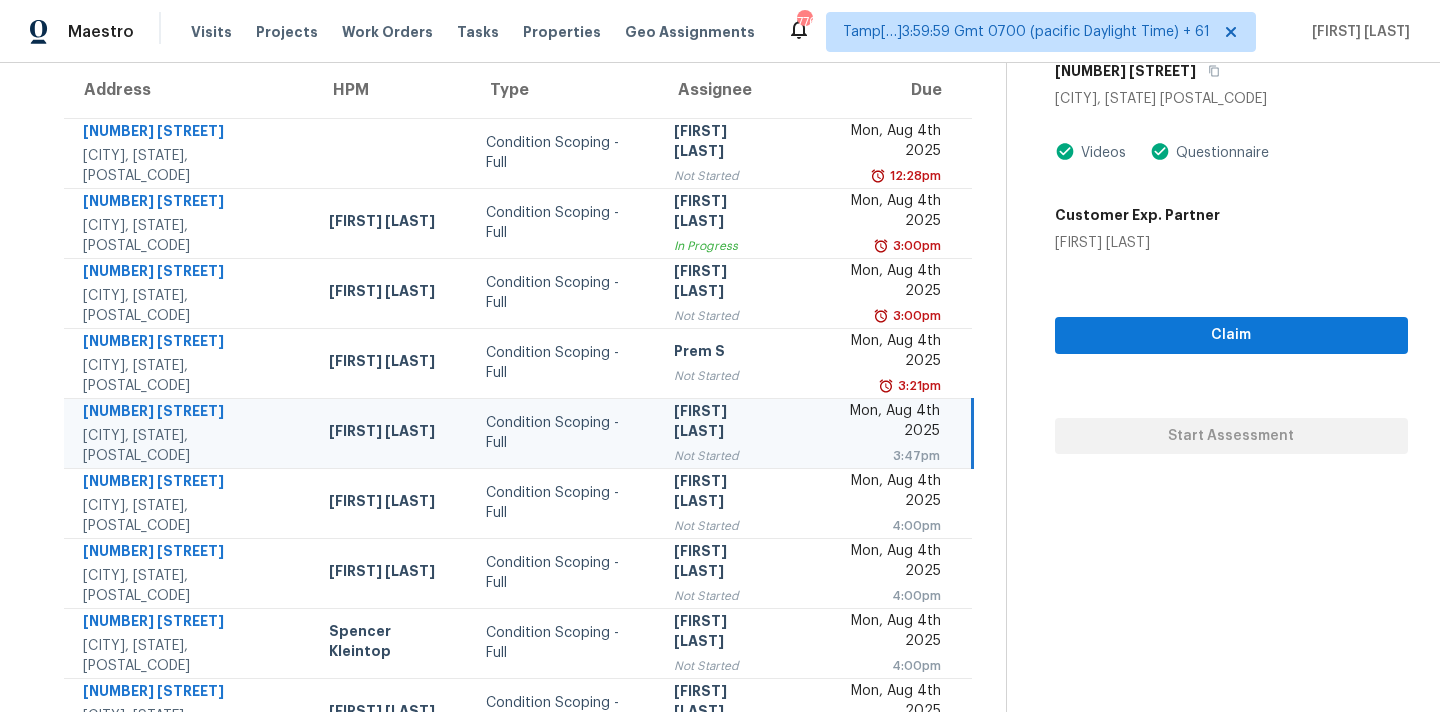 scroll, scrollTop: 107, scrollLeft: 0, axis: vertical 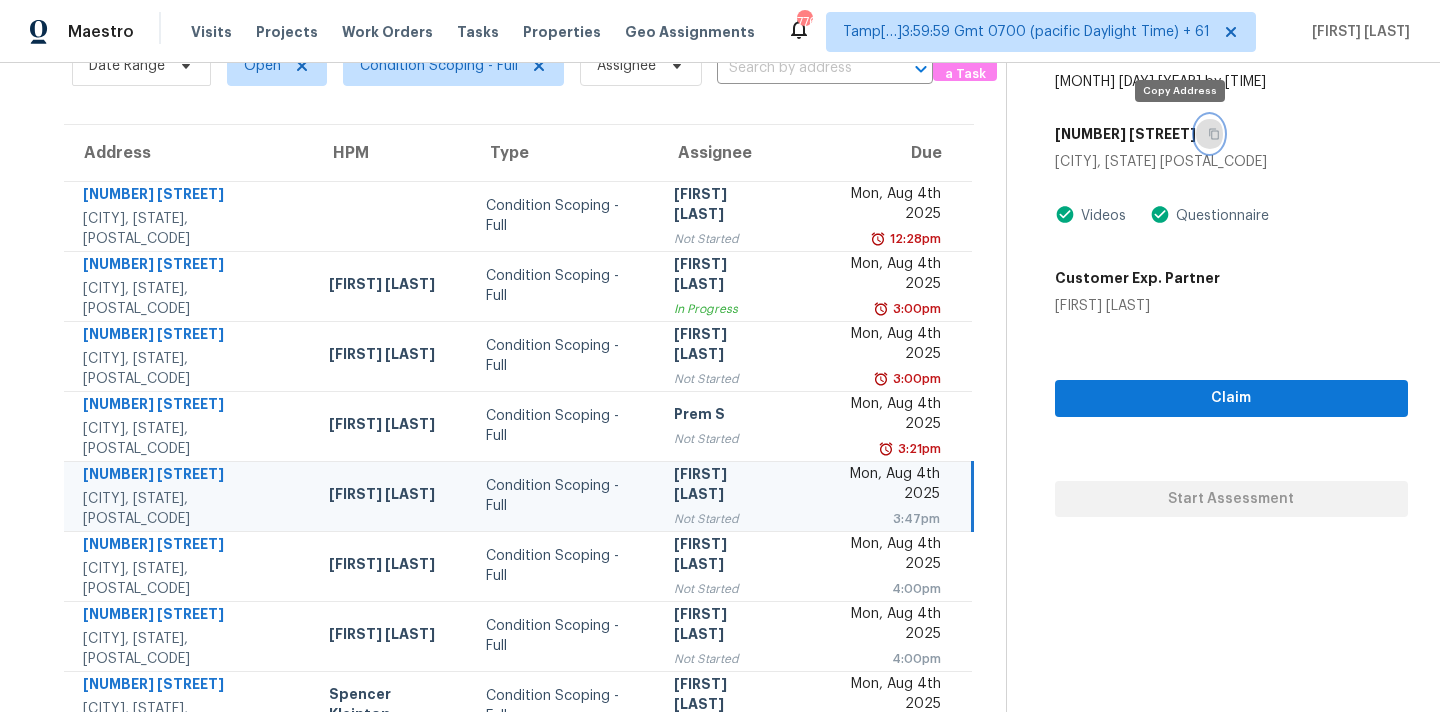 click 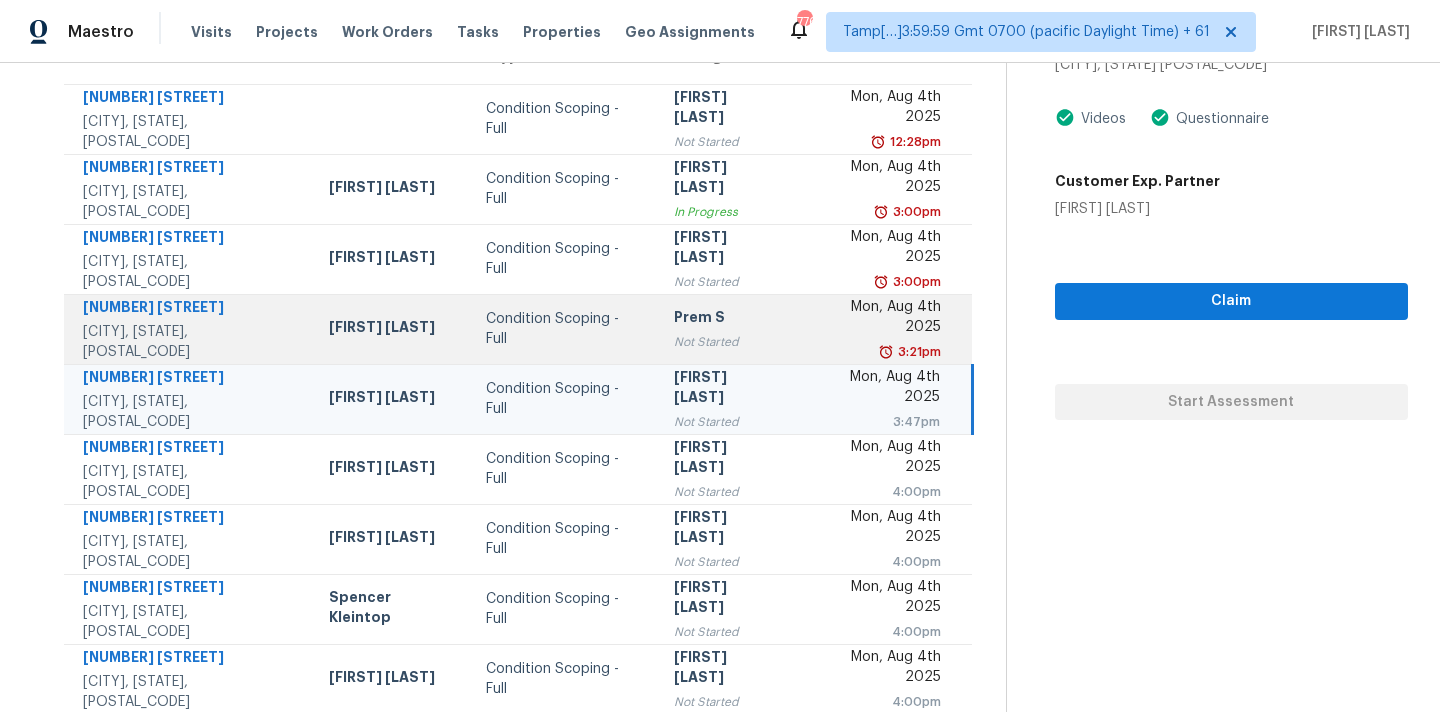 scroll, scrollTop: 329, scrollLeft: 0, axis: vertical 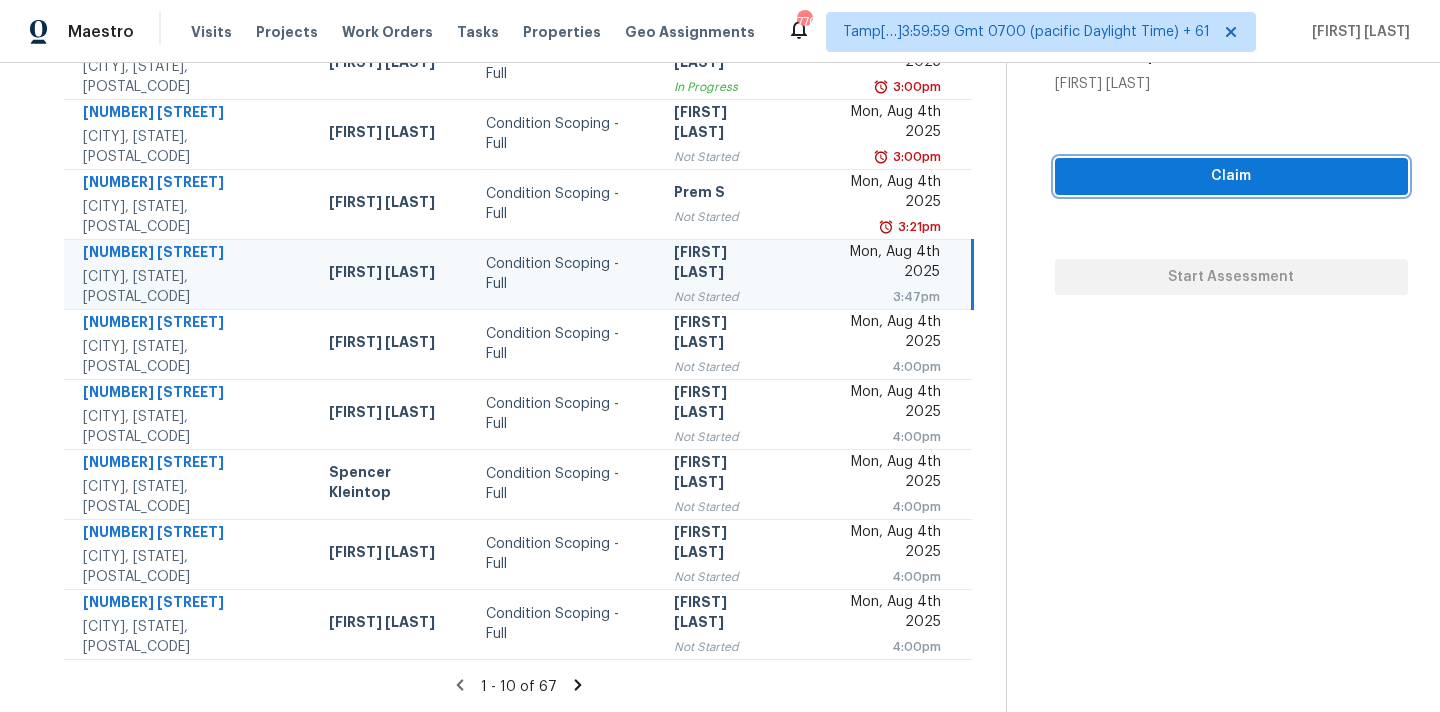 click on "Claim" at bounding box center (1231, 176) 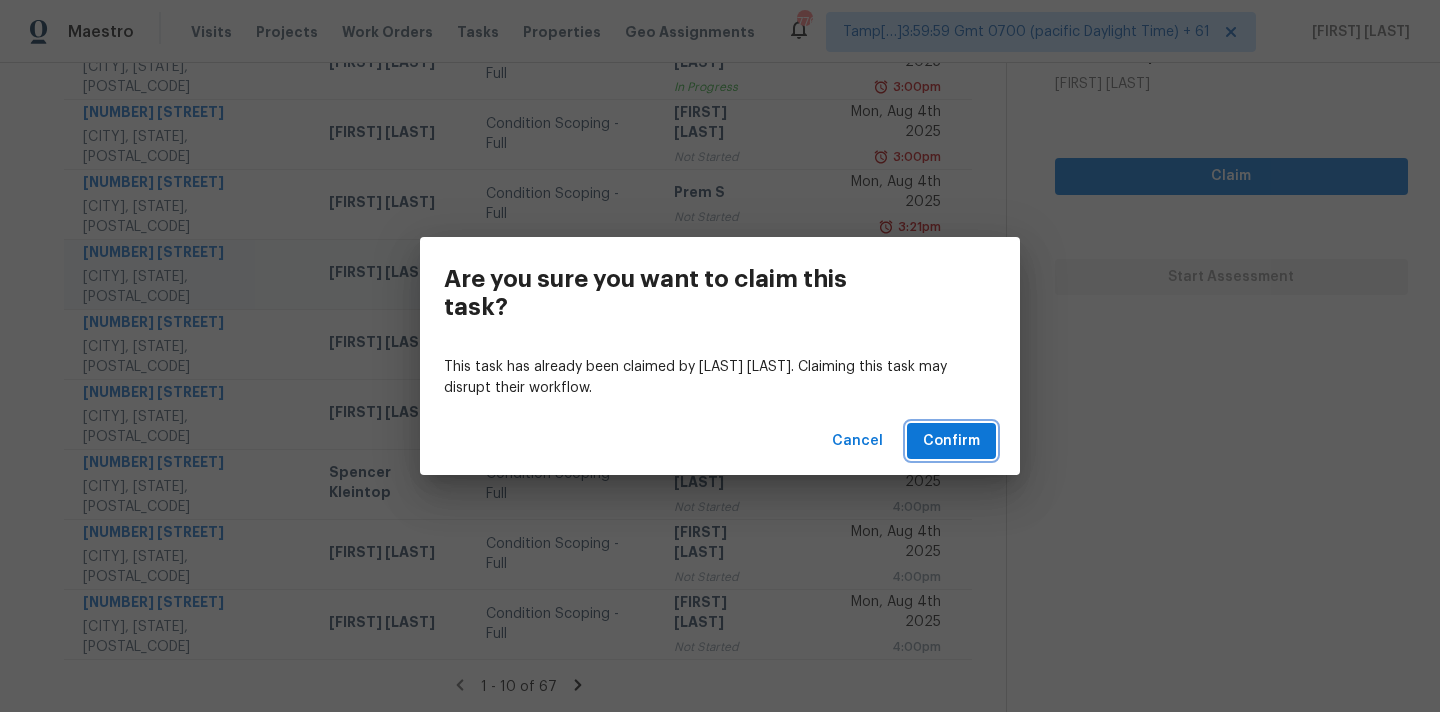 click on "Confirm" at bounding box center [951, 441] 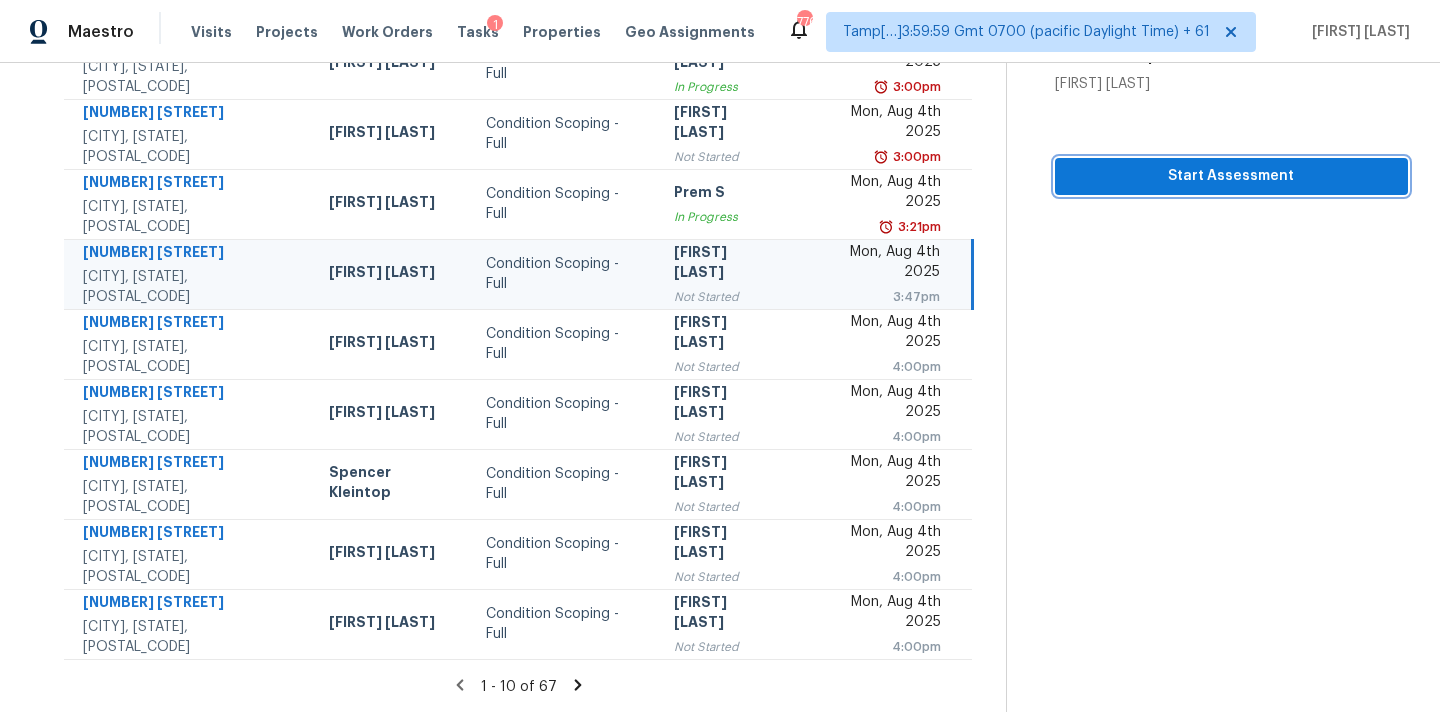 click on "Start Assessment" at bounding box center [1231, 176] 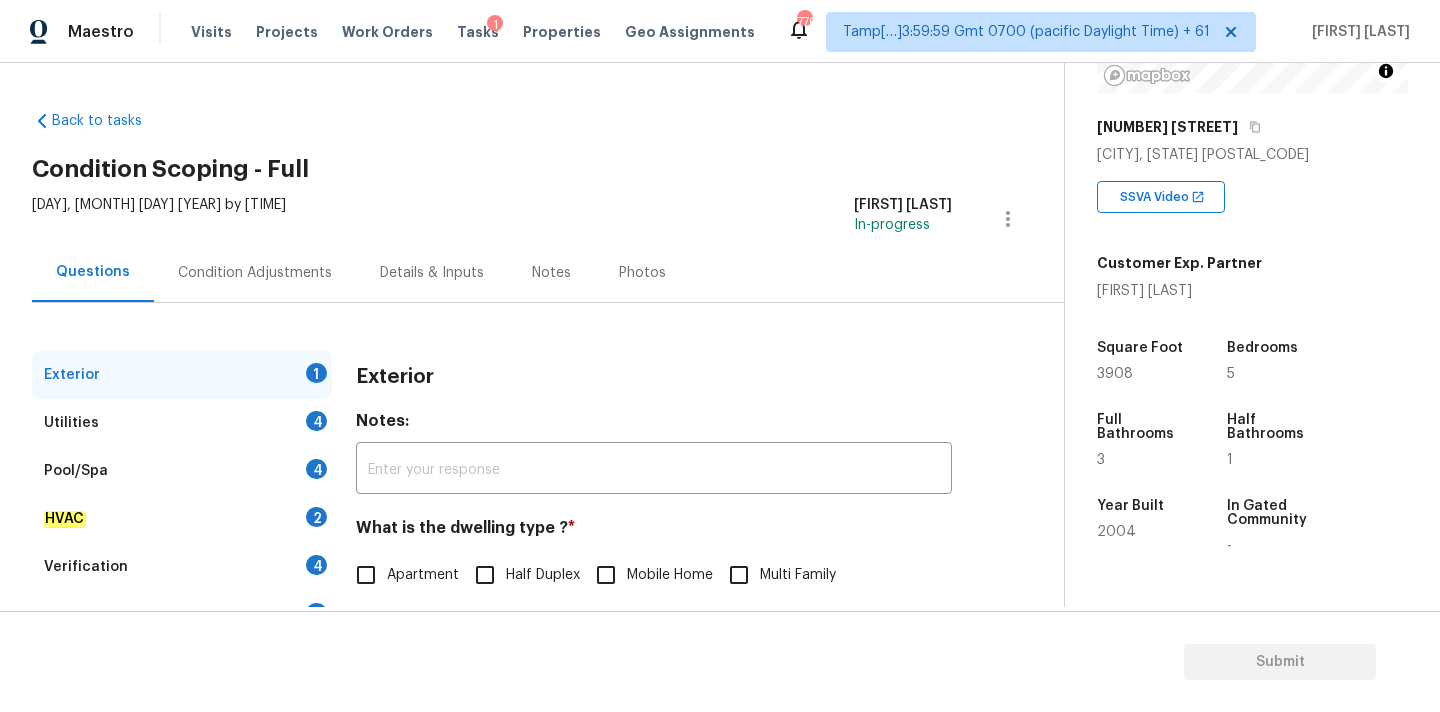 scroll, scrollTop: 445, scrollLeft: 0, axis: vertical 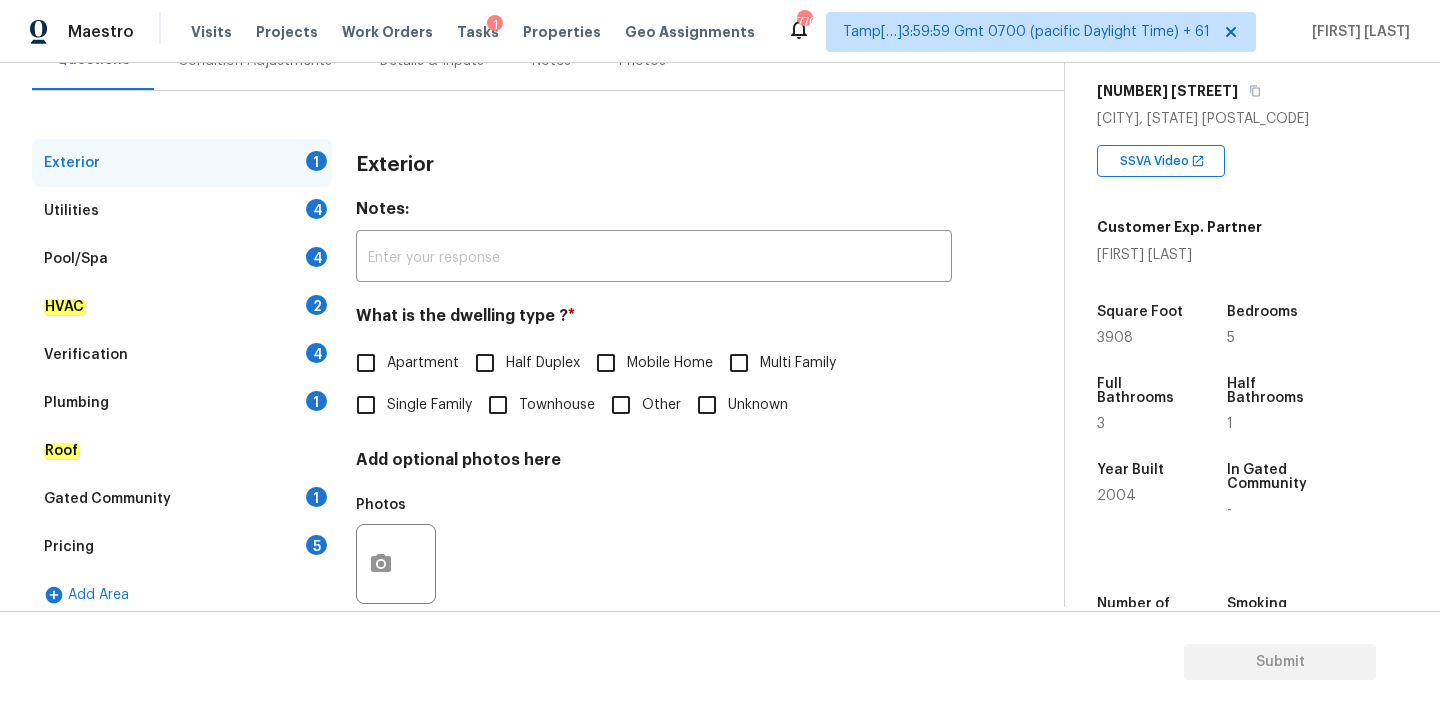 click on "Single Family" at bounding box center [408, 405] 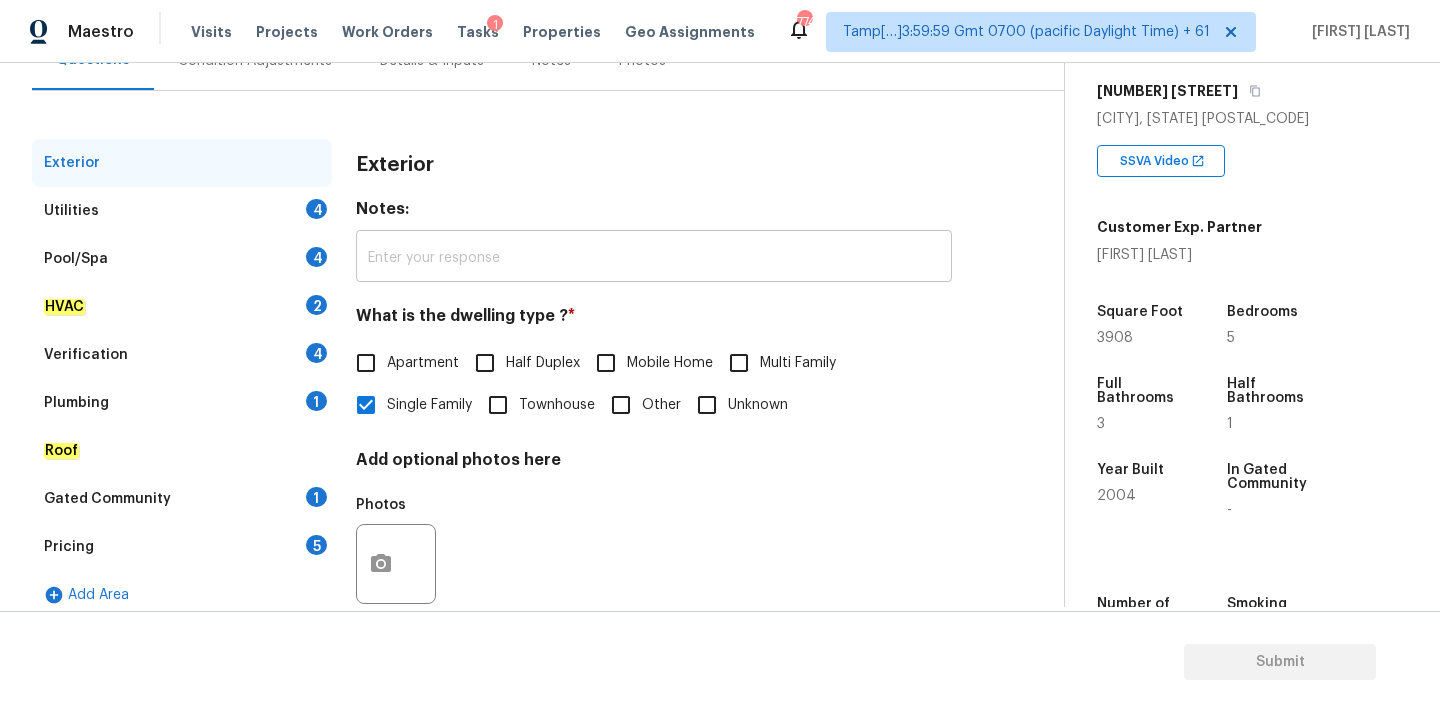 click at bounding box center (654, 258) 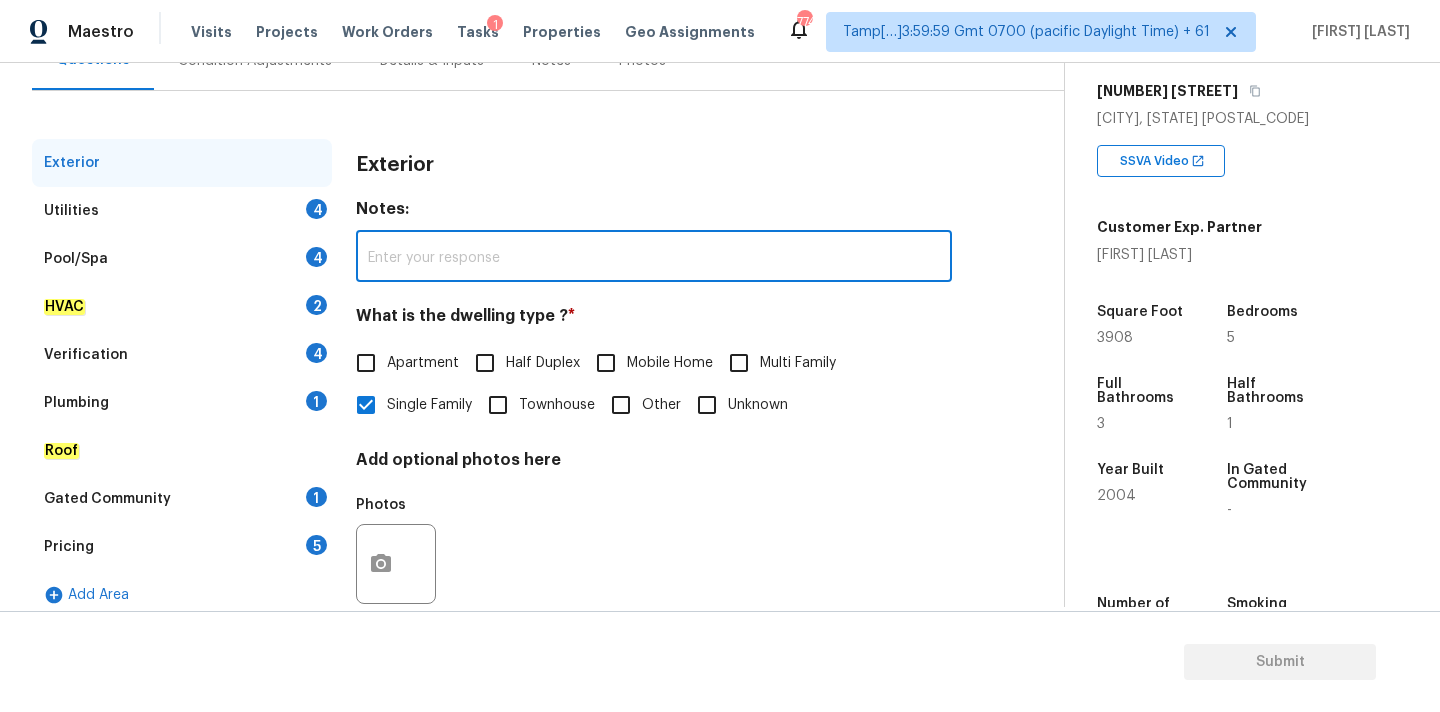 scroll, scrollTop: 251, scrollLeft: 0, axis: vertical 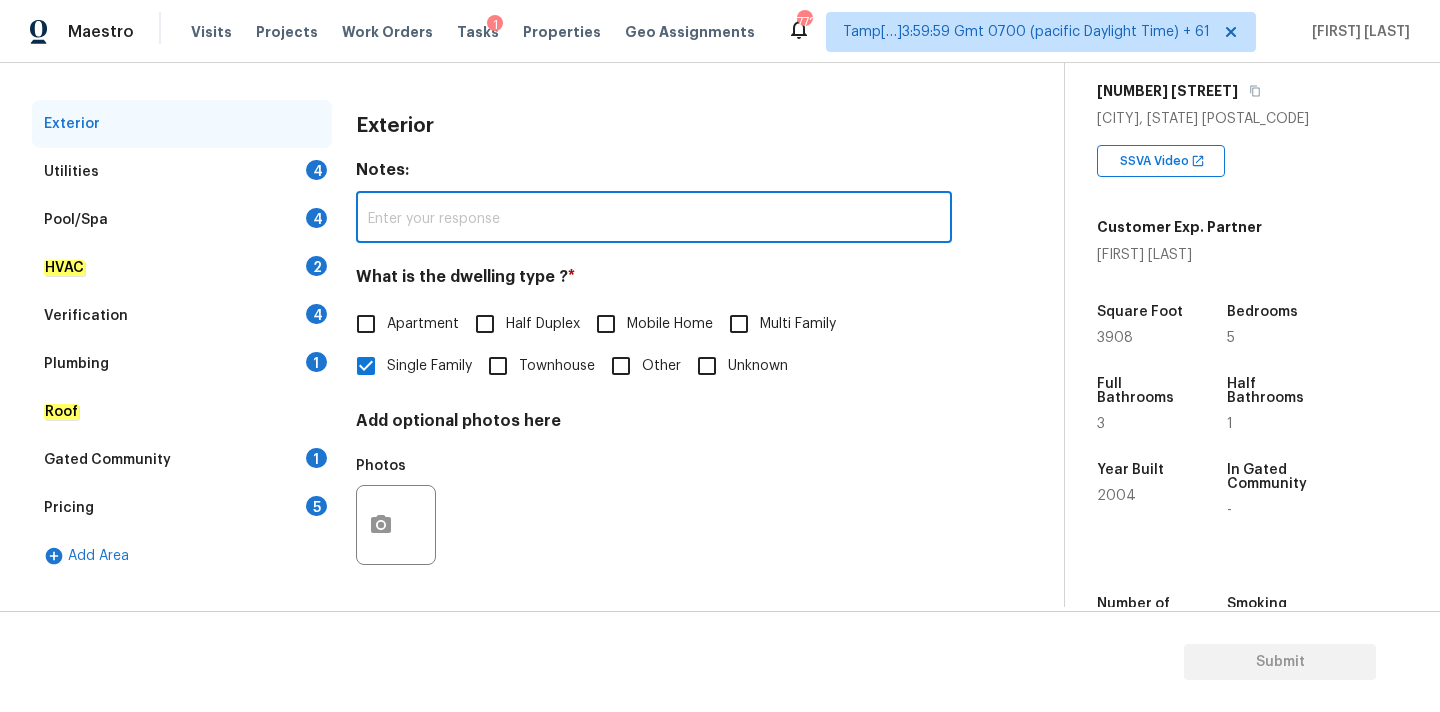 click on "Verification 4" at bounding box center [182, 316] 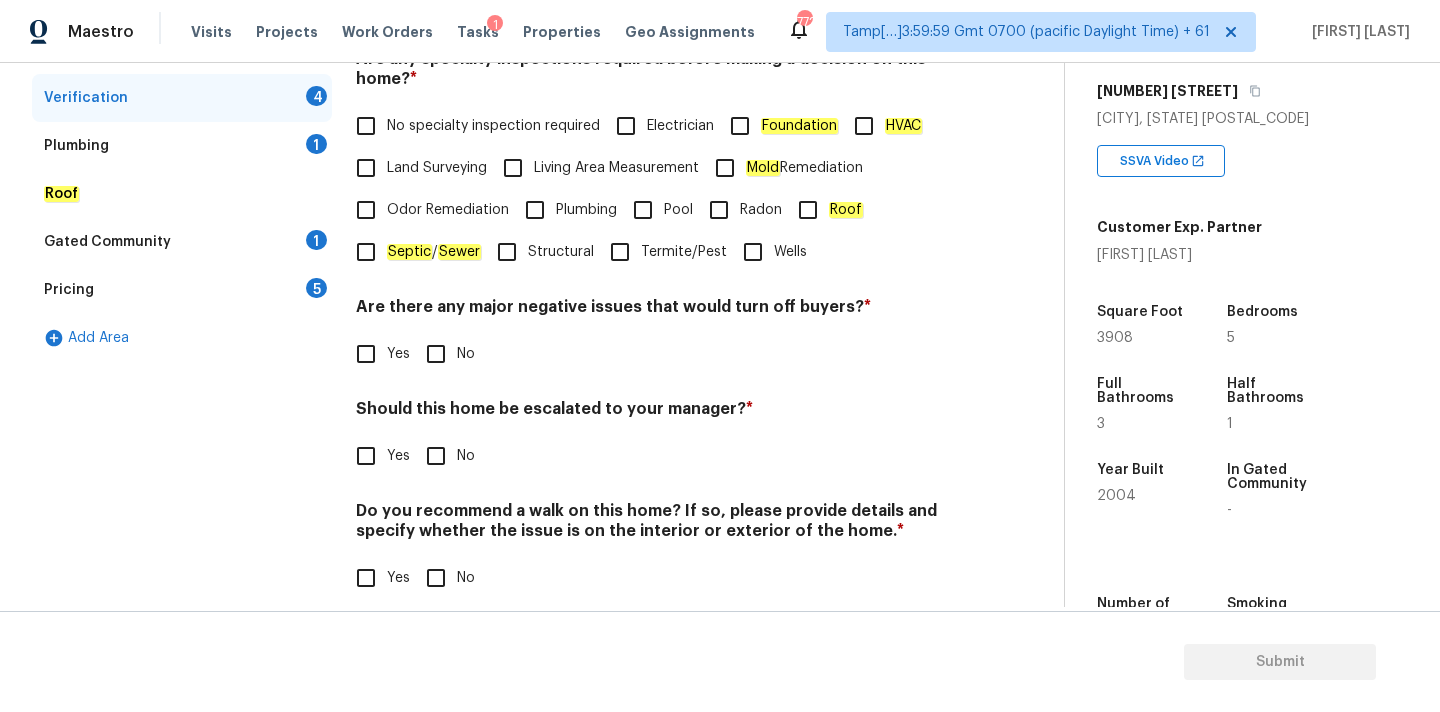 scroll, scrollTop: 491, scrollLeft: 0, axis: vertical 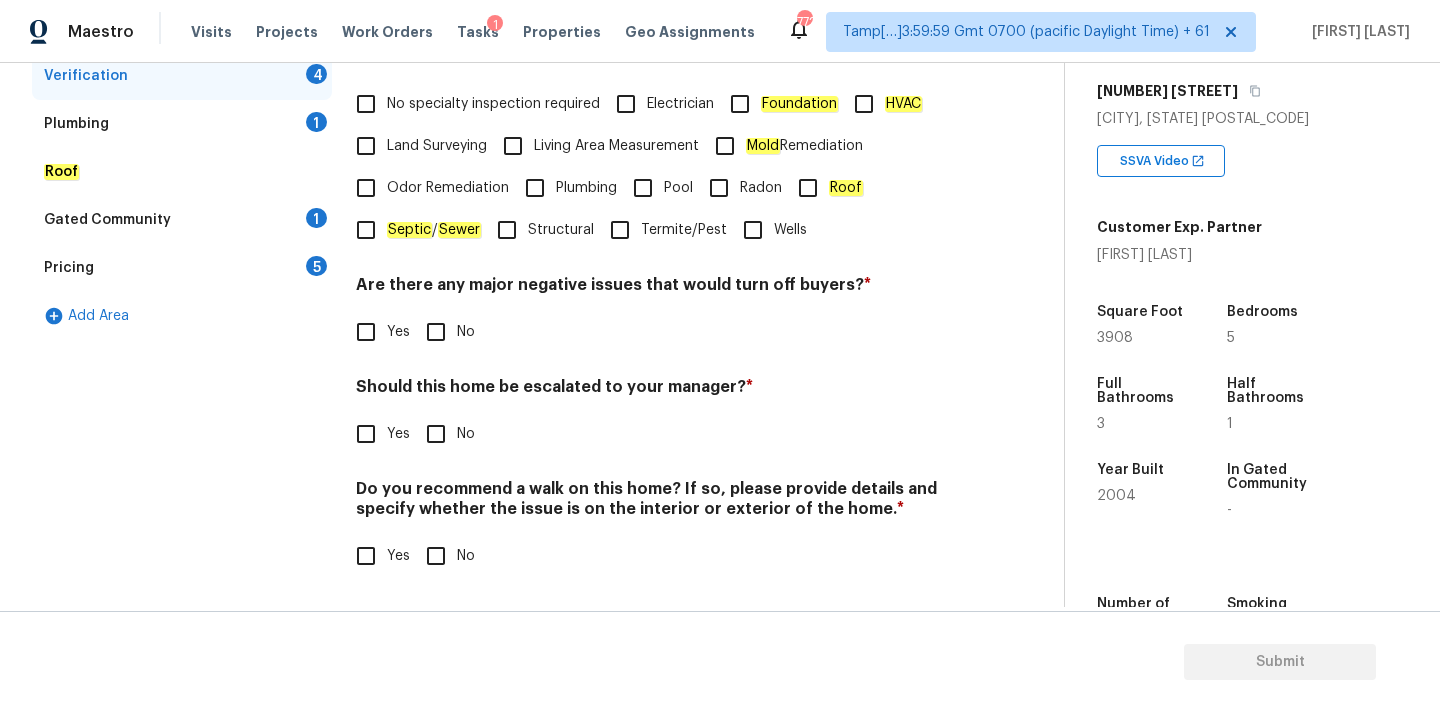 click on "Yes" at bounding box center [398, 434] 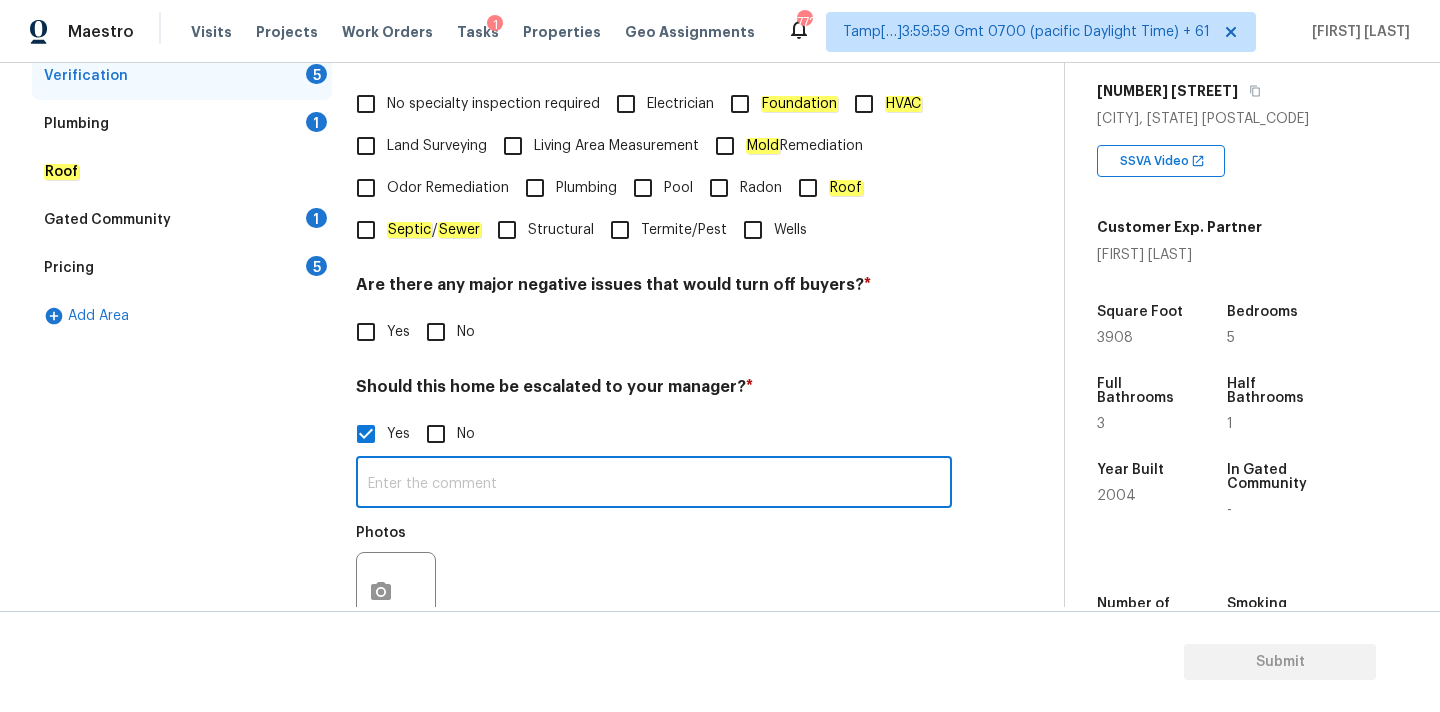 click at bounding box center (654, 484) 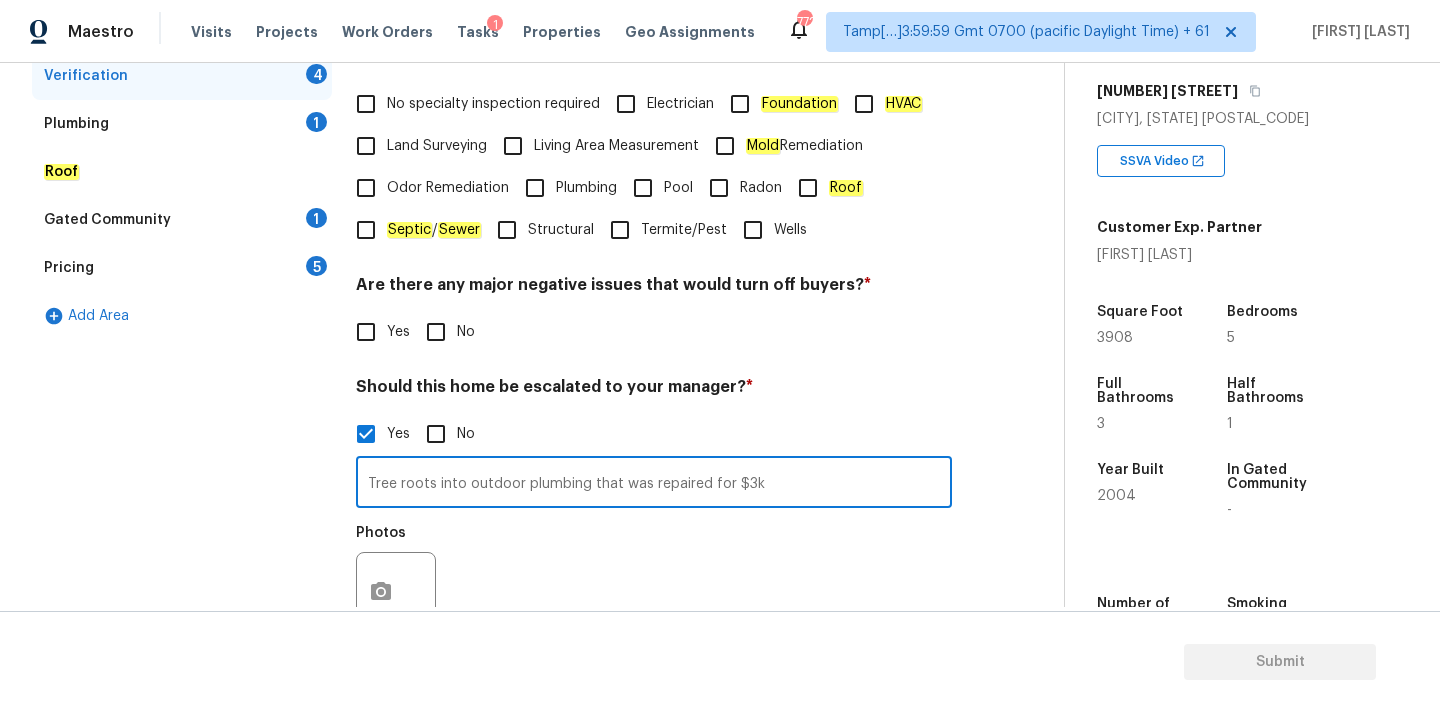 click on "Tree roots into outdoor plumbing that was repaired for $3k" at bounding box center (654, 484) 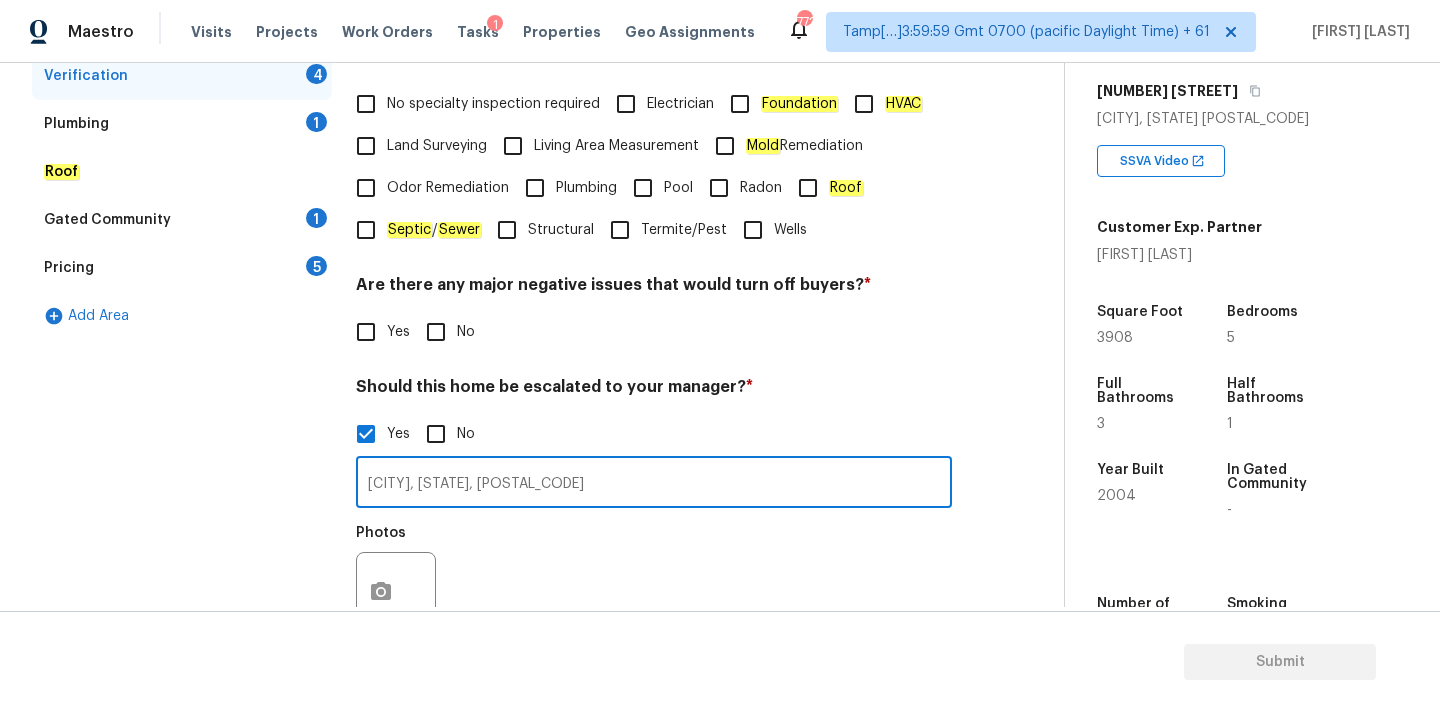 scroll, scrollTop: 0, scrollLeft: 307, axis: horizontal 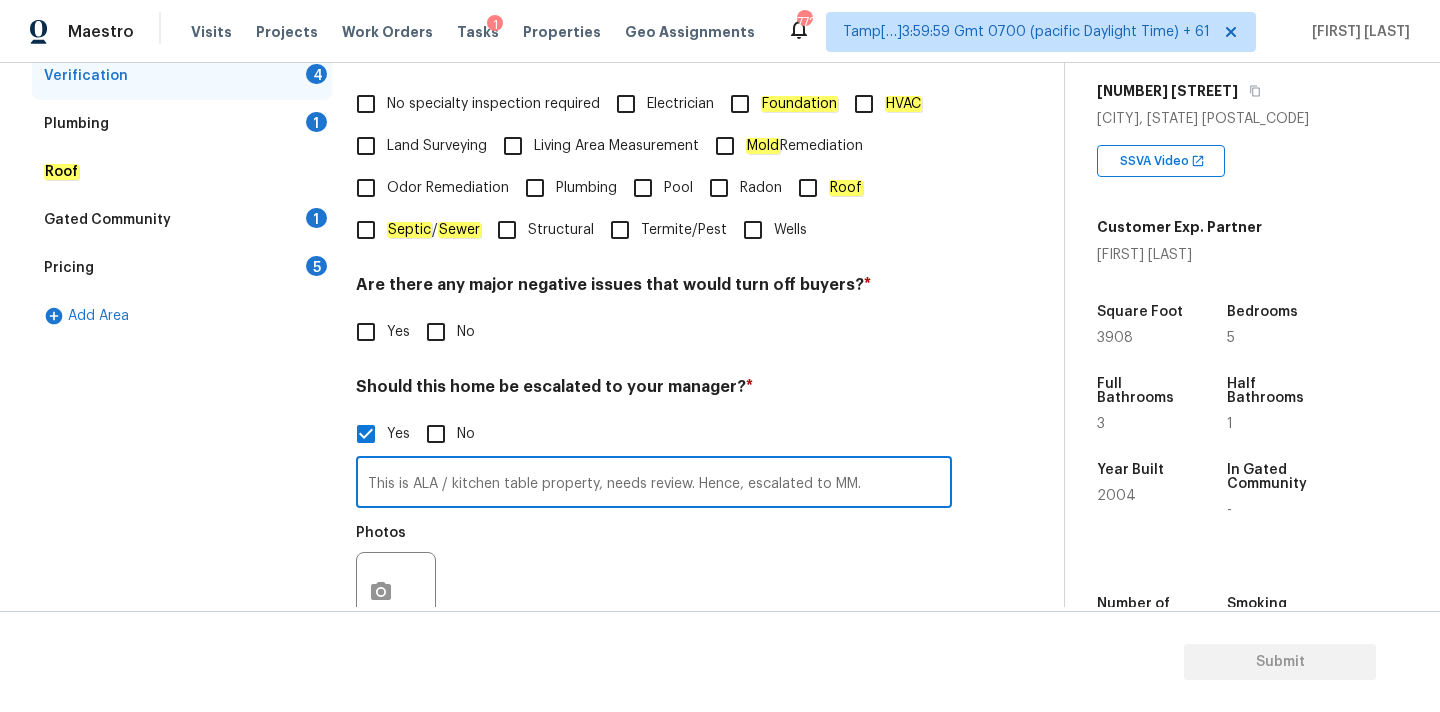 click on "This is ALA / kitchen table property, needs review. Hence, escalated to MM." at bounding box center (654, 484) 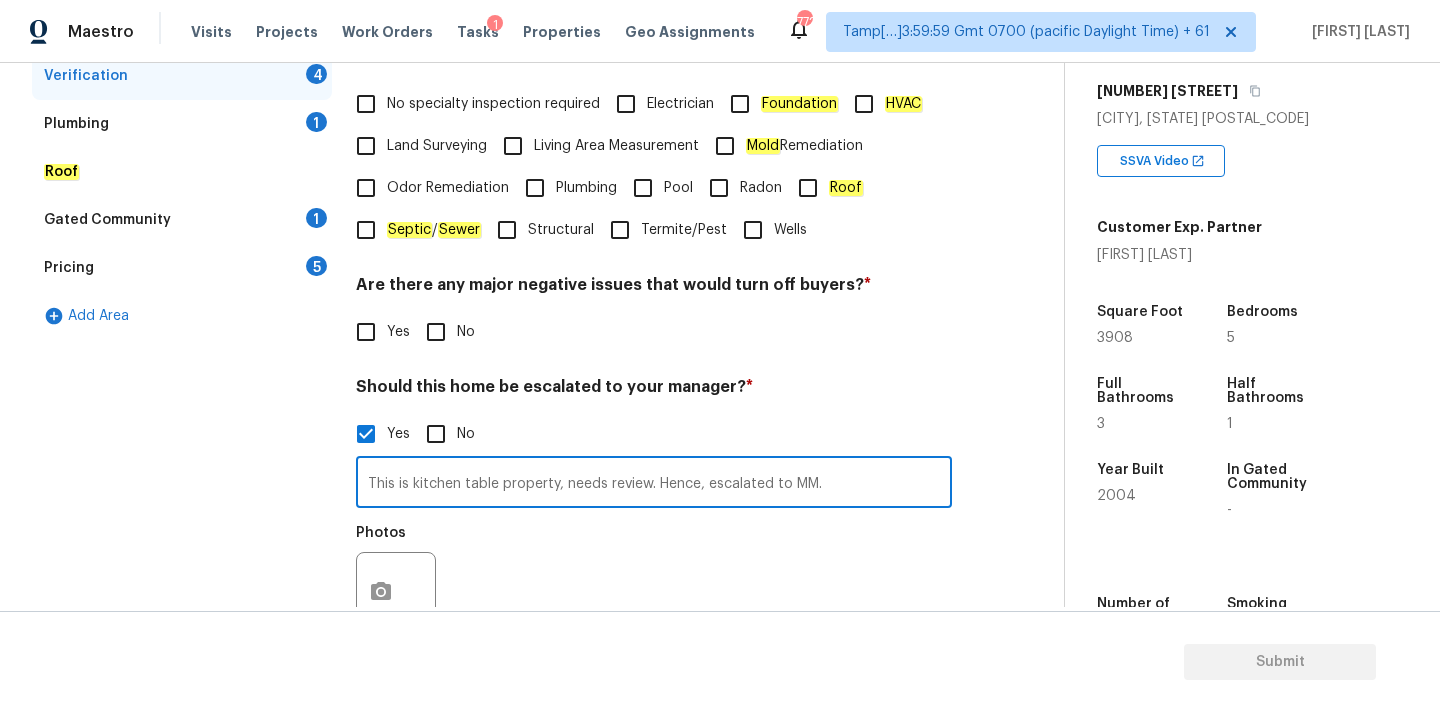 click on "This is kitchen table property, needs review. Hence, escalated to MM." at bounding box center (654, 484) 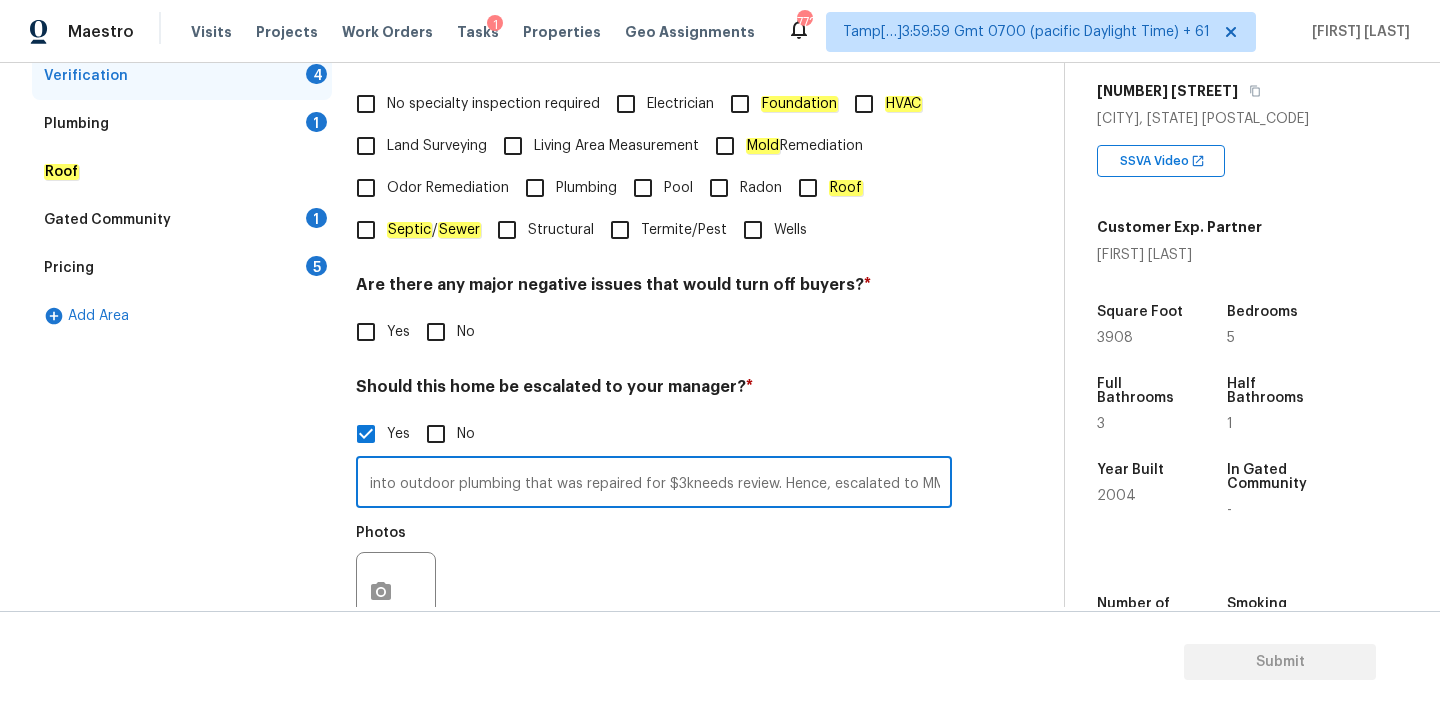 scroll, scrollTop: 0, scrollLeft: 268, axis: horizontal 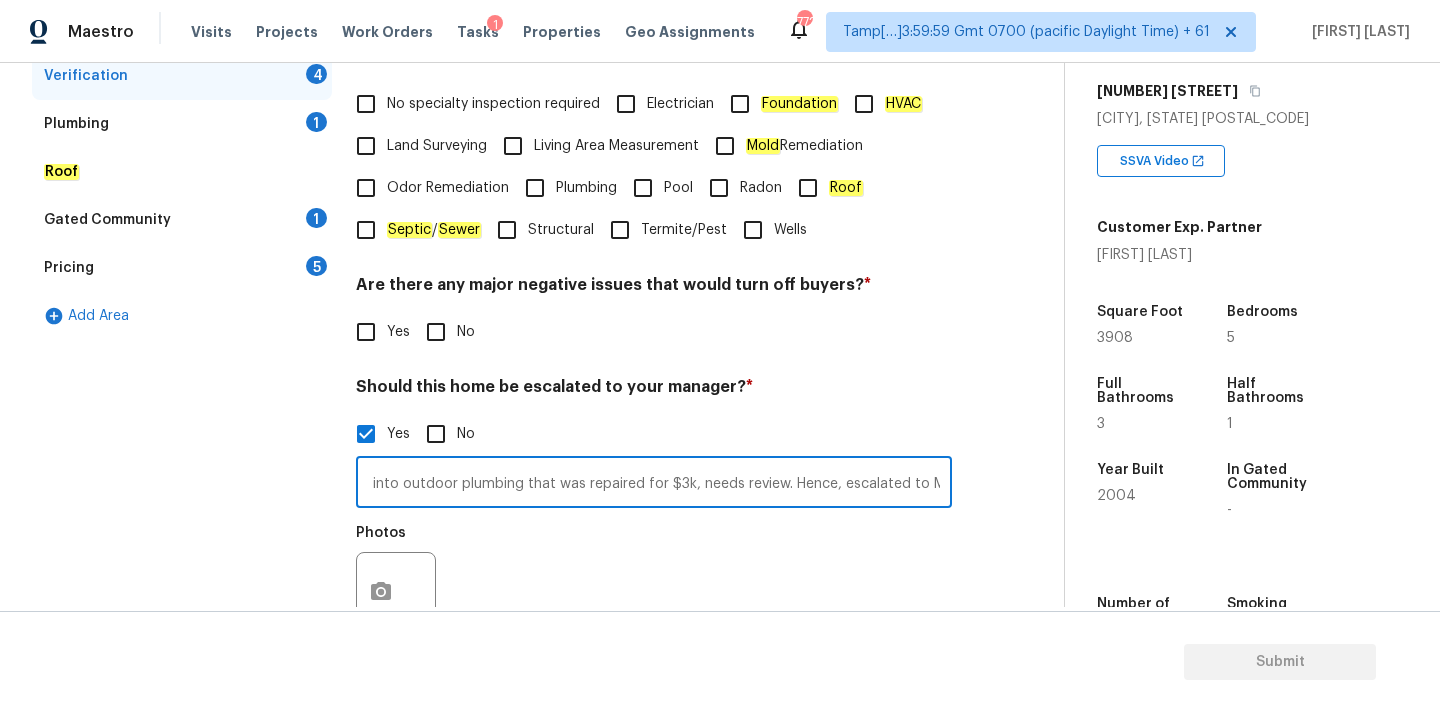 type on "This is kitchen table property, Tree roots into outdoor plumbing that was repaired for $3k, needs review. Hence, escalated to MM." 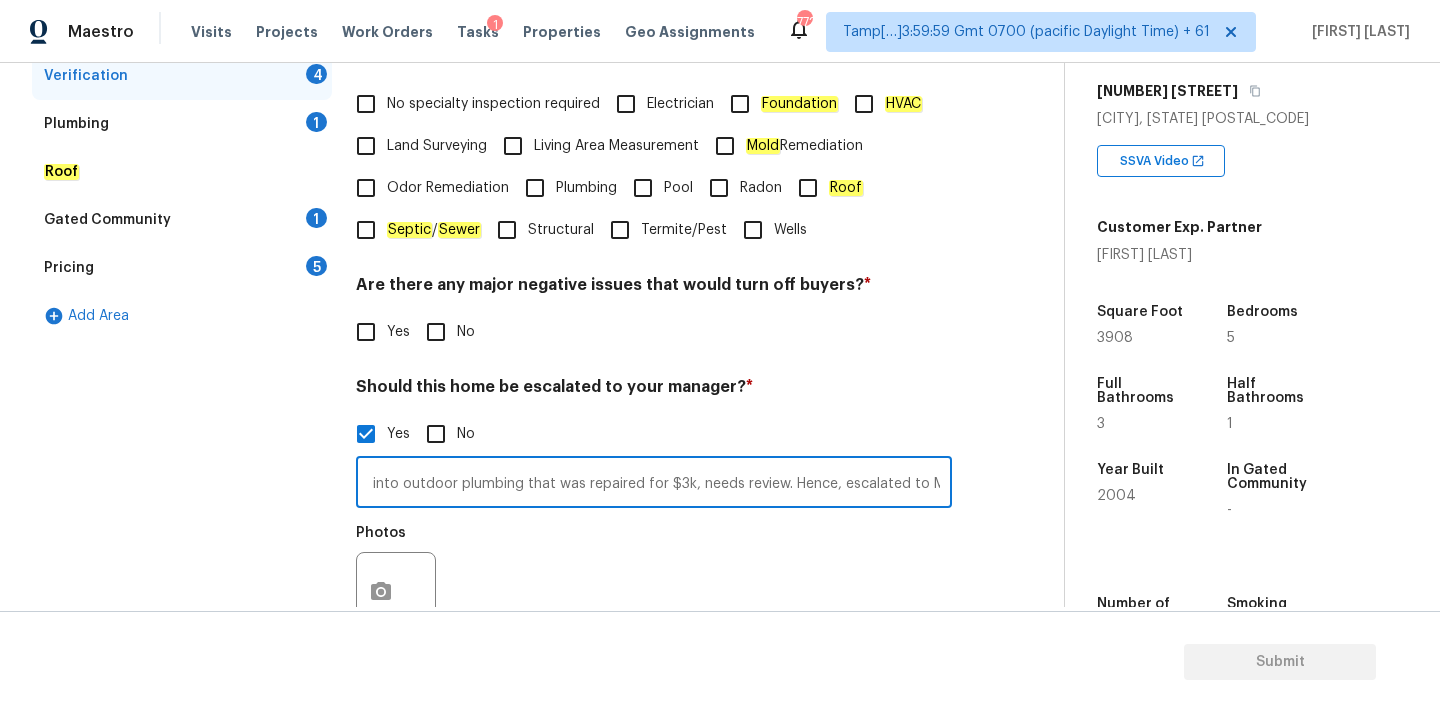 scroll, scrollTop: 0, scrollLeft: 0, axis: both 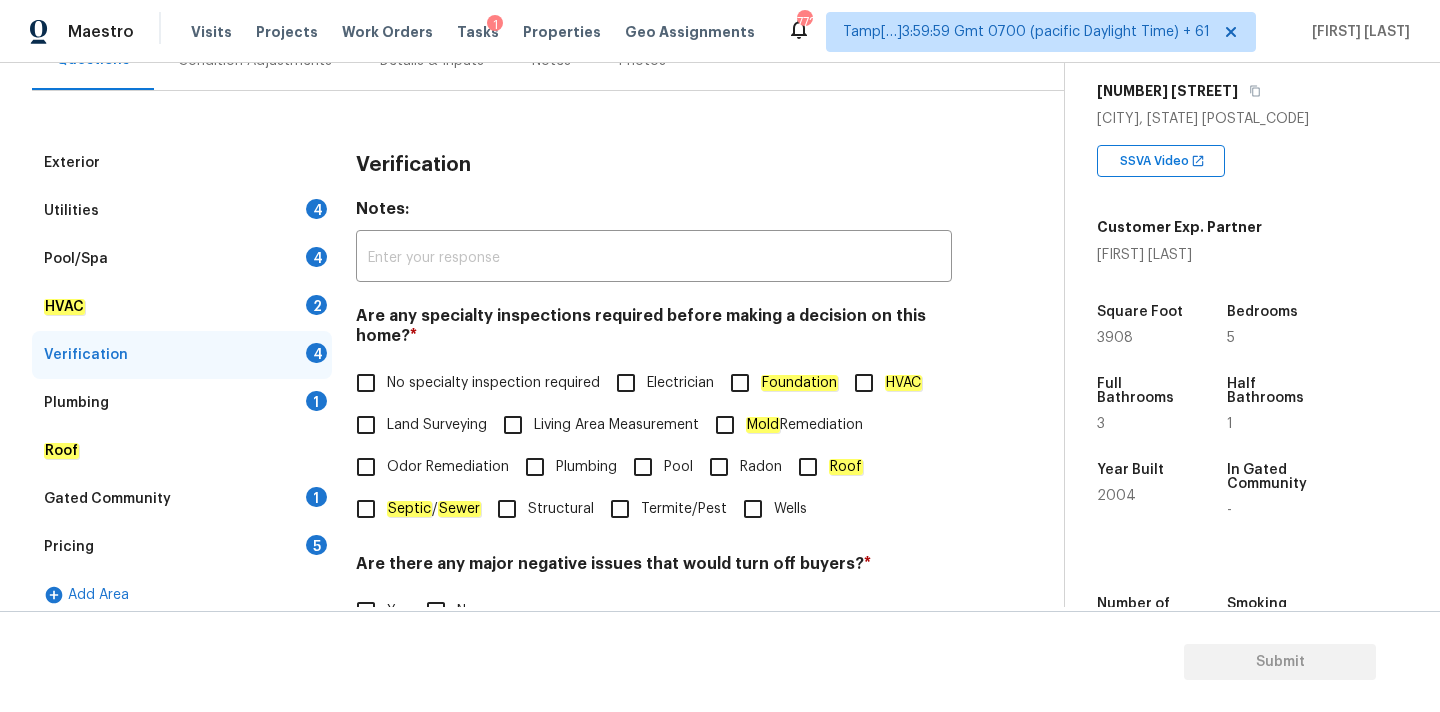 click on "Utilities 4" at bounding box center (182, 211) 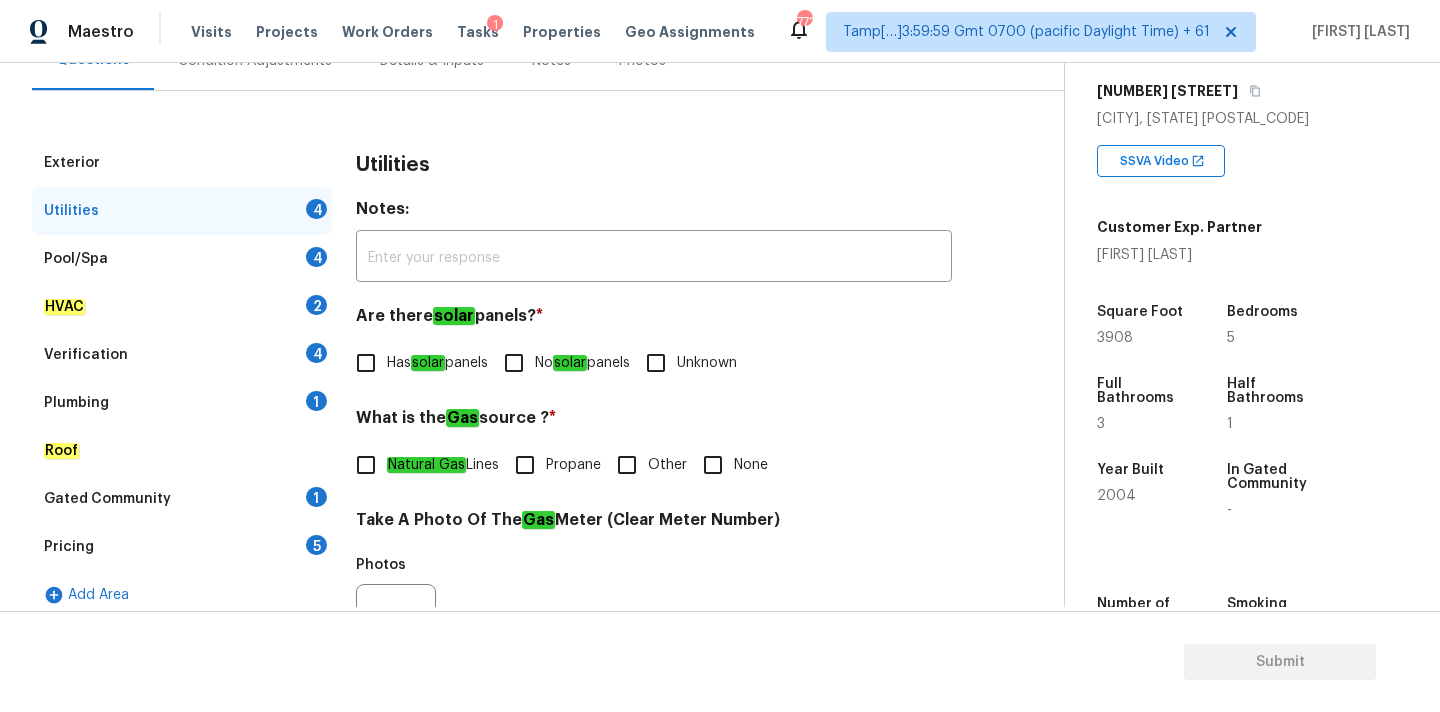 click on "solar" at bounding box center (428, 363) 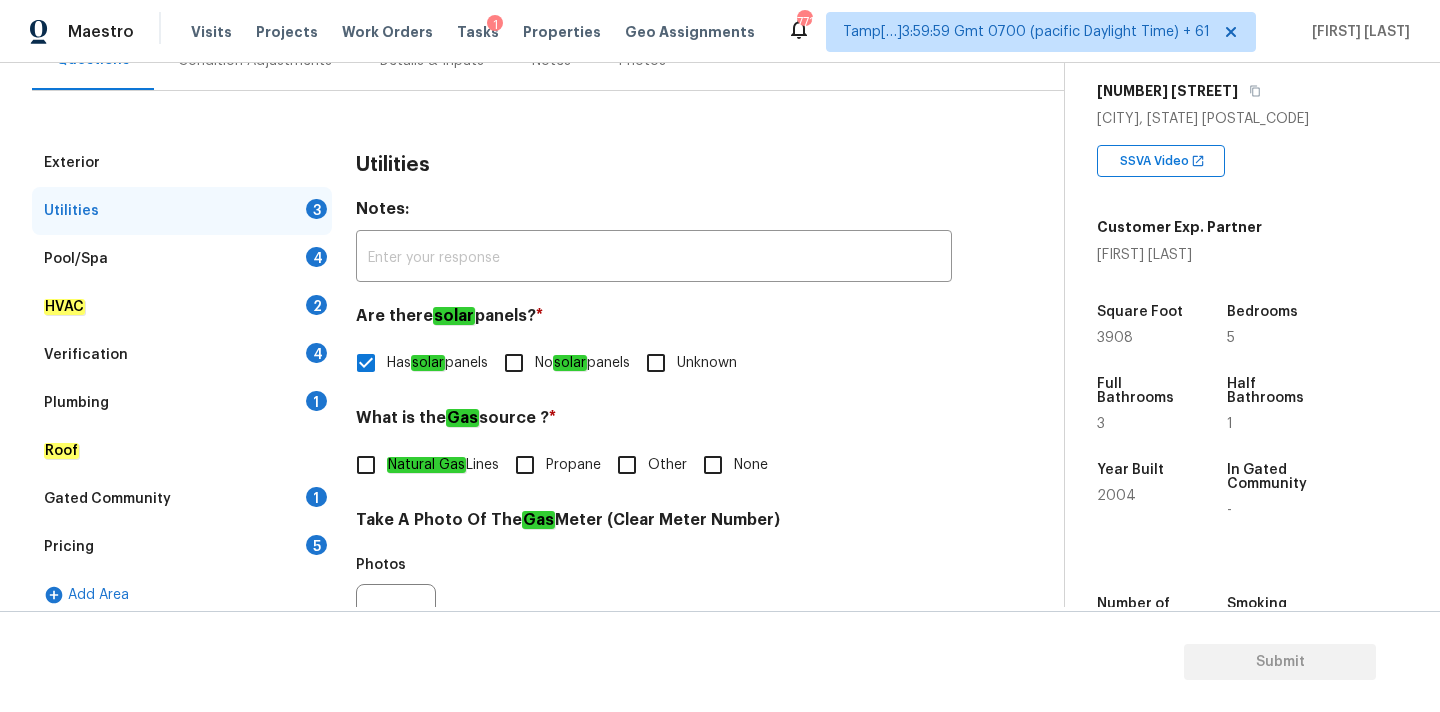 scroll, scrollTop: 115, scrollLeft: 0, axis: vertical 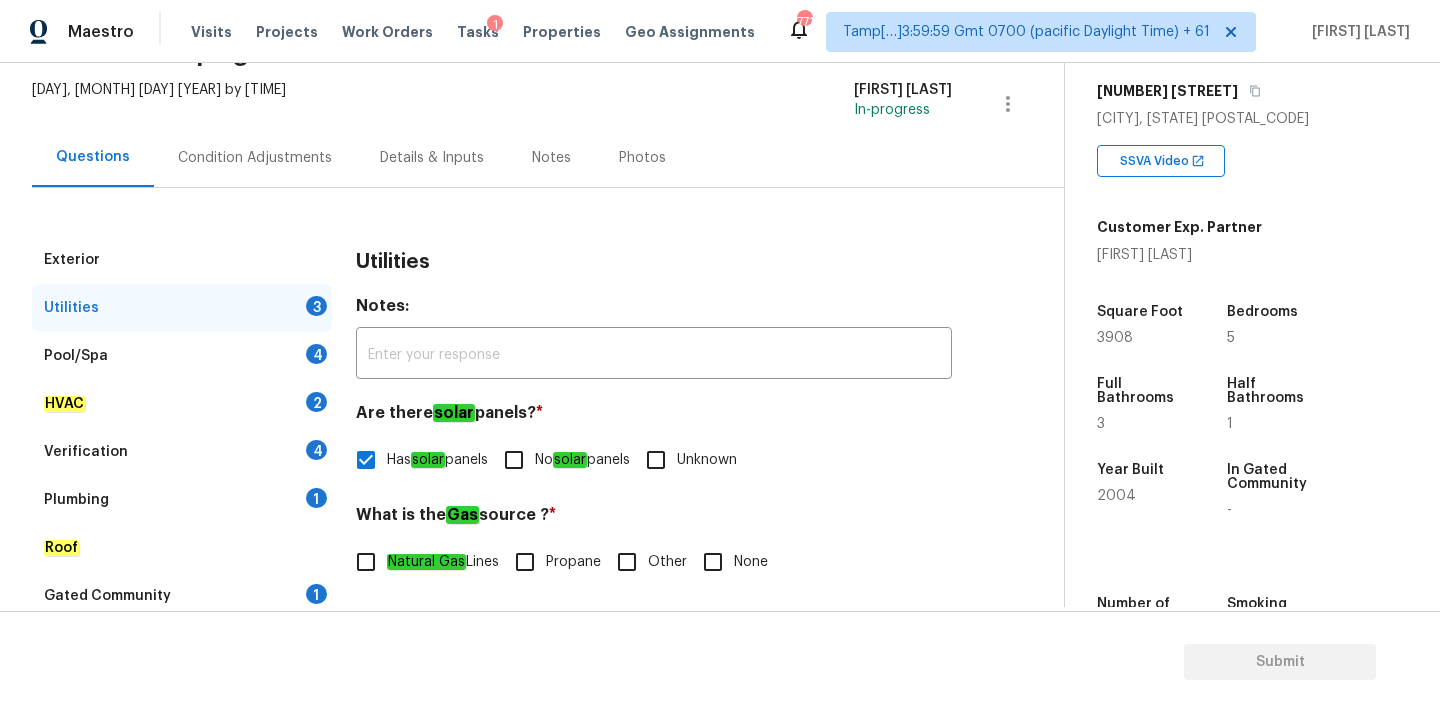 click on "Condition Adjustments" at bounding box center [255, 158] 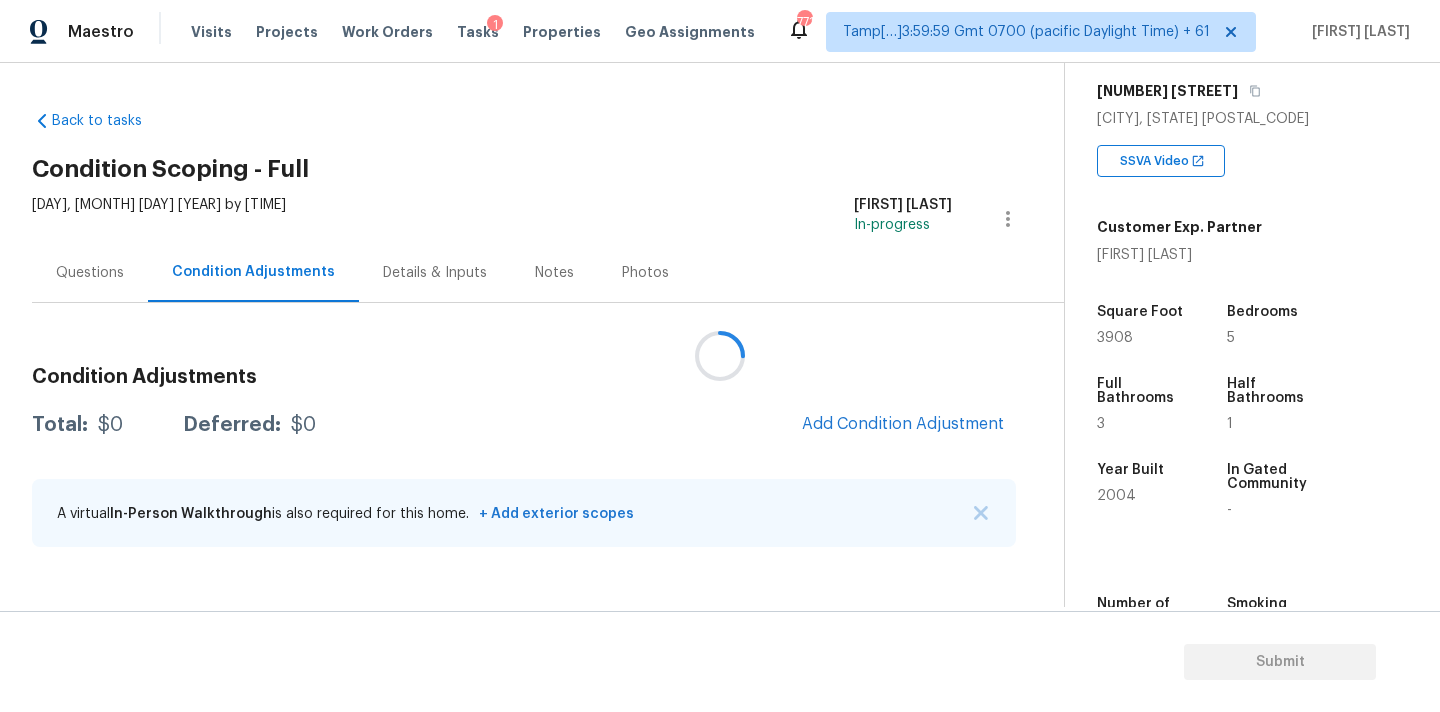 scroll, scrollTop: 0, scrollLeft: 0, axis: both 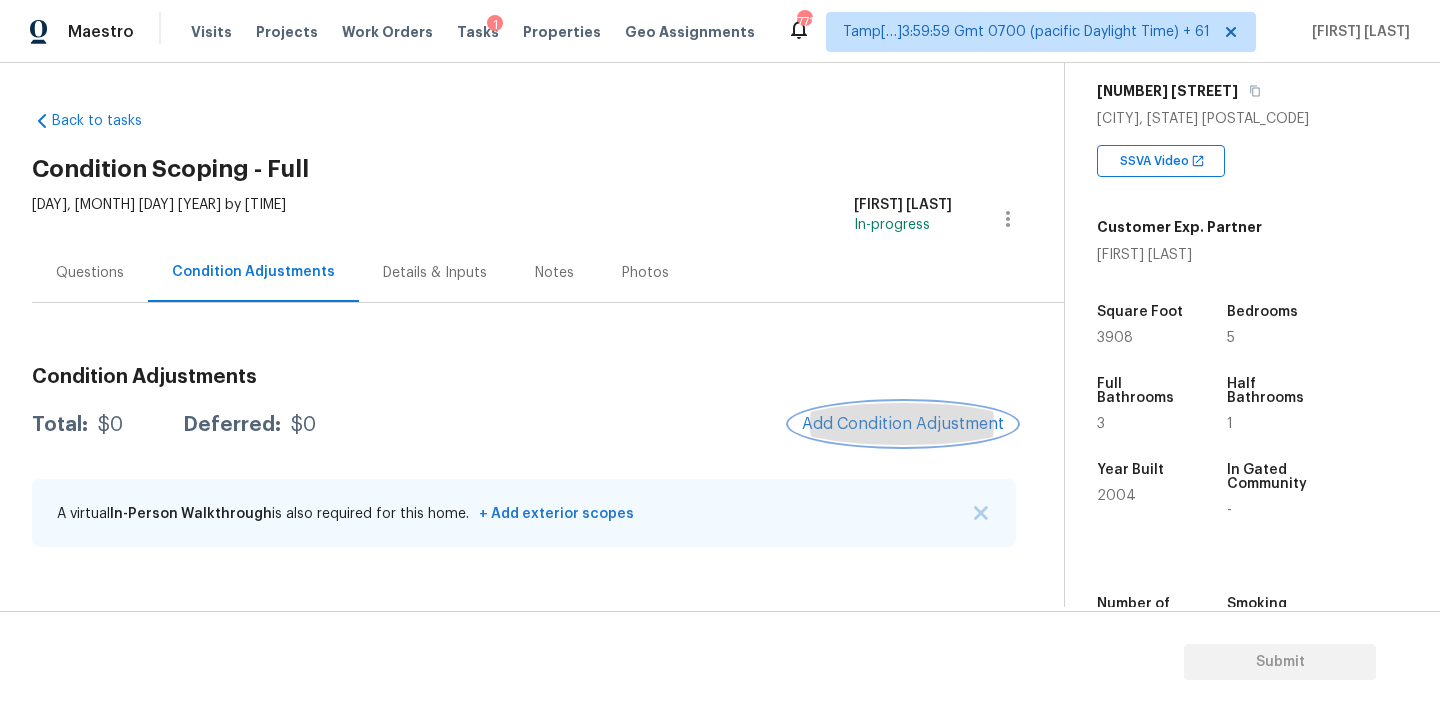 click on "Add Condition Adjustment" at bounding box center [903, 424] 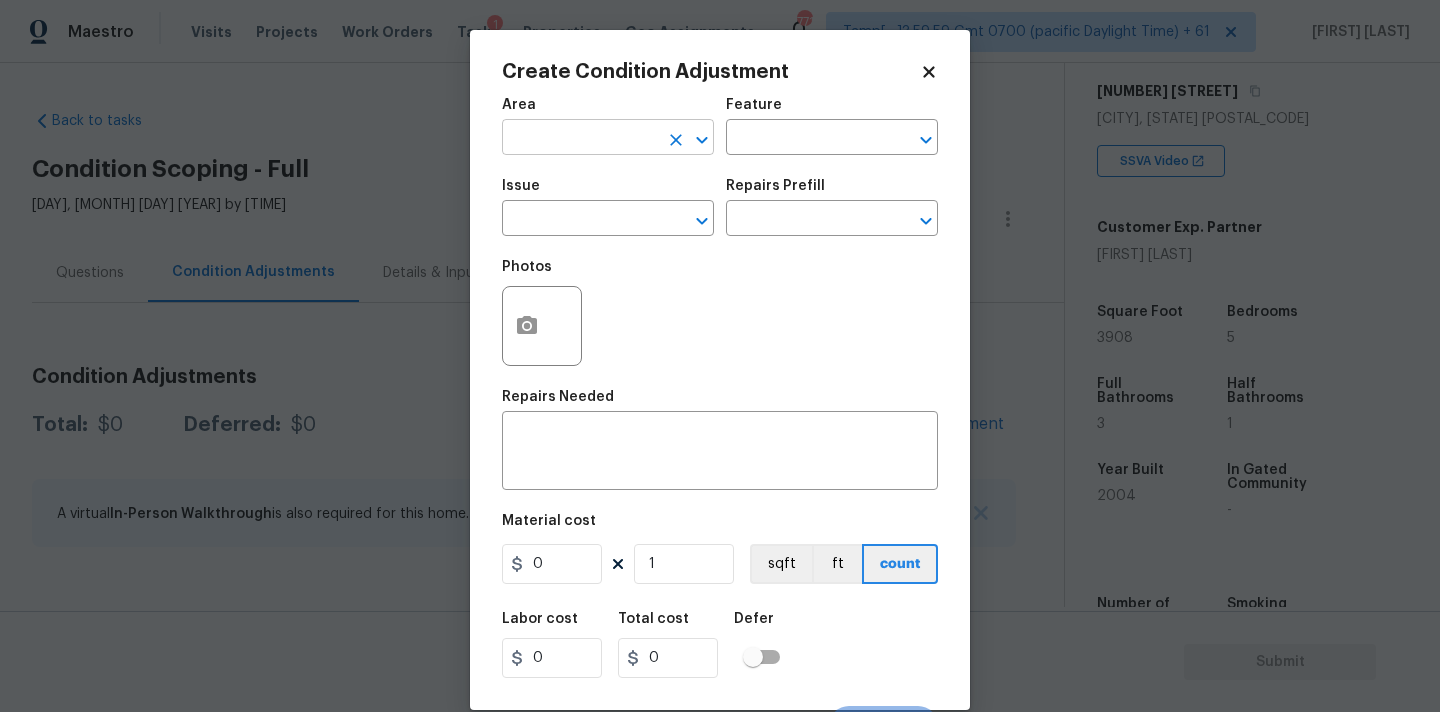 click at bounding box center [580, 139] 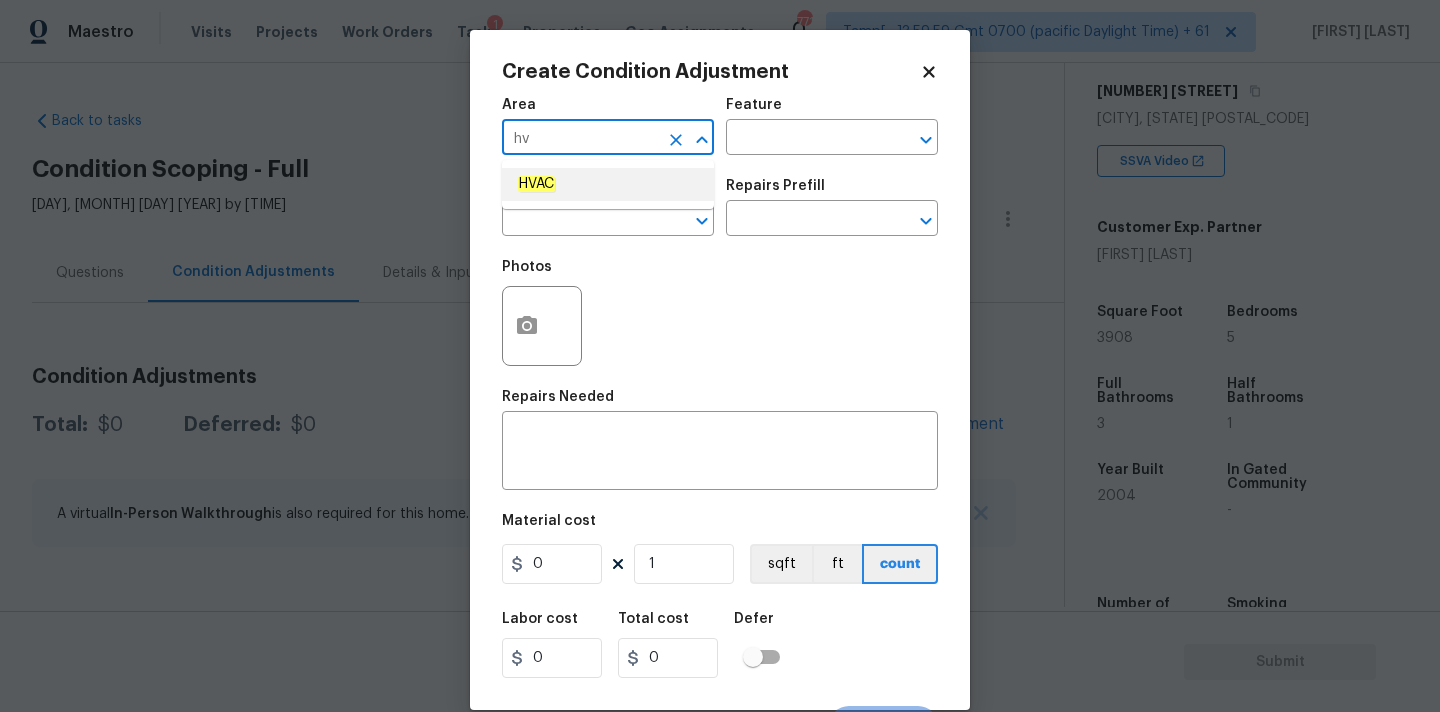 click on "HVAC" at bounding box center [608, 184] 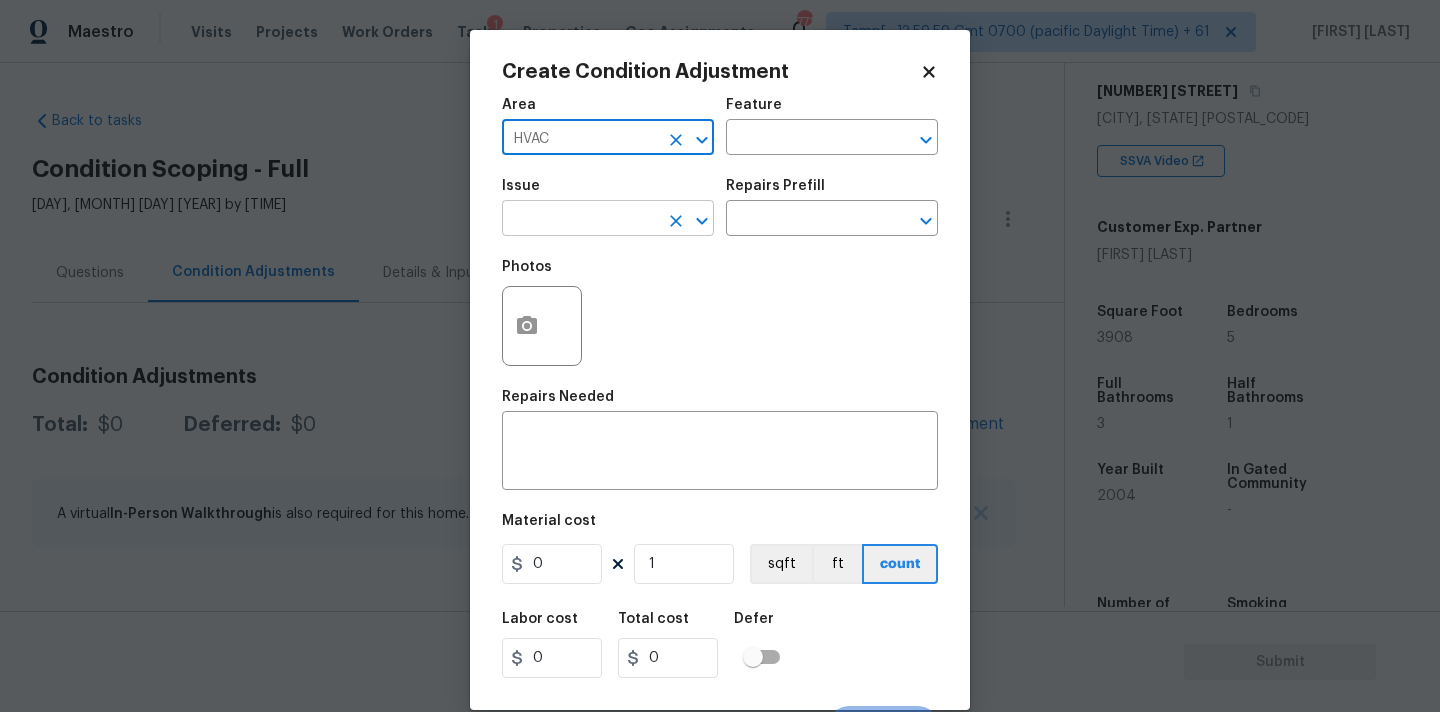type on "HVAC" 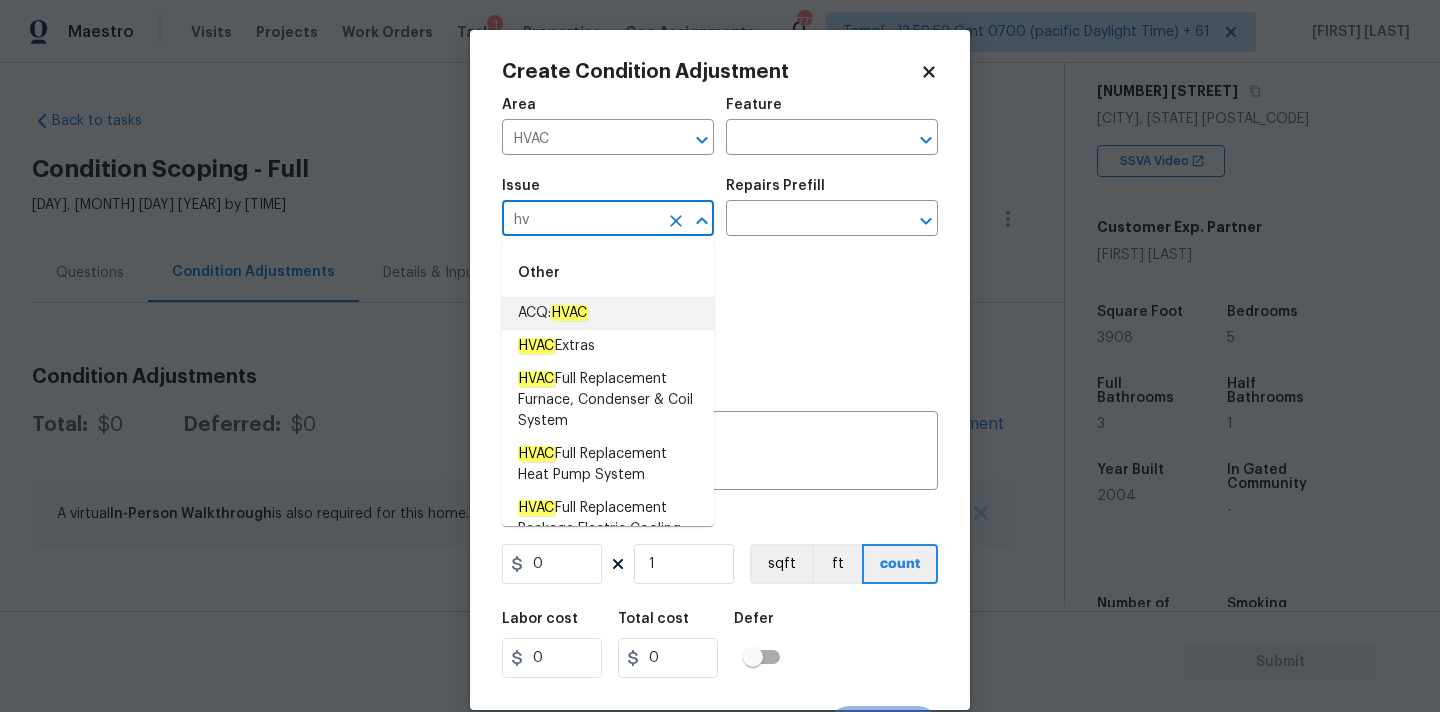 click on "HVAC" at bounding box center (569, 313) 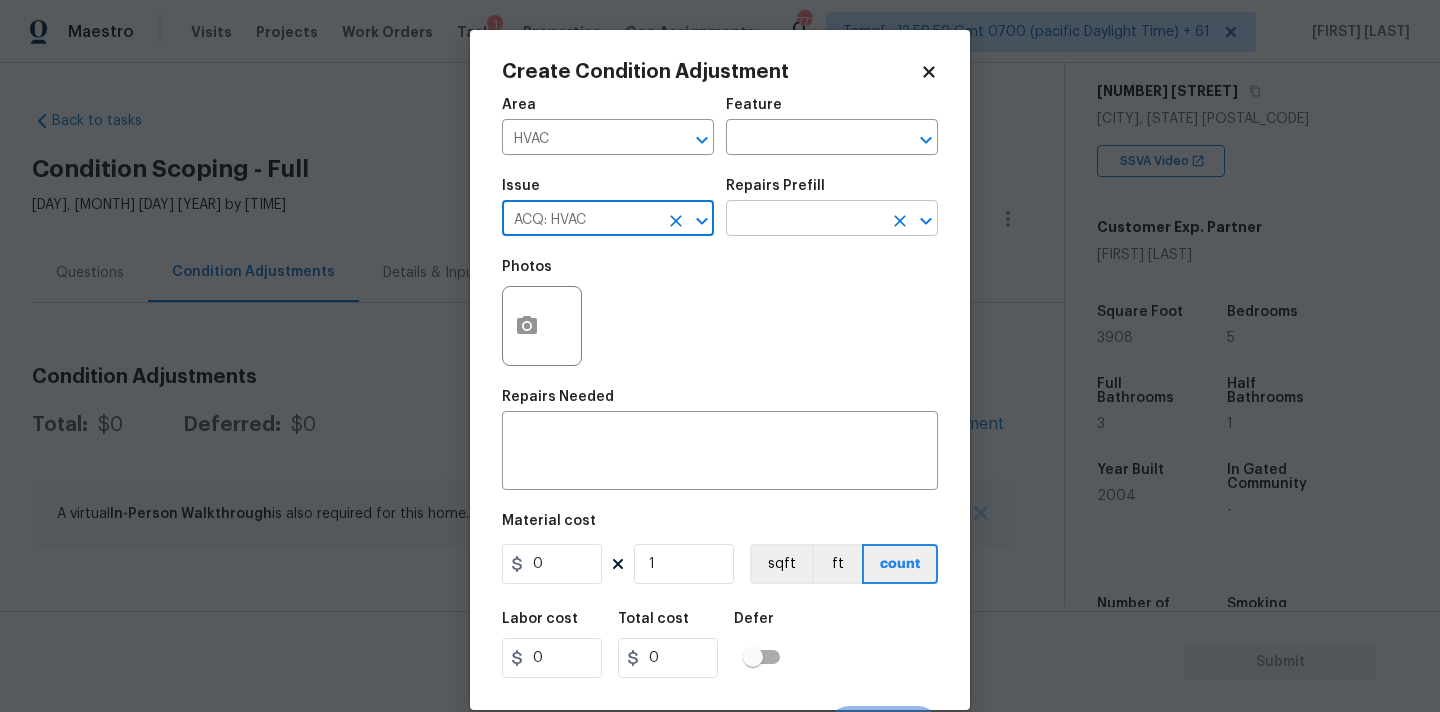 type on "ACQ: HVAC" 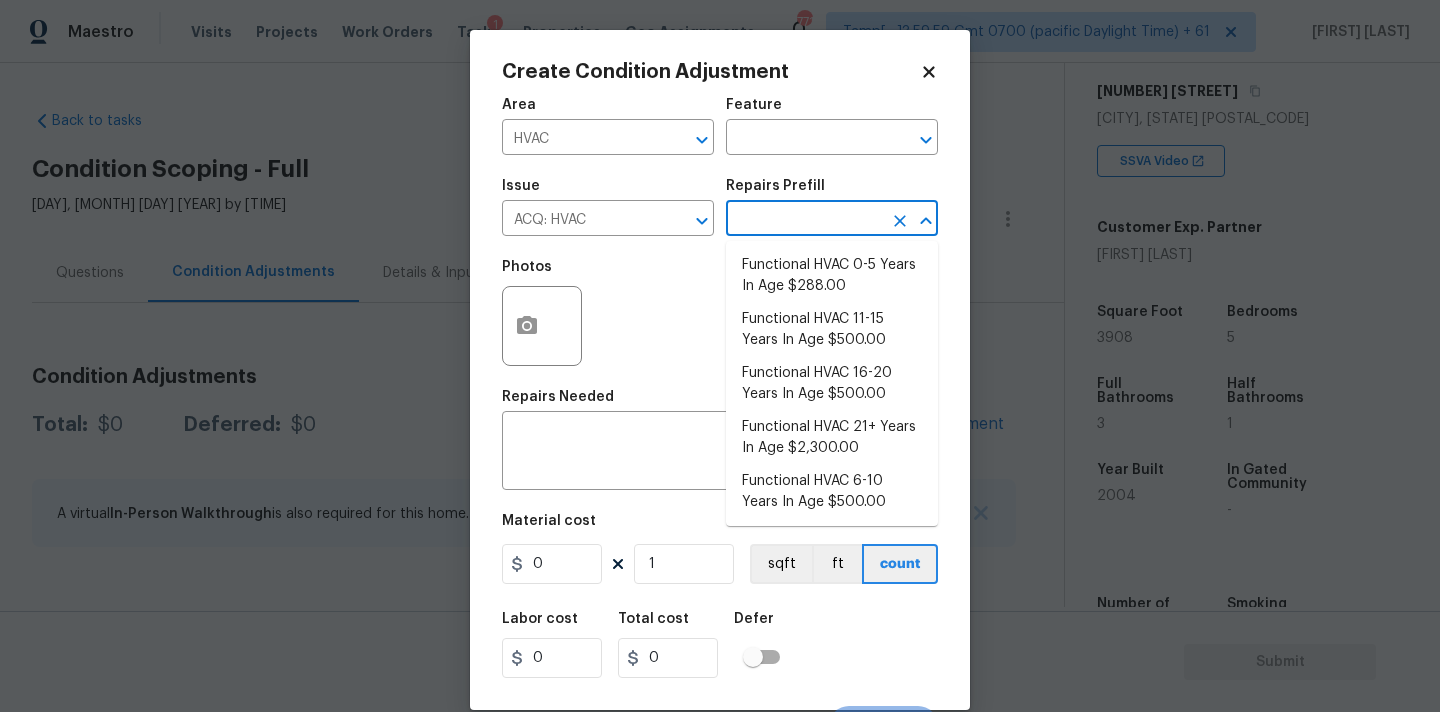 click at bounding box center [804, 220] 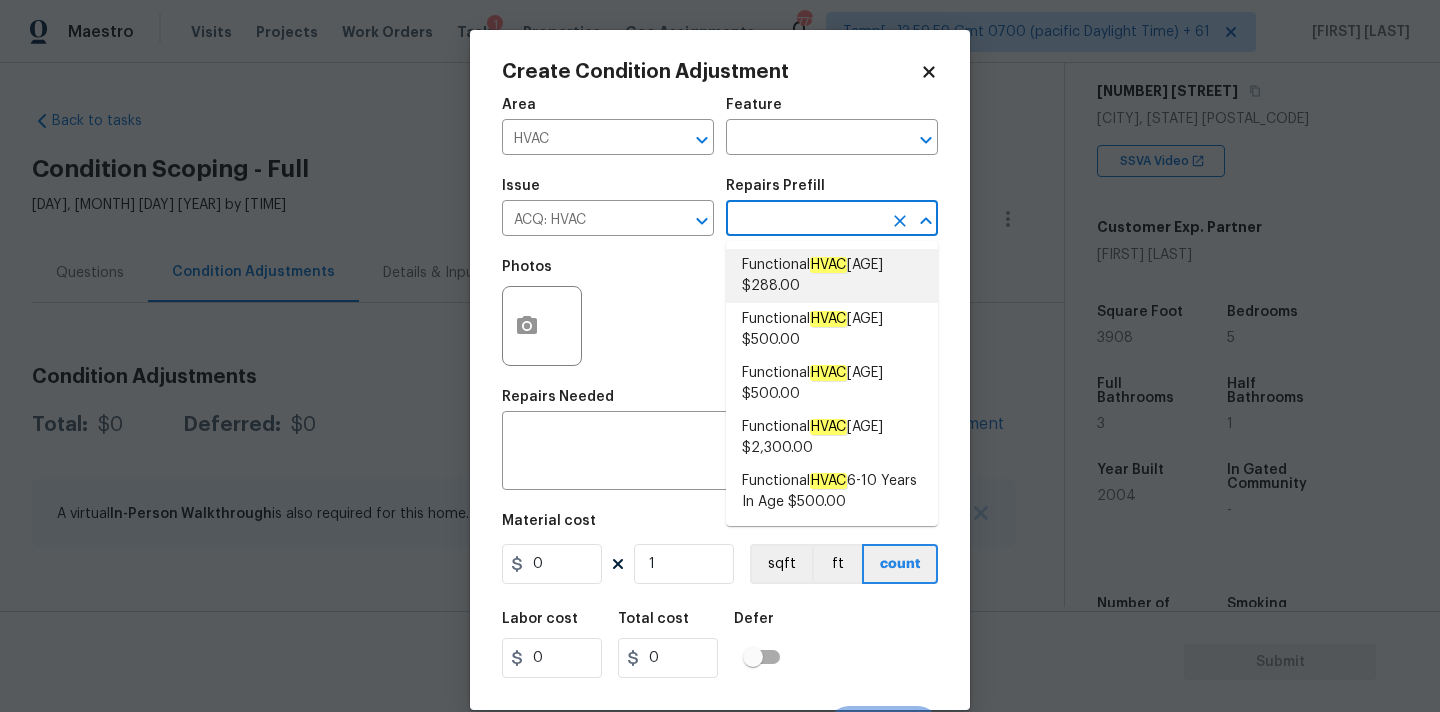click on "Functional HVAC [AGE] $288.00" at bounding box center (832, 276) 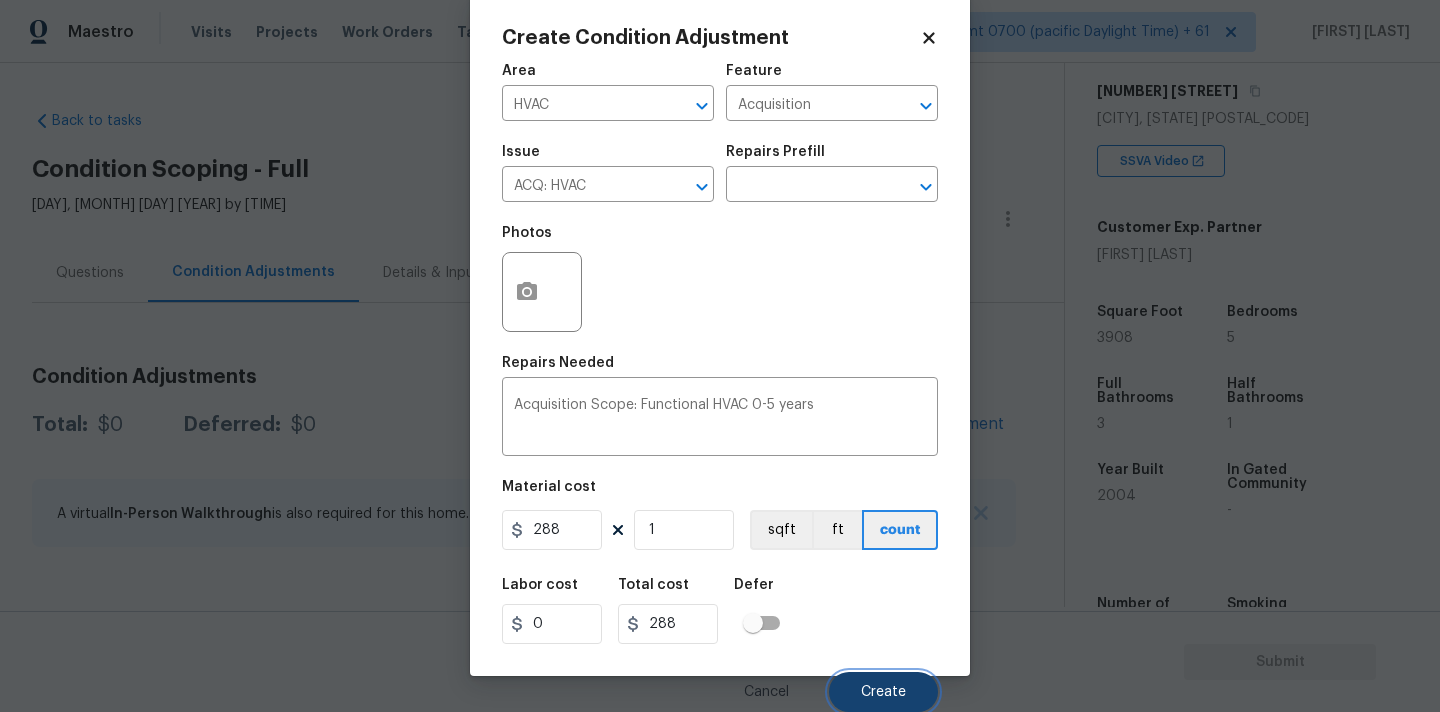 click on "Create" at bounding box center [883, 692] 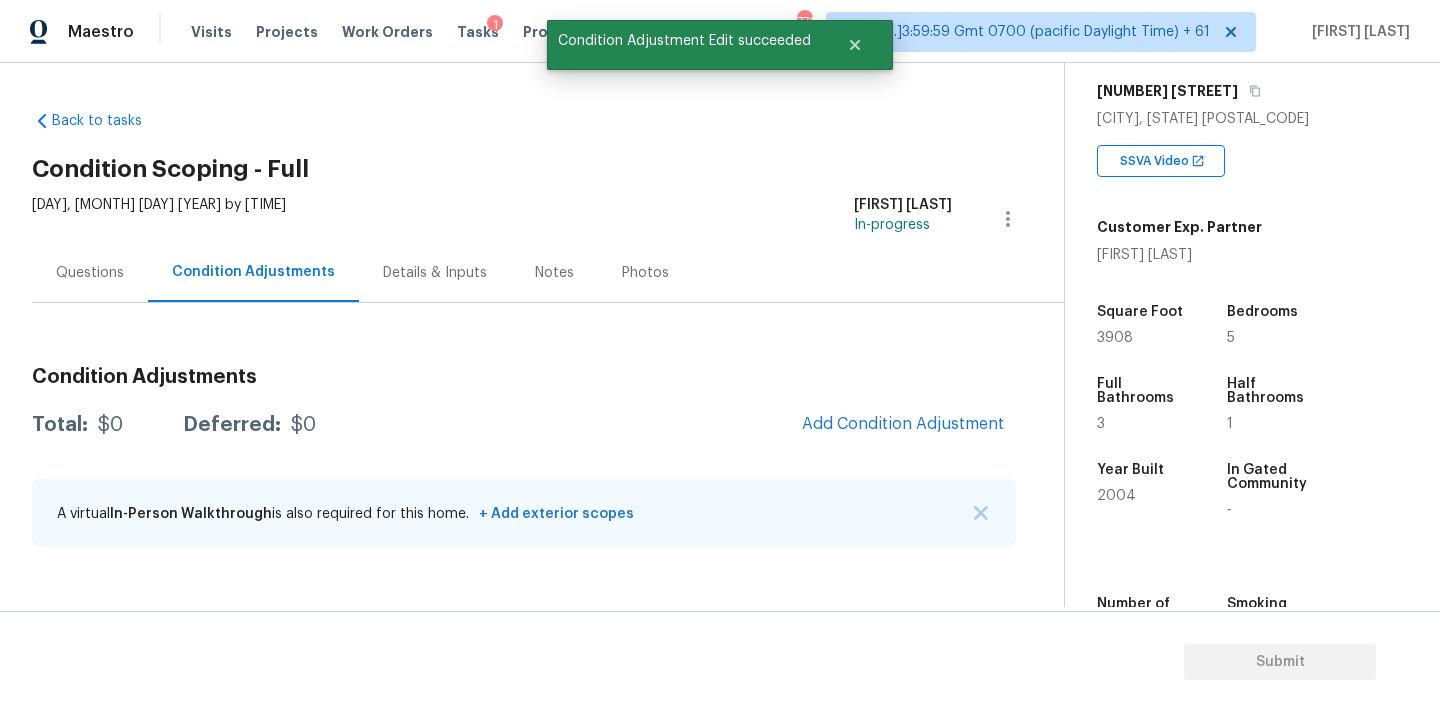 scroll, scrollTop: 28, scrollLeft: 0, axis: vertical 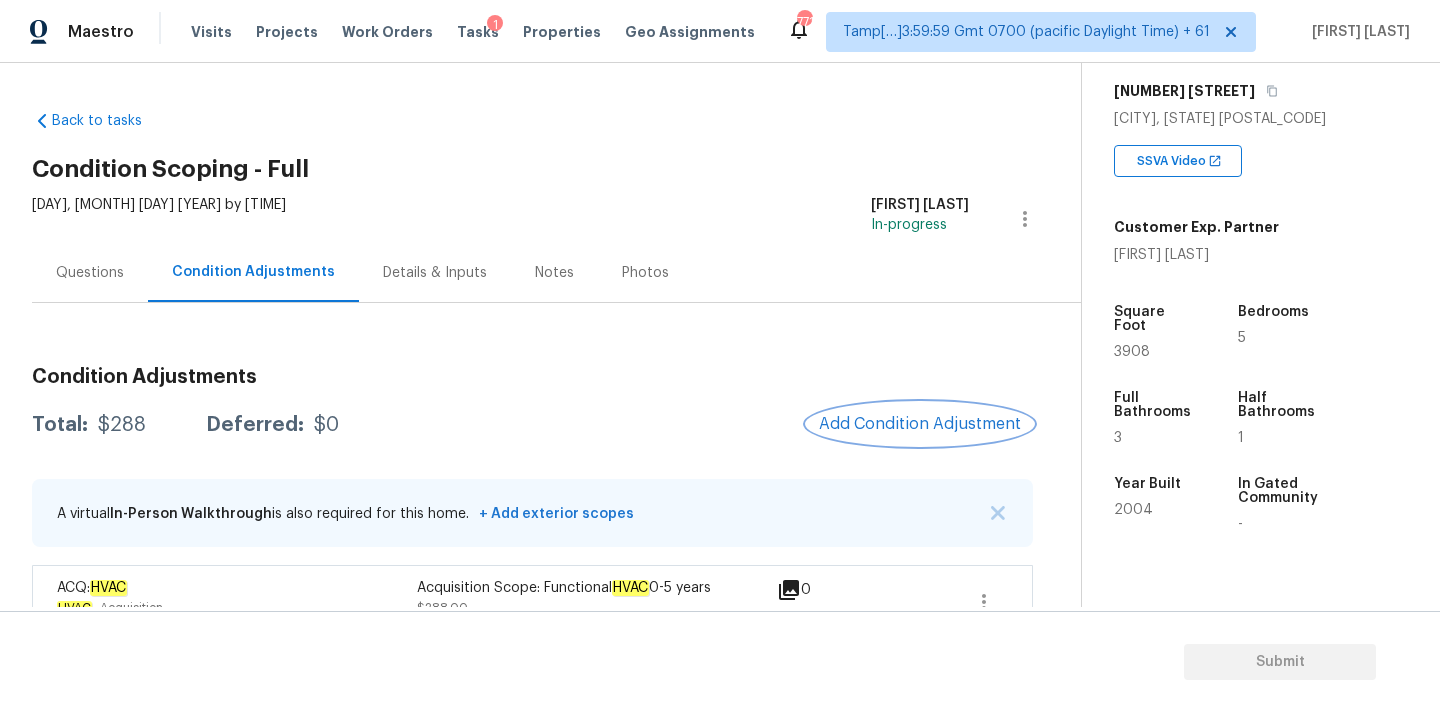 click on "Add Condition Adjustment" at bounding box center (920, 424) 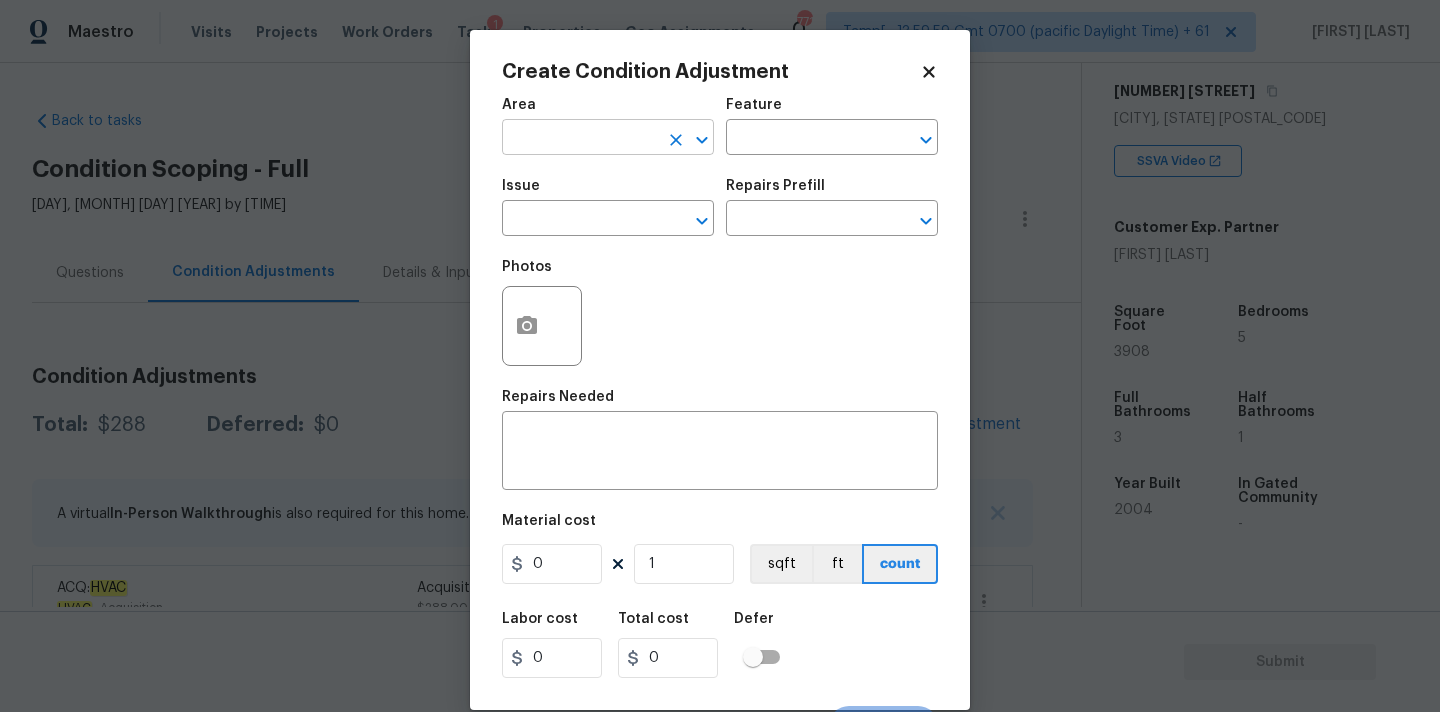 click at bounding box center (580, 139) 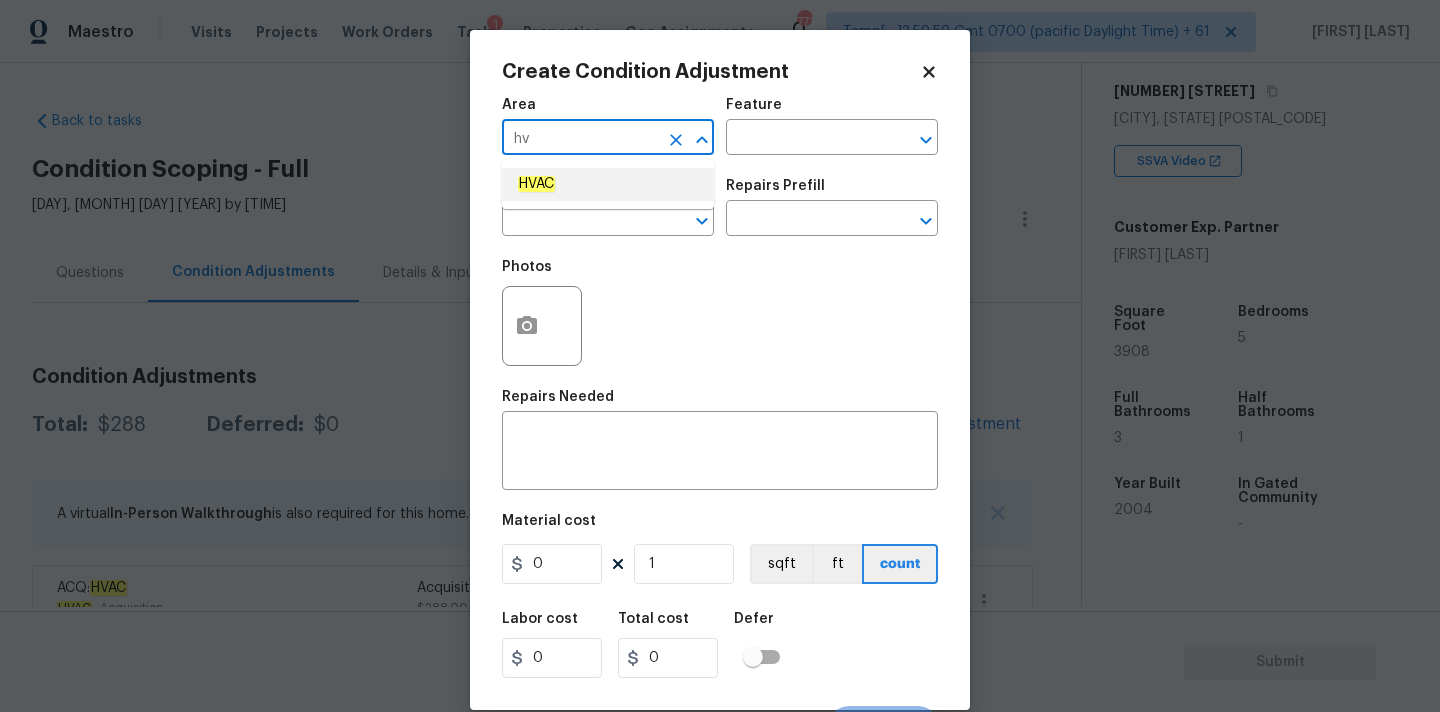 click on "HVAC" at bounding box center (608, 184) 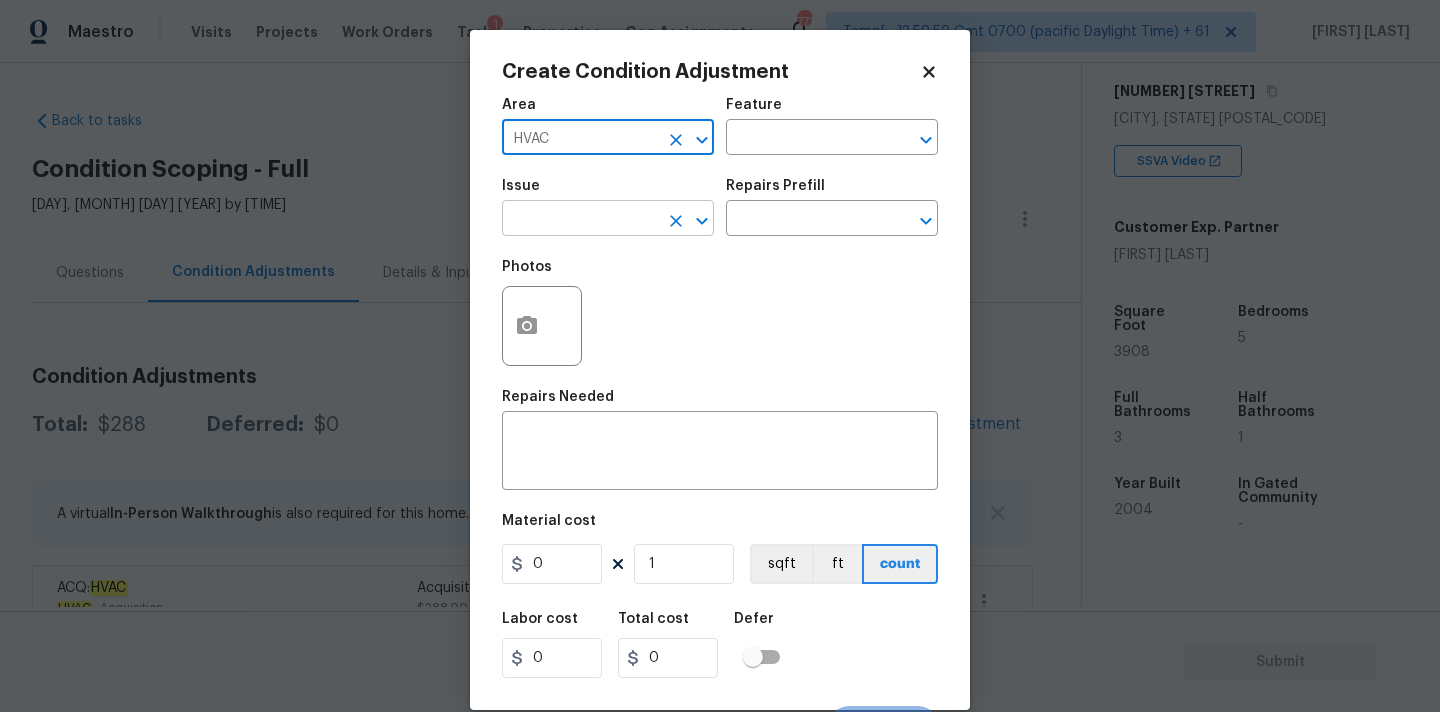 type on "HVAC" 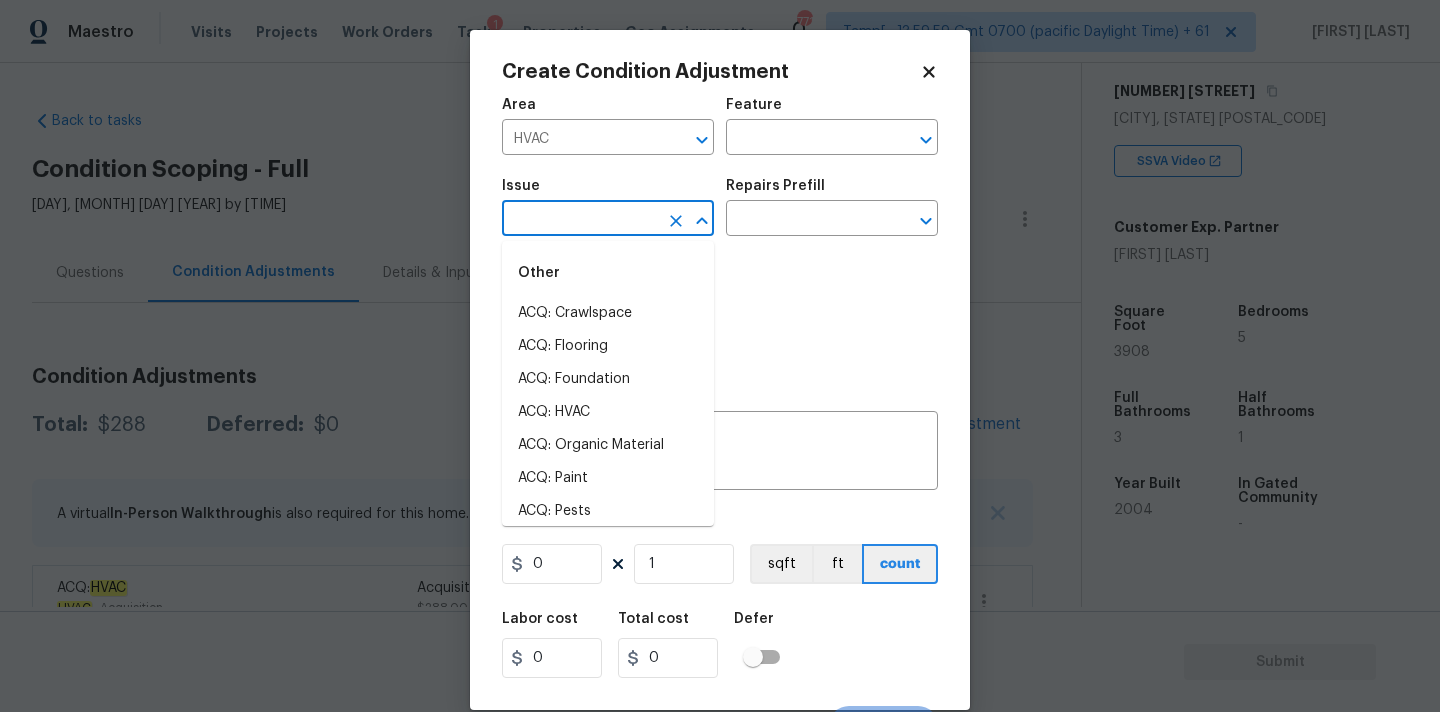 click at bounding box center (580, 220) 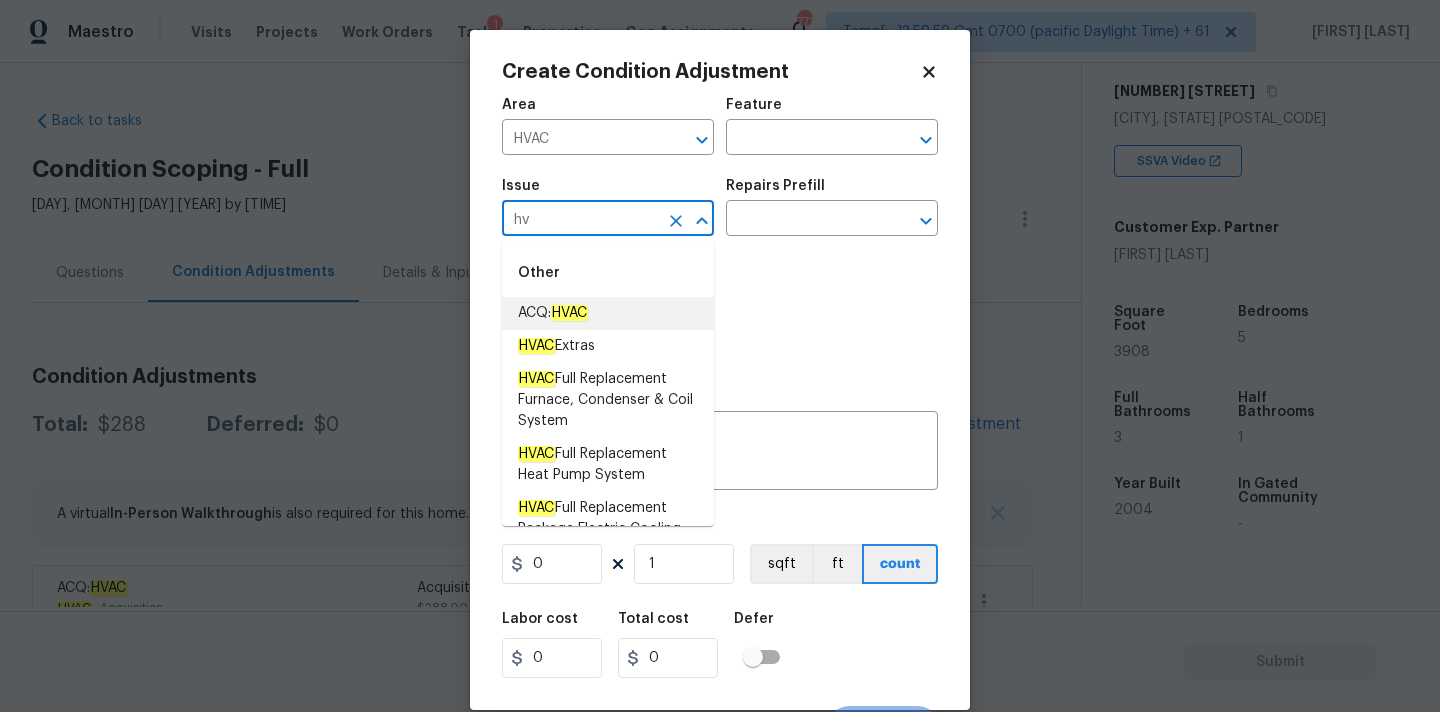 click on "HVAC" at bounding box center [569, 313] 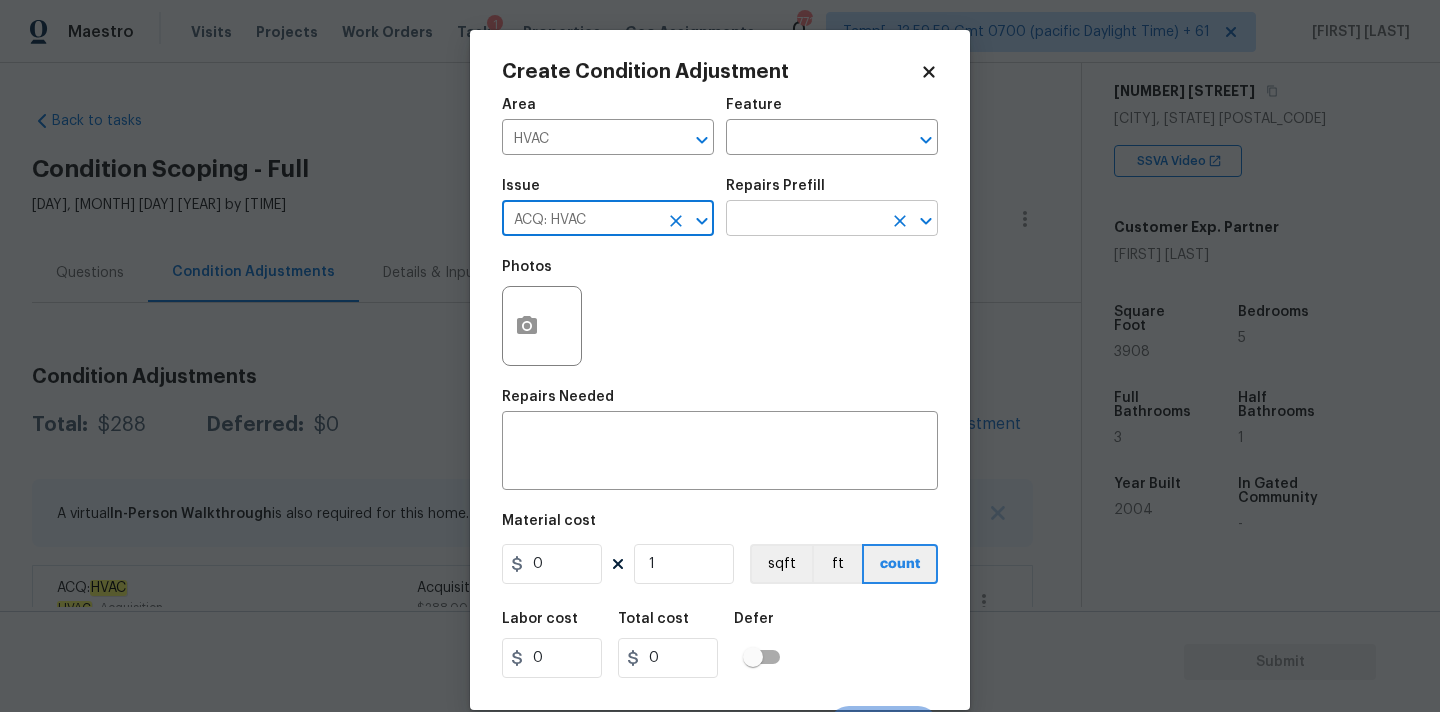 type on "ACQ: HVAC" 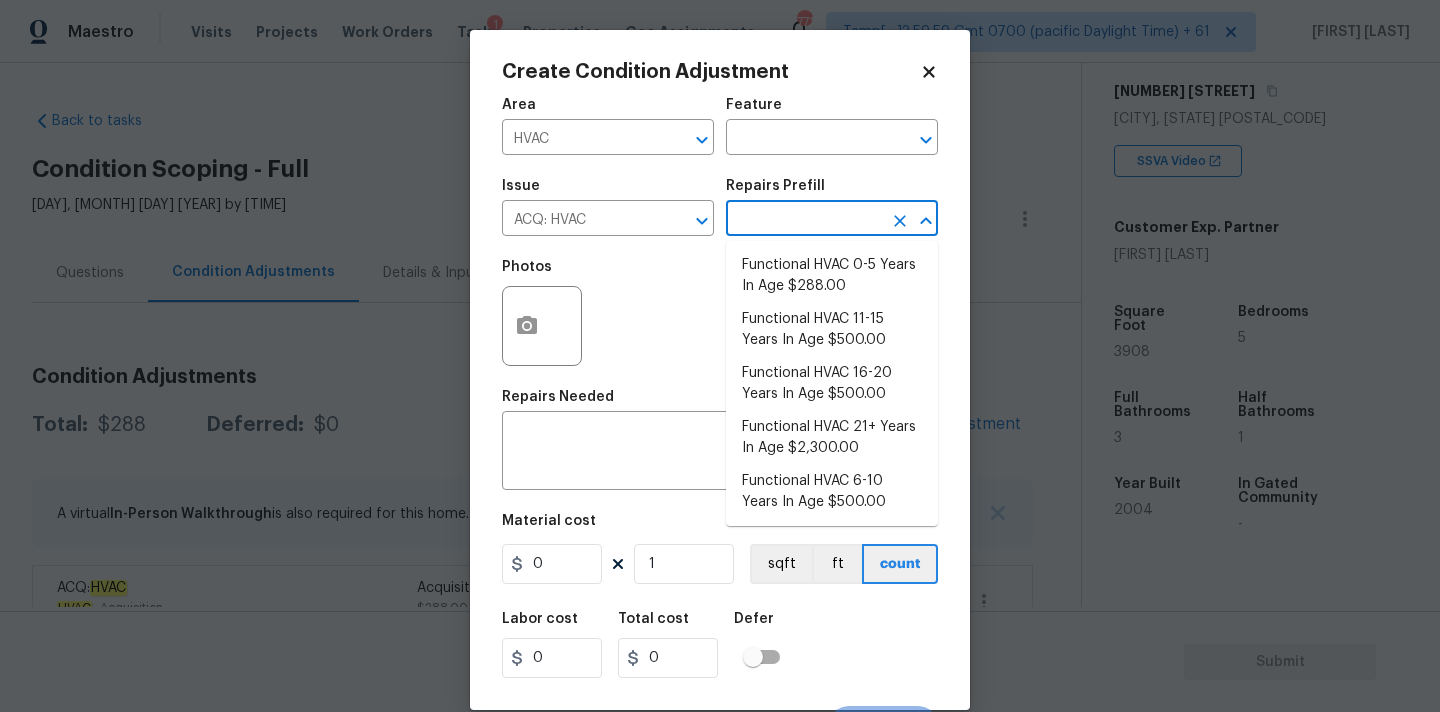 click at bounding box center (804, 220) 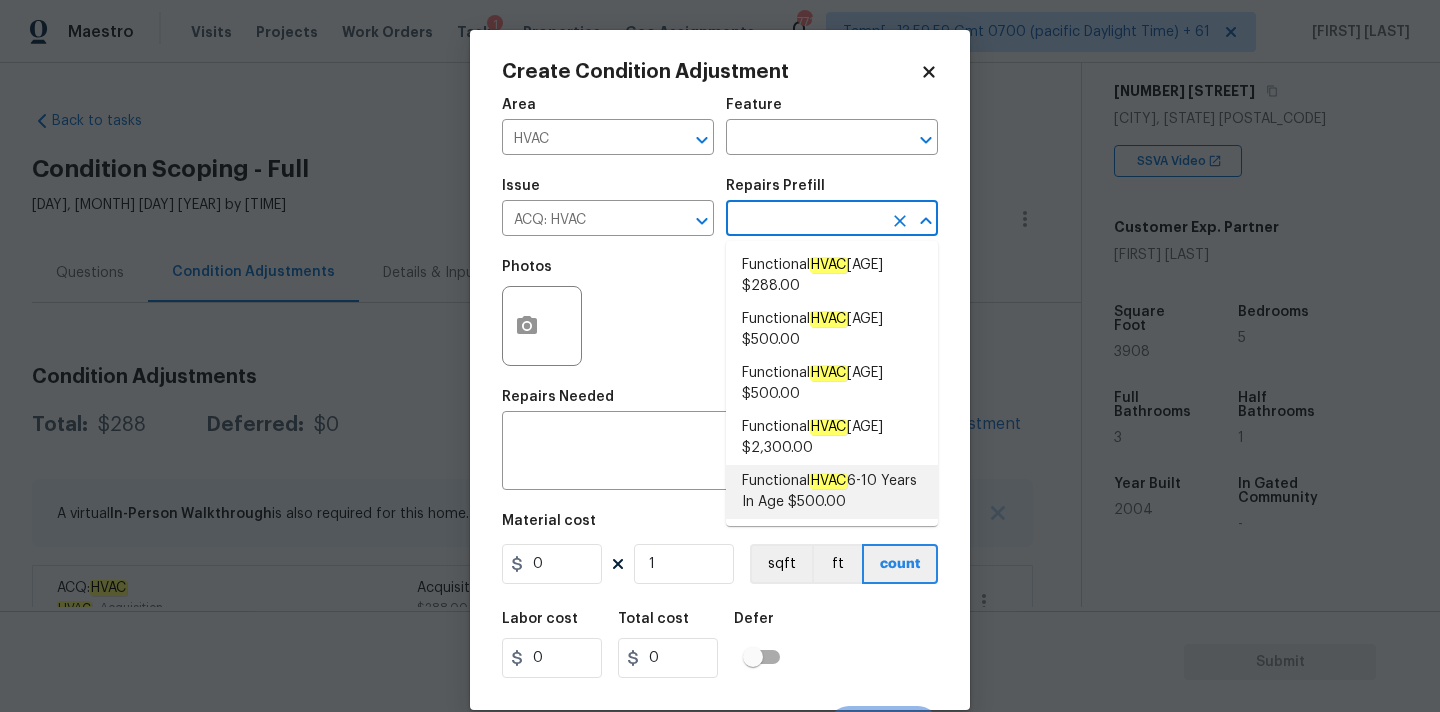 click on "Functional HVAC [AGE] $500.00" at bounding box center [832, 492] 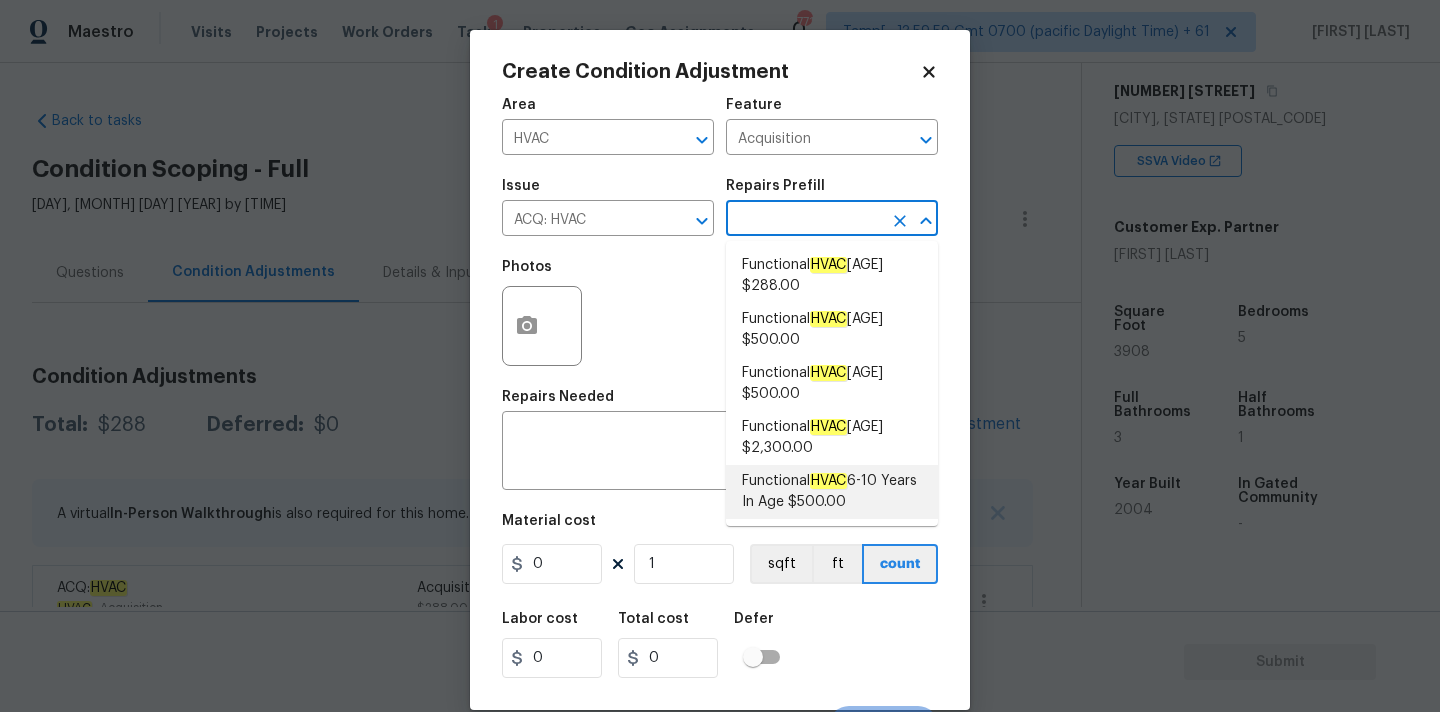 type 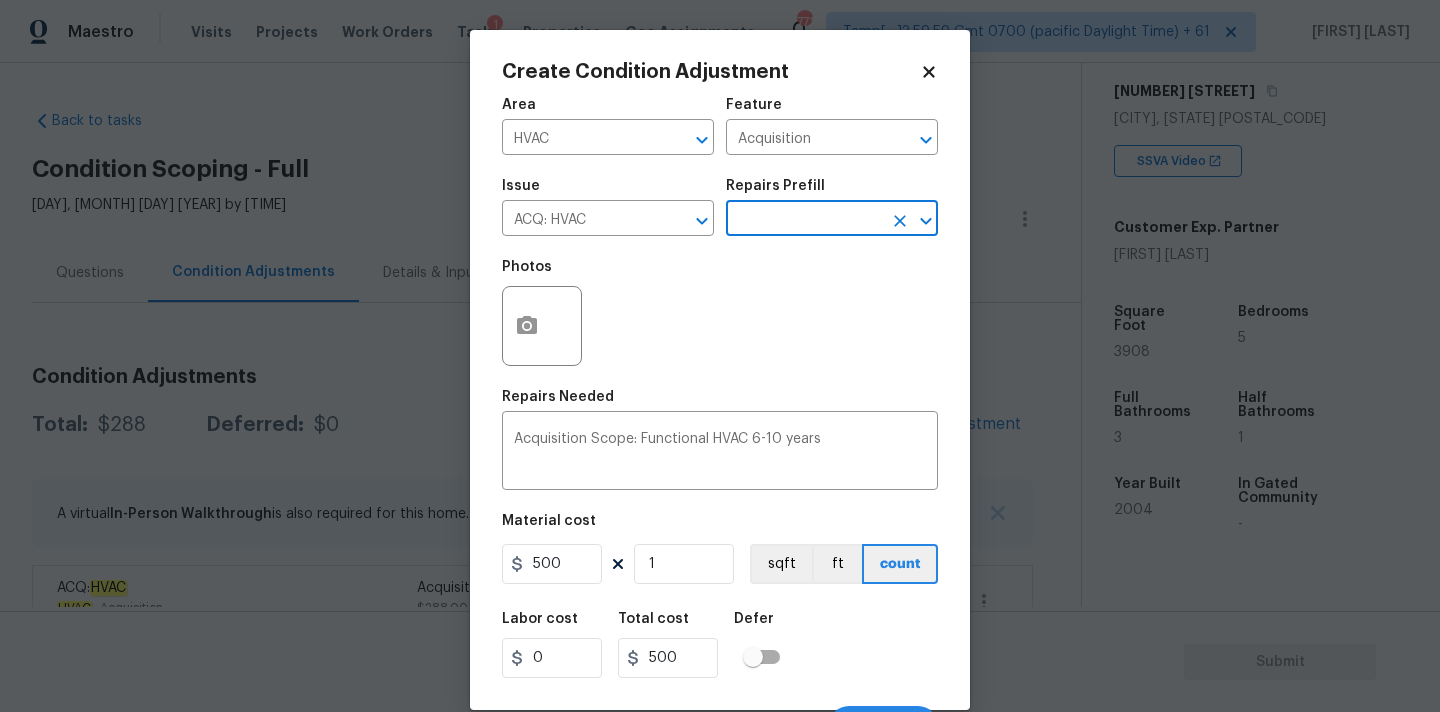 scroll, scrollTop: 35, scrollLeft: 0, axis: vertical 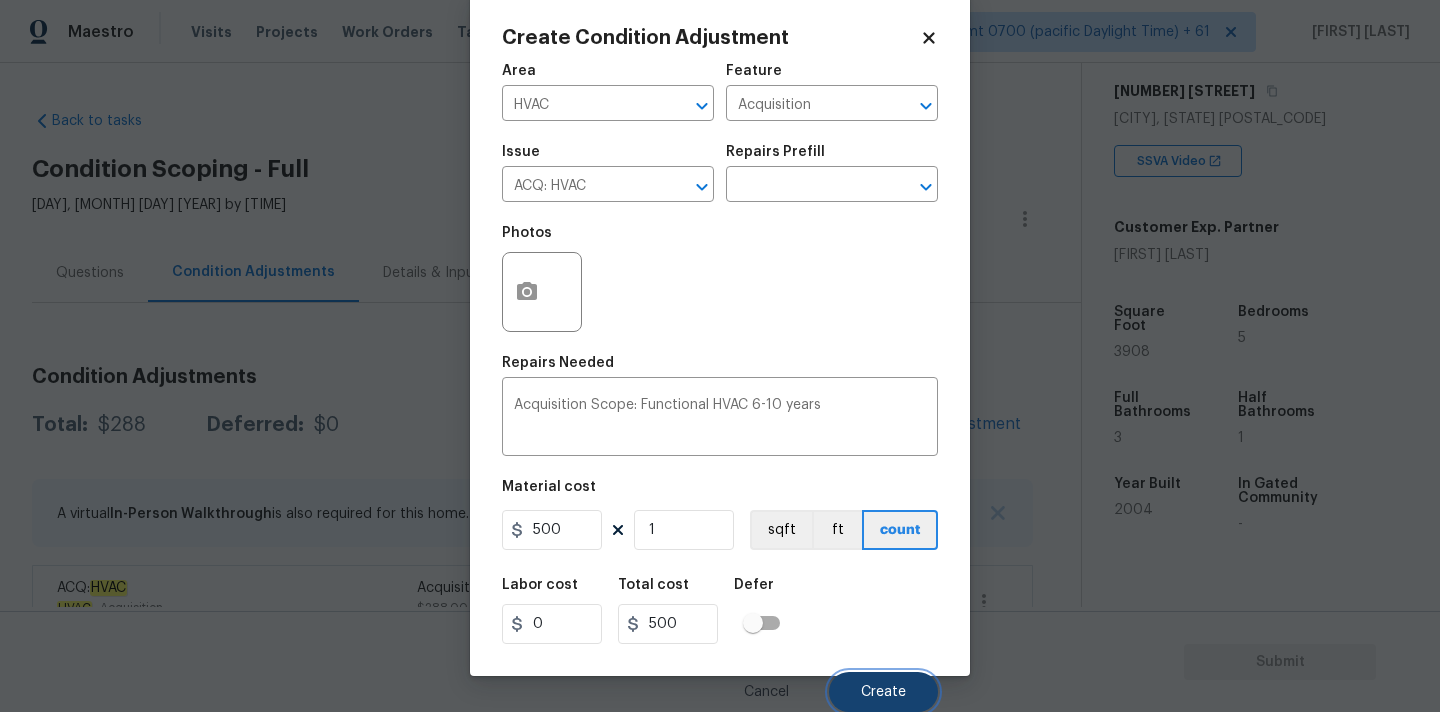 click on "Create" at bounding box center (883, 692) 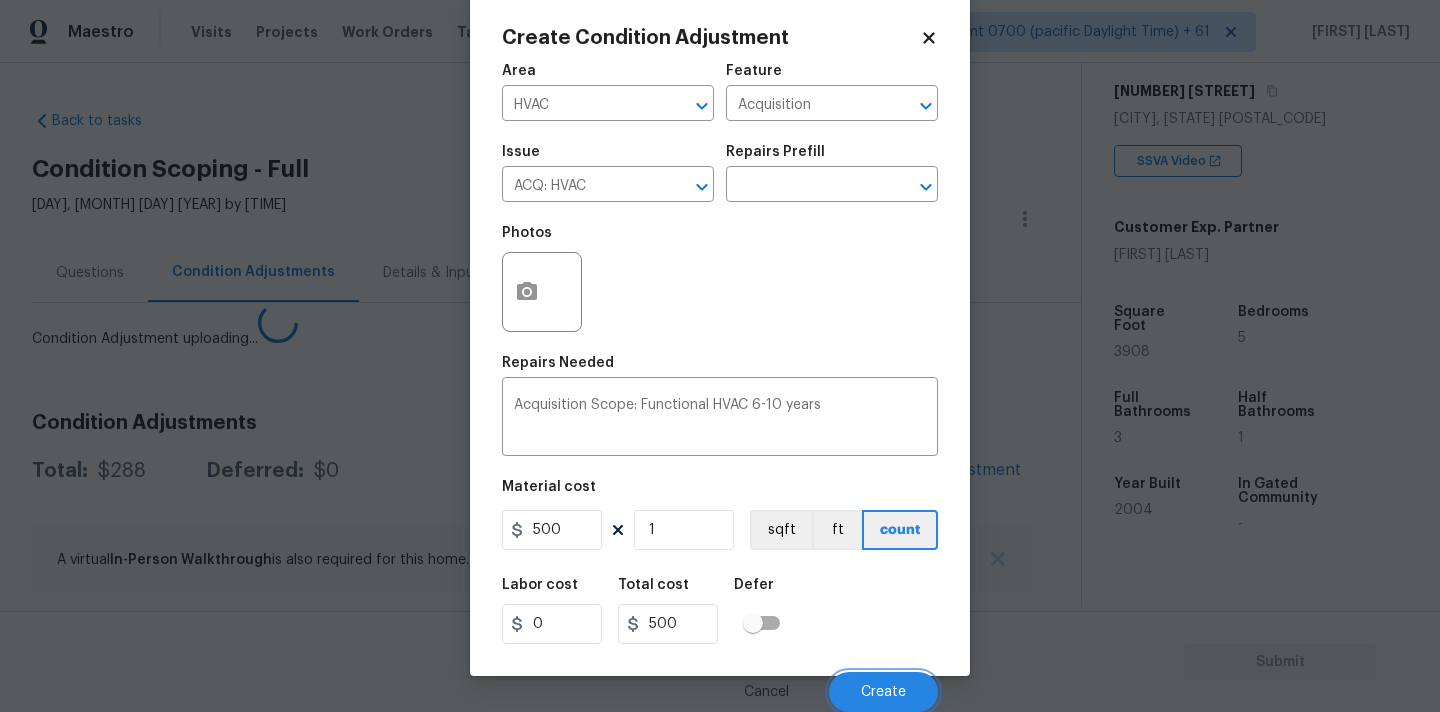 scroll, scrollTop: 28, scrollLeft: 0, axis: vertical 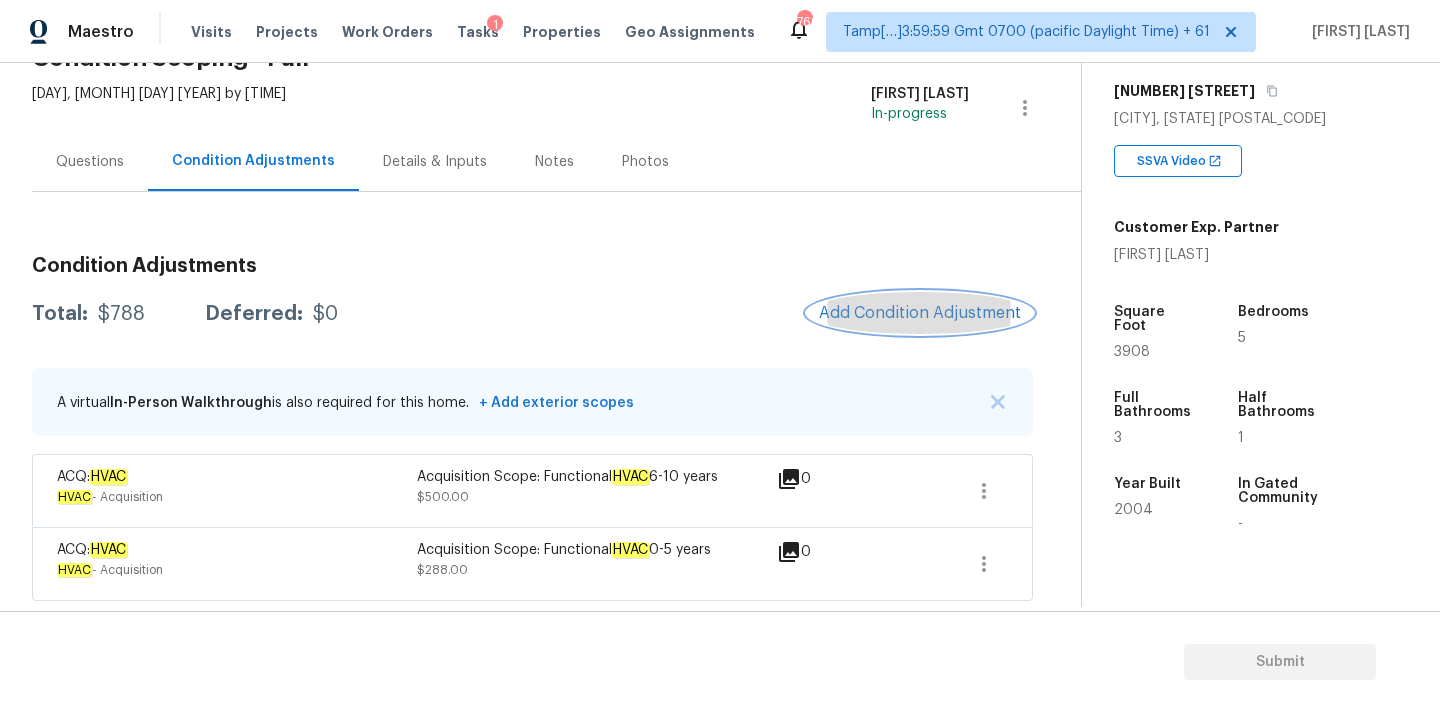 click on "Add Condition Adjustment" at bounding box center (920, 313) 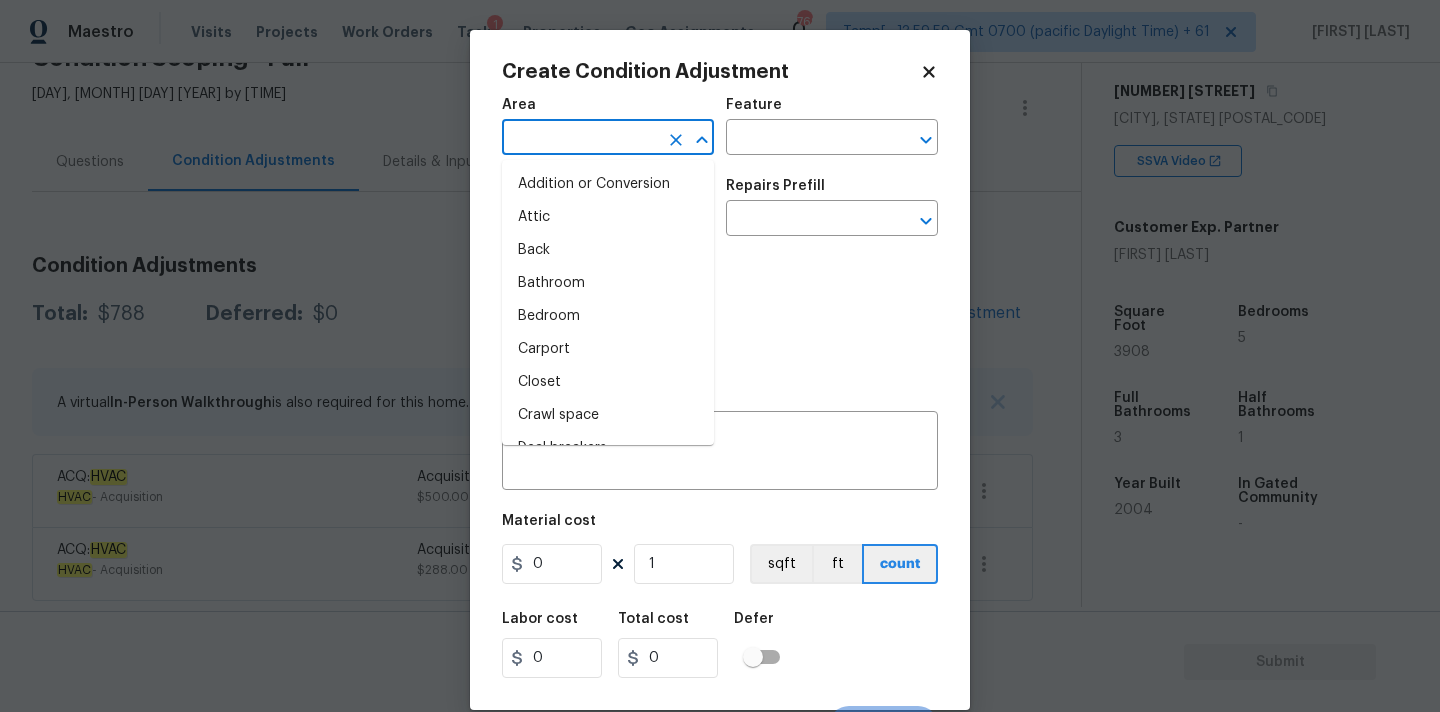 click at bounding box center [580, 139] 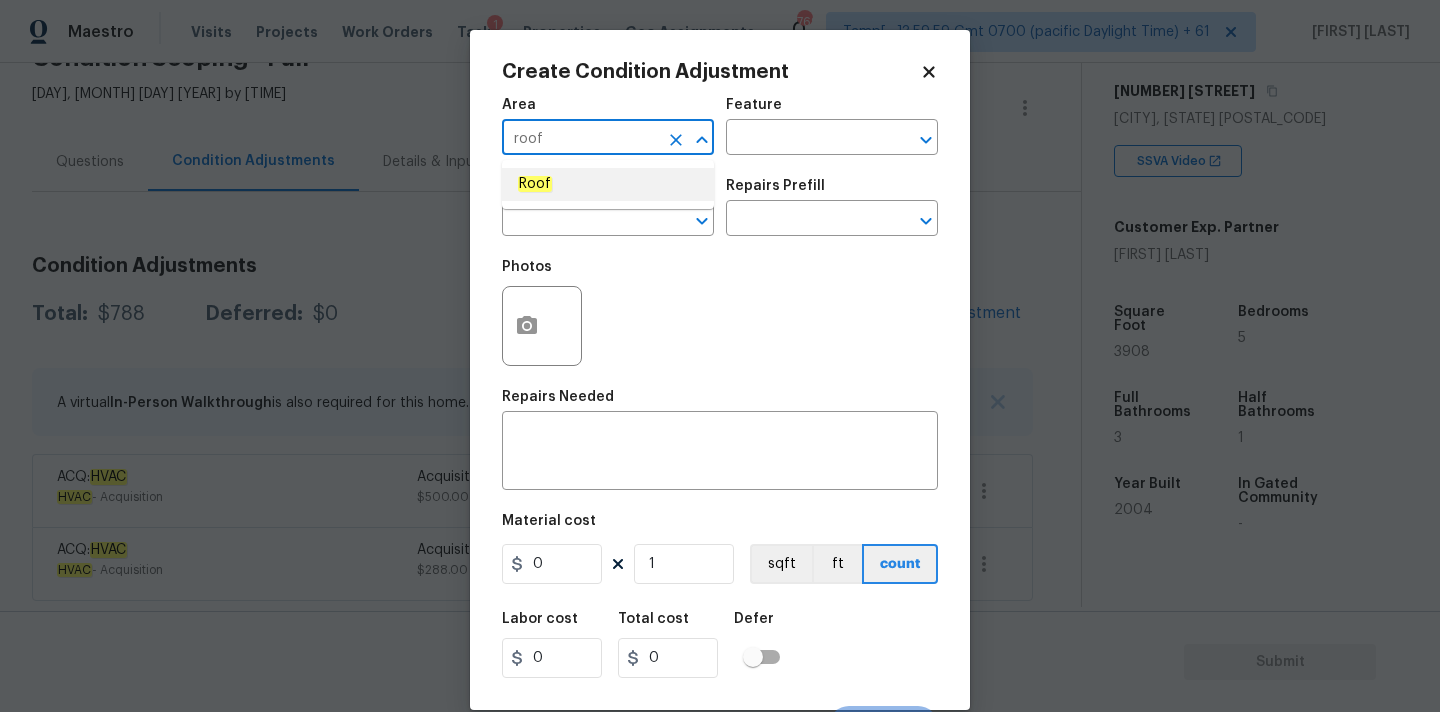 click on "Roof" at bounding box center [608, 184] 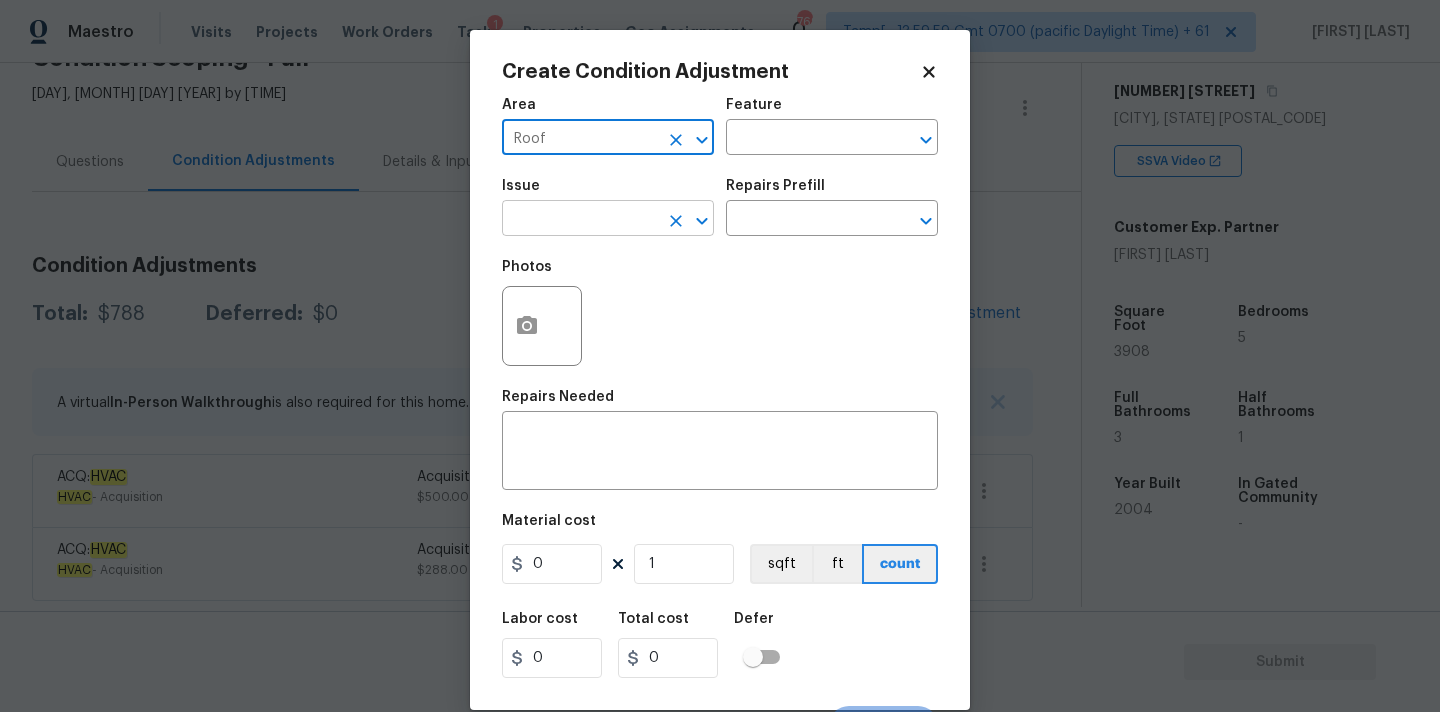 type on "Roof" 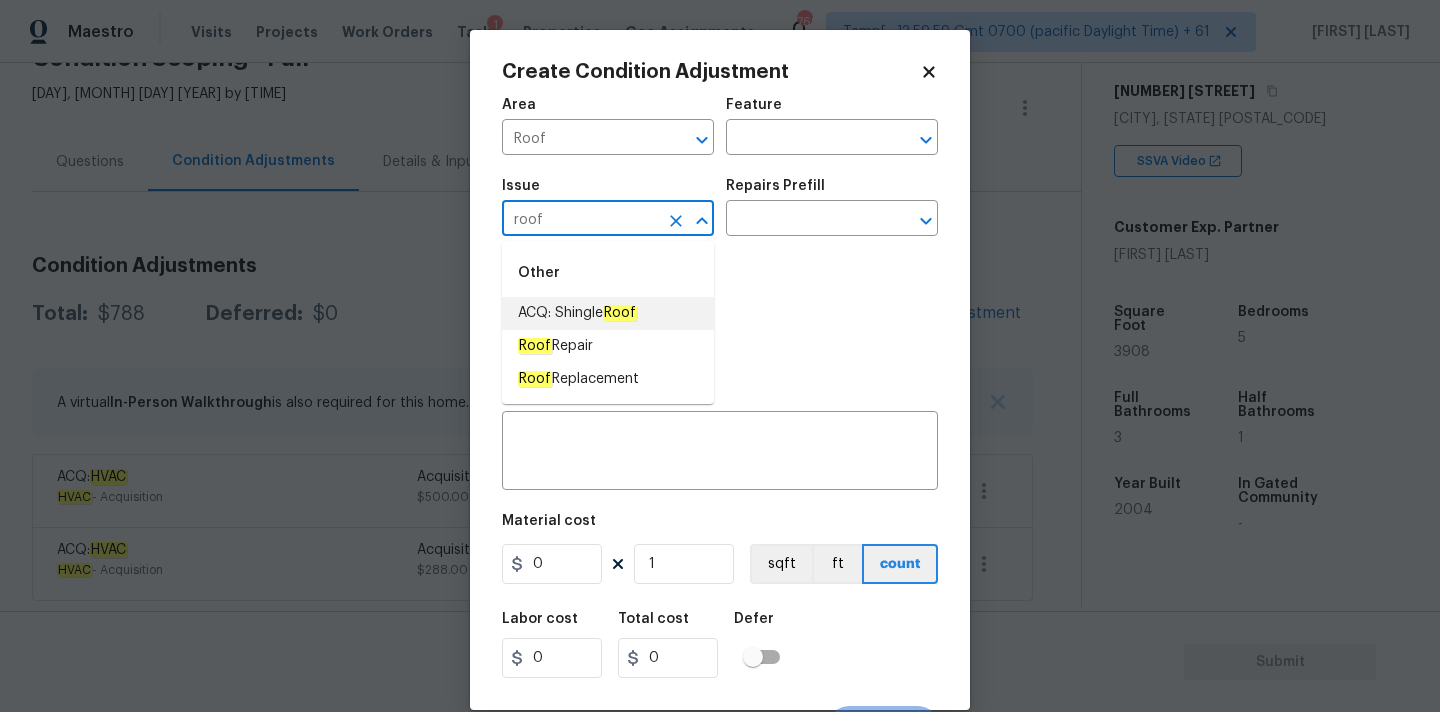 click on "ACQ: Shingle  Roof" at bounding box center [577, 313] 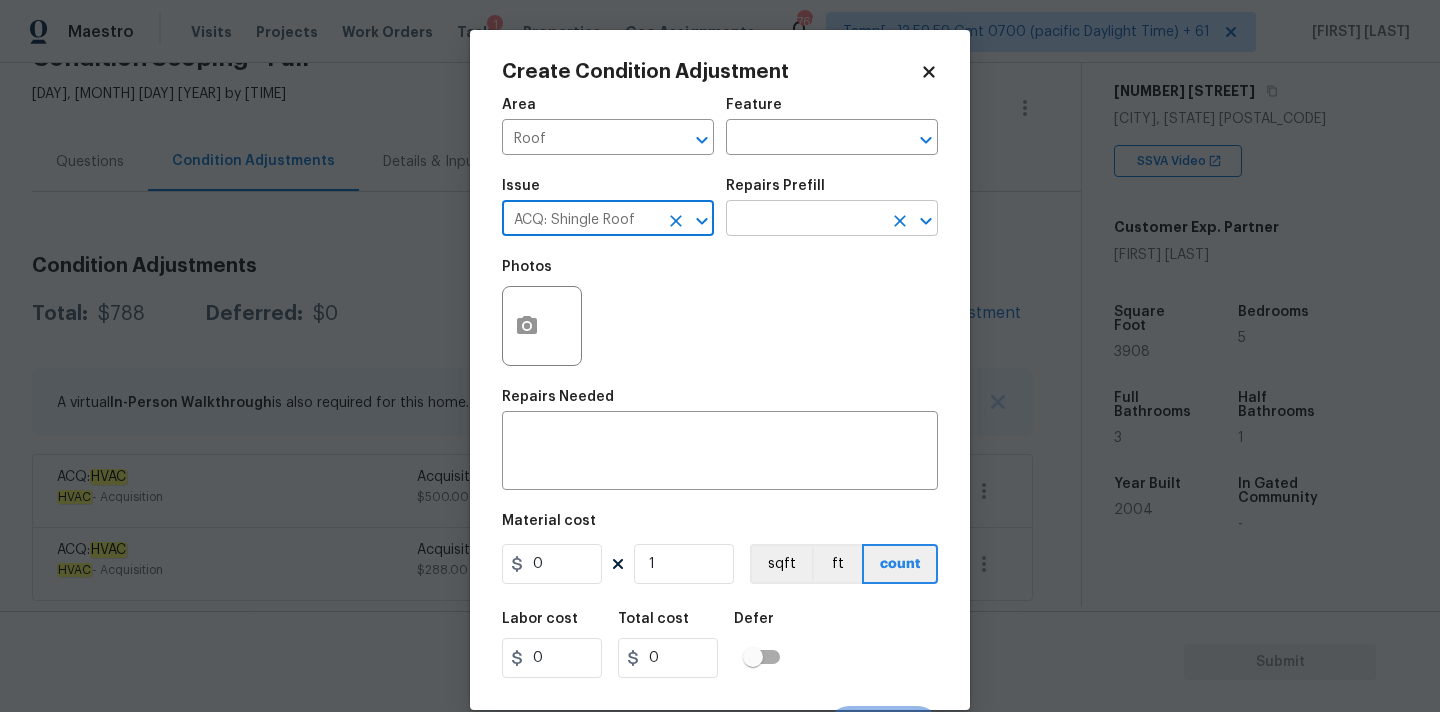type on "ACQ: Shingle Roof" 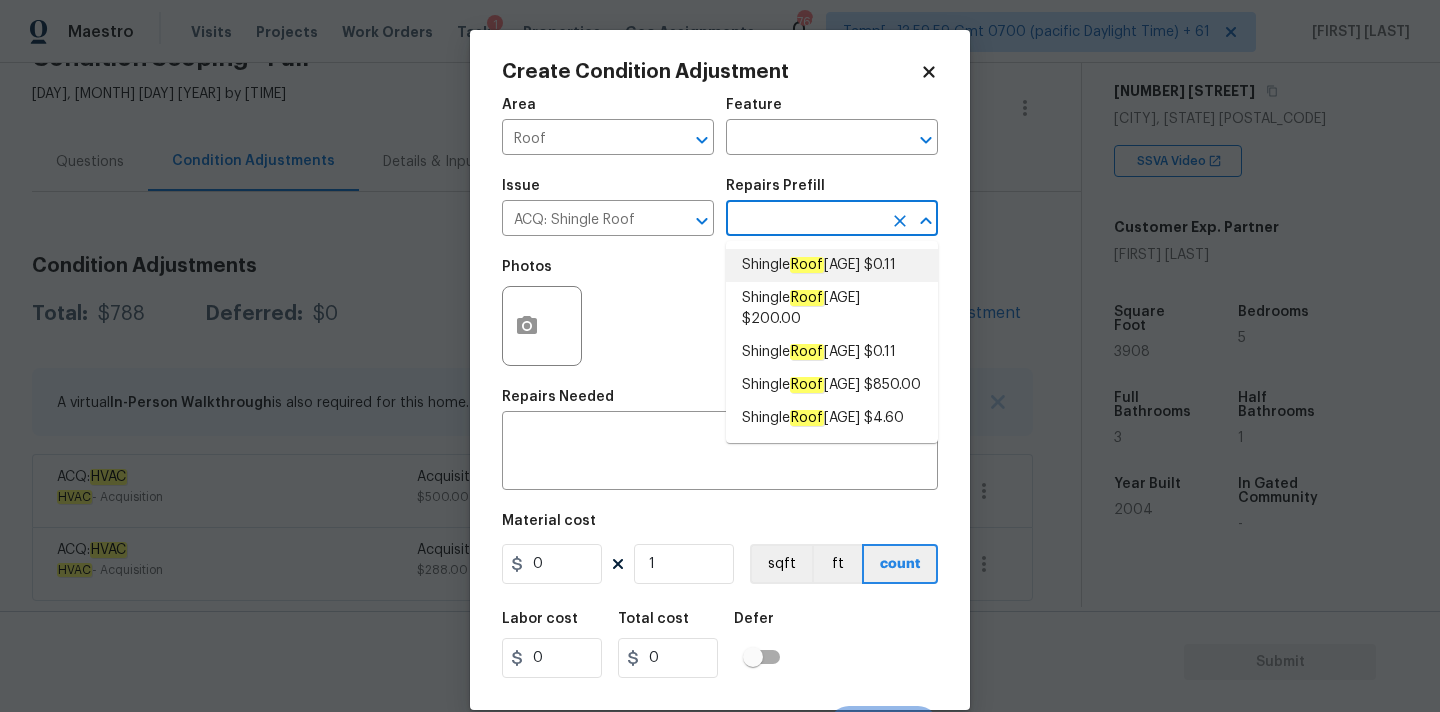 click on "Shingle Roof [AGE] $0.11" at bounding box center [819, 265] 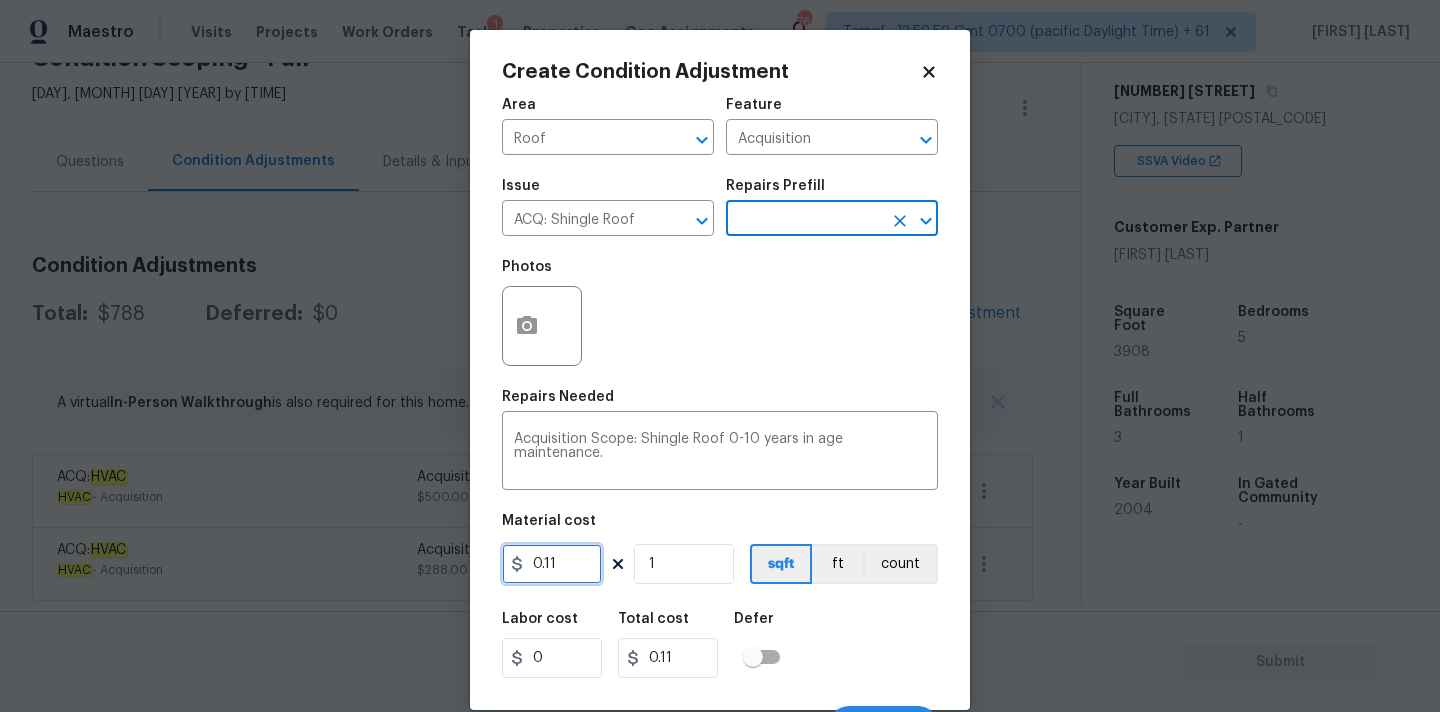 click on "0.11" at bounding box center [552, 564] 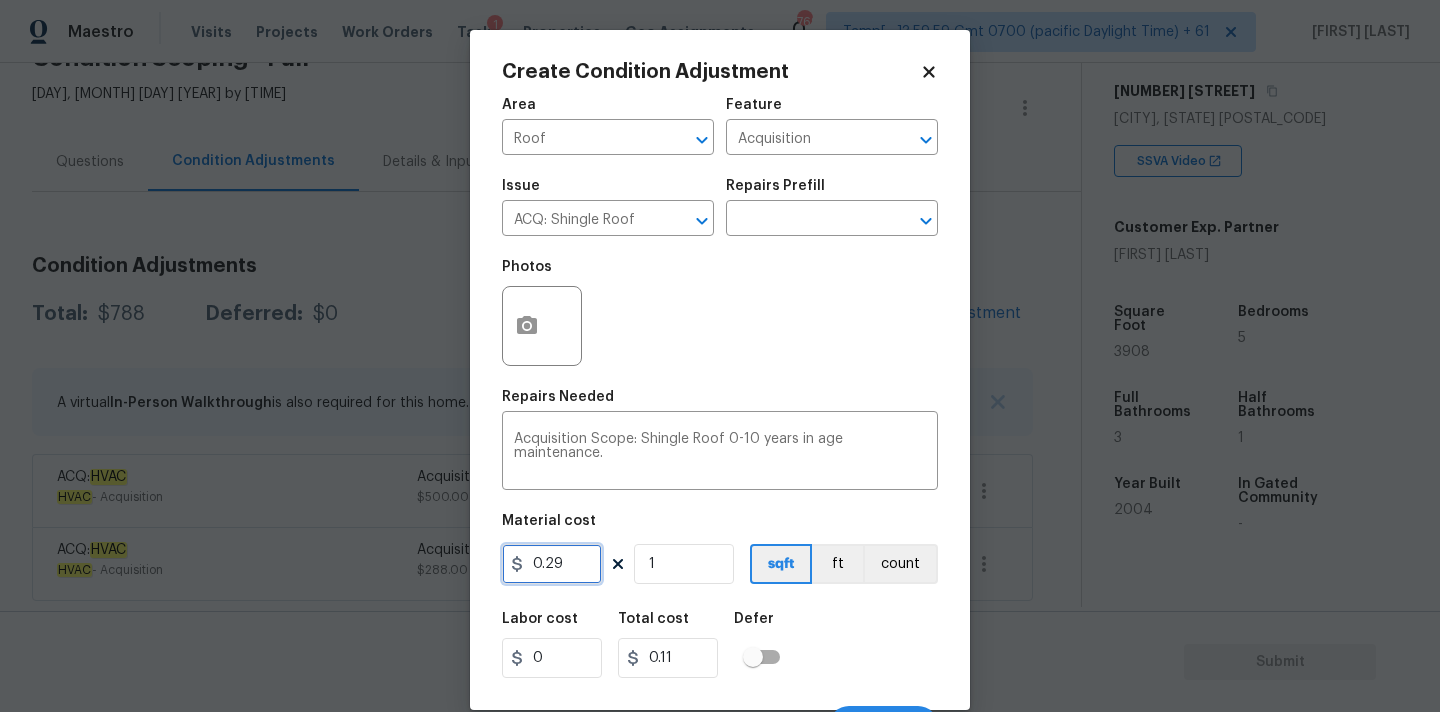 type on "0.29" 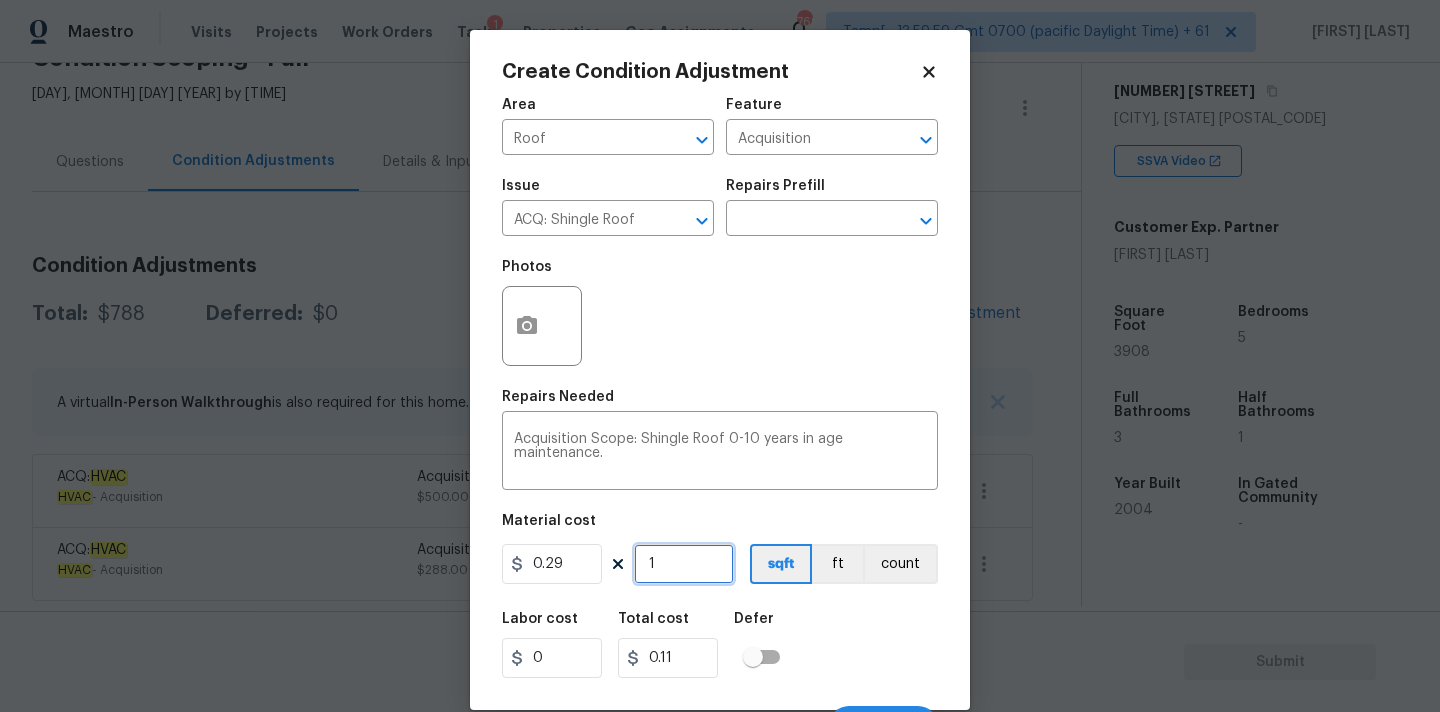type on "0.29" 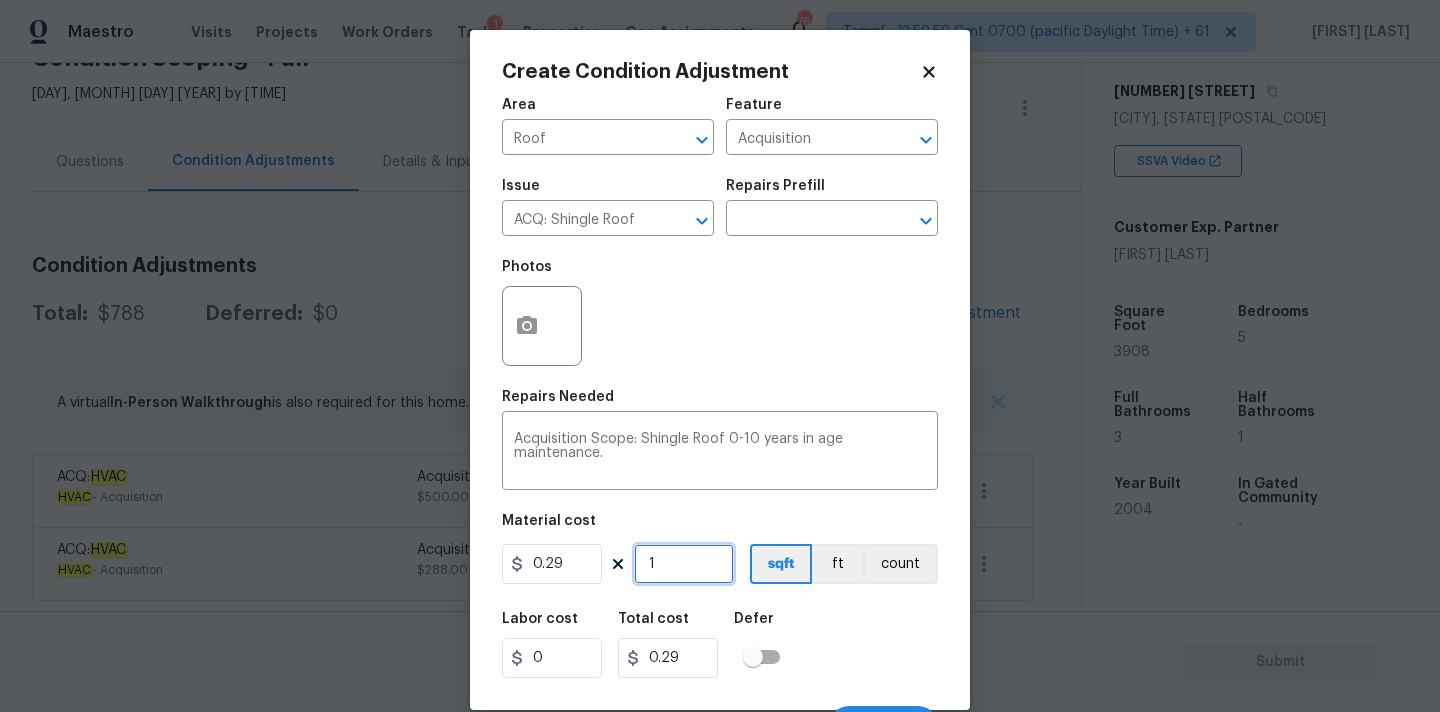 type on "3" 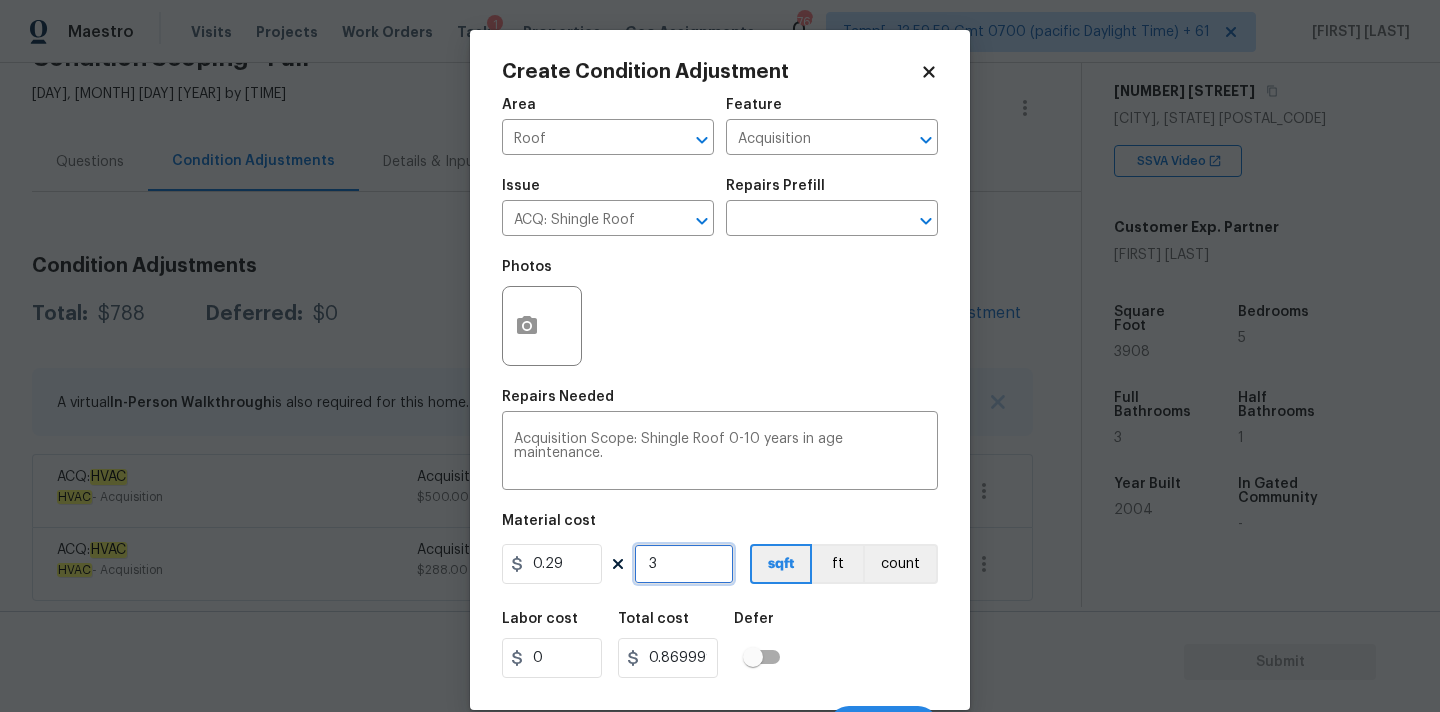 type on "39" 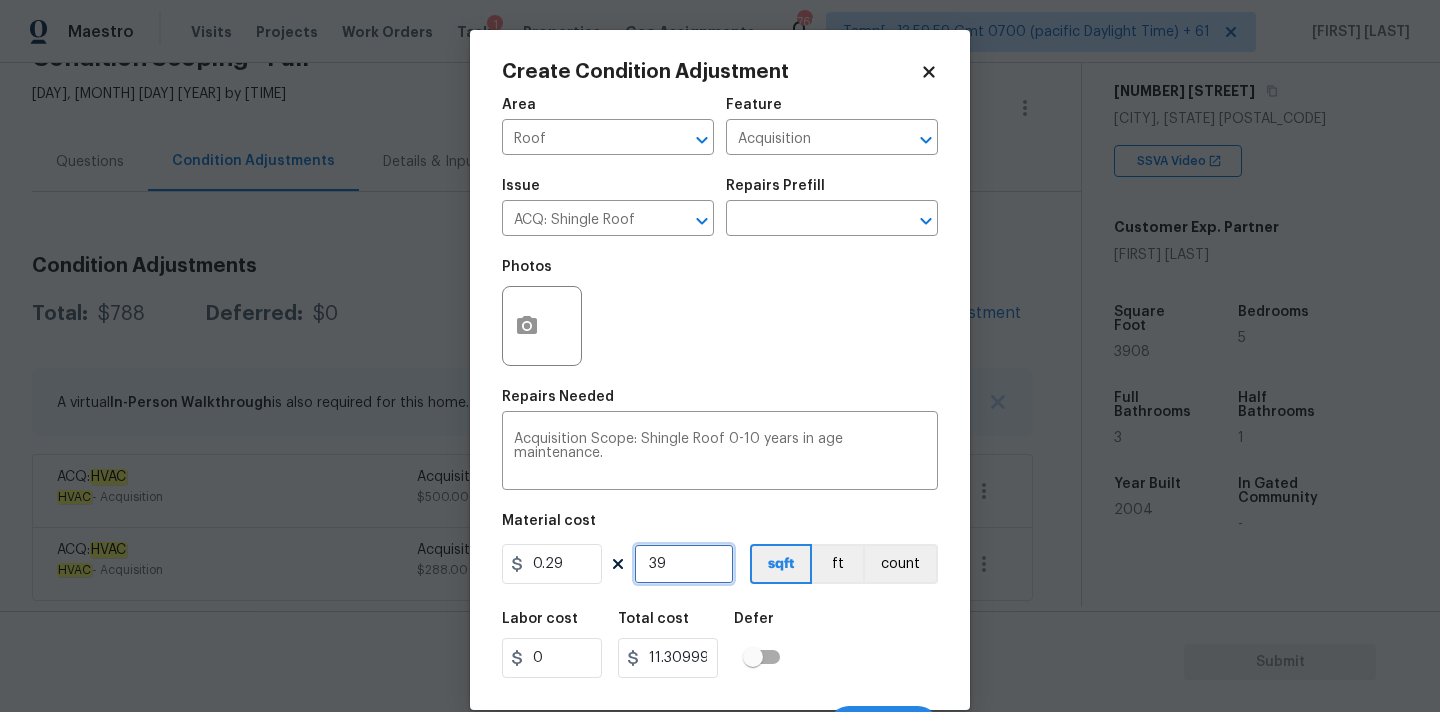 type on "390" 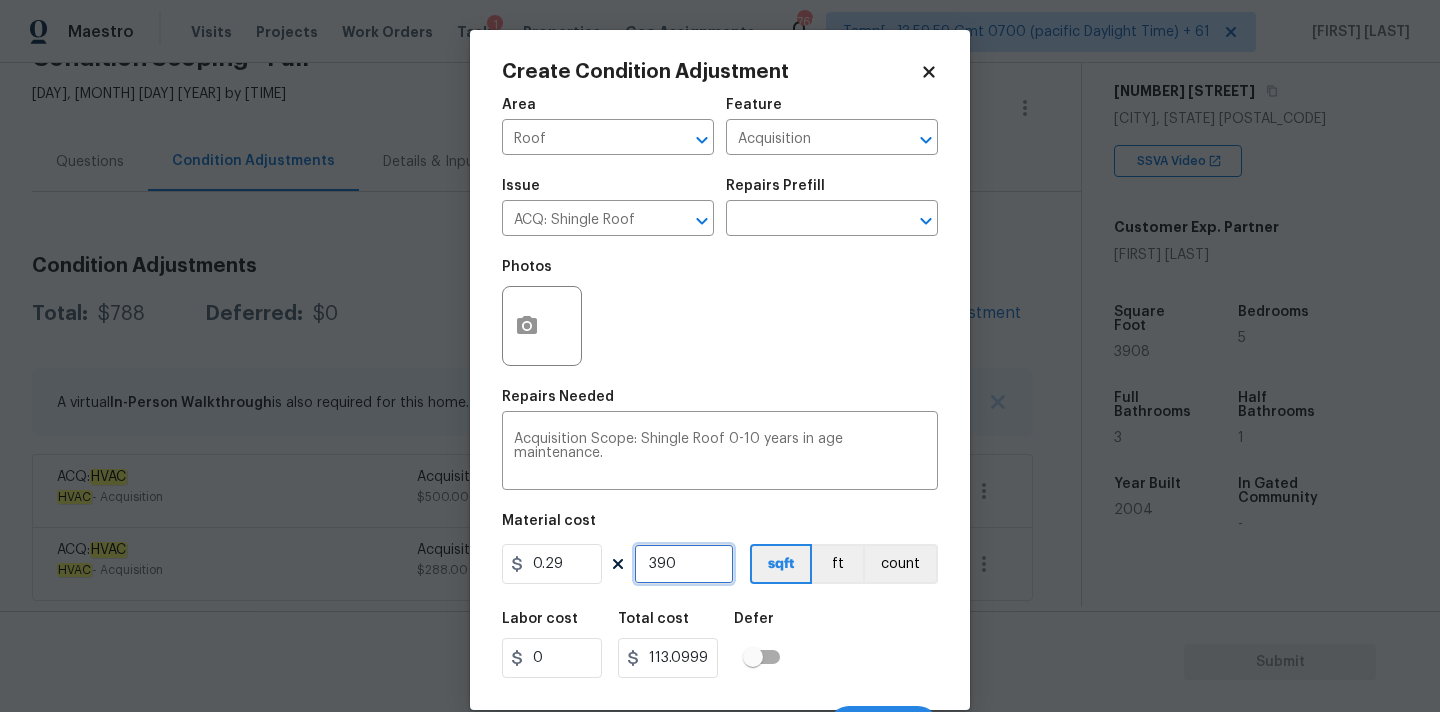 type on "3908" 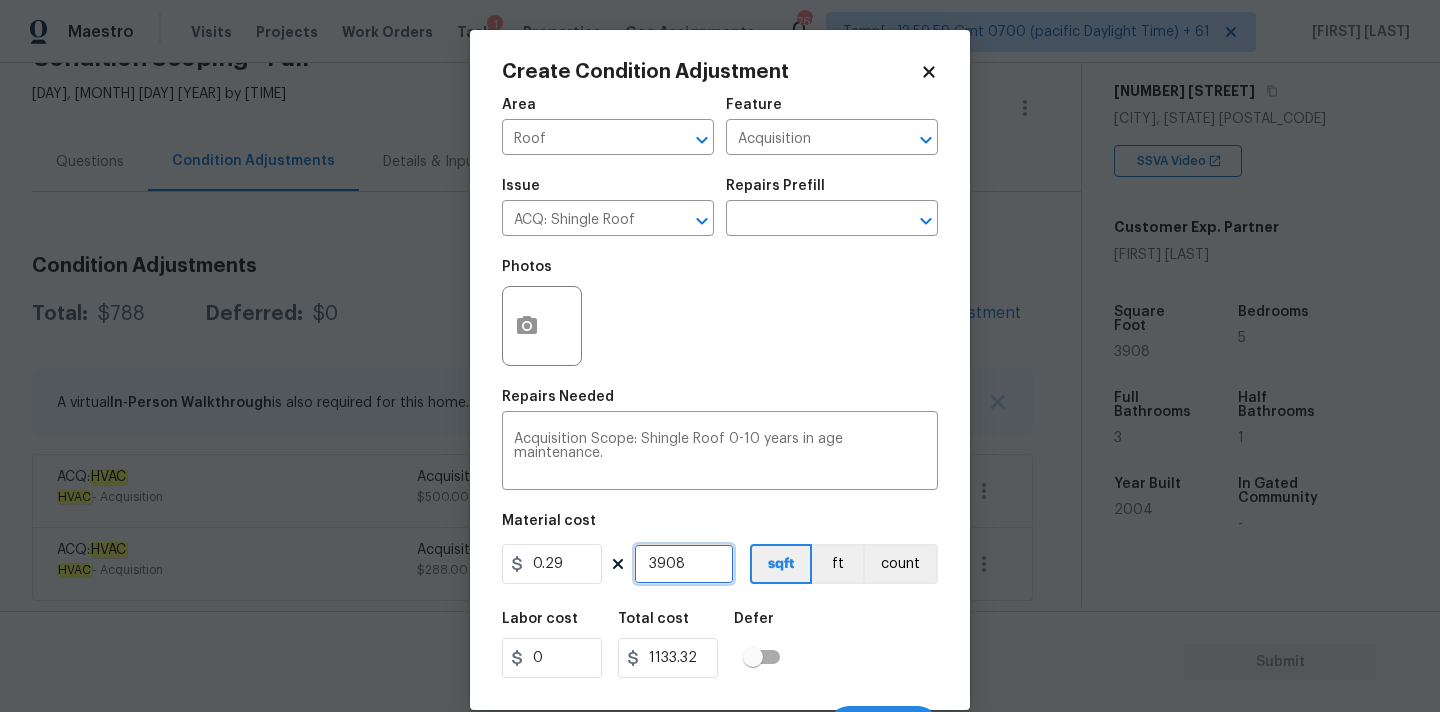 type on "3908" 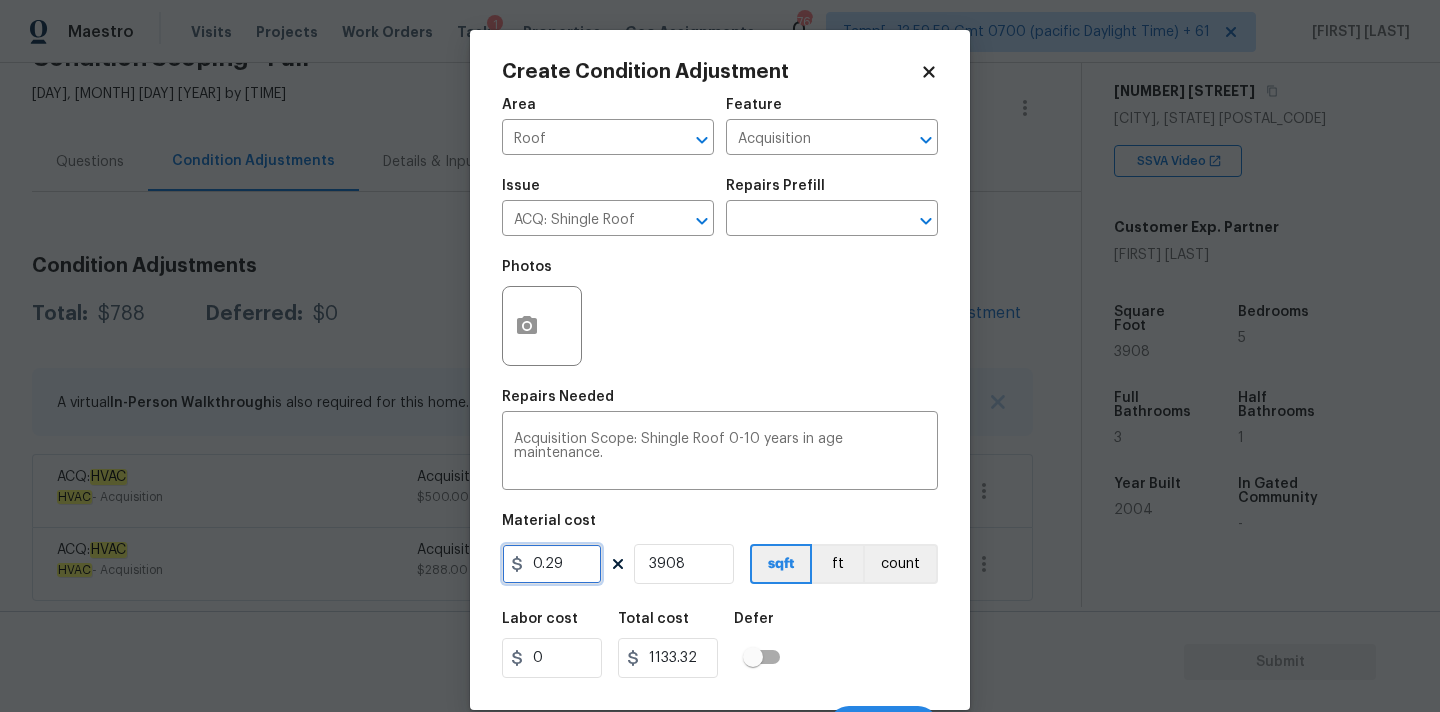 click on "0.29" at bounding box center (552, 564) 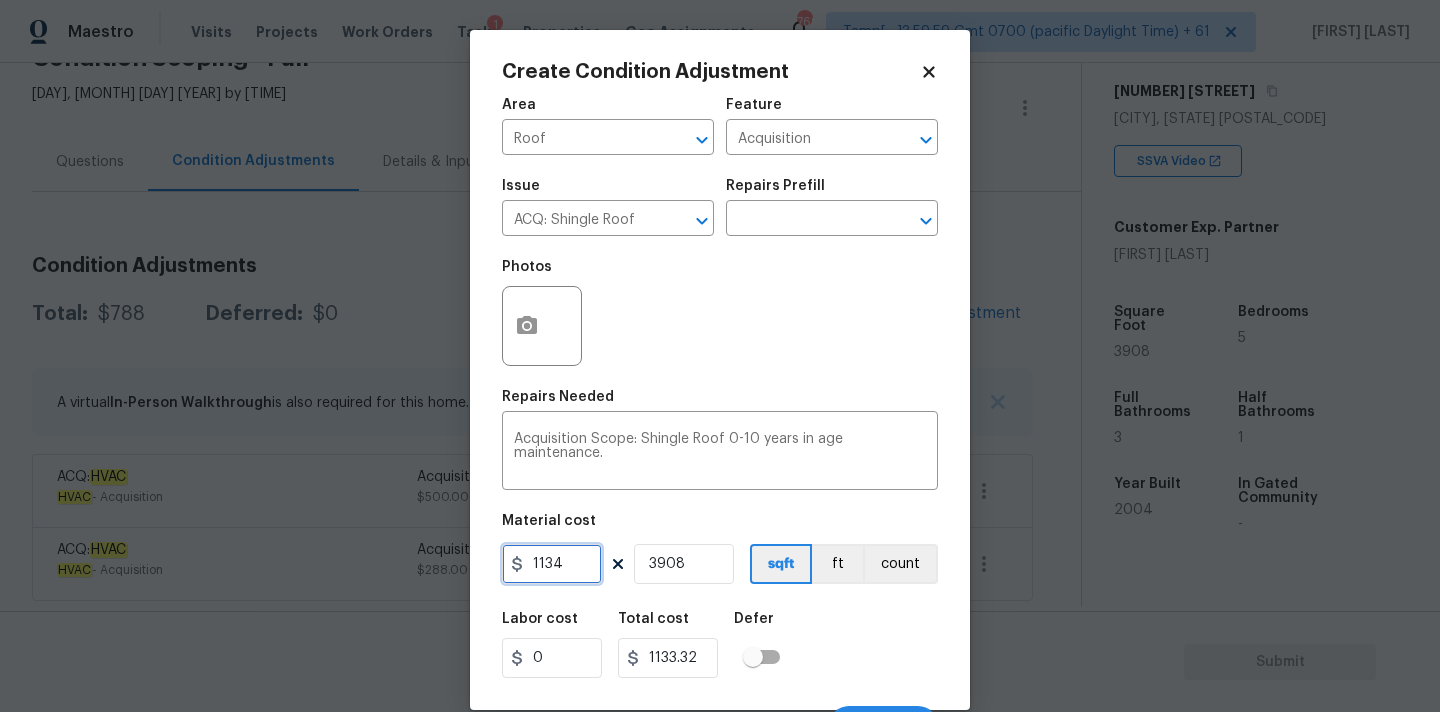 type on "1134" 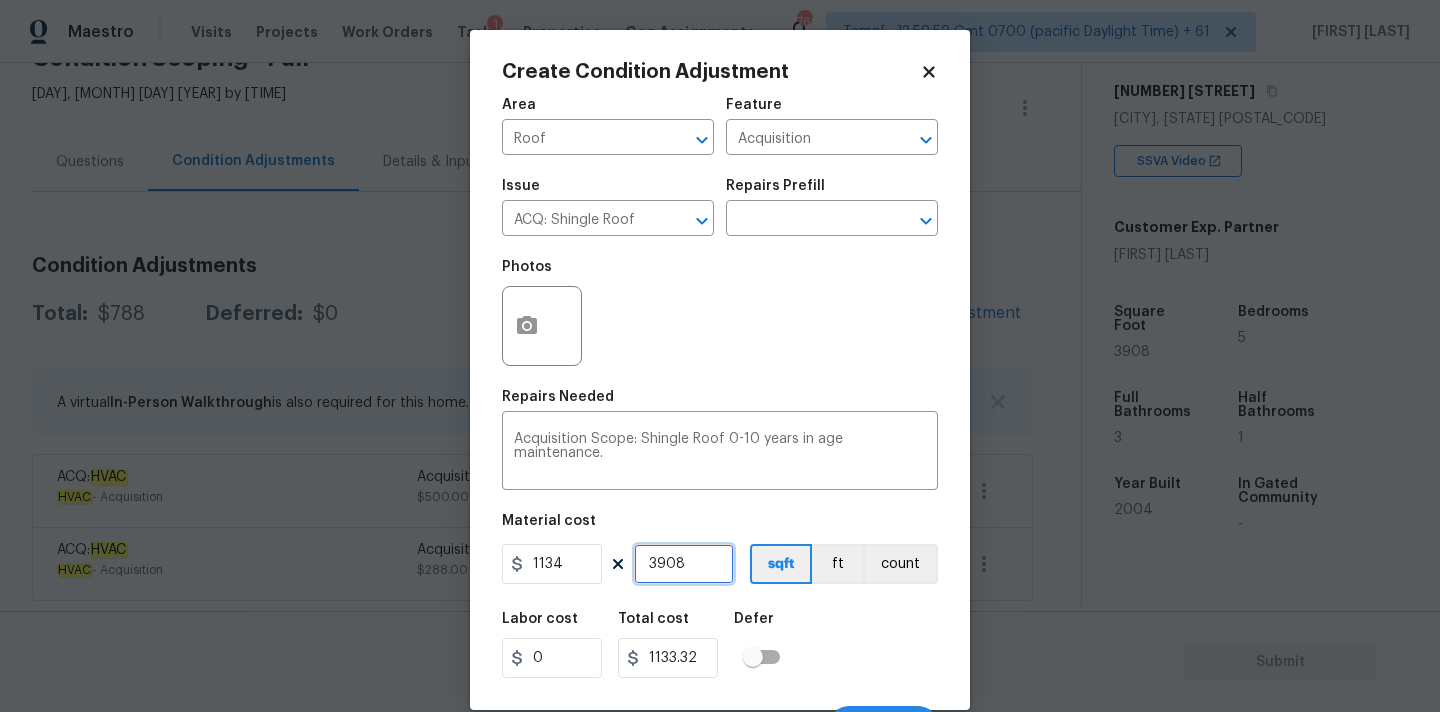 type on "4431672" 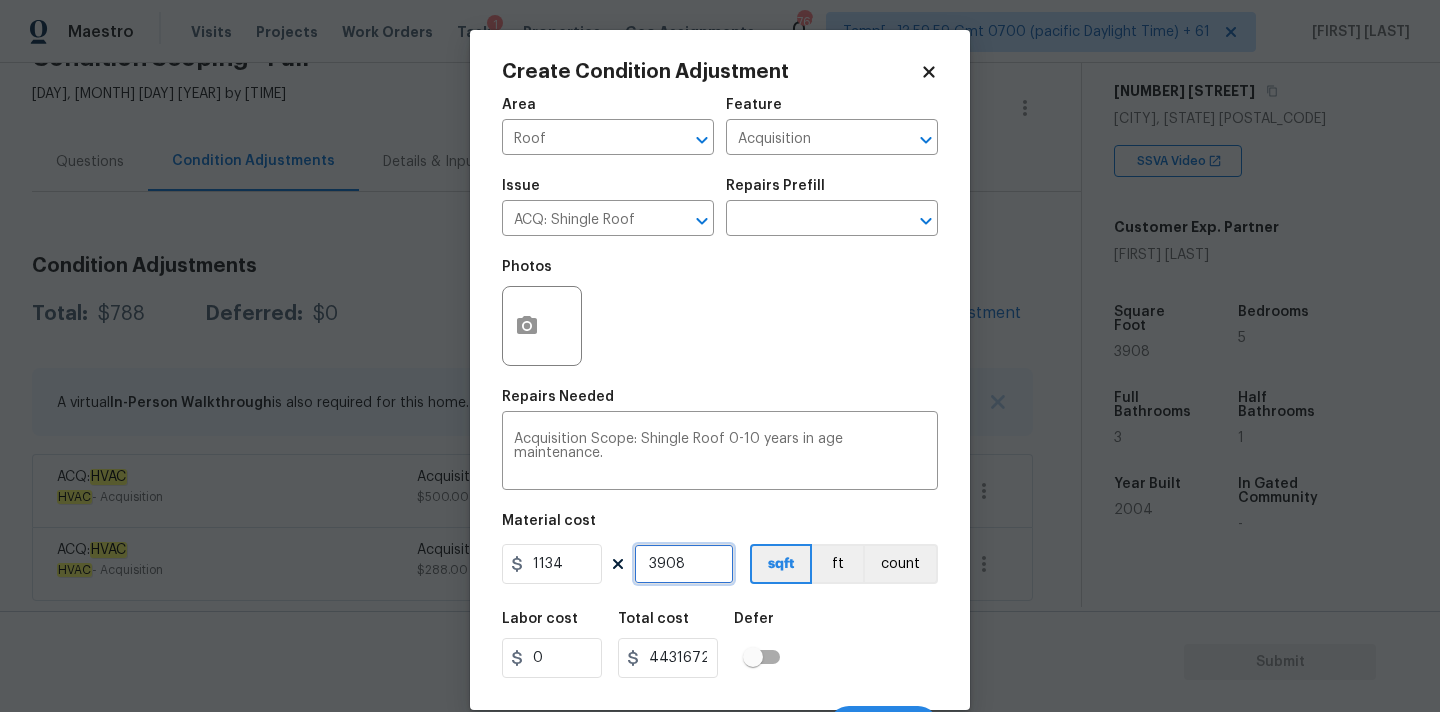 type on "1" 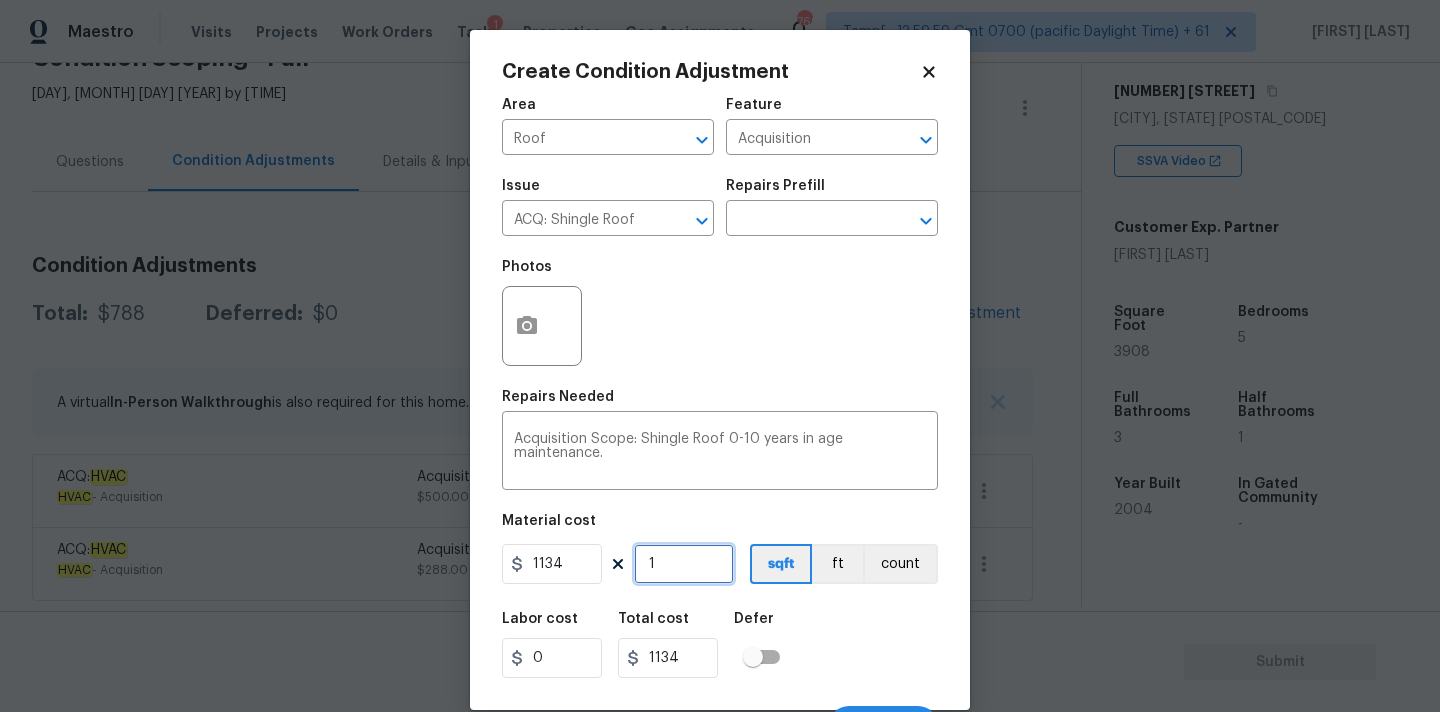 type on "1" 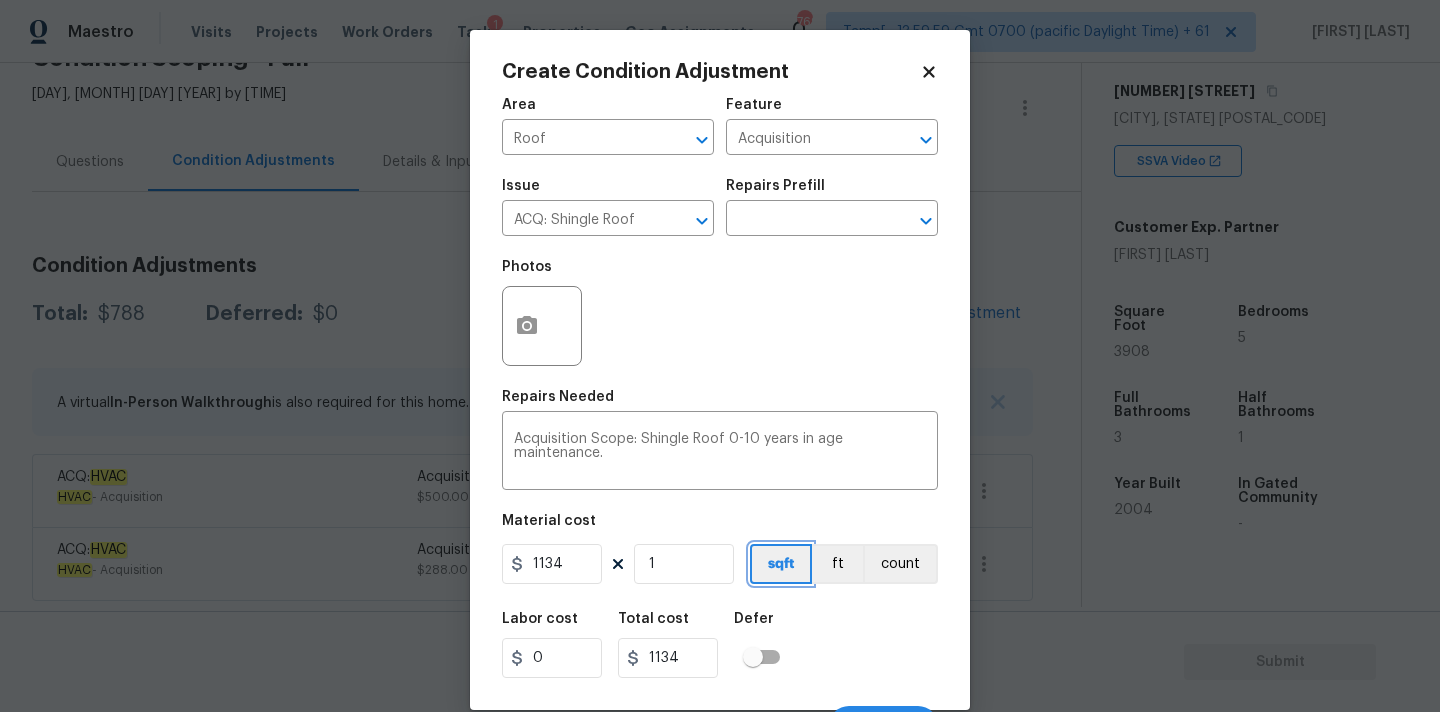 type 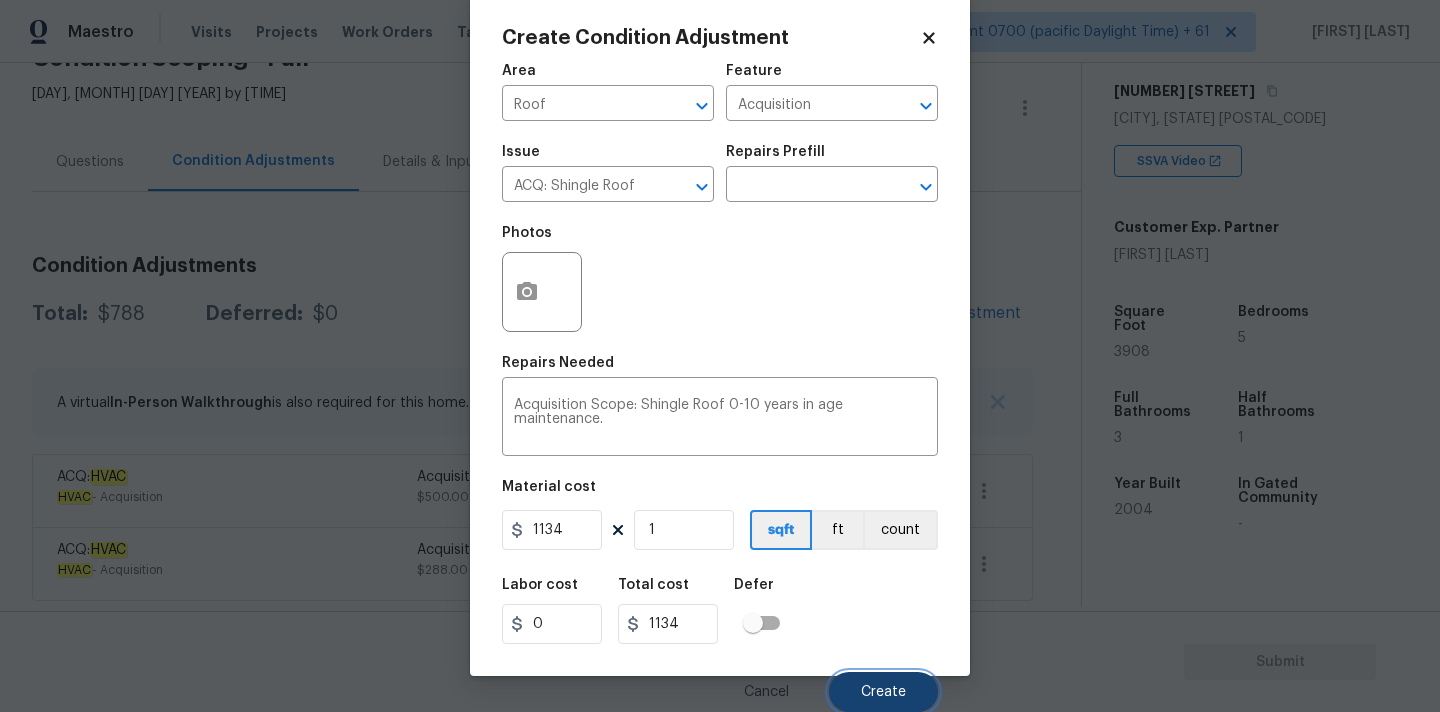 click on "Create" at bounding box center [883, 692] 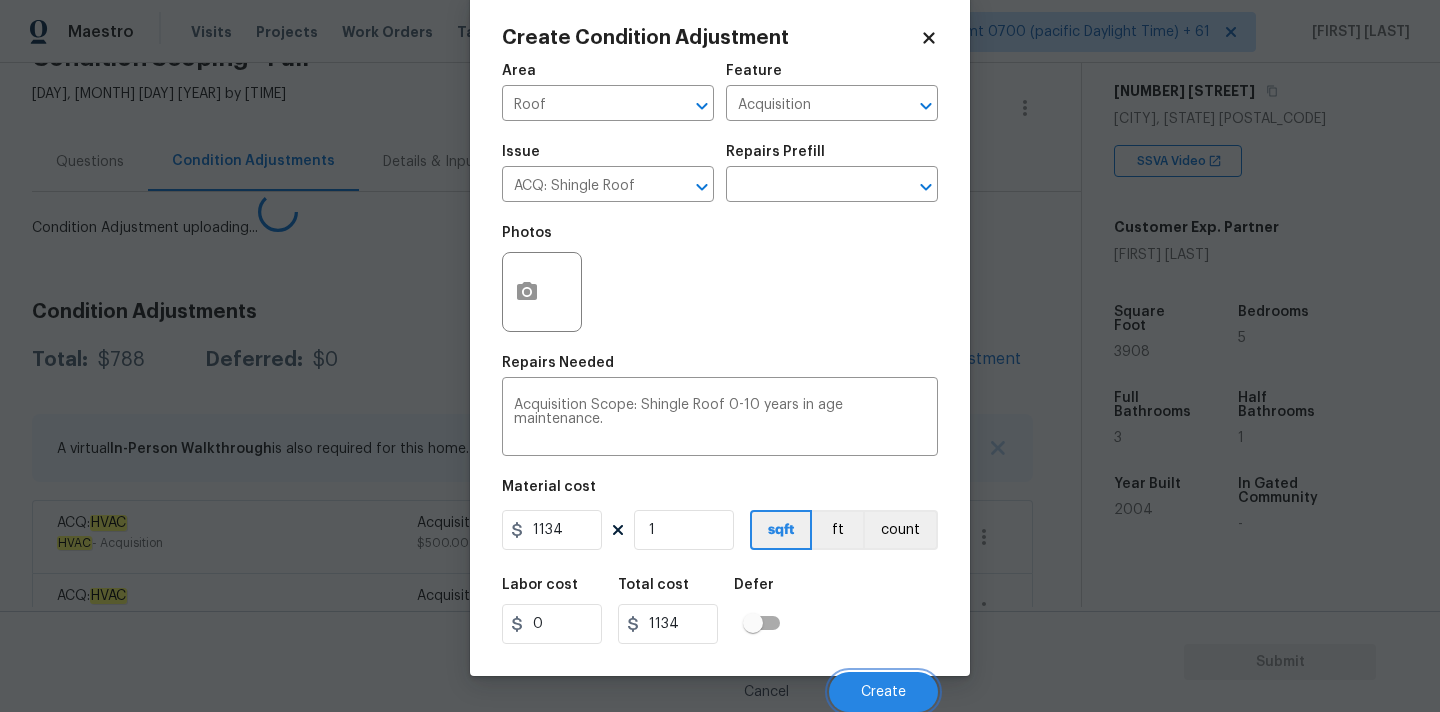 scroll, scrollTop: 28, scrollLeft: 0, axis: vertical 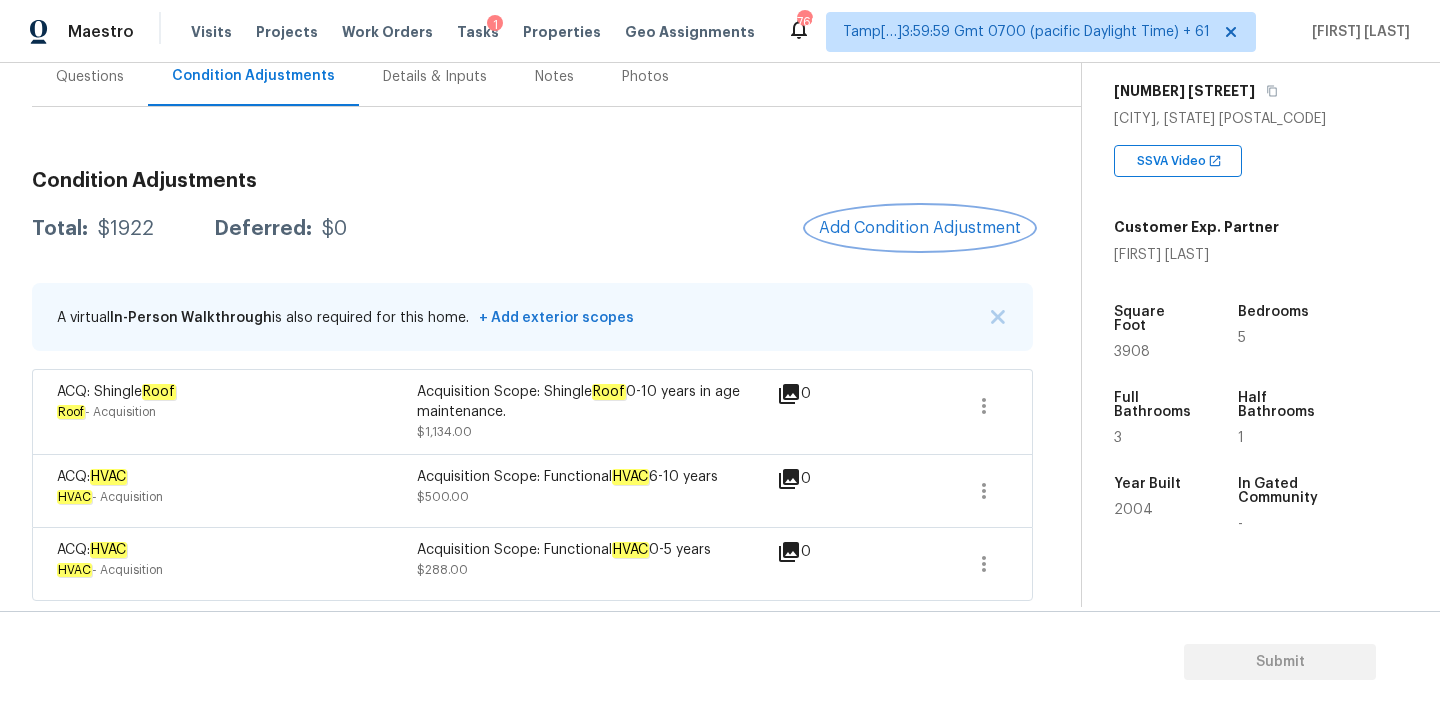 click on "Add Condition Adjustment" at bounding box center [920, 228] 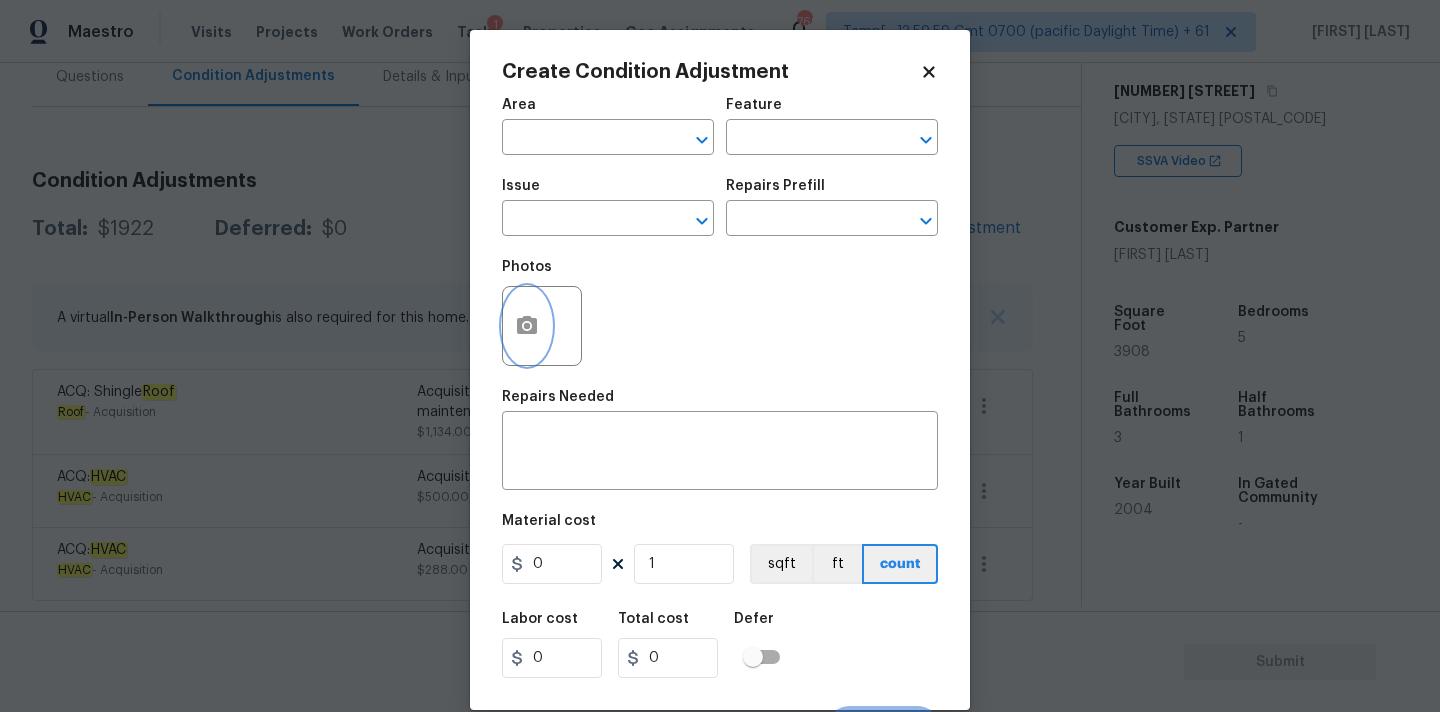 click 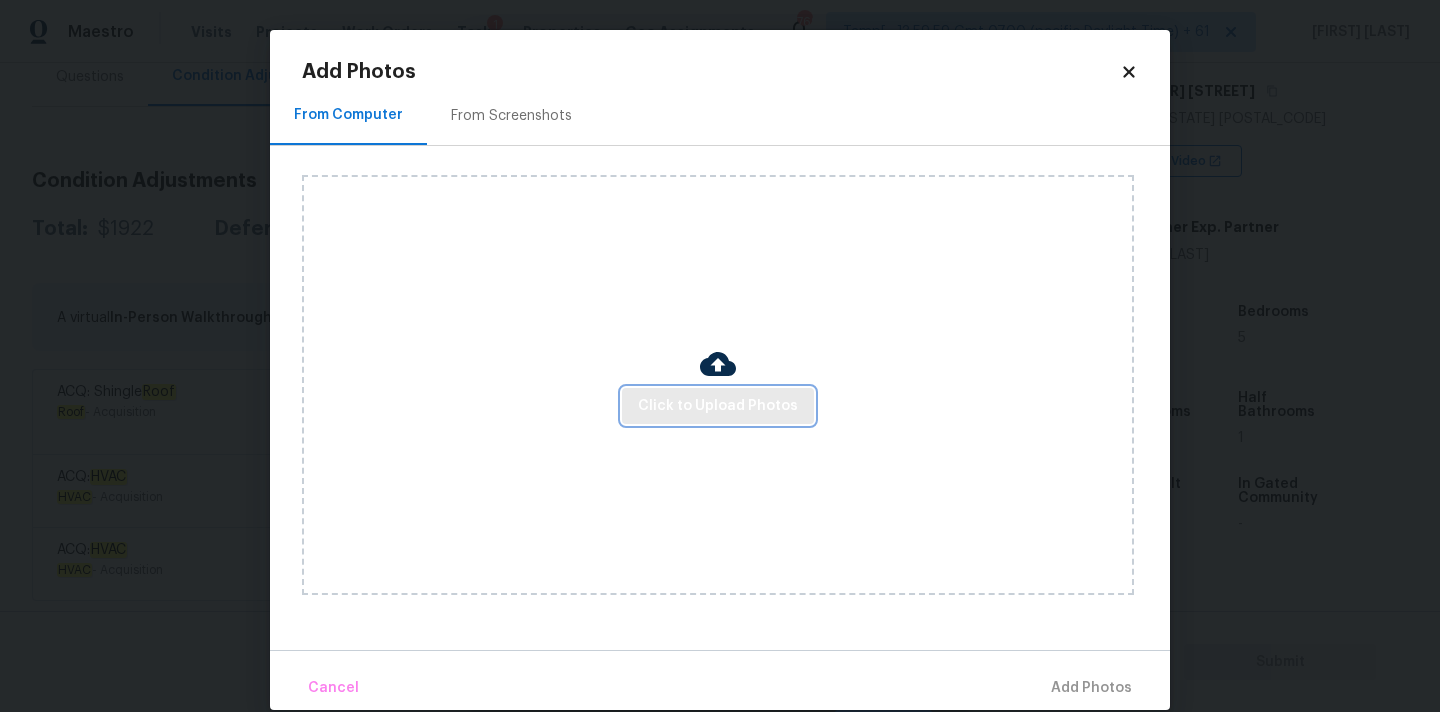 click on "Click to Upload Photos" at bounding box center [718, 406] 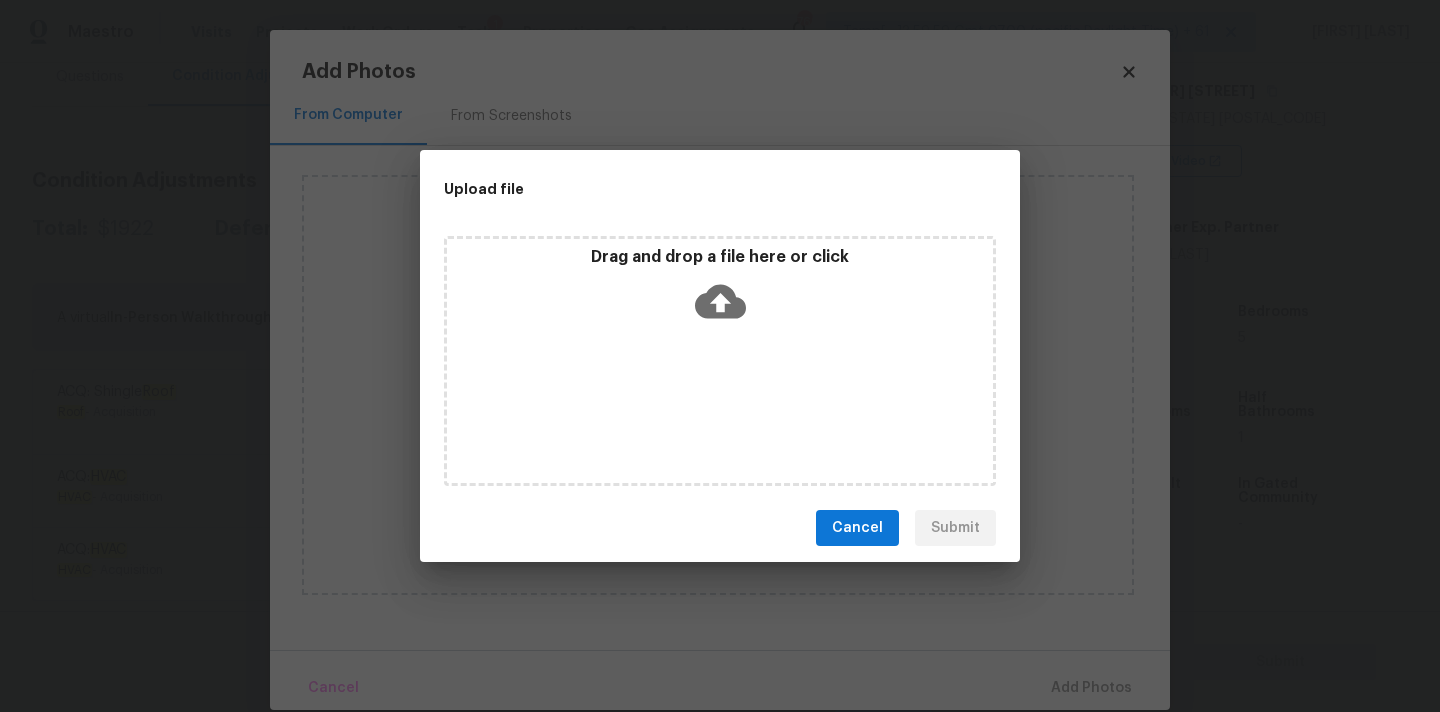 click 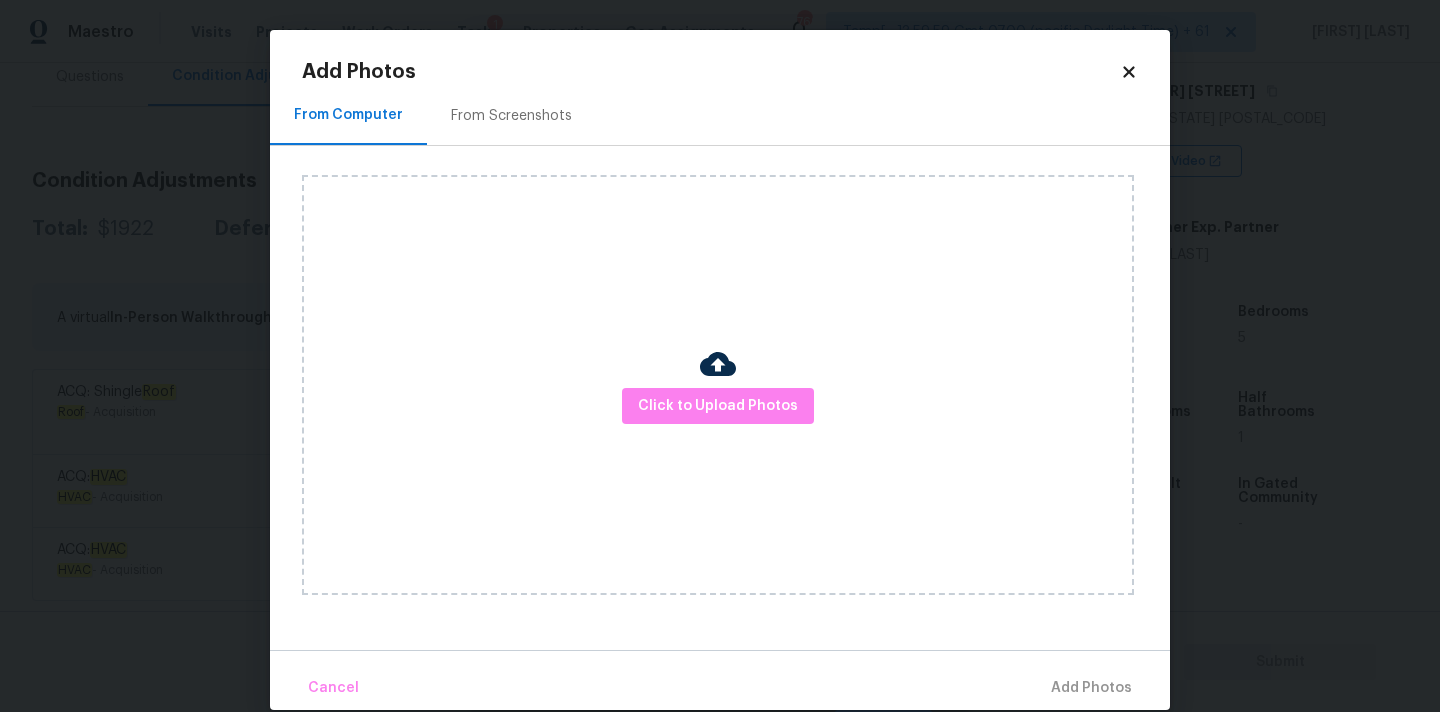 click 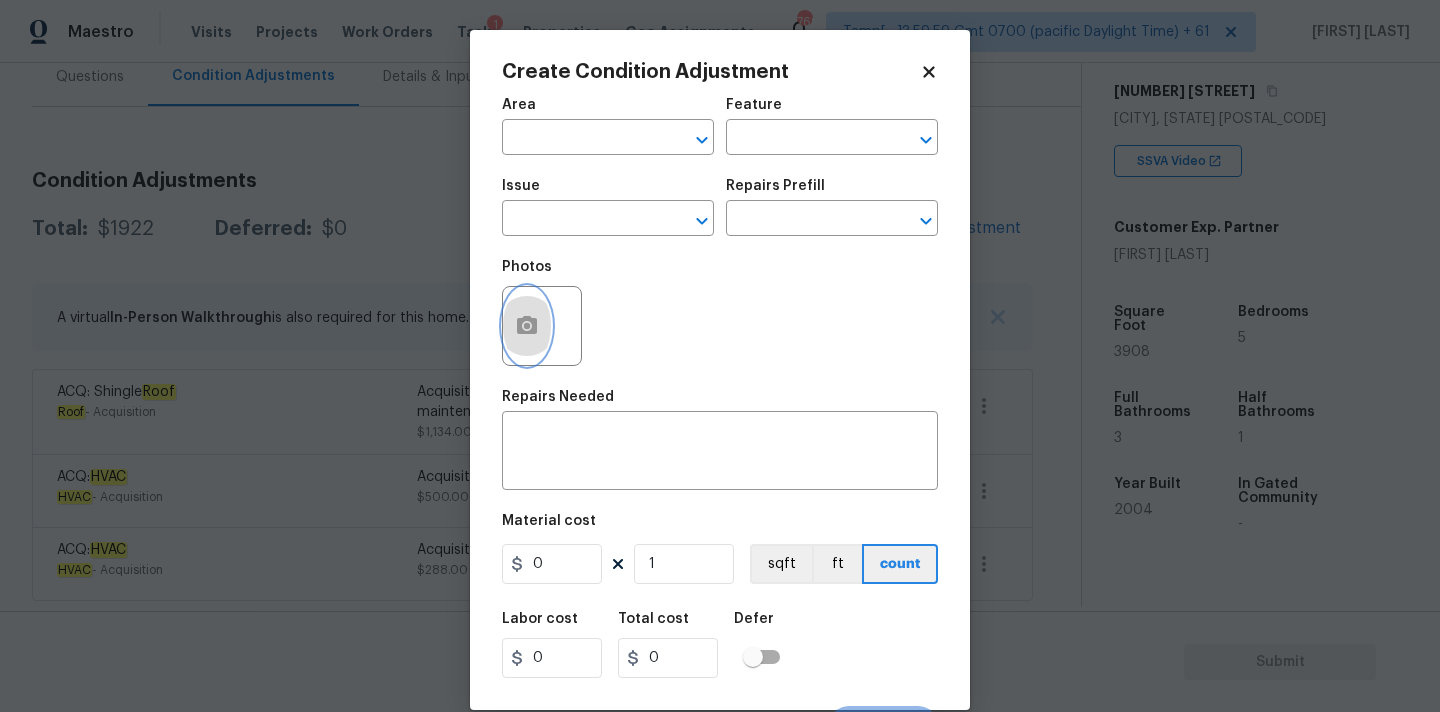 click 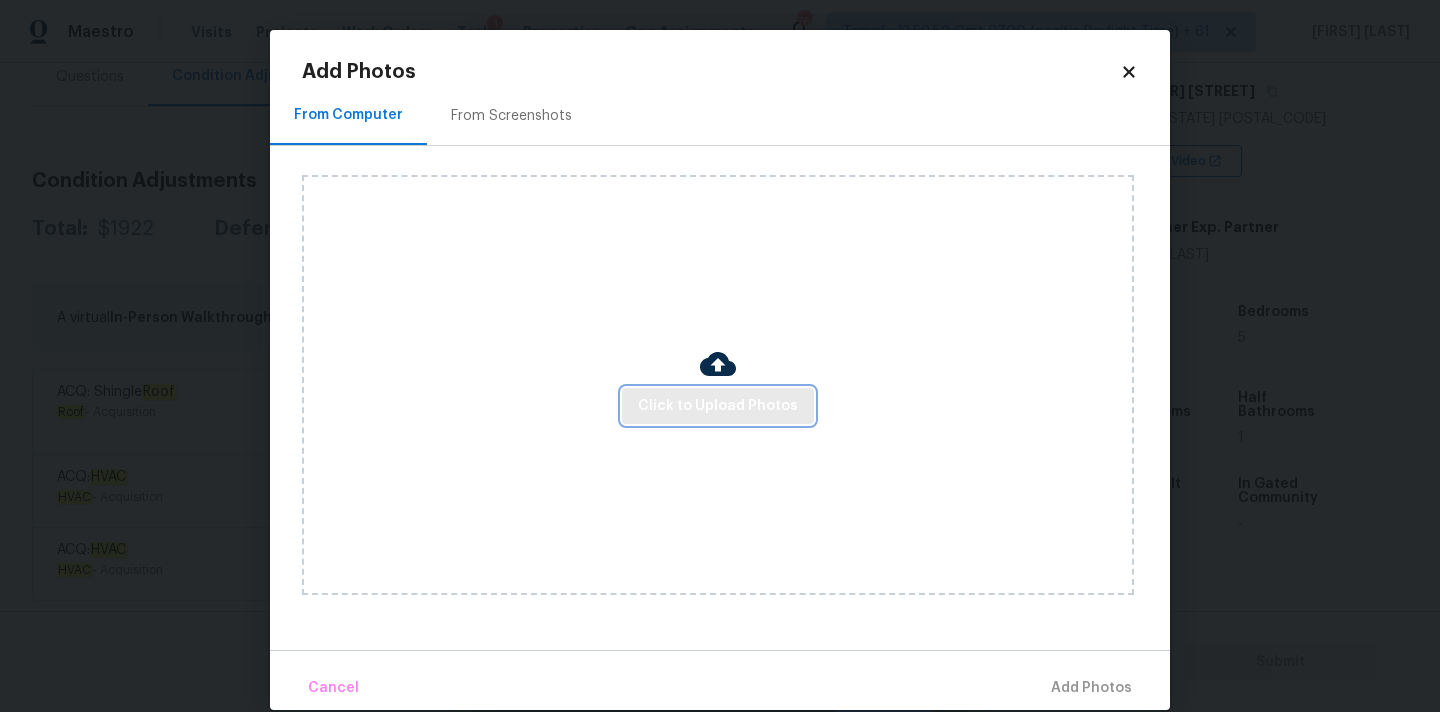 click on "Click to Upload Photos" at bounding box center [718, 406] 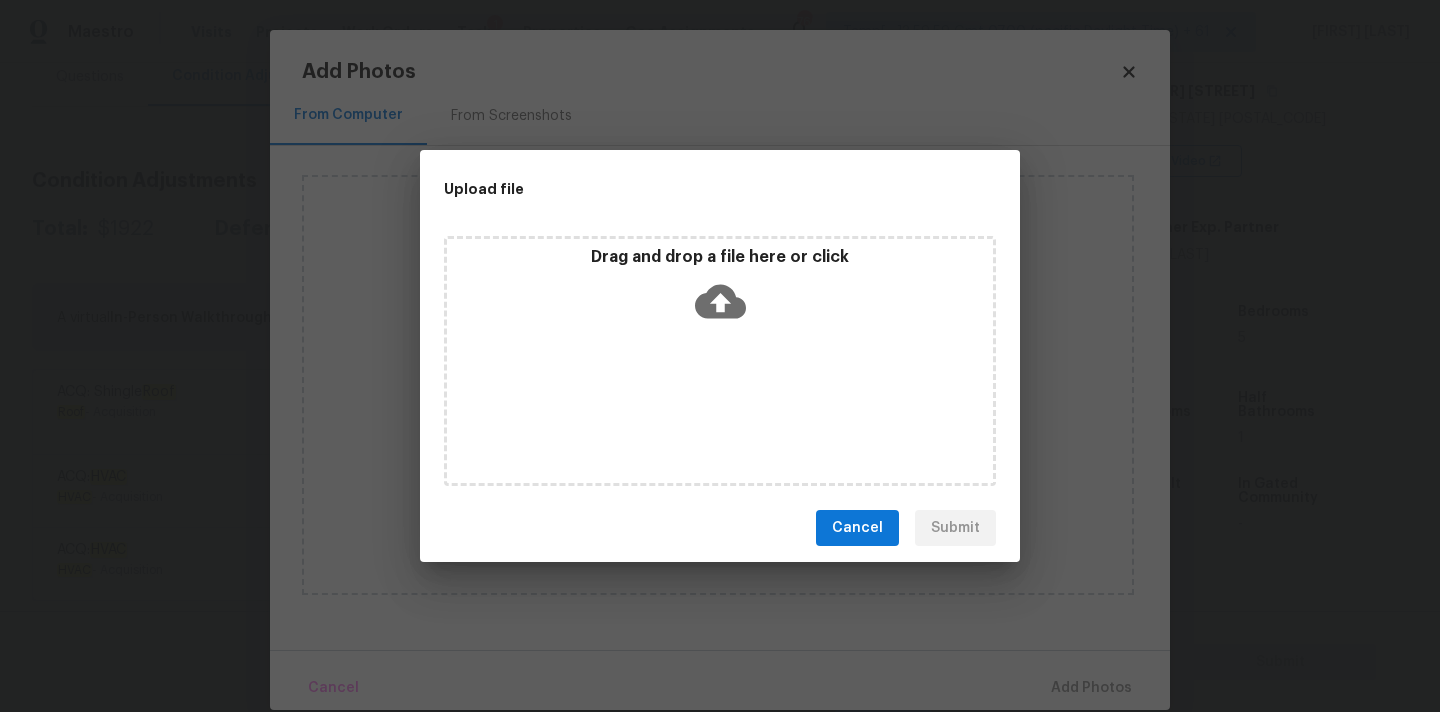 click 